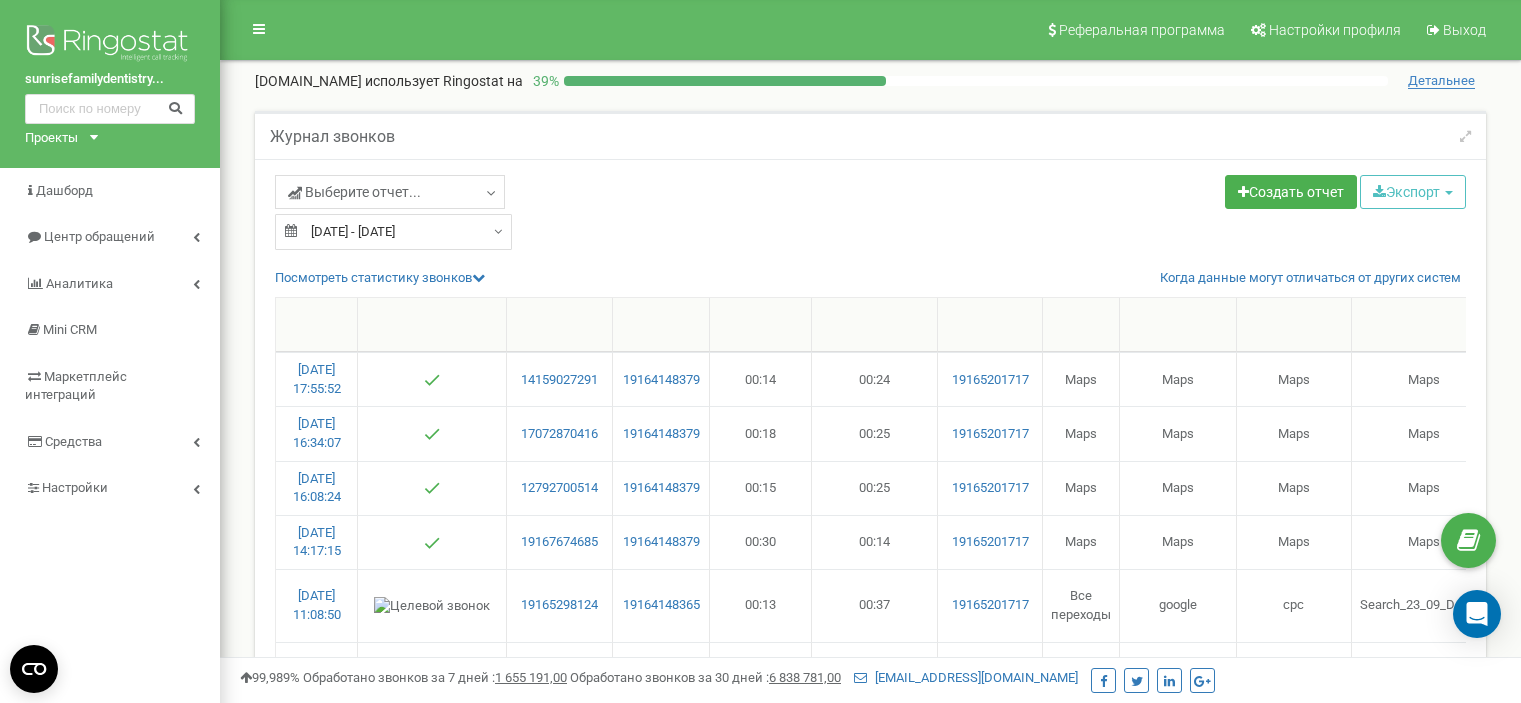 select on "50" 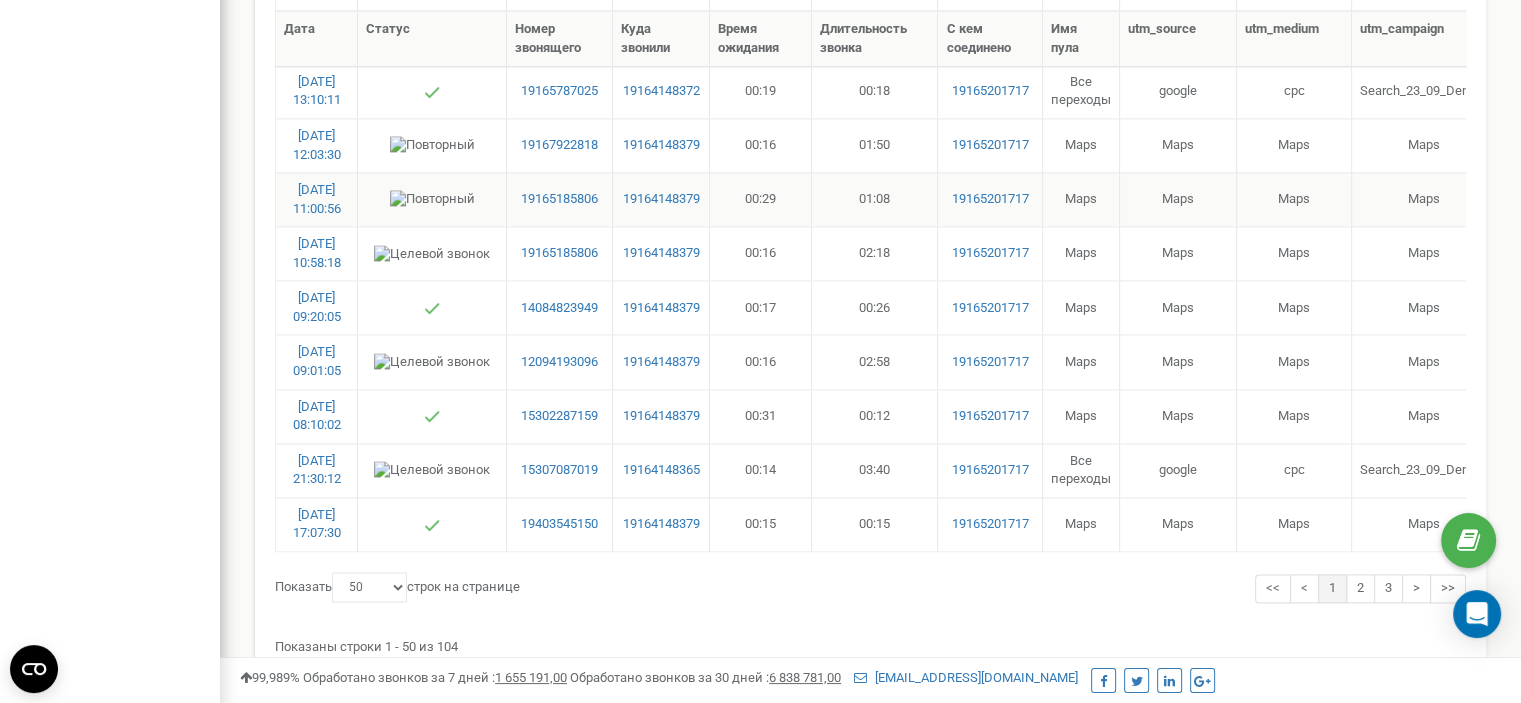 scroll, scrollTop: 0, scrollLeft: 0, axis: both 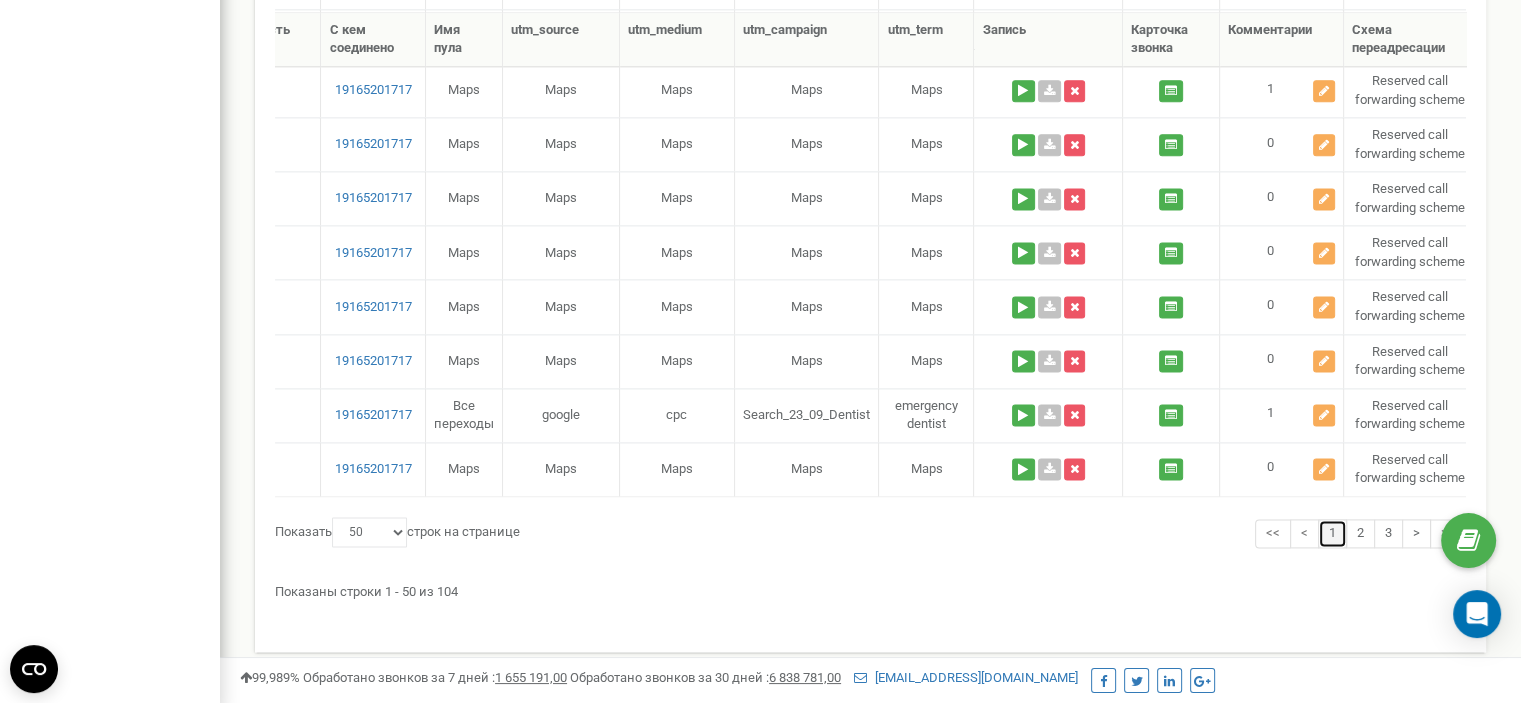 click on "1" at bounding box center [1332, 533] 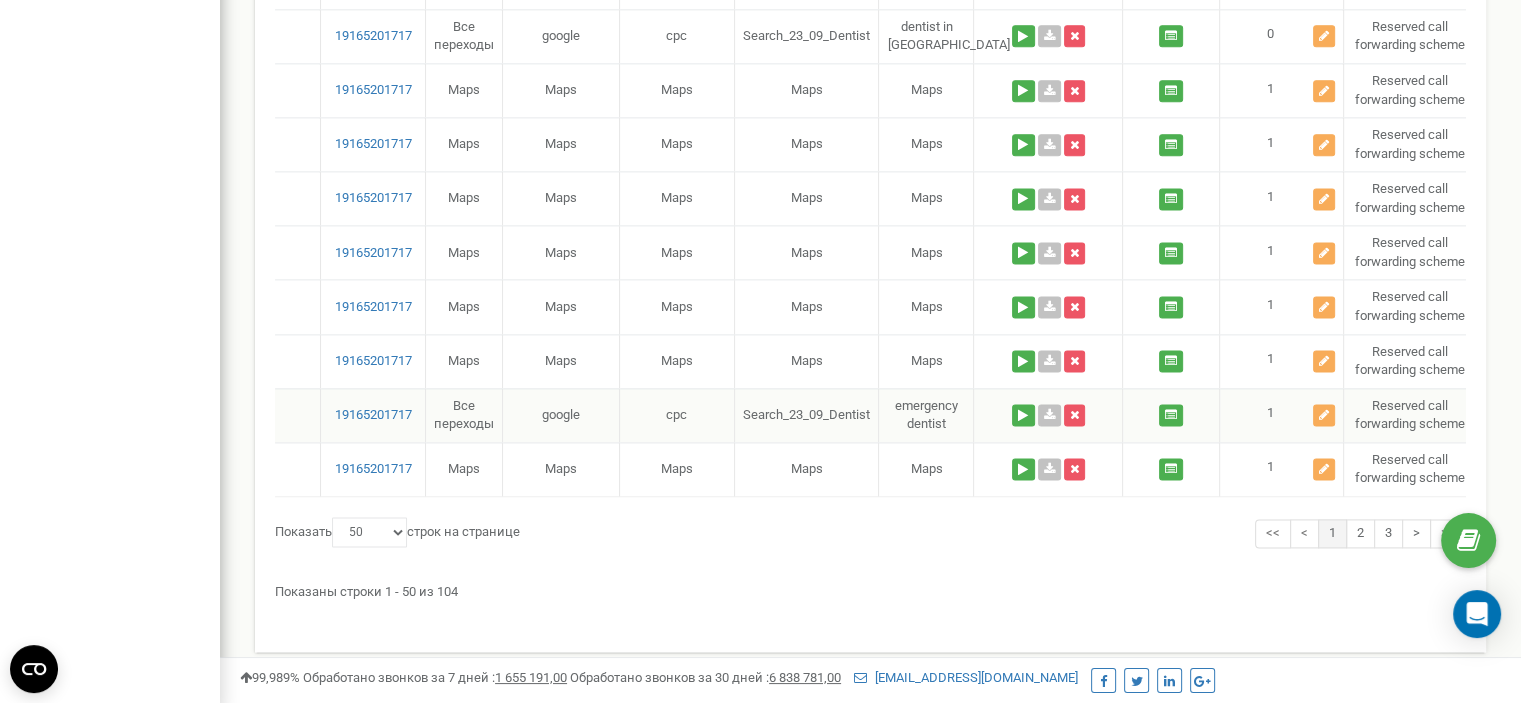 scroll, scrollTop: 2374, scrollLeft: 0, axis: vertical 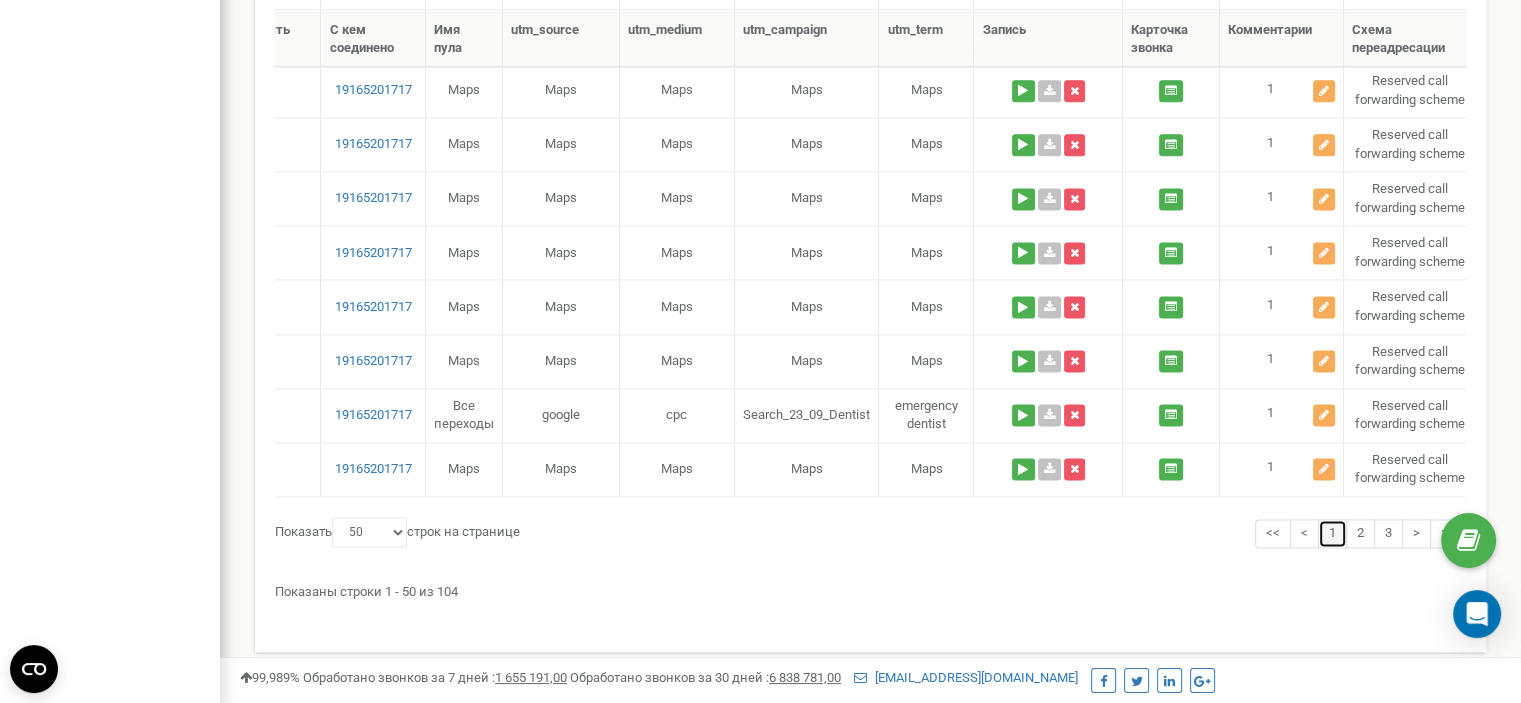 click on "1" at bounding box center (1332, 533) 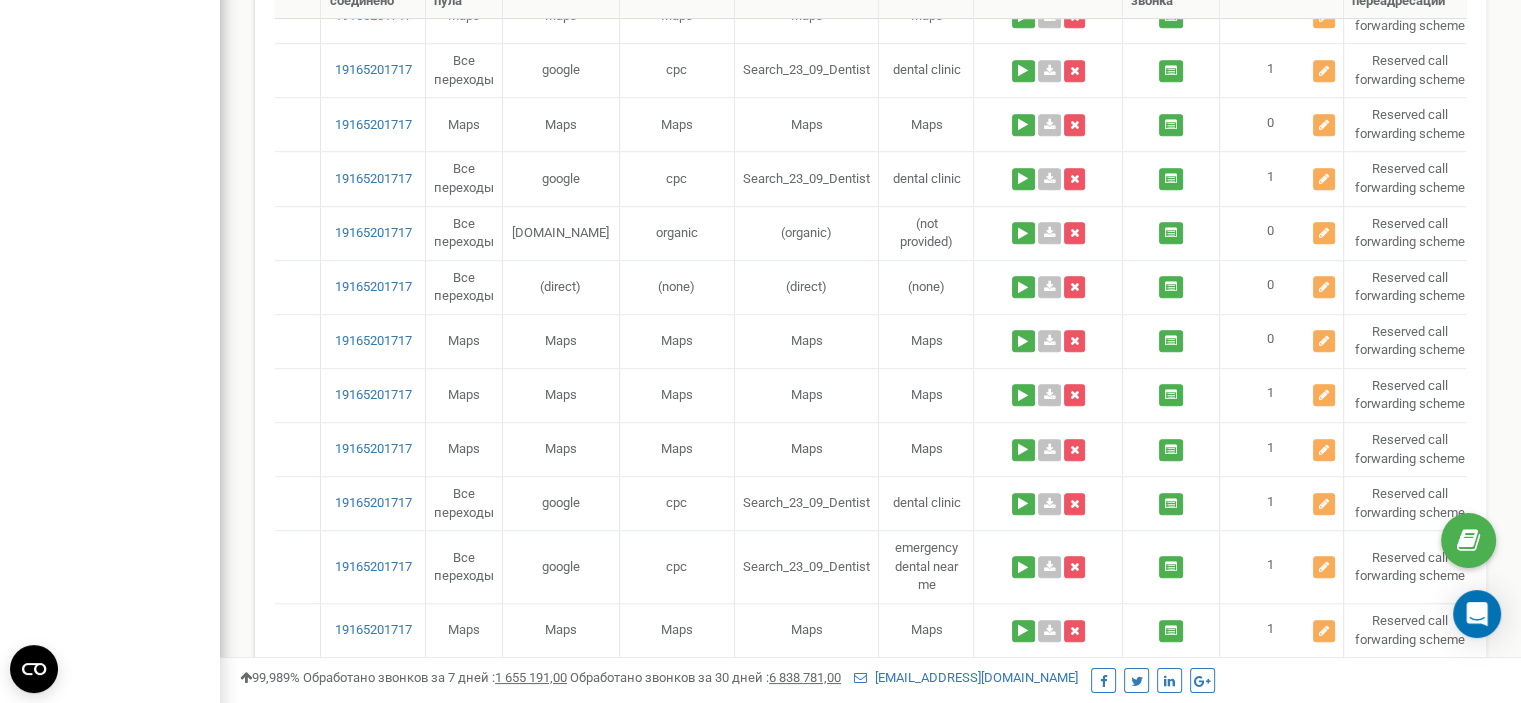 scroll, scrollTop: 1174, scrollLeft: 0, axis: vertical 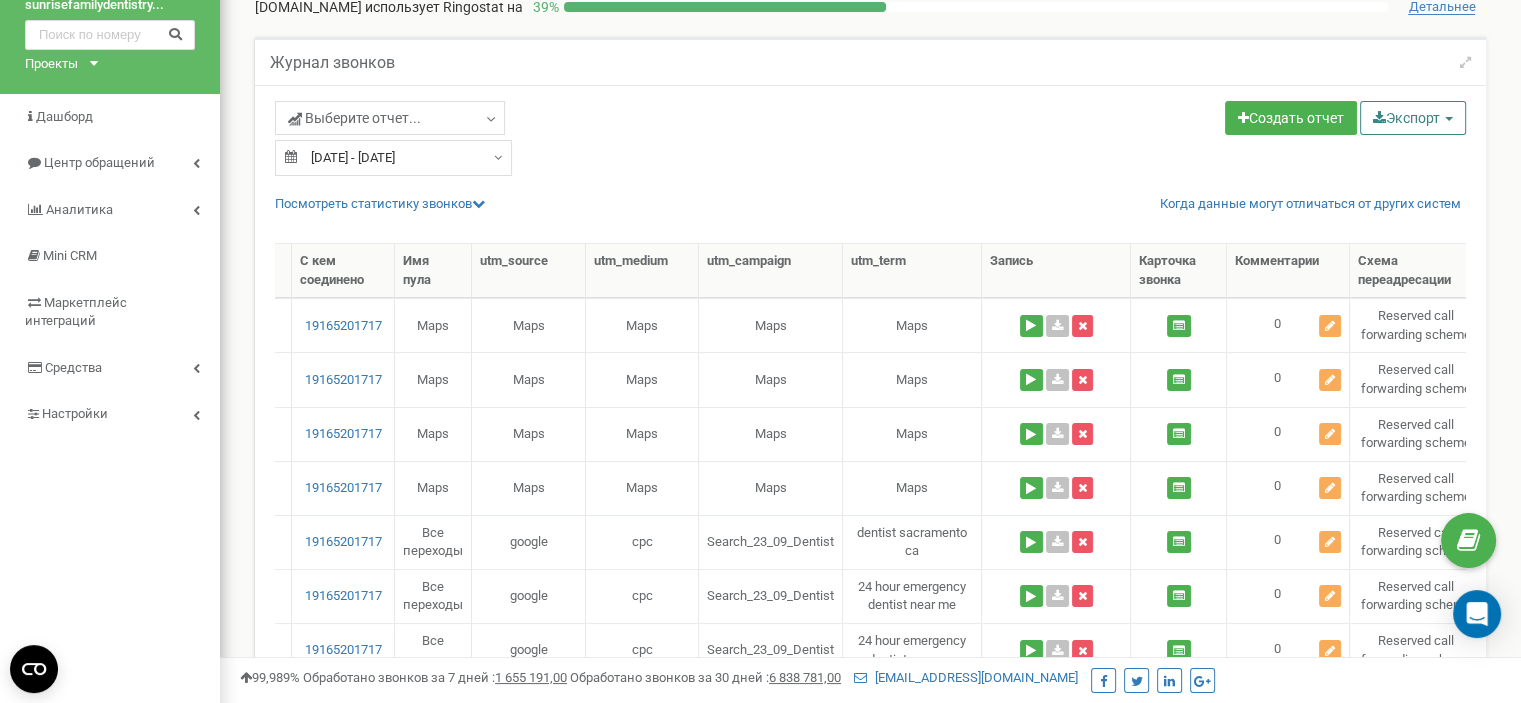 click at bounding box center [1449, 119] 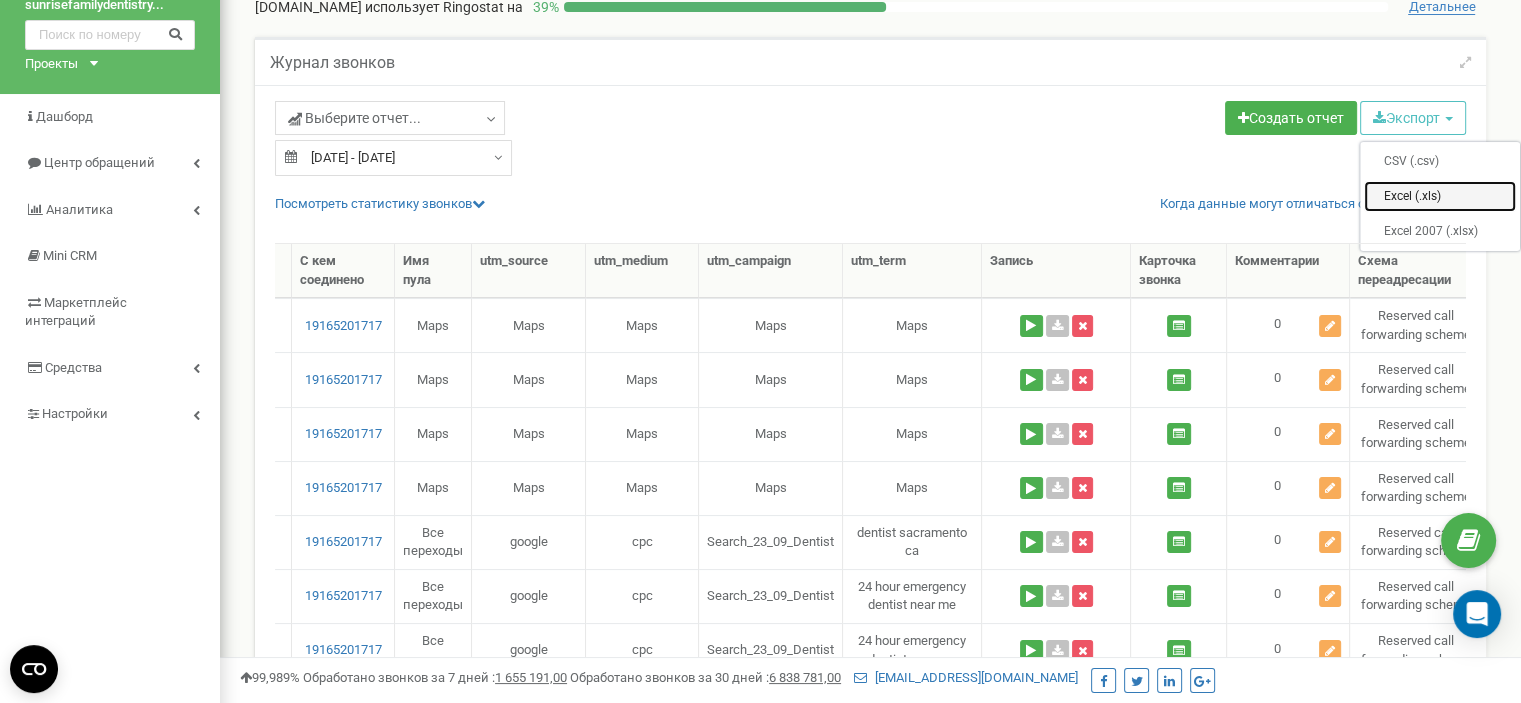 click on "Excel (.xls)" at bounding box center [1440, 196] 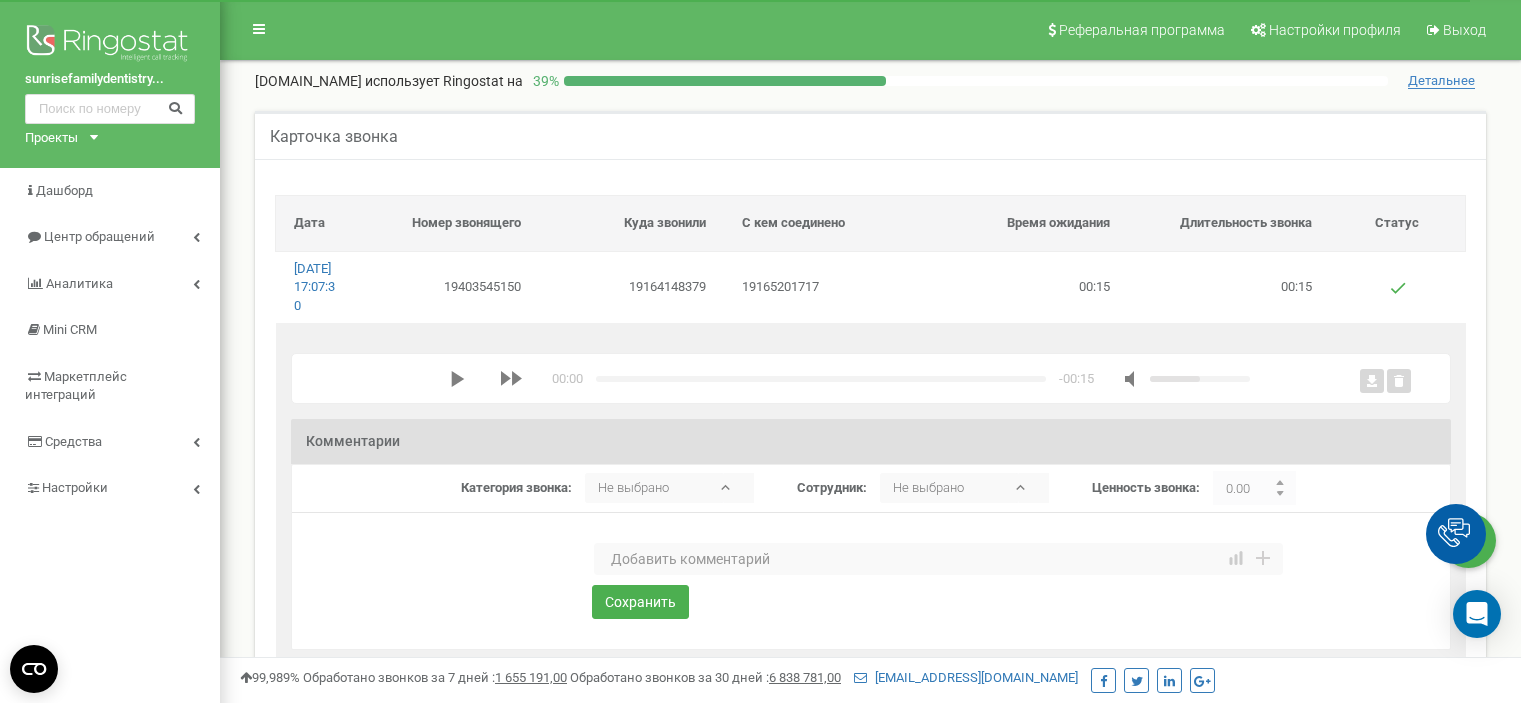 scroll, scrollTop: 0, scrollLeft: 0, axis: both 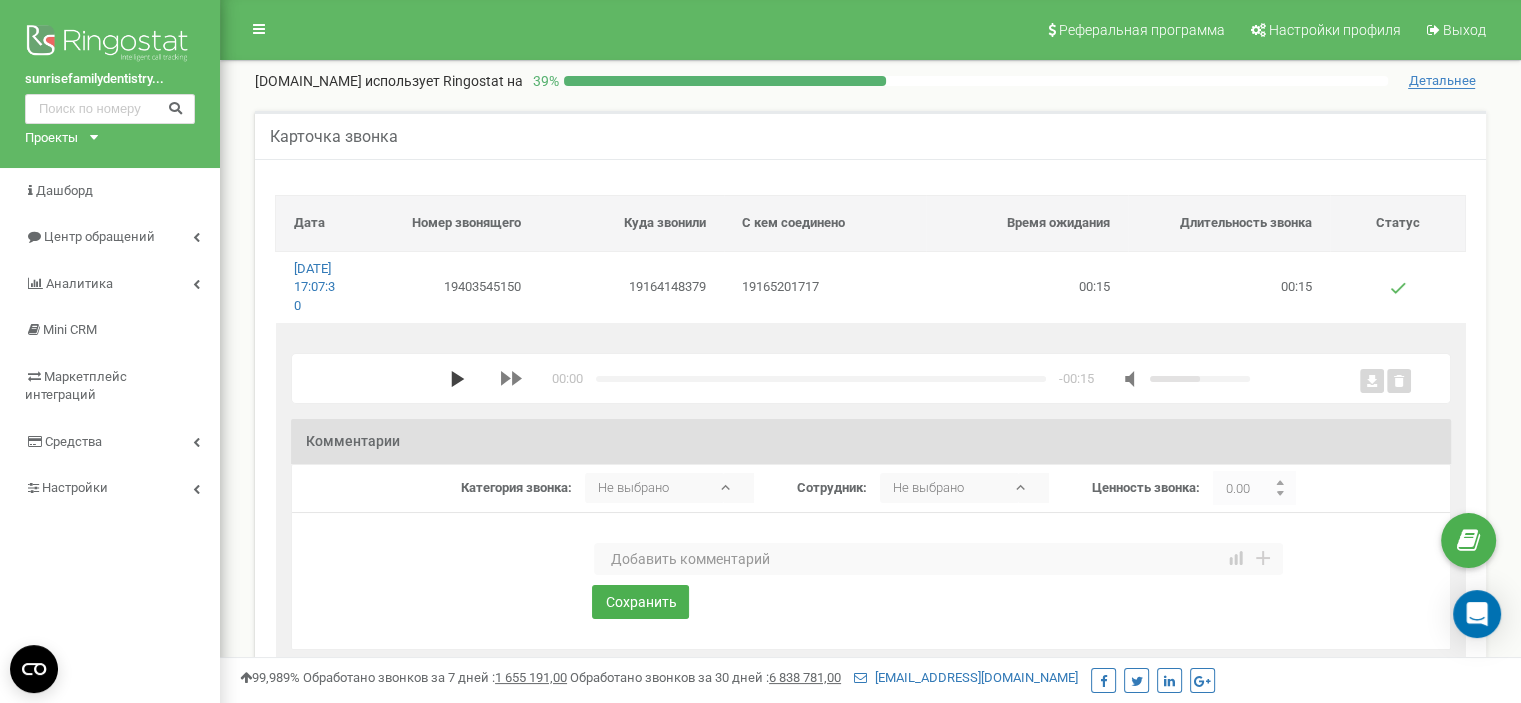 click 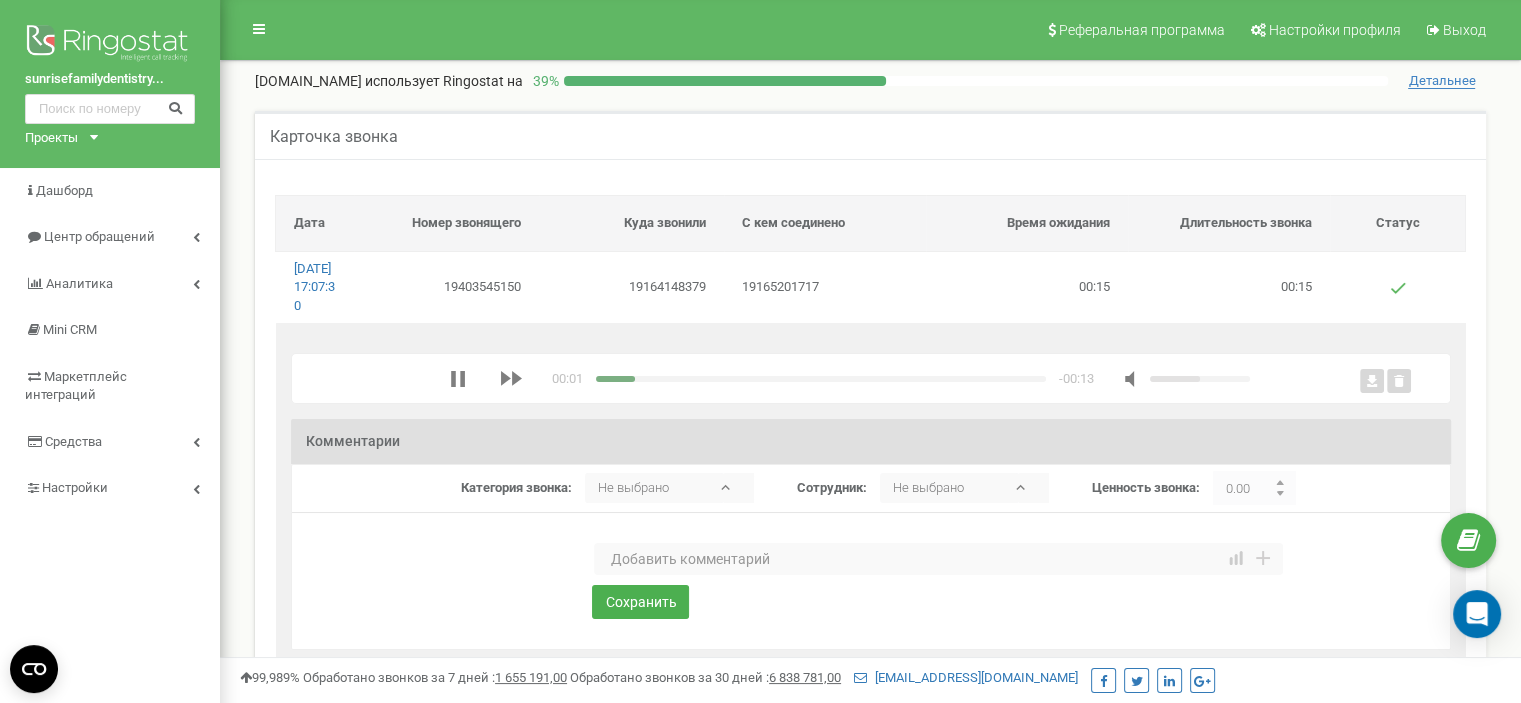 type 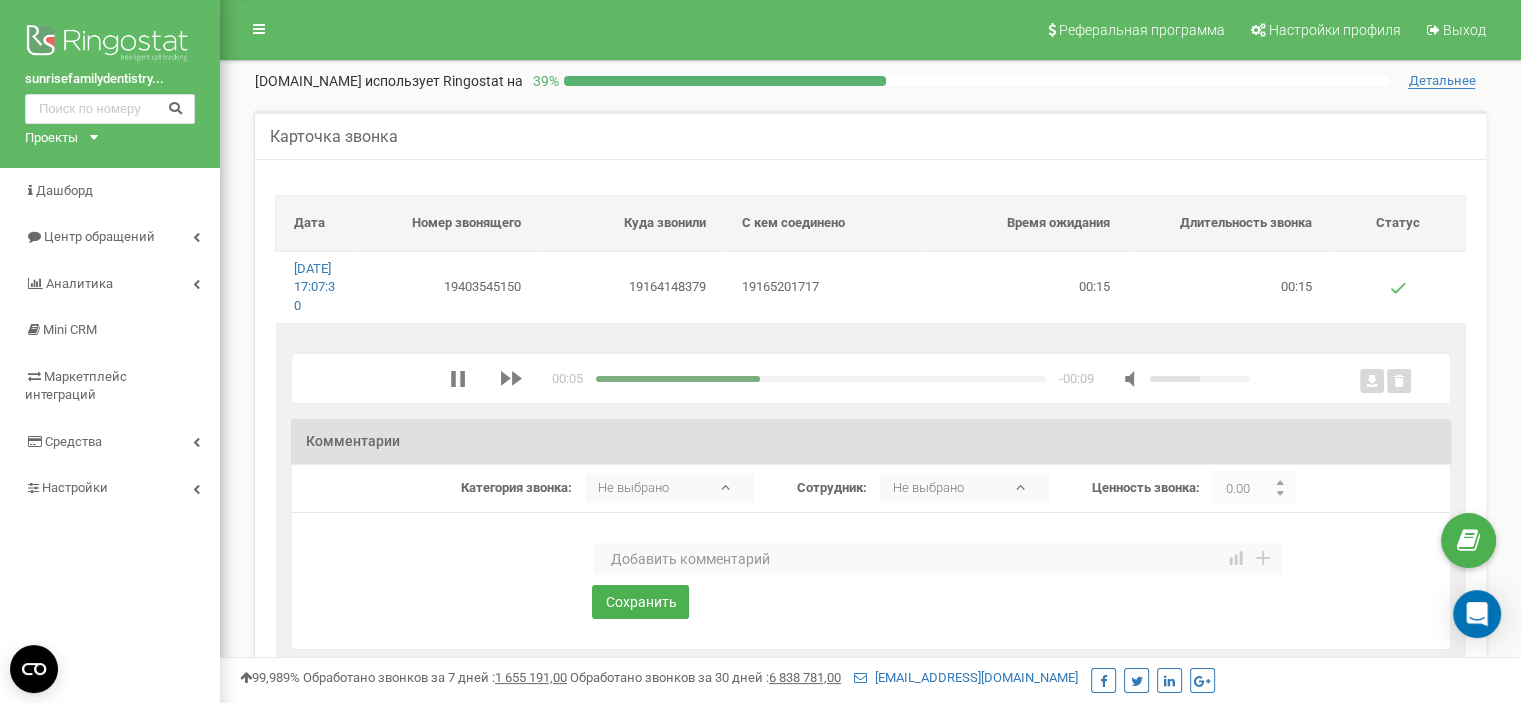 click at bounding box center (938, 559) 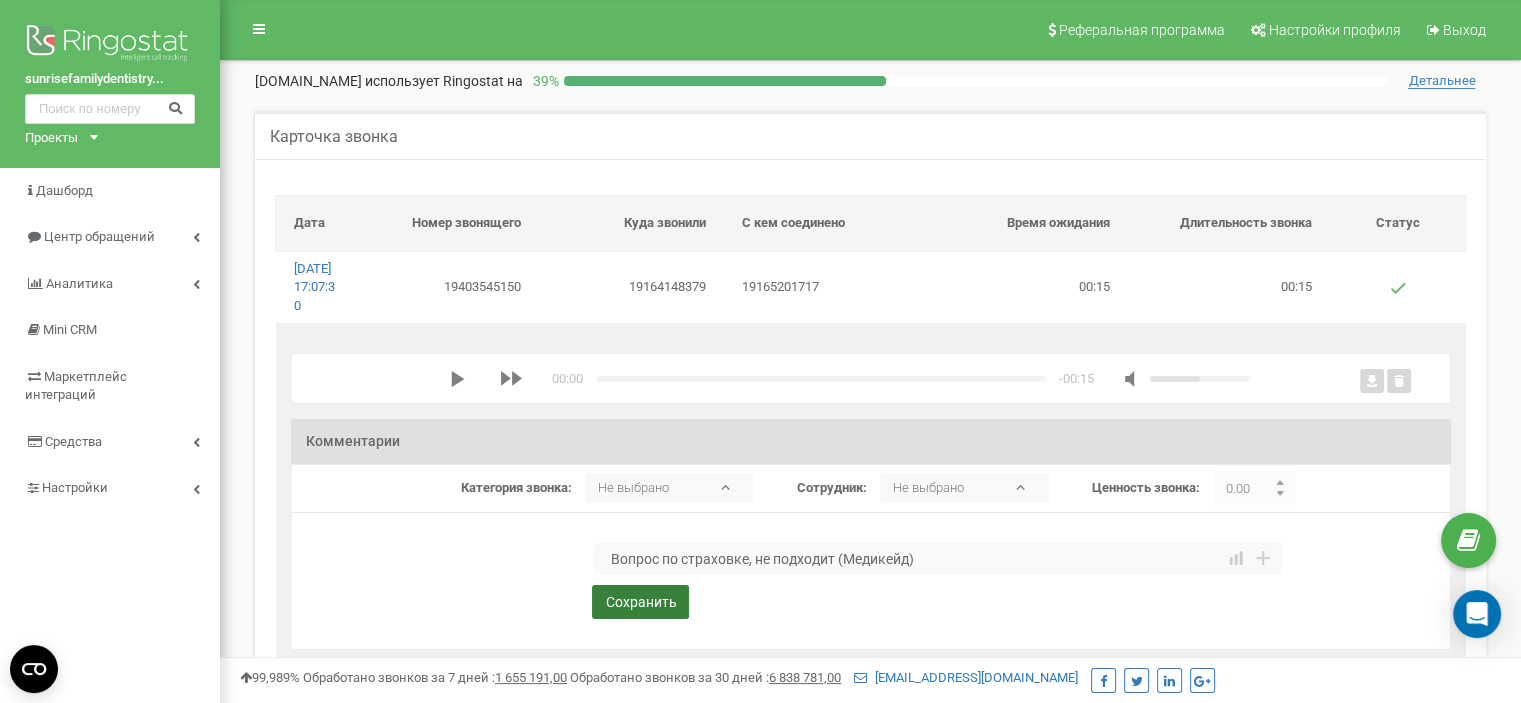 type on "Вопрос по страховке, не подходит (Медикейд)" 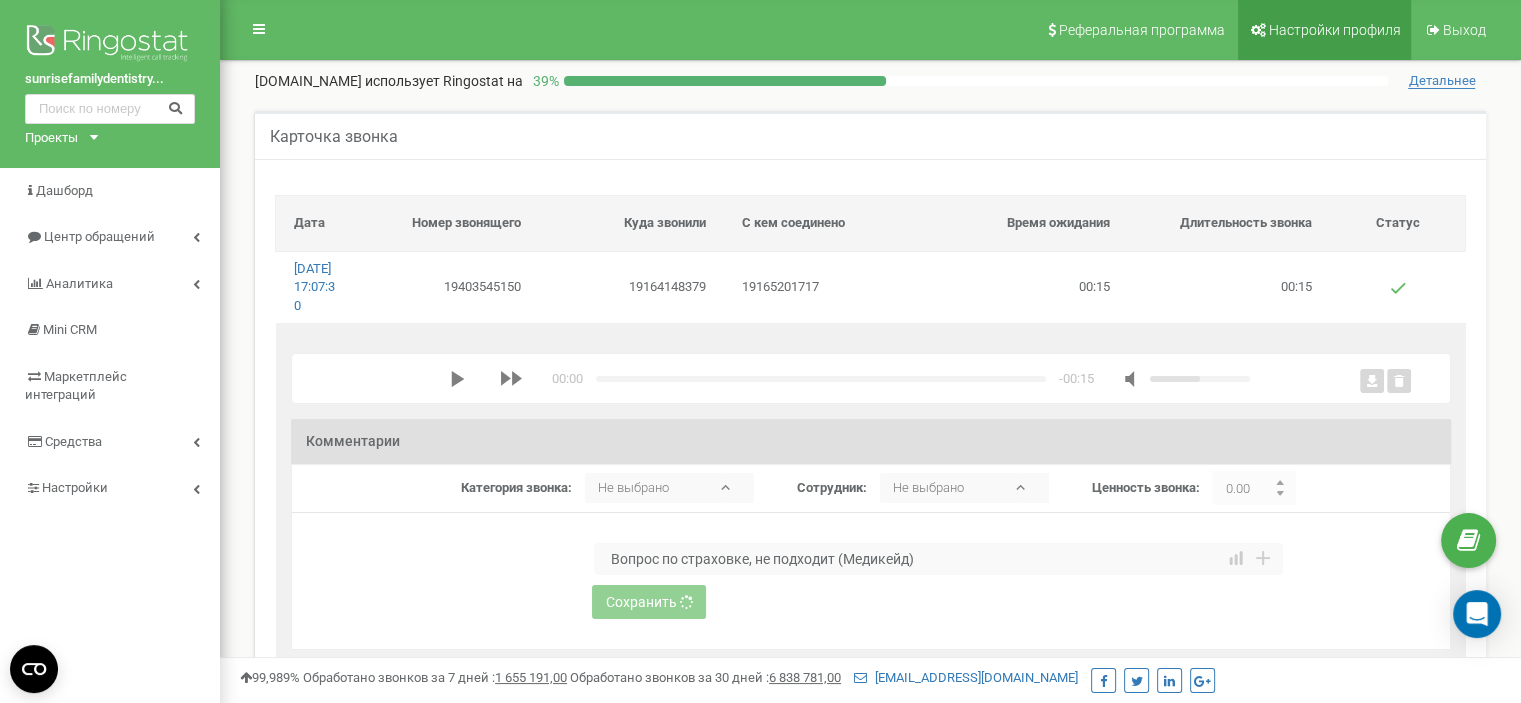 type 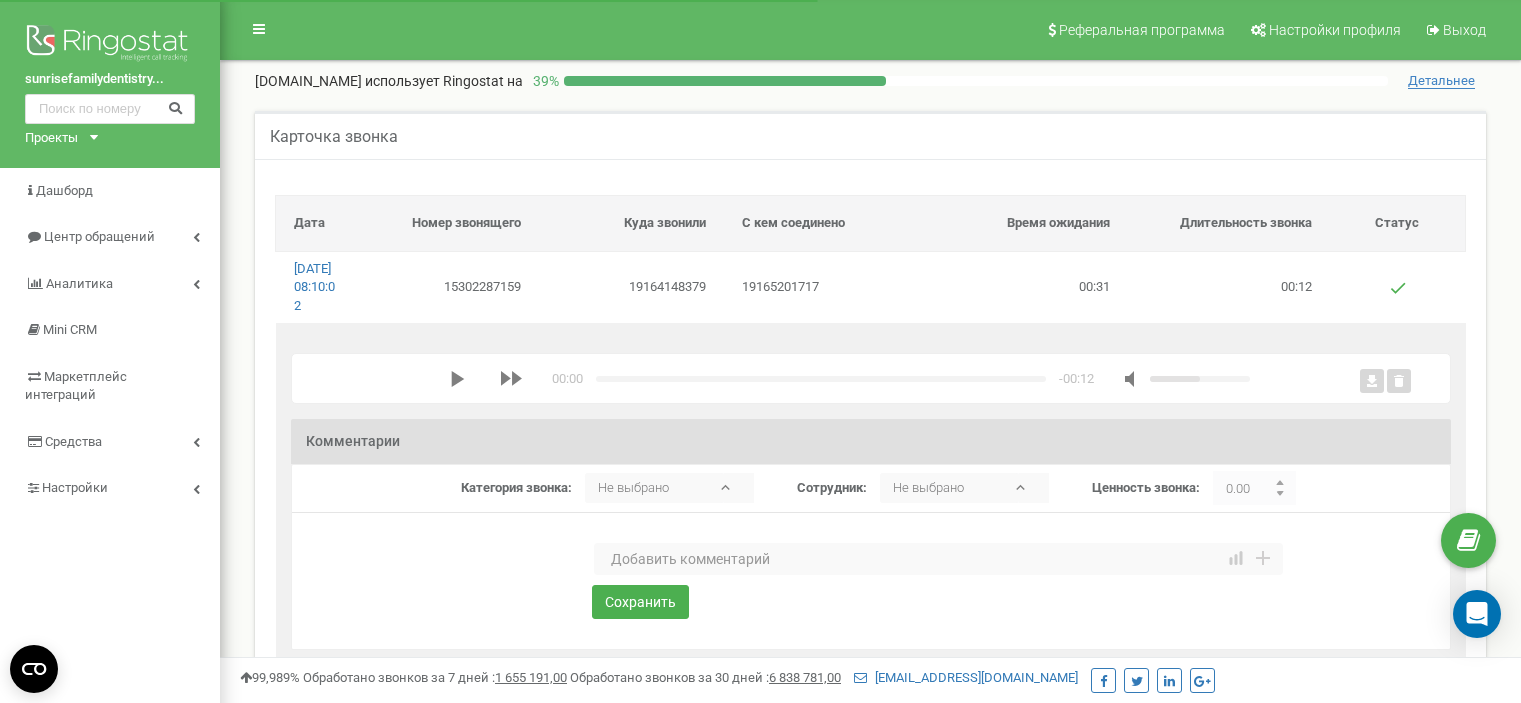 scroll, scrollTop: 0, scrollLeft: 0, axis: both 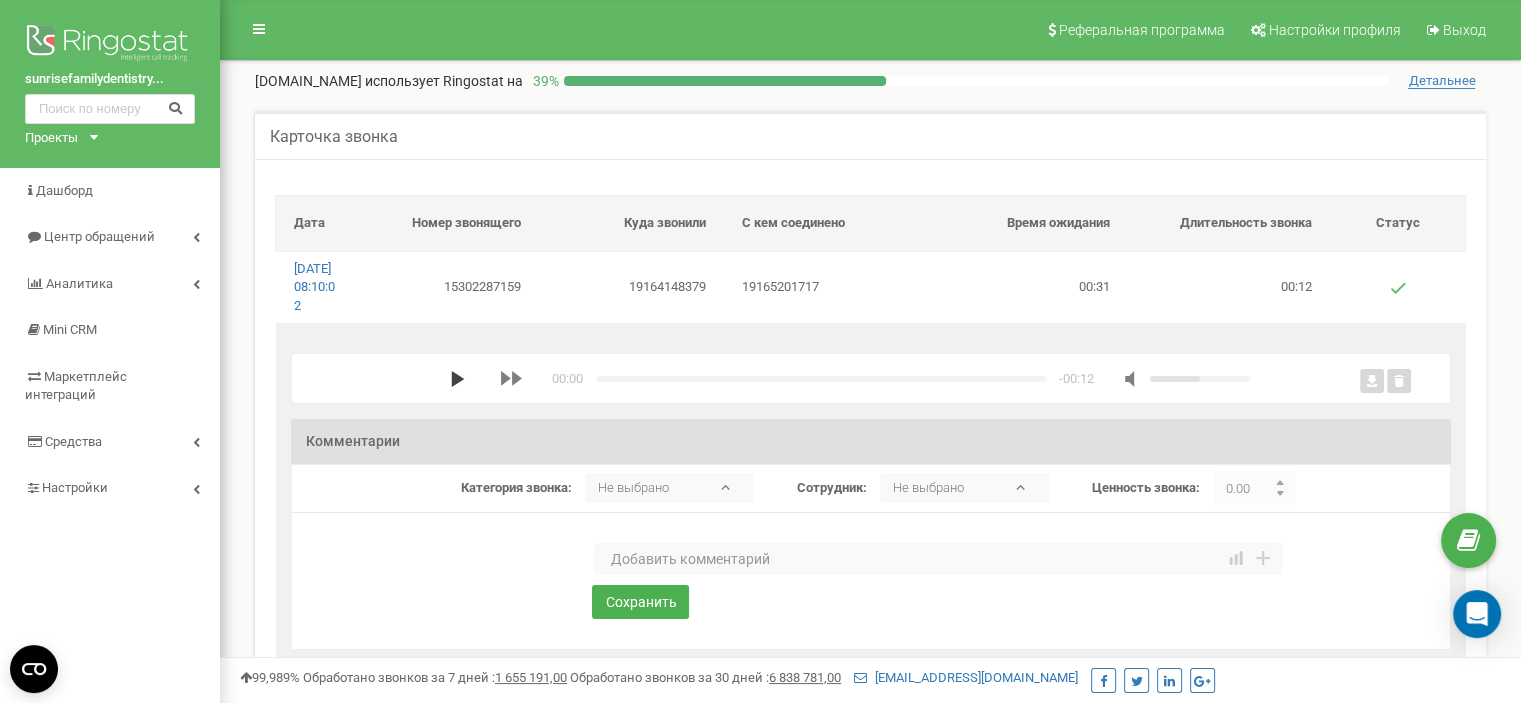 click 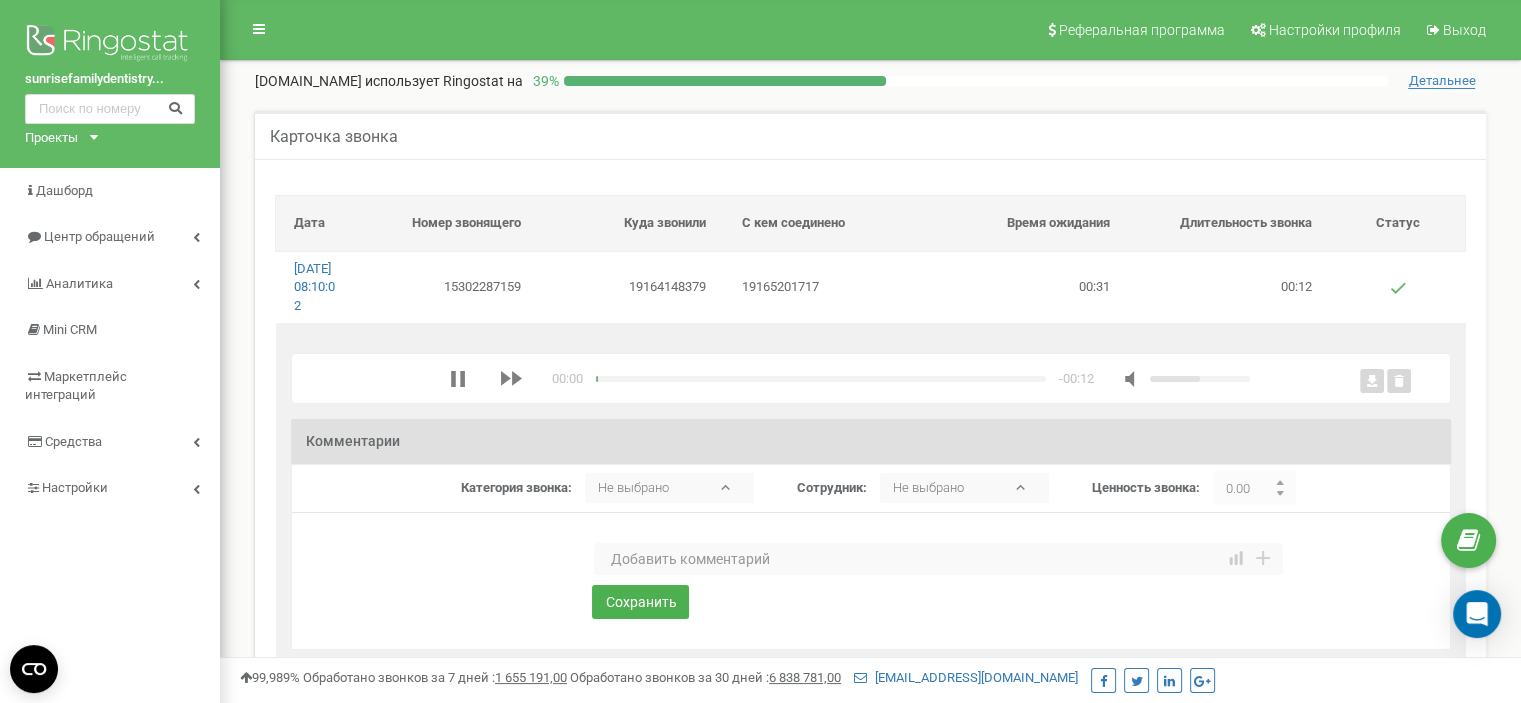 click at bounding box center (938, 559) 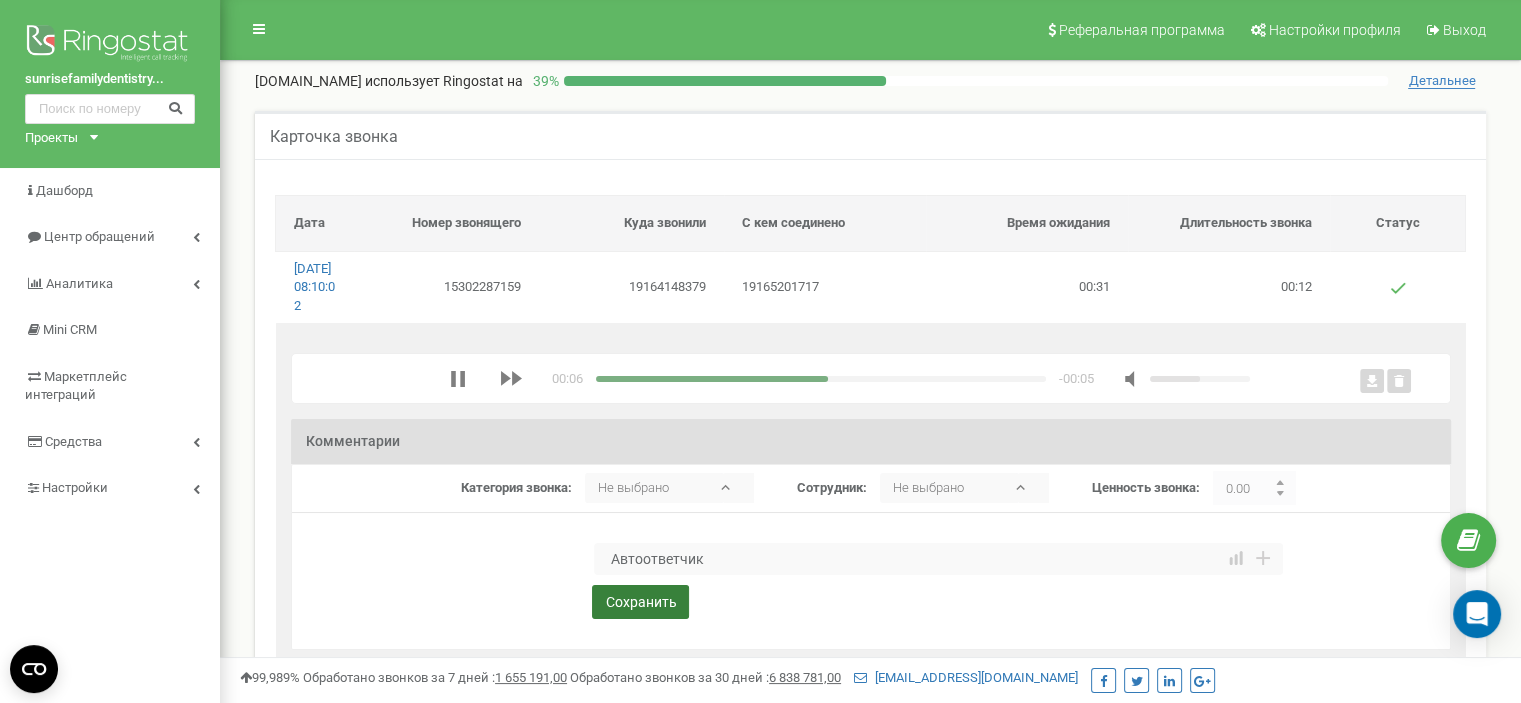 type on "Автоответчик" 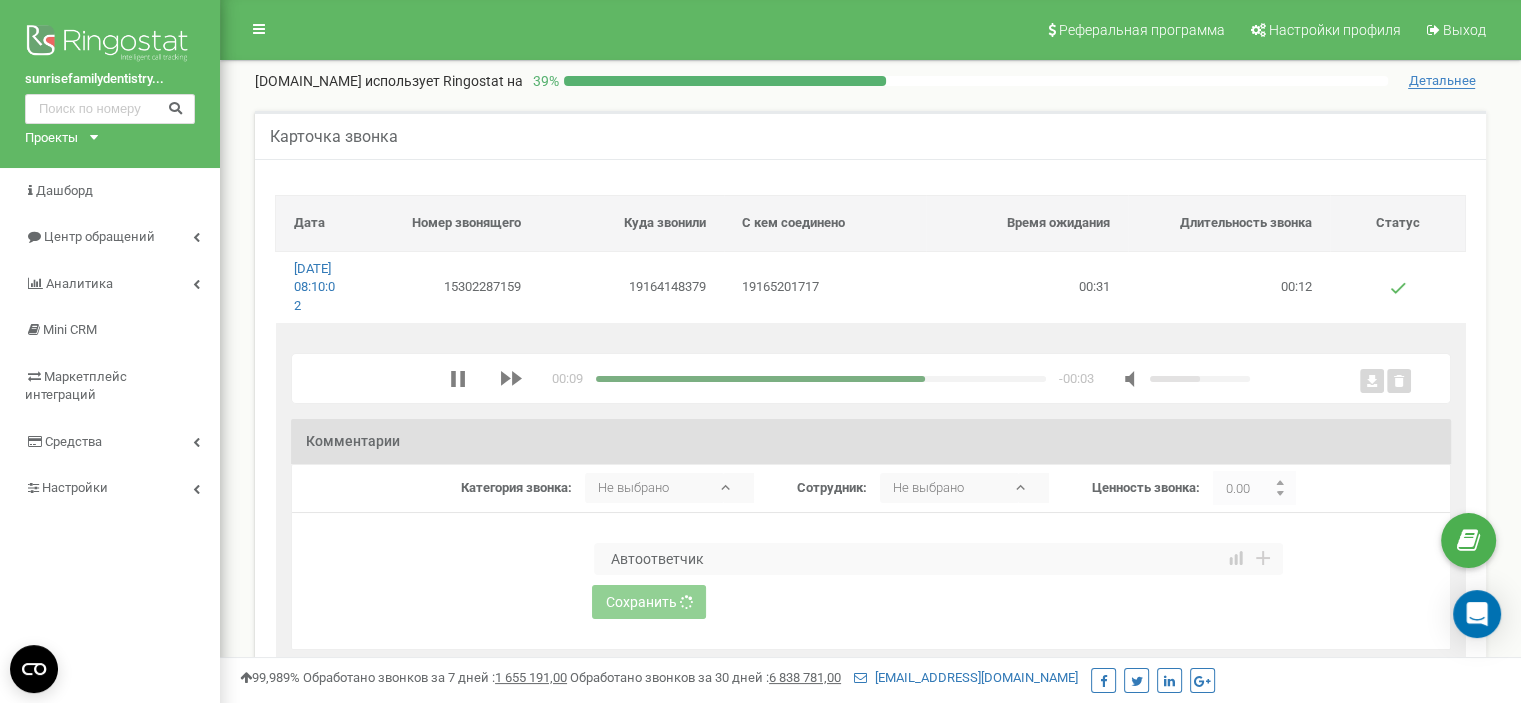 type 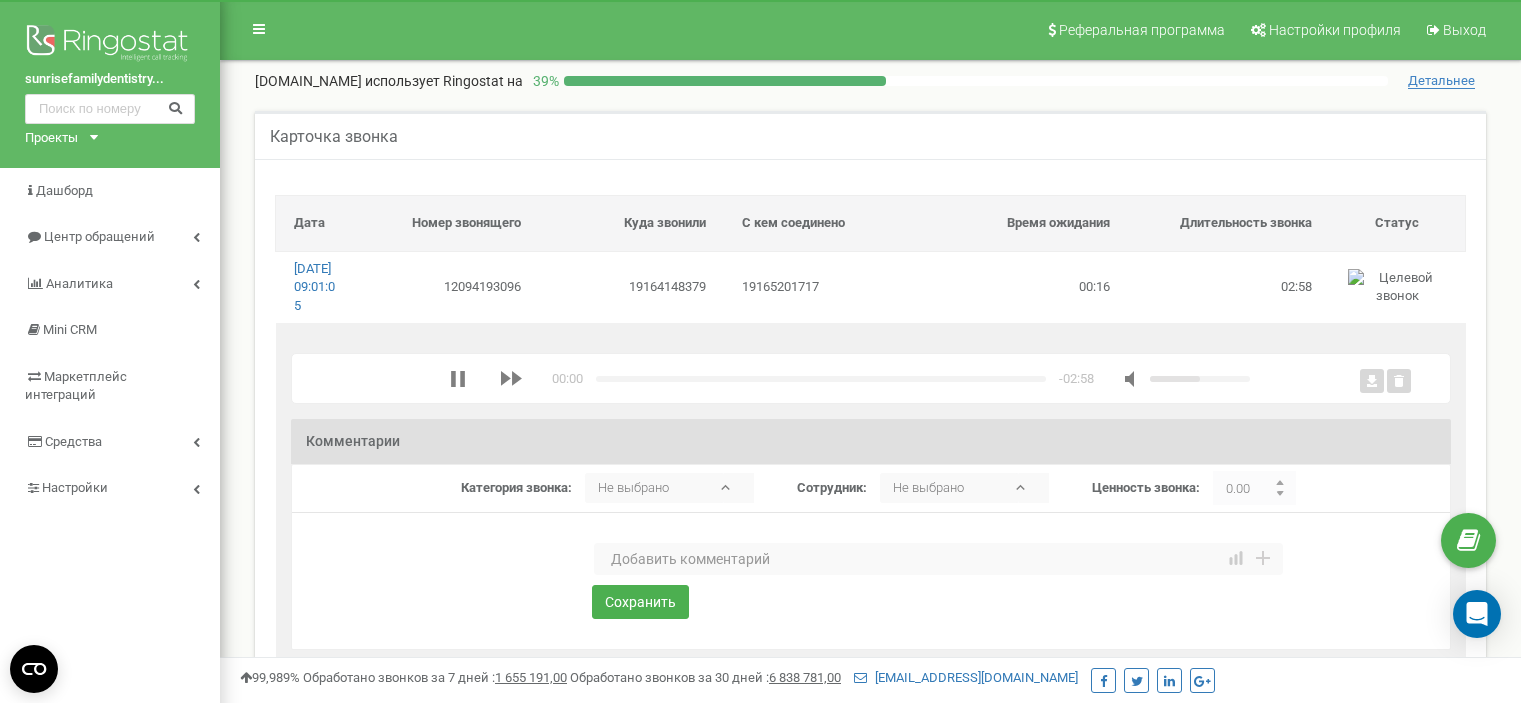 scroll, scrollTop: 0, scrollLeft: 0, axis: both 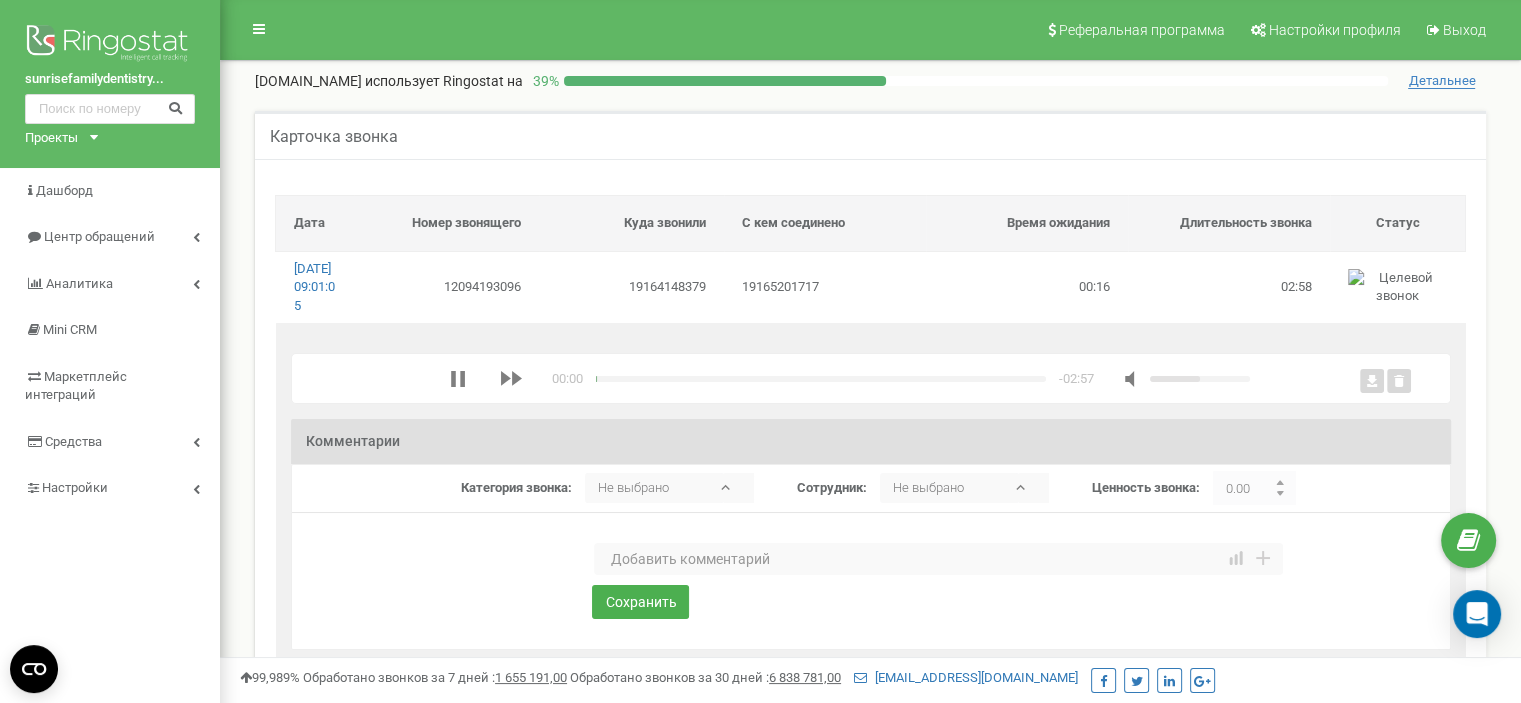click at bounding box center (938, 559) 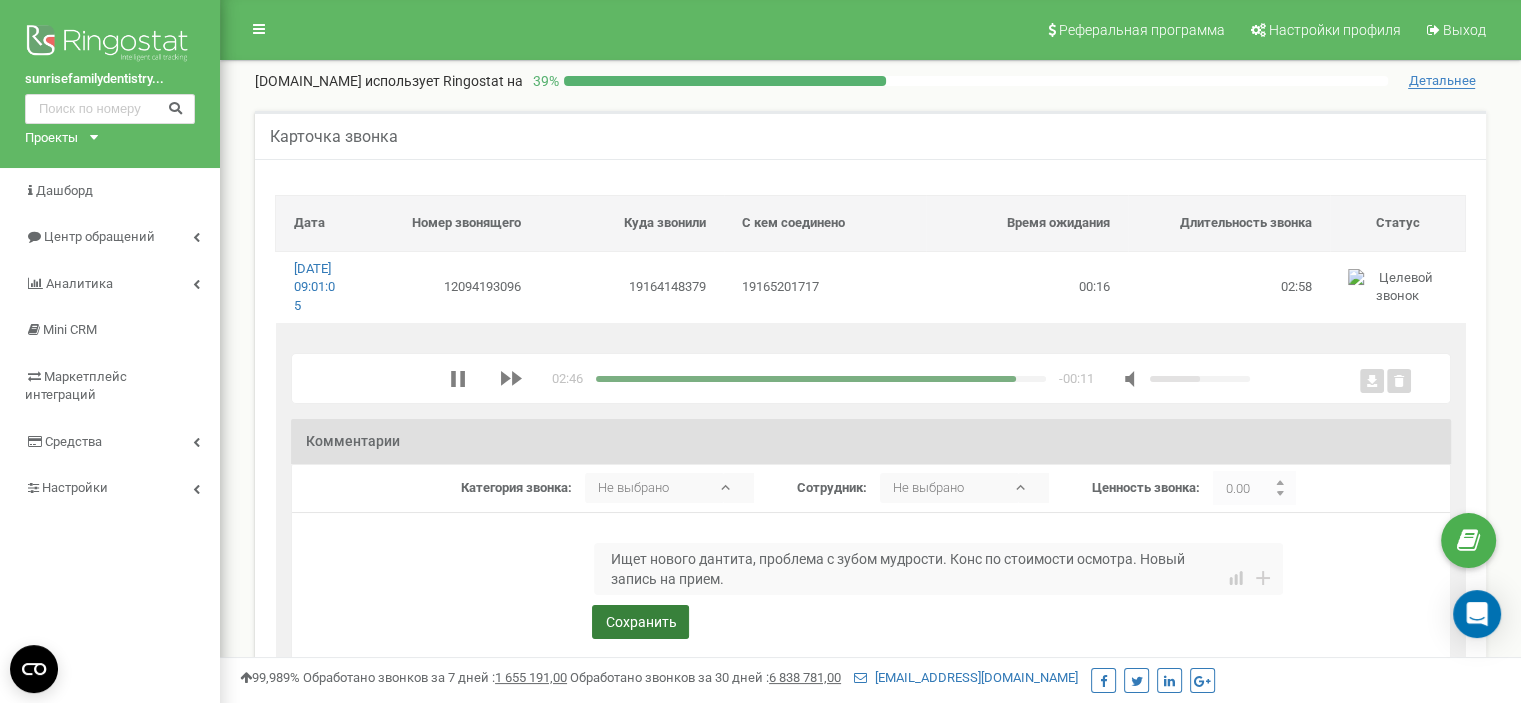 type on "Ищет нового дантита, проблема с зубом мудрости. Конс по стоимости осмотра. Новый запись на прием." 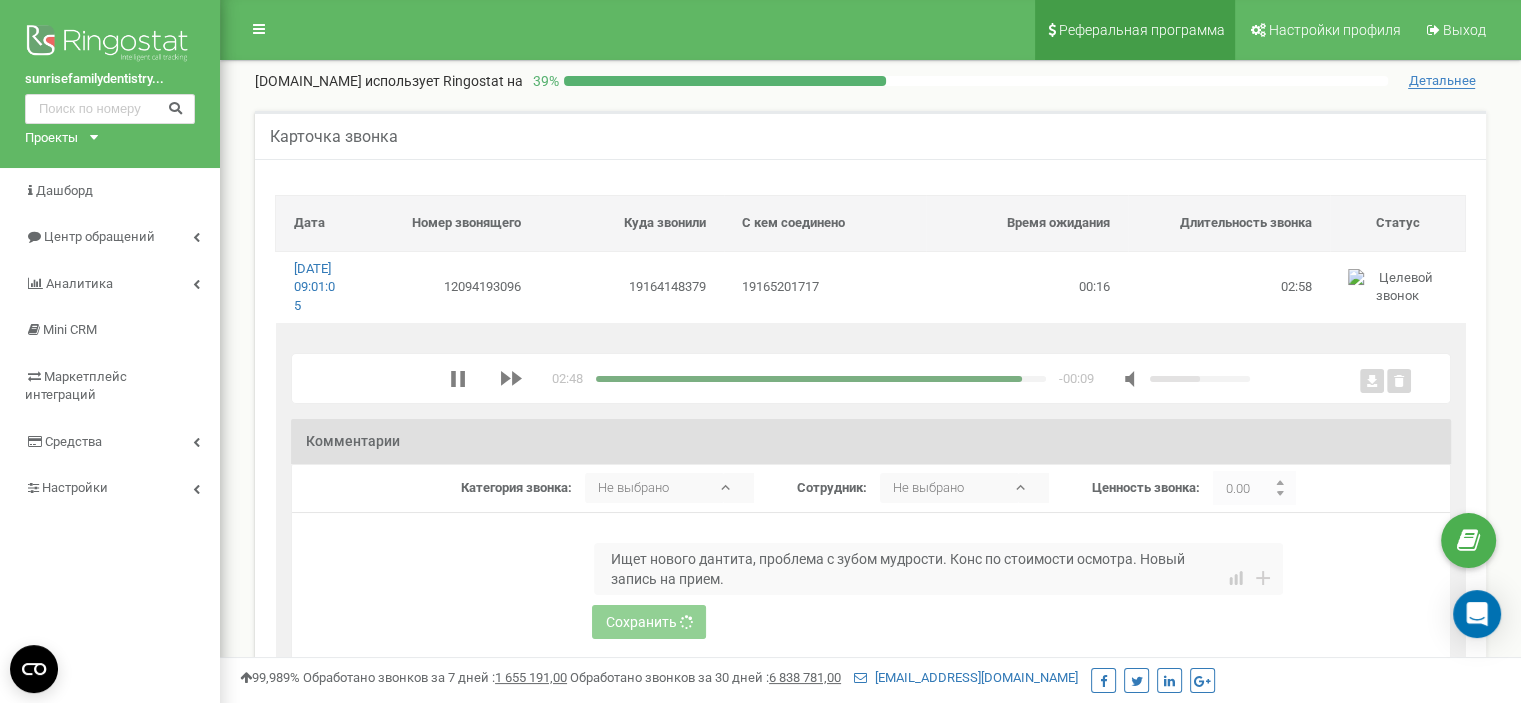 type 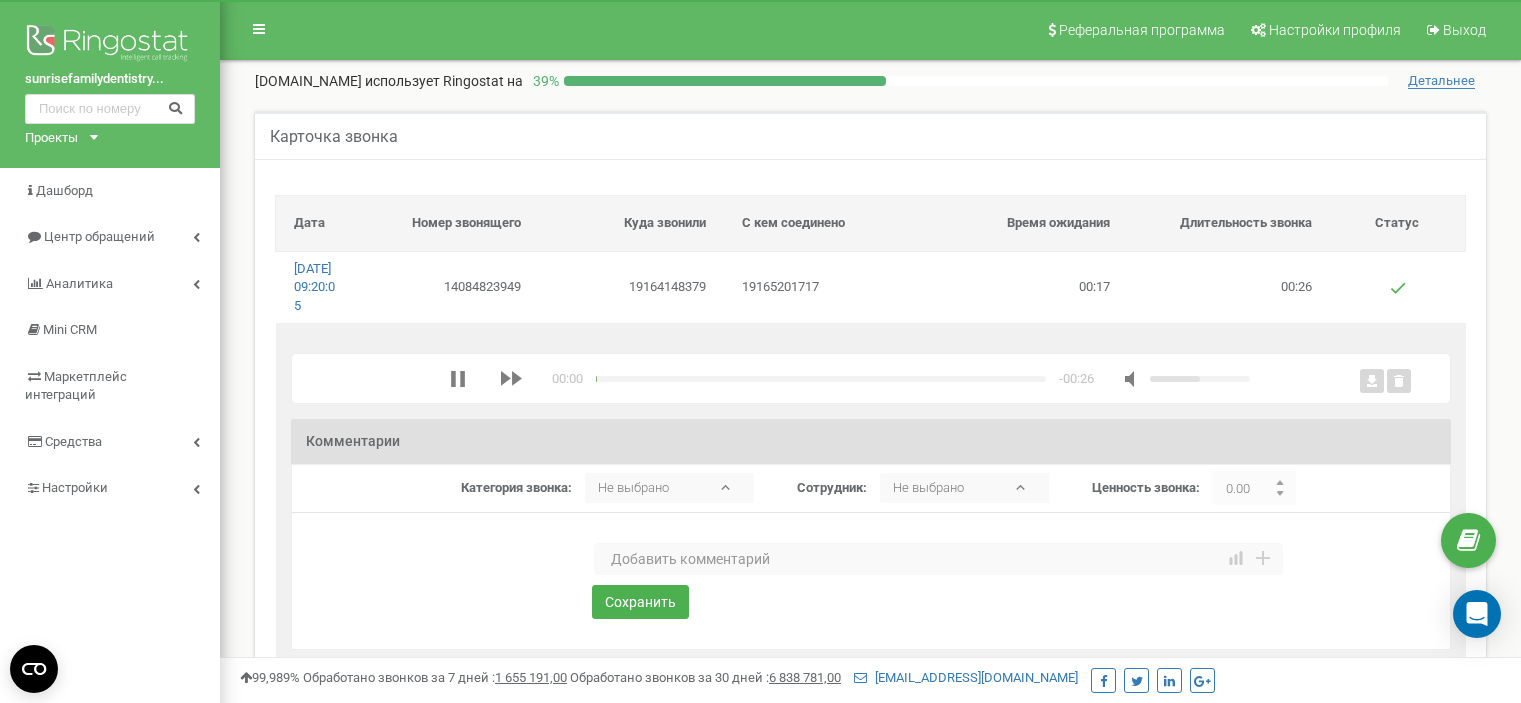 scroll, scrollTop: 0, scrollLeft: 0, axis: both 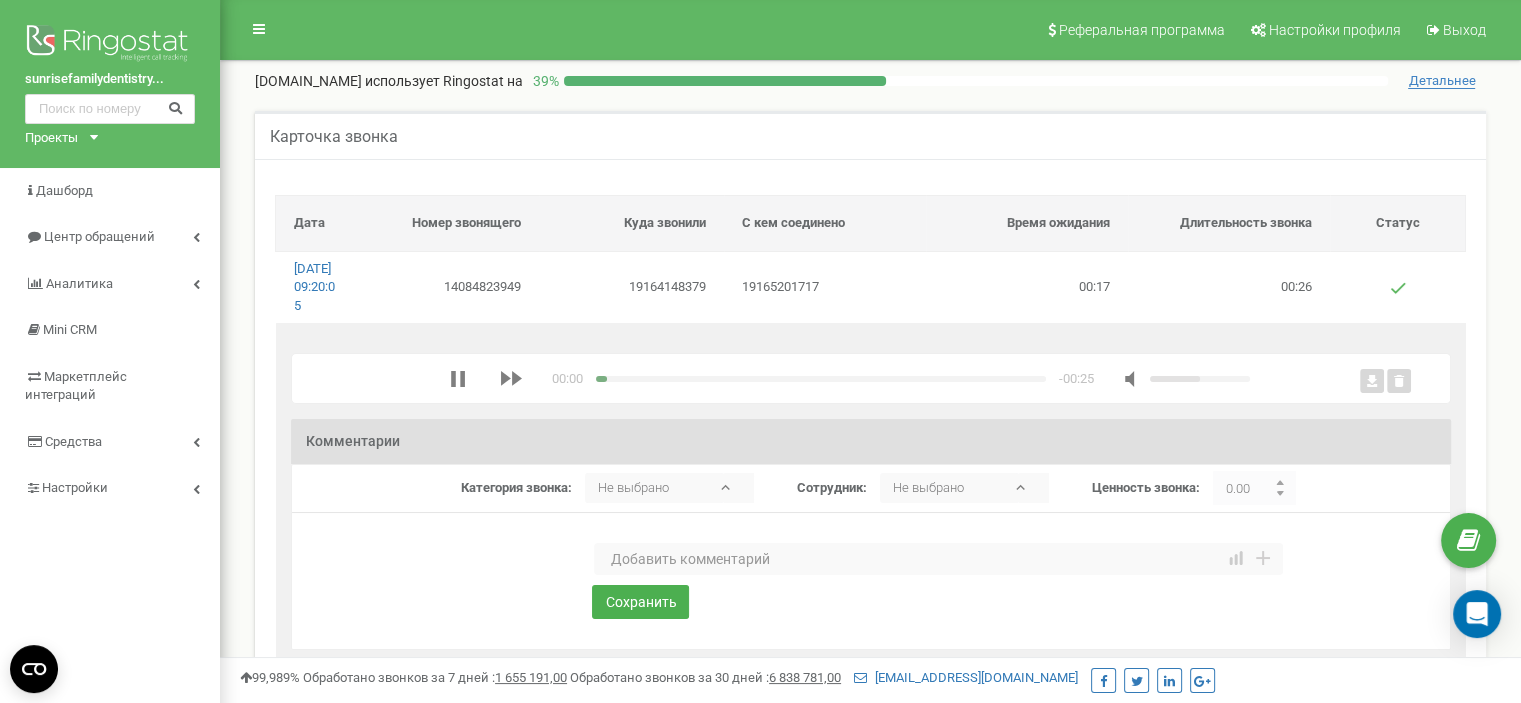 click at bounding box center (938, 559) 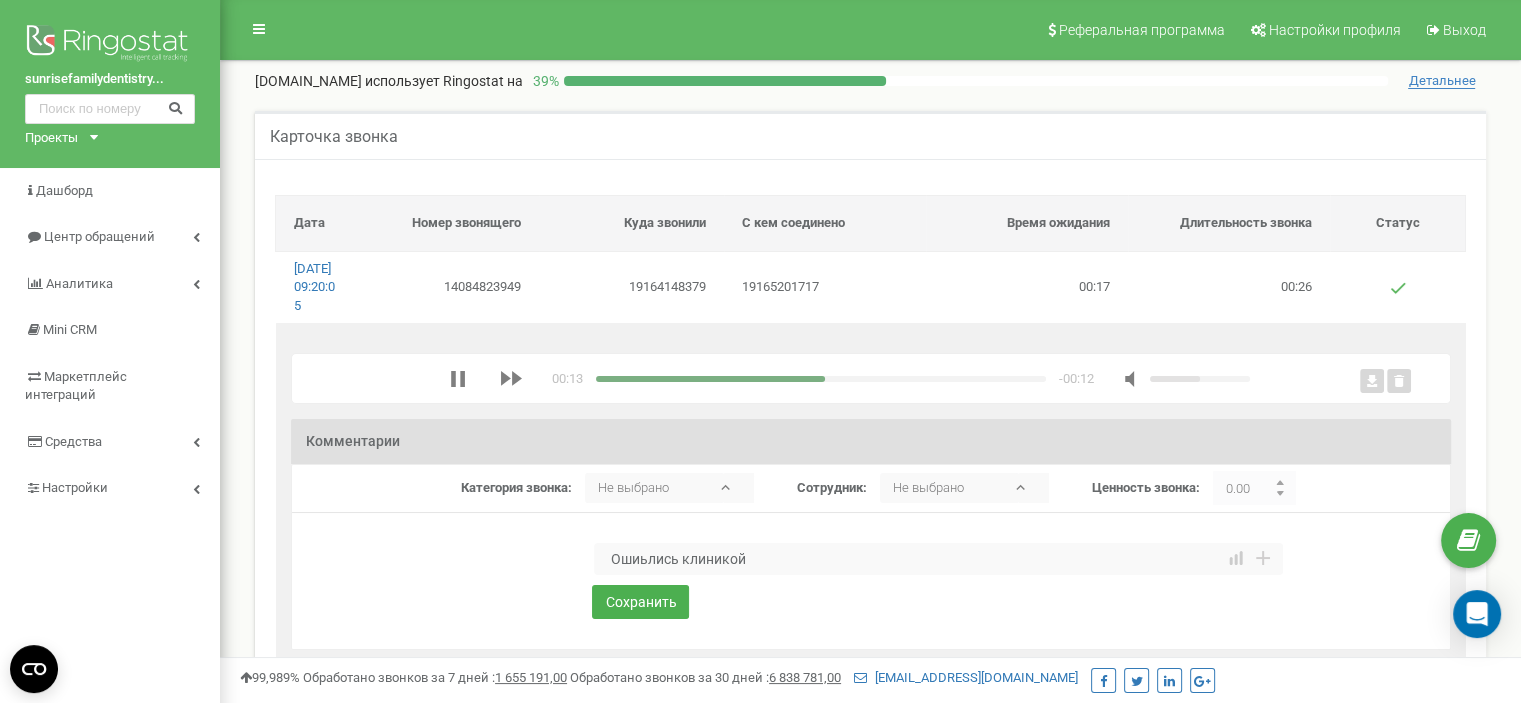 click on "Ошиьлись клиникой" at bounding box center [938, 559] 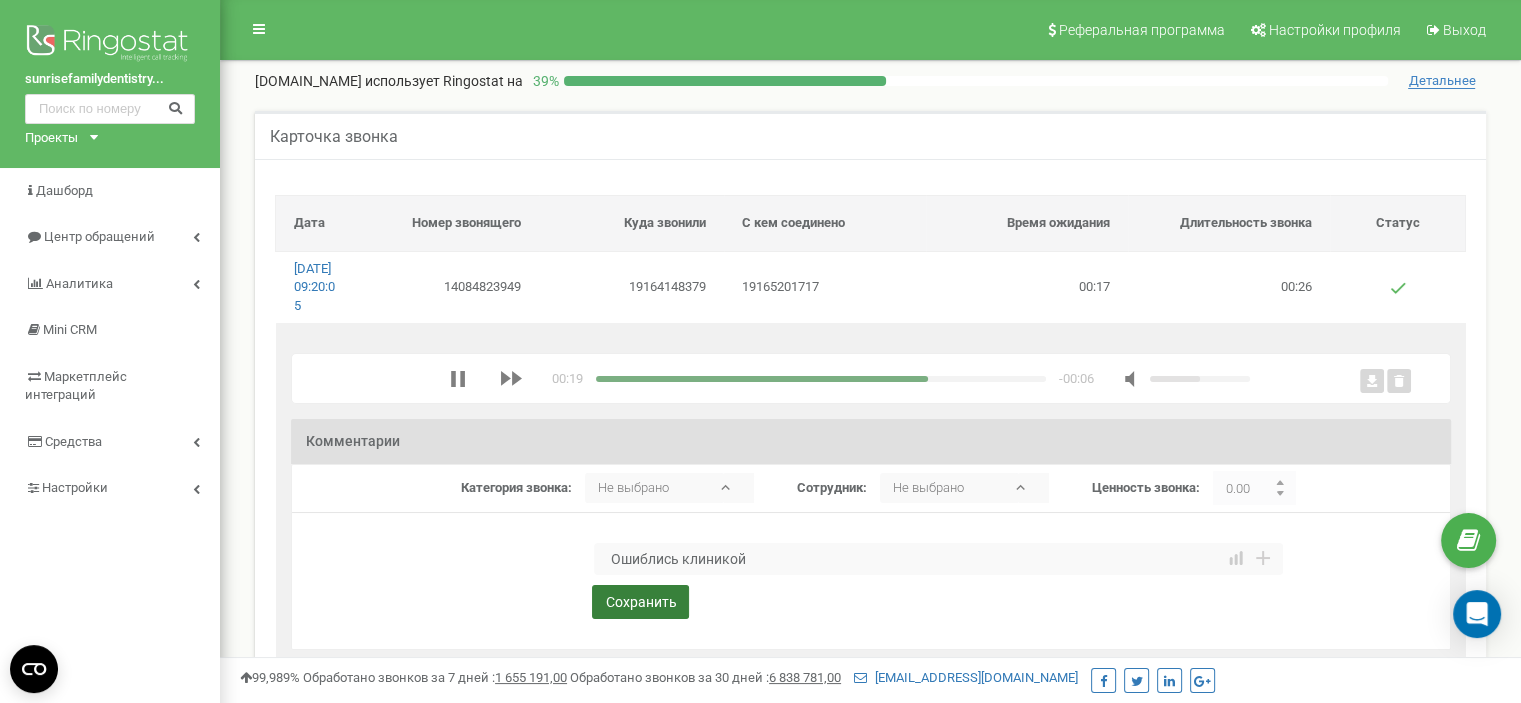 type on "Ошиблись клиникой" 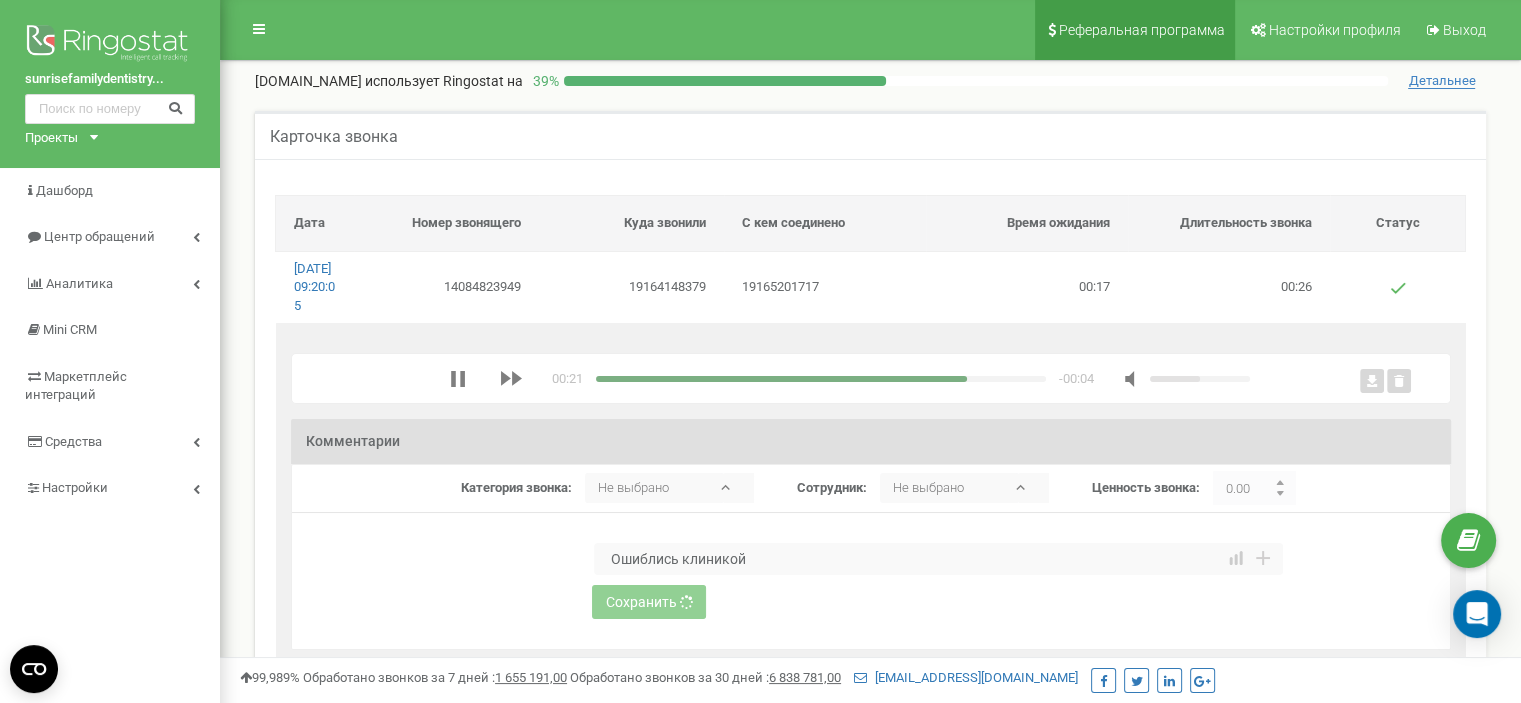 type 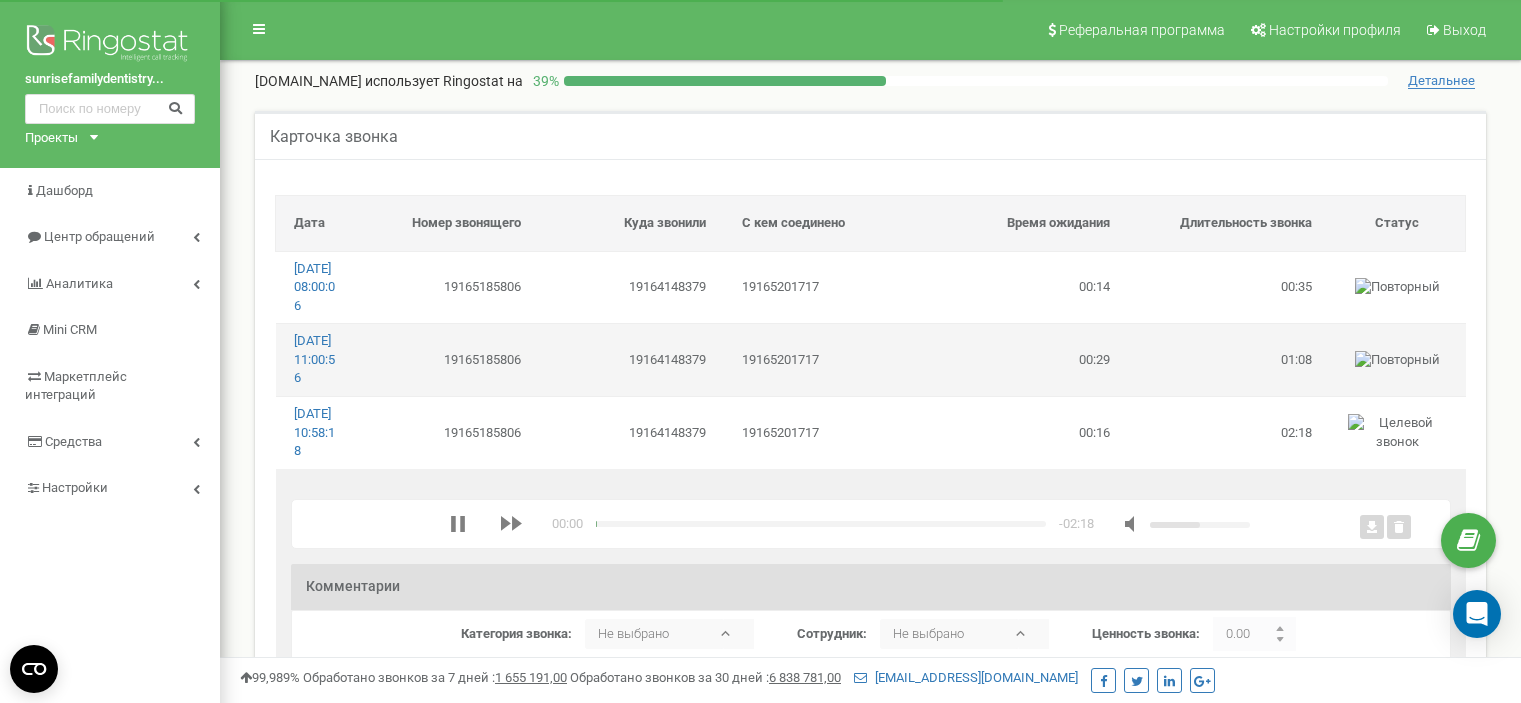 scroll, scrollTop: 0, scrollLeft: 0, axis: both 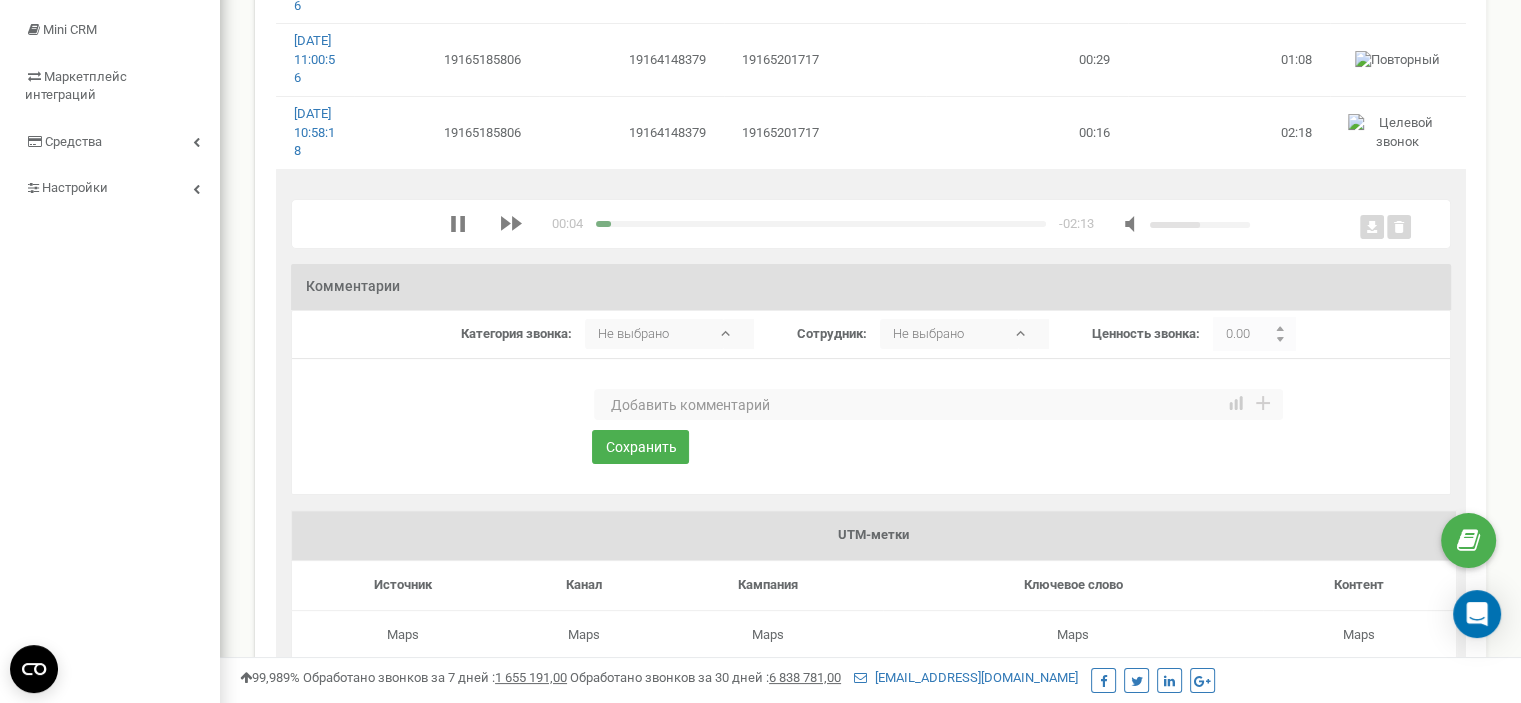 click at bounding box center (938, 405) 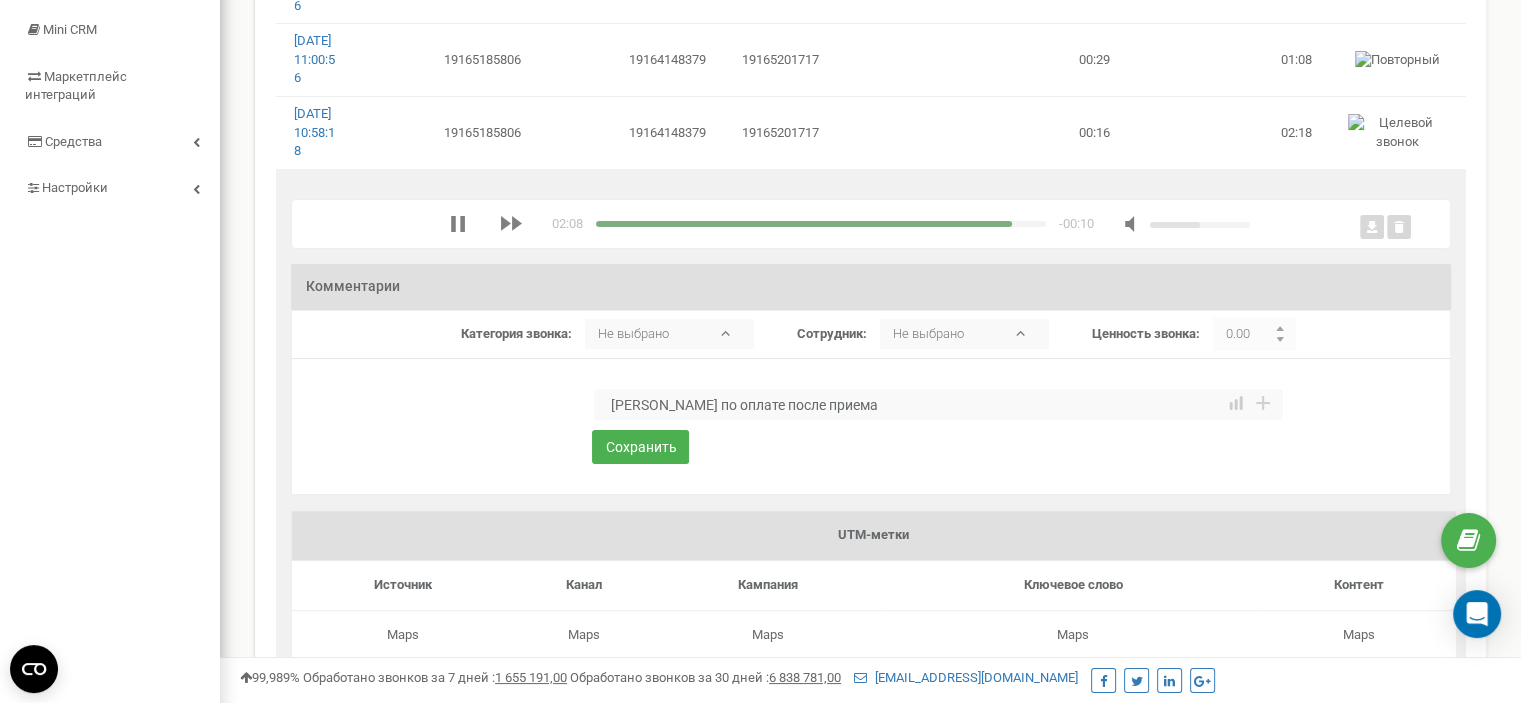 click at bounding box center (804, 224) 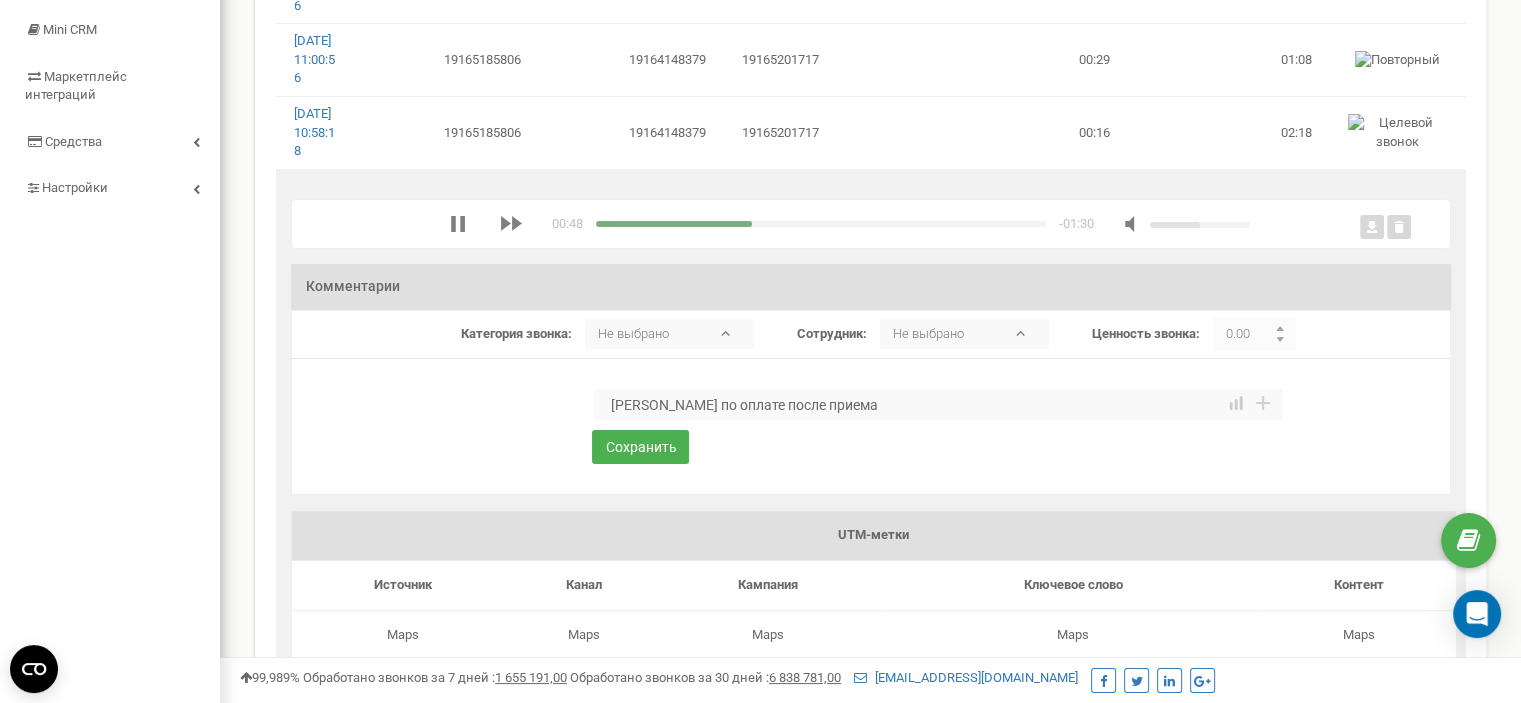 click on "[PERSON_NAME] по оплате после приема" at bounding box center (938, 405) 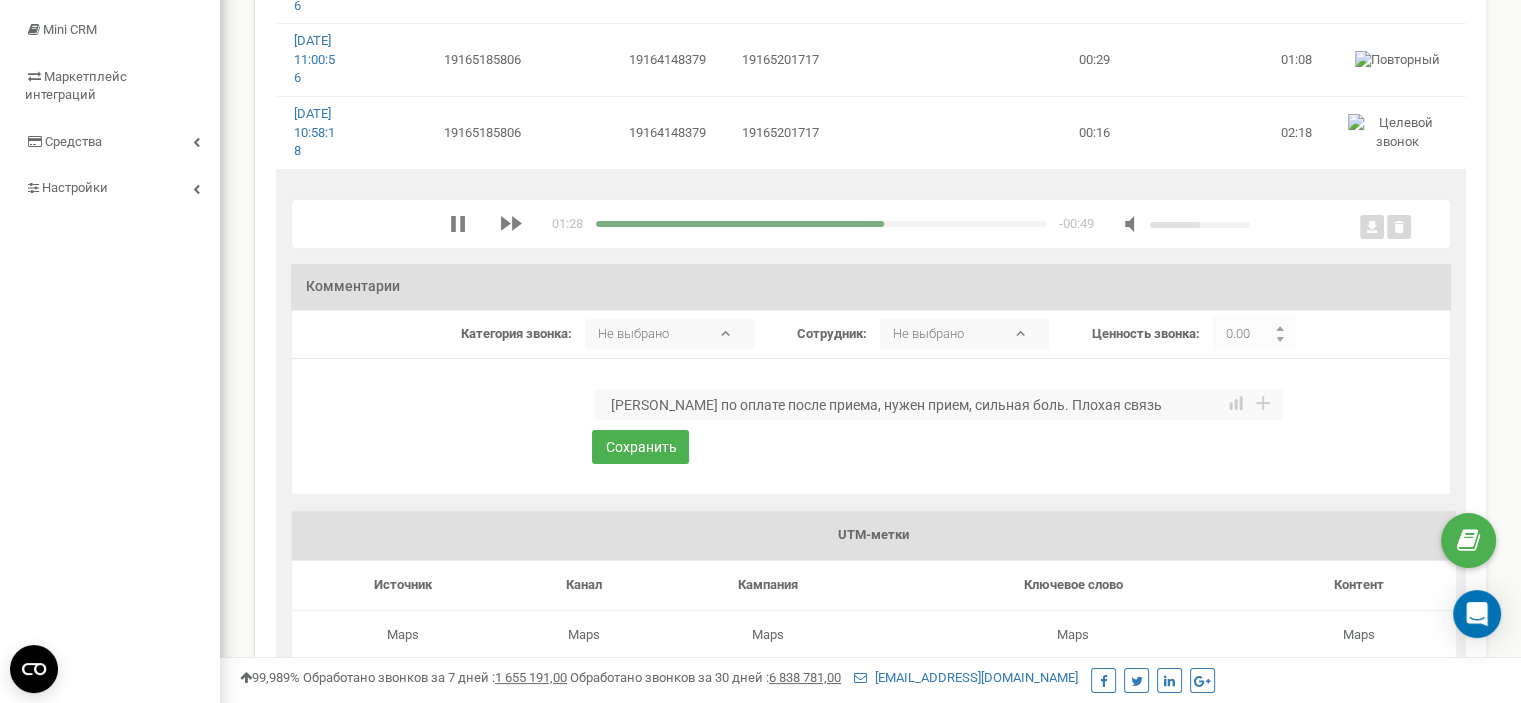 type on "Конс по оплате после приема, нужен прием, сильная боль. Плохая связь" 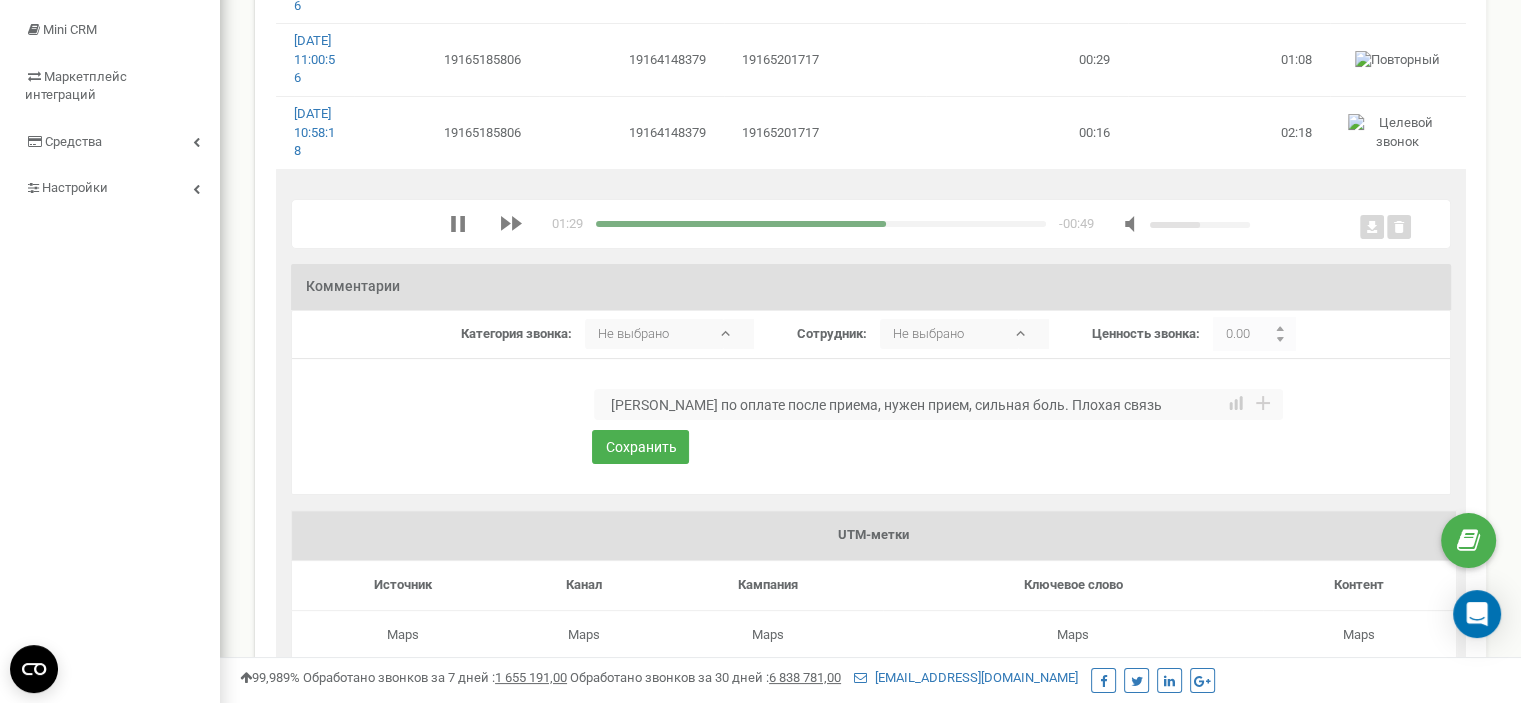 click at bounding box center (821, 224) 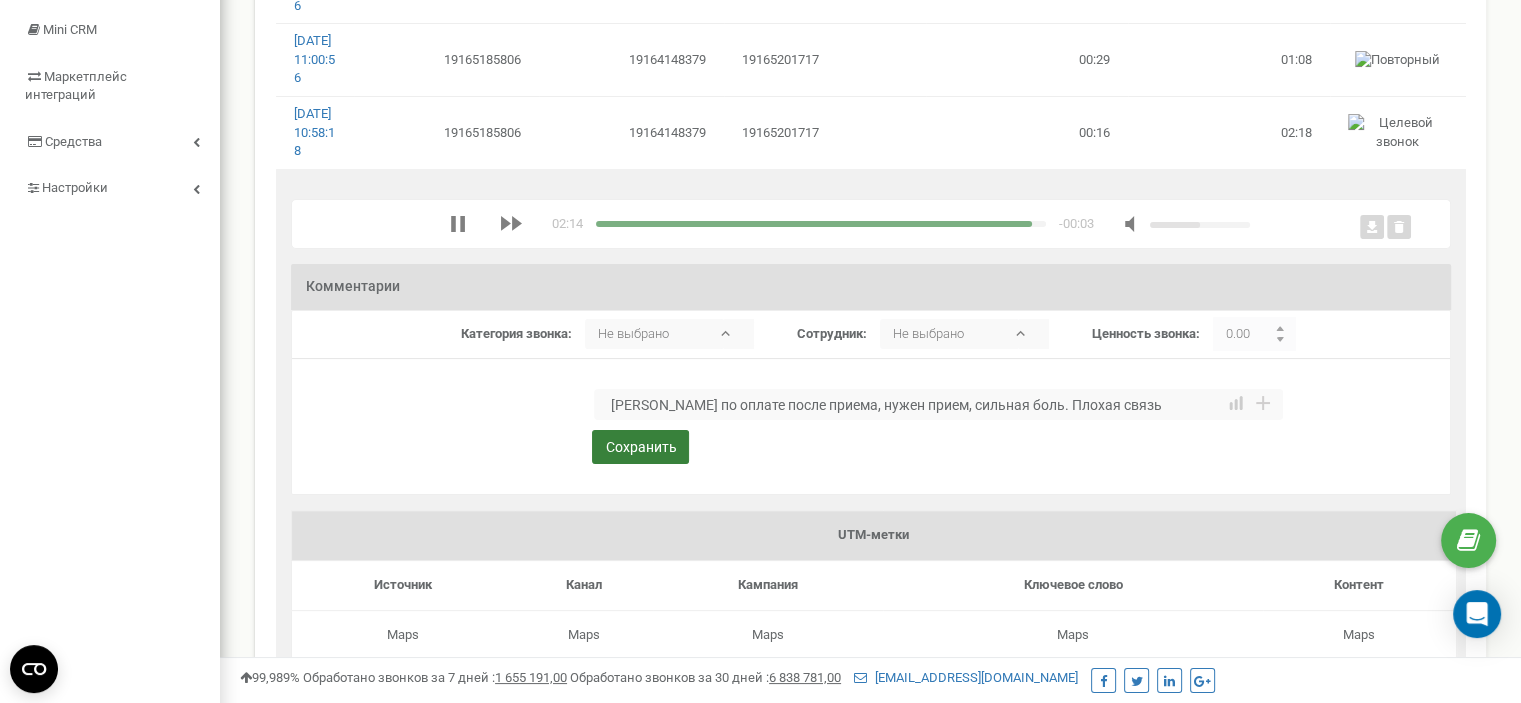 click on "Сохранить" at bounding box center [640, 447] 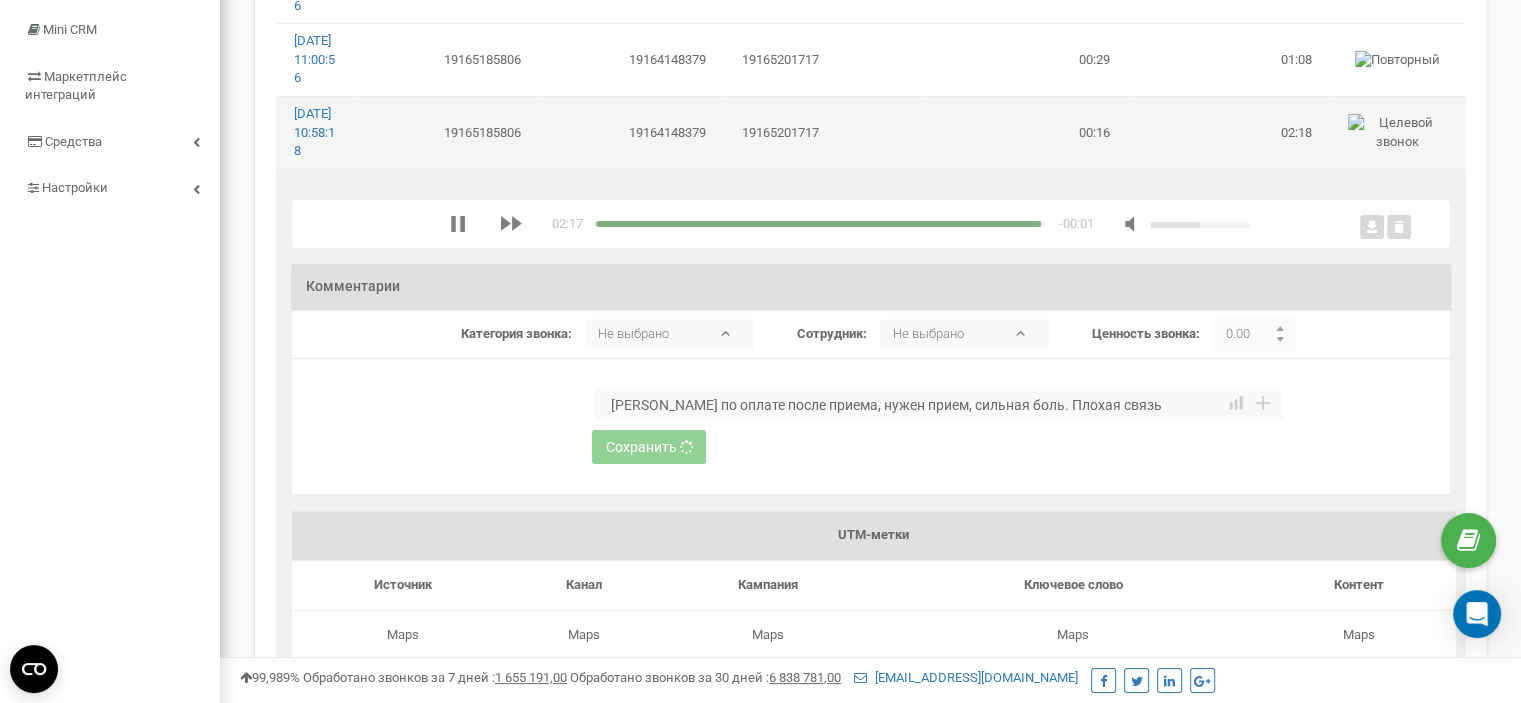type 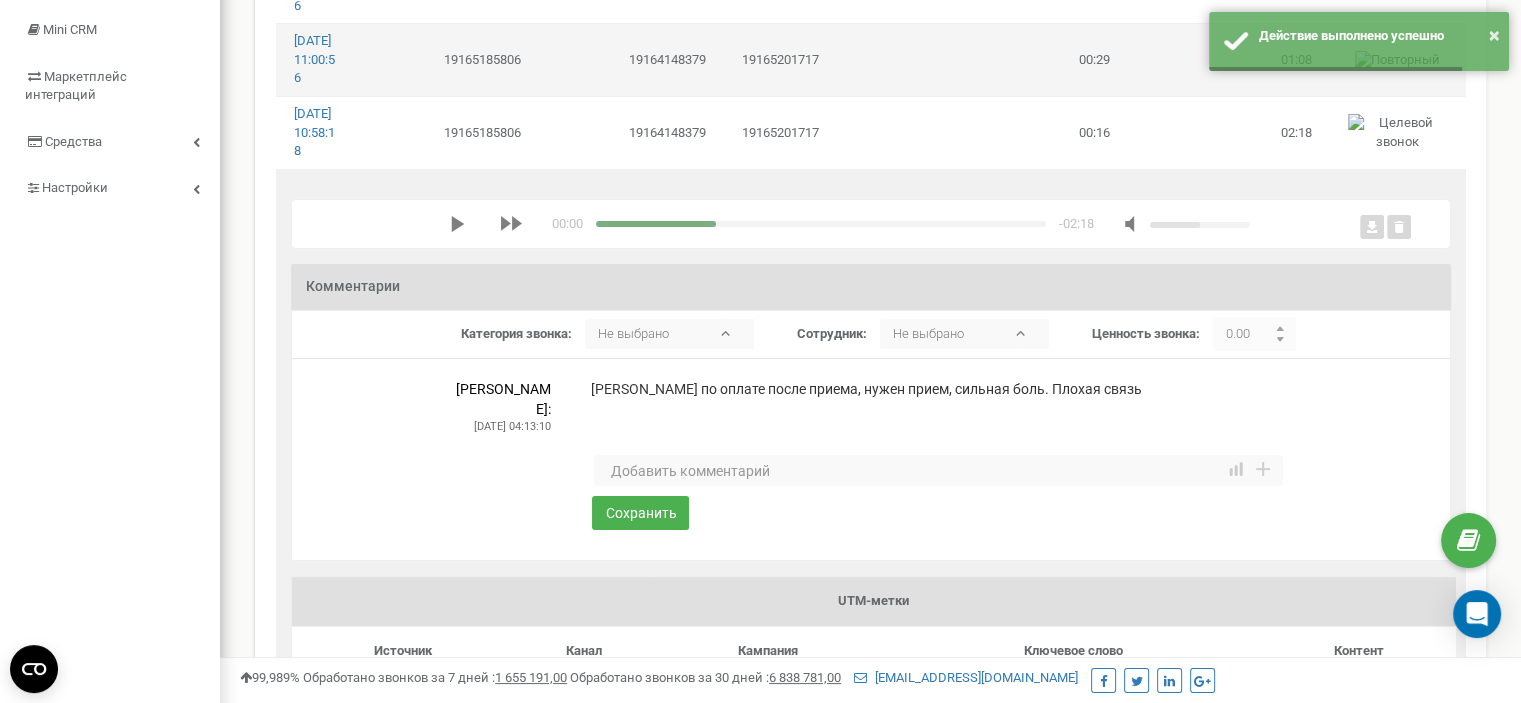 click on "19165185806" at bounding box center (446, 60) 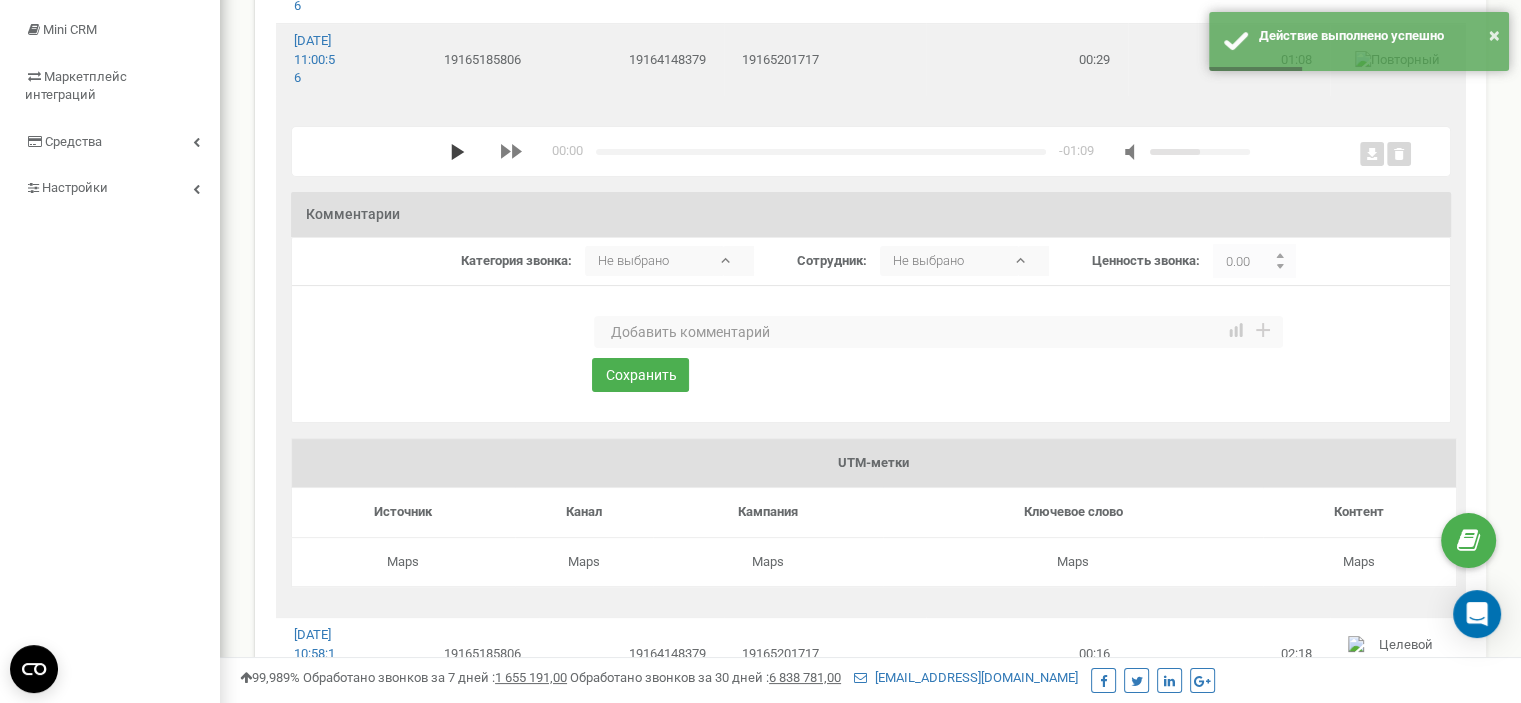 click 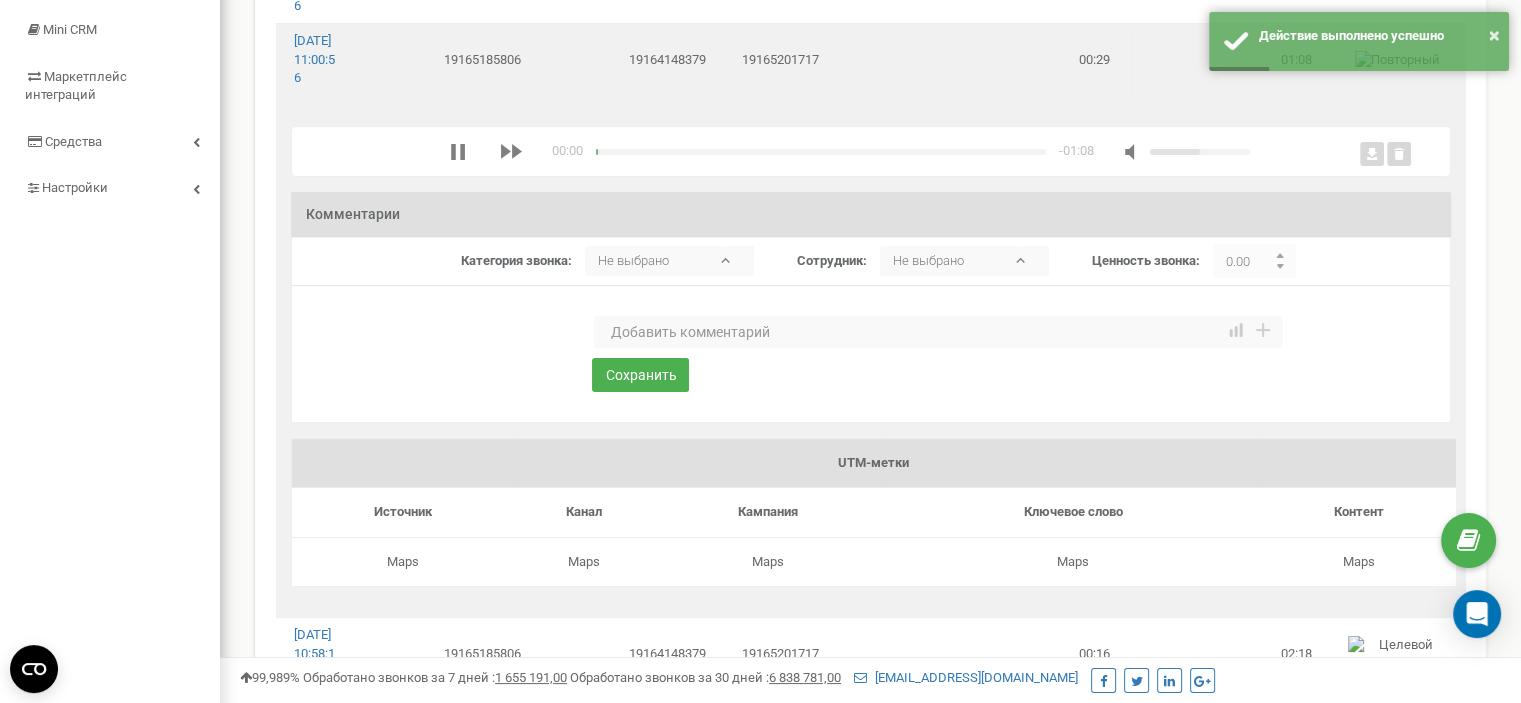 click at bounding box center (938, 332) 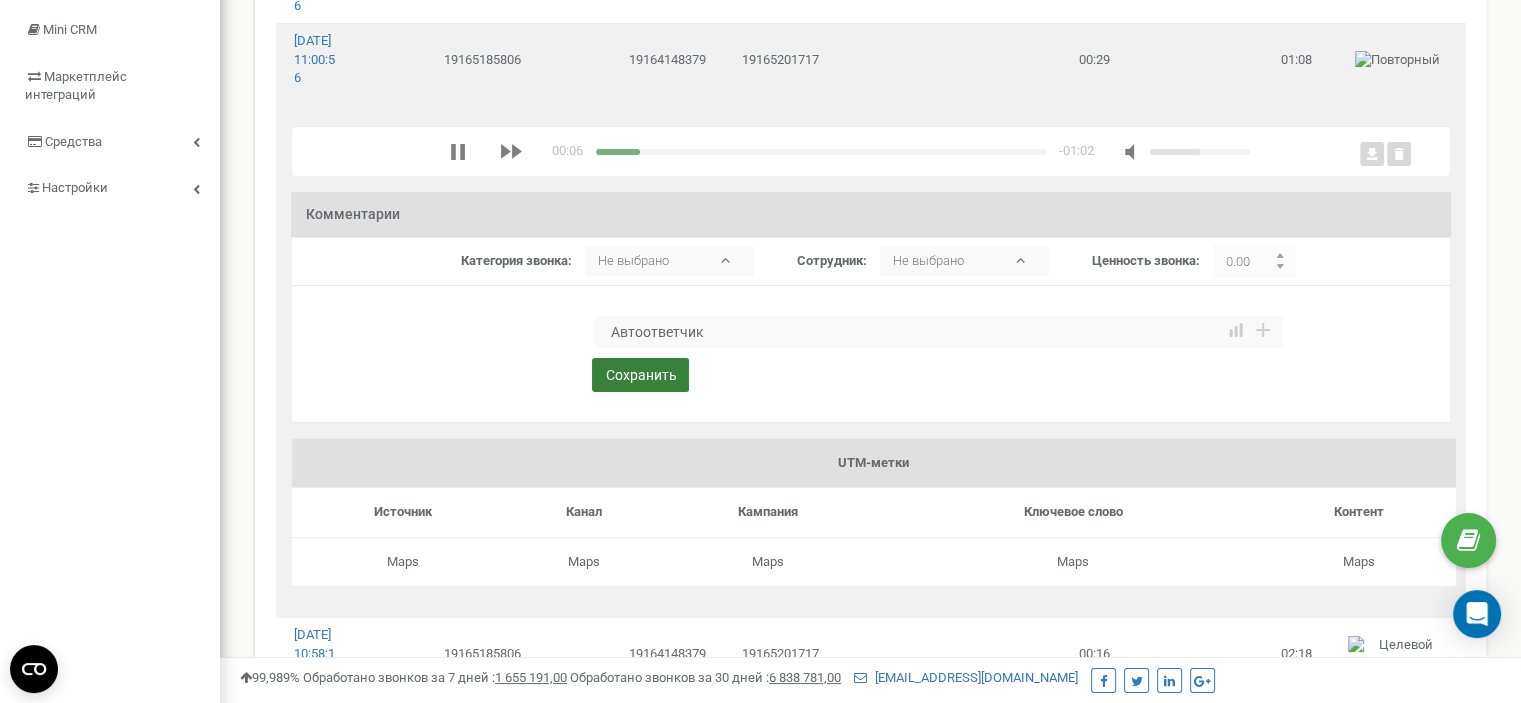 type on "Автоответчик" 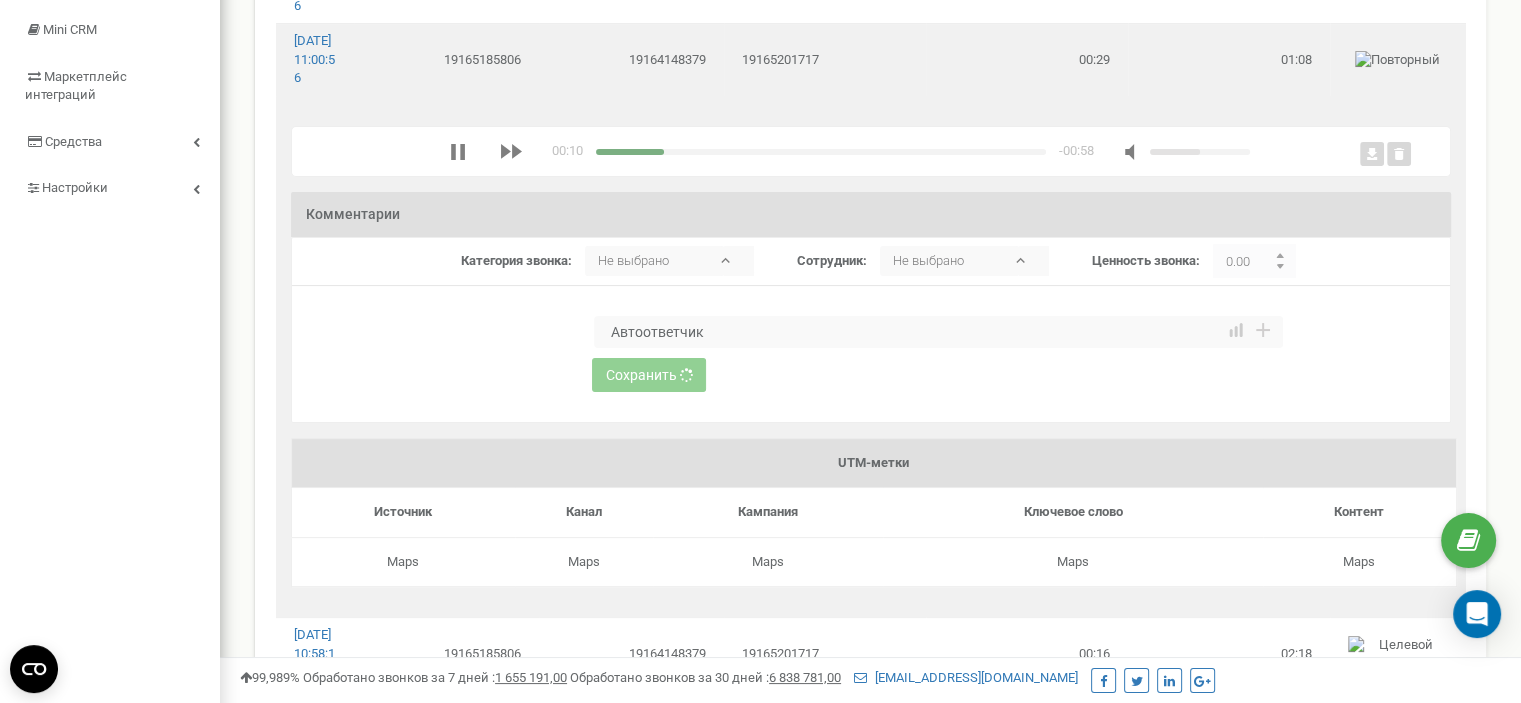 type 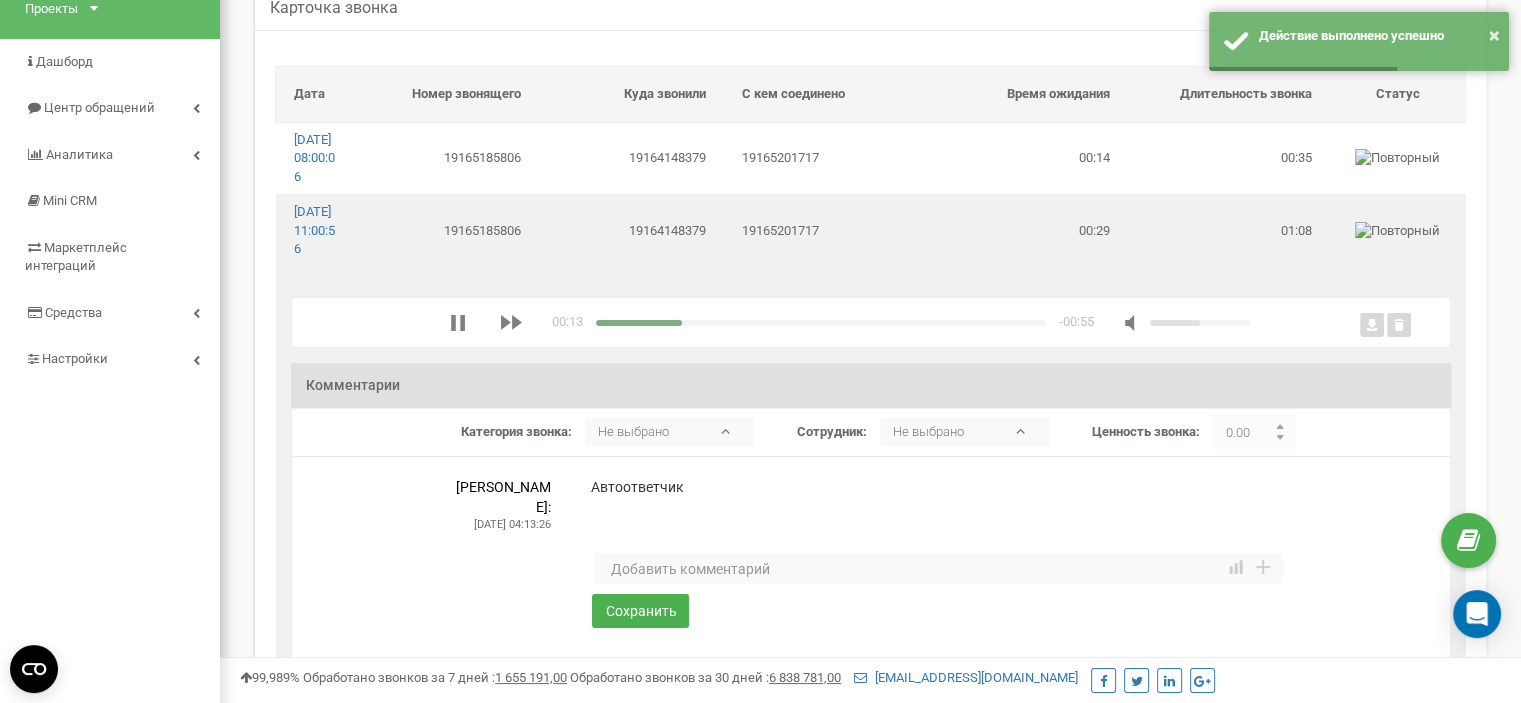 scroll, scrollTop: 100, scrollLeft: 0, axis: vertical 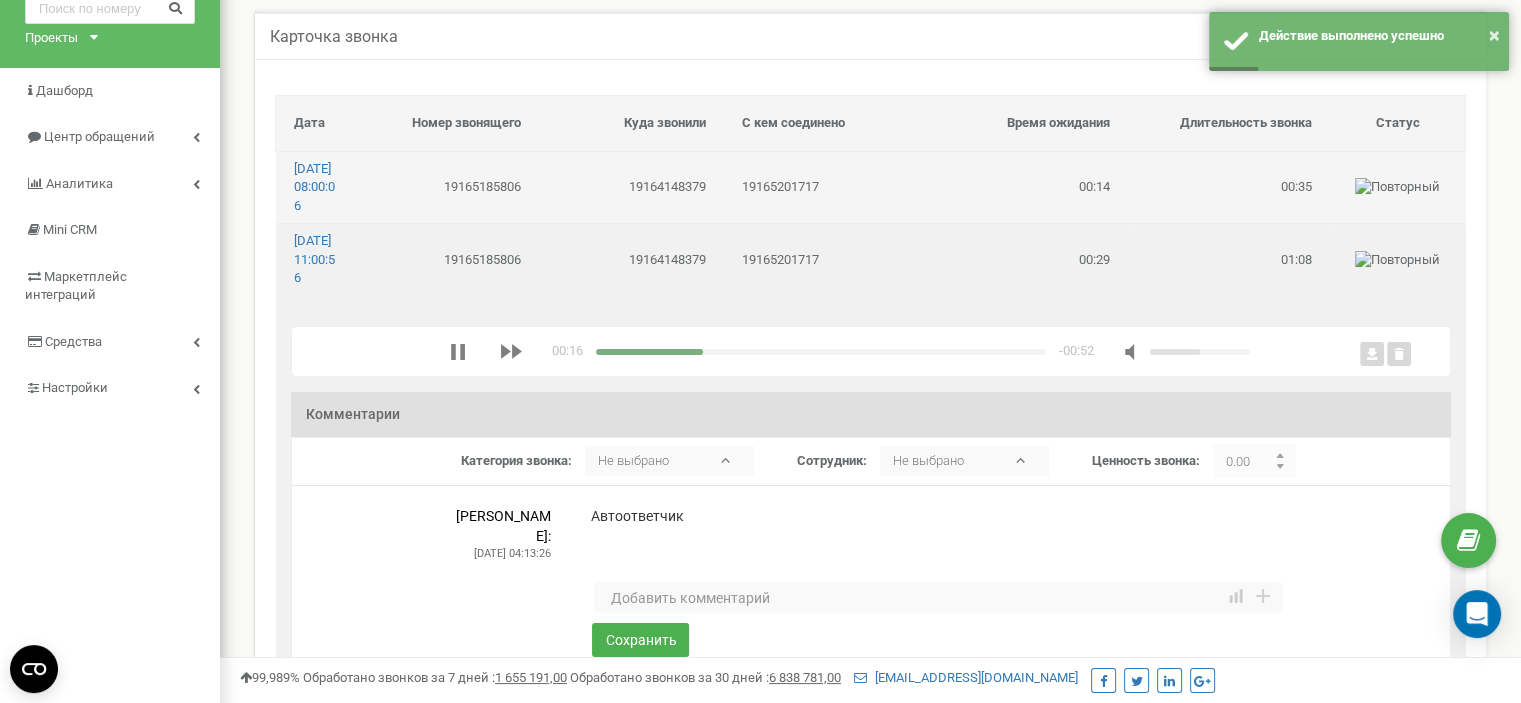 click on "19165201717" at bounding box center [825, 187] 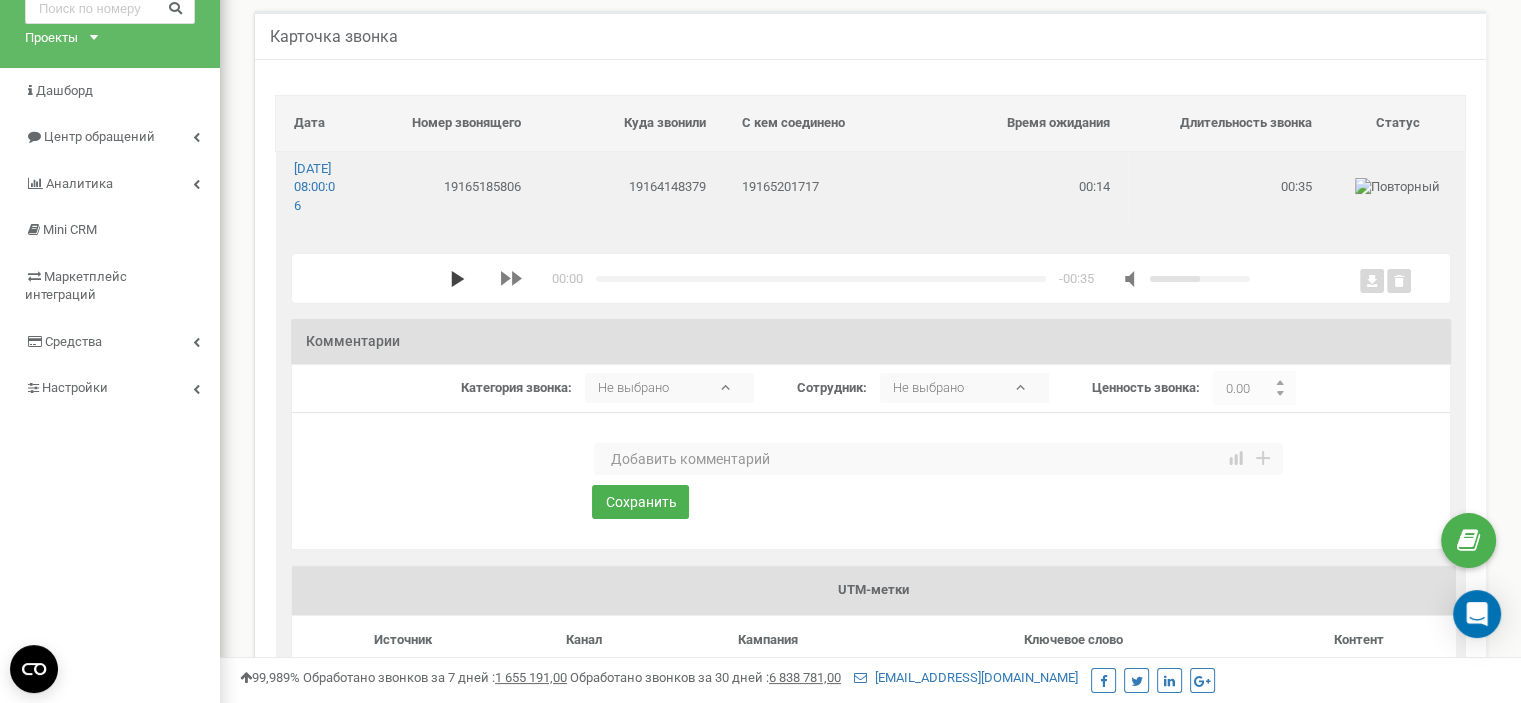 click 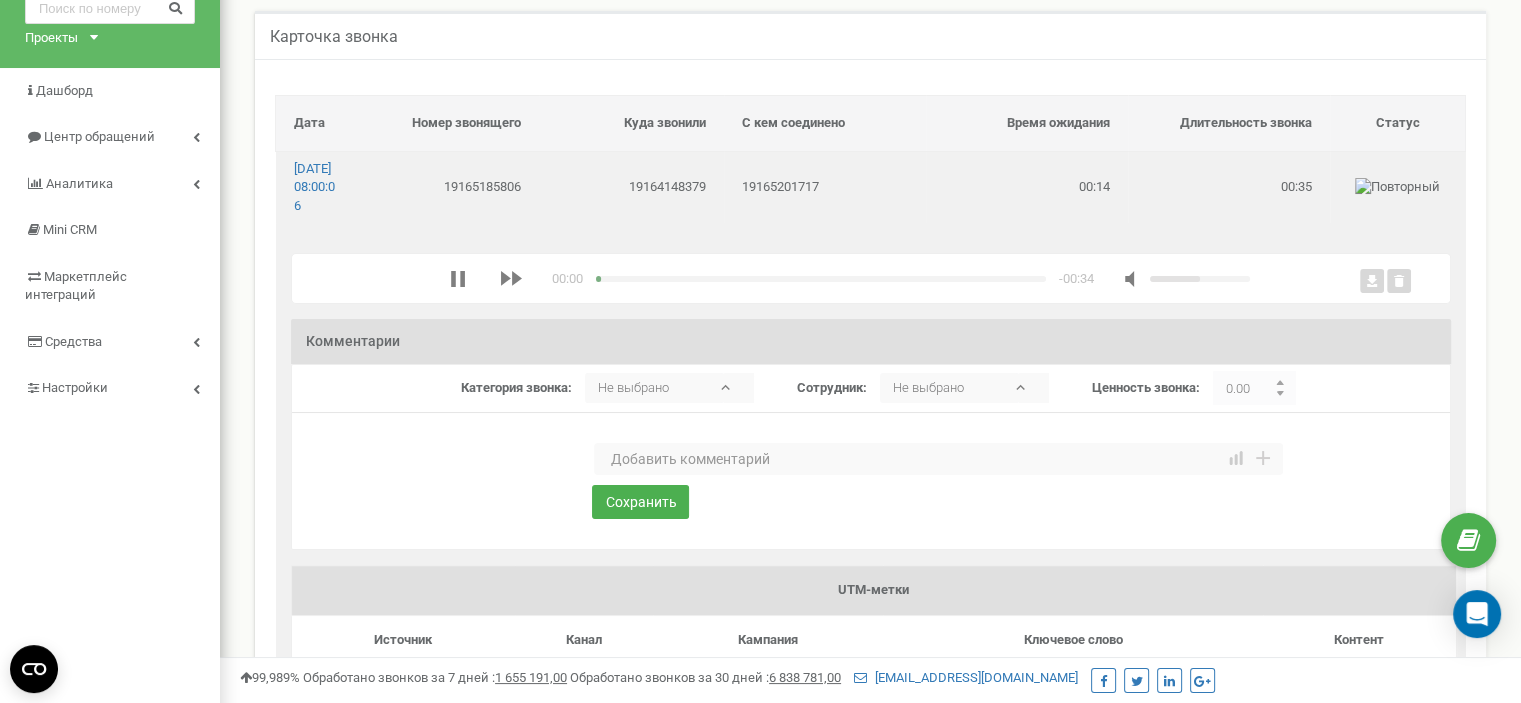 click at bounding box center [938, 459] 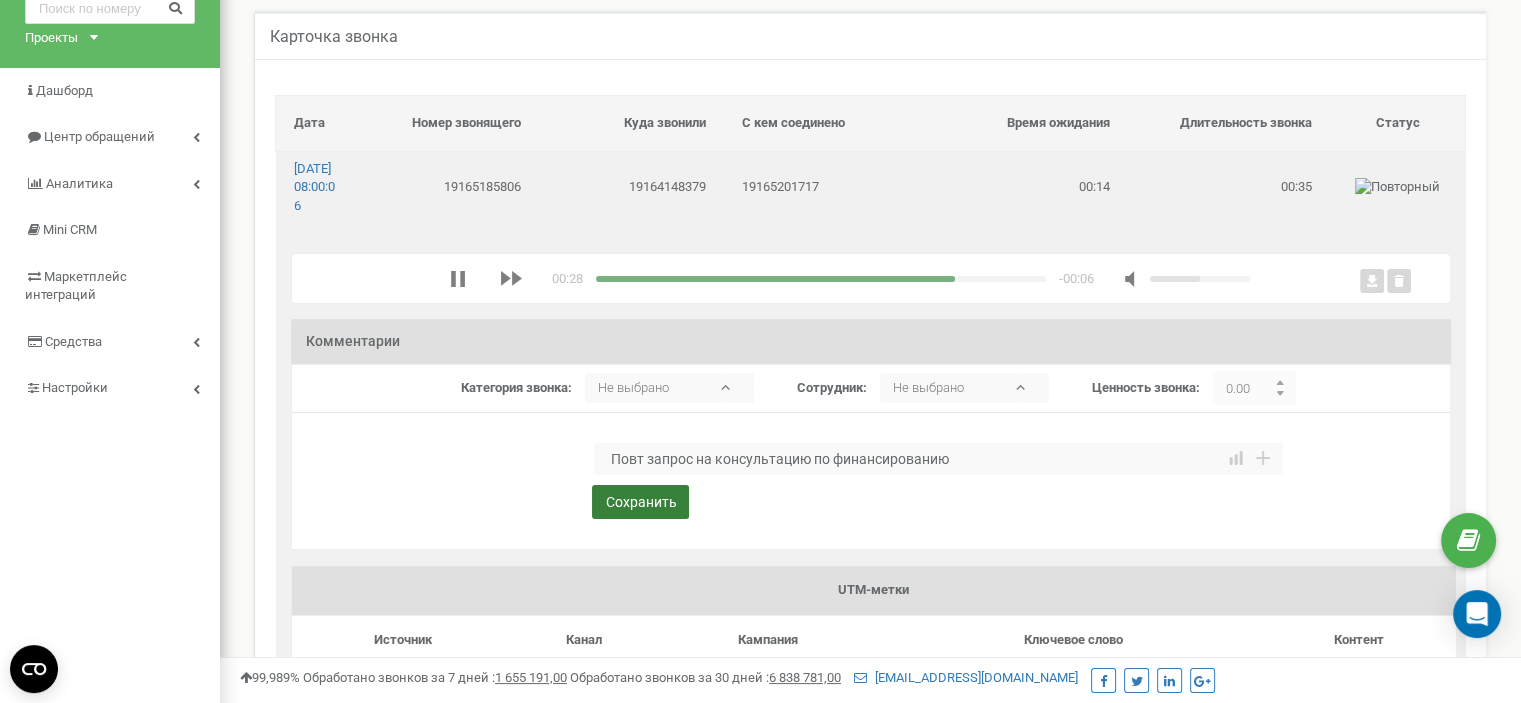 type on "Повт запрос на консультацию по финансированию" 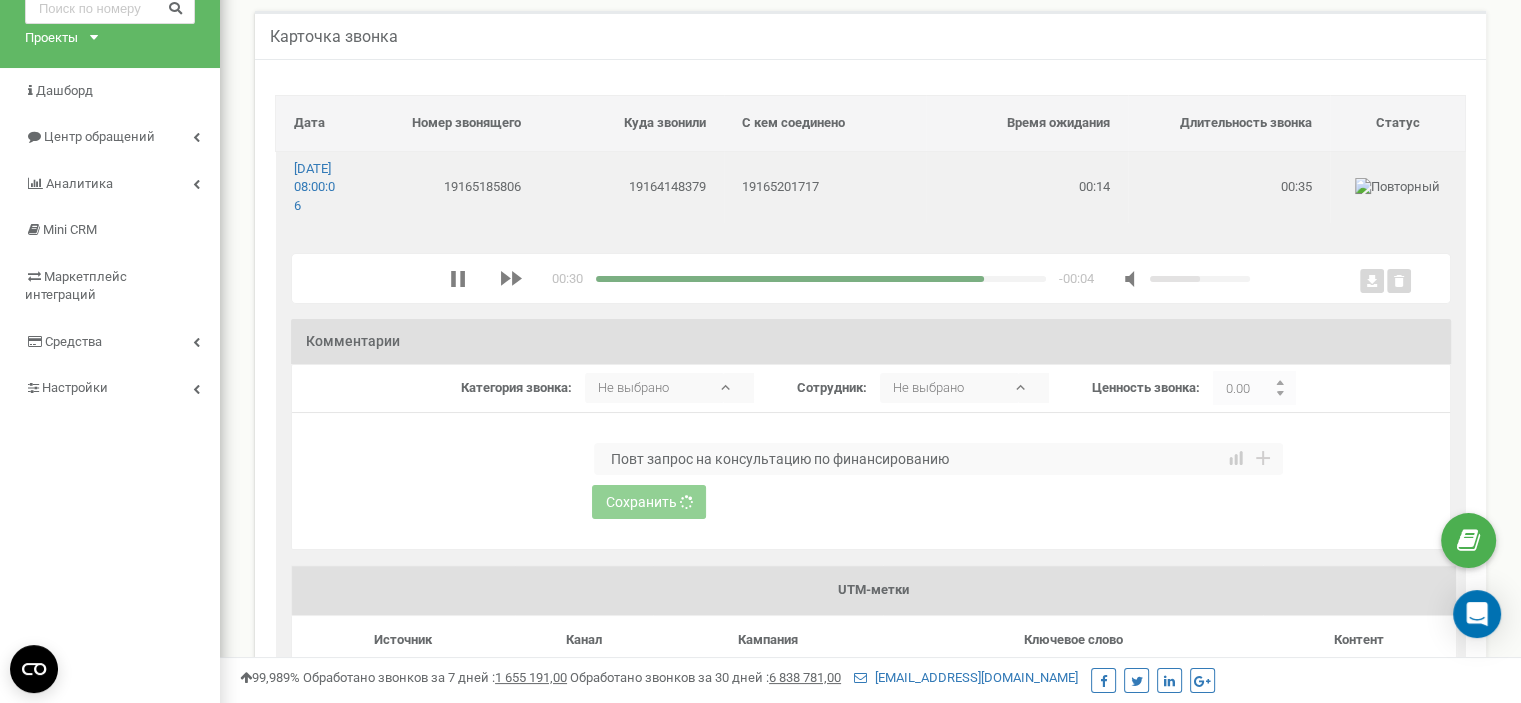 type 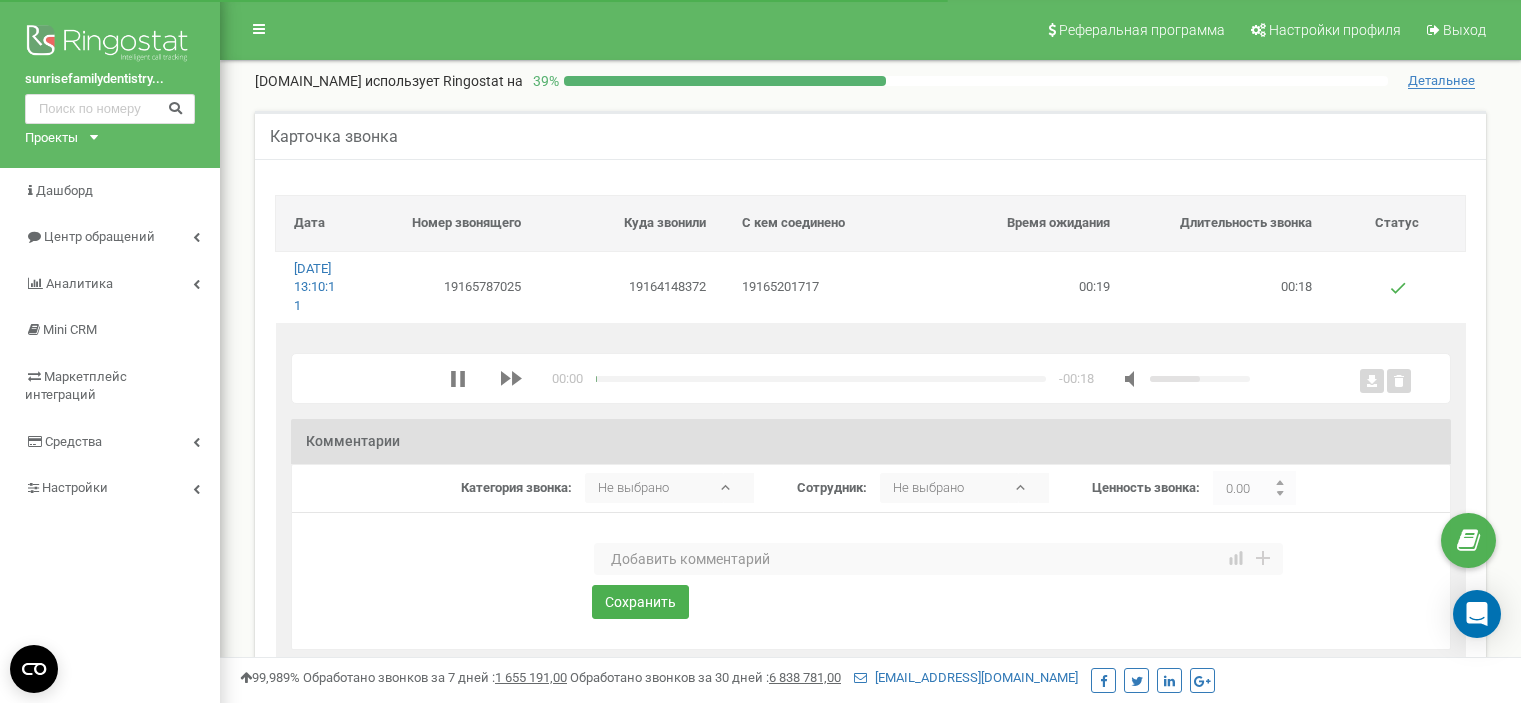scroll, scrollTop: 0, scrollLeft: 0, axis: both 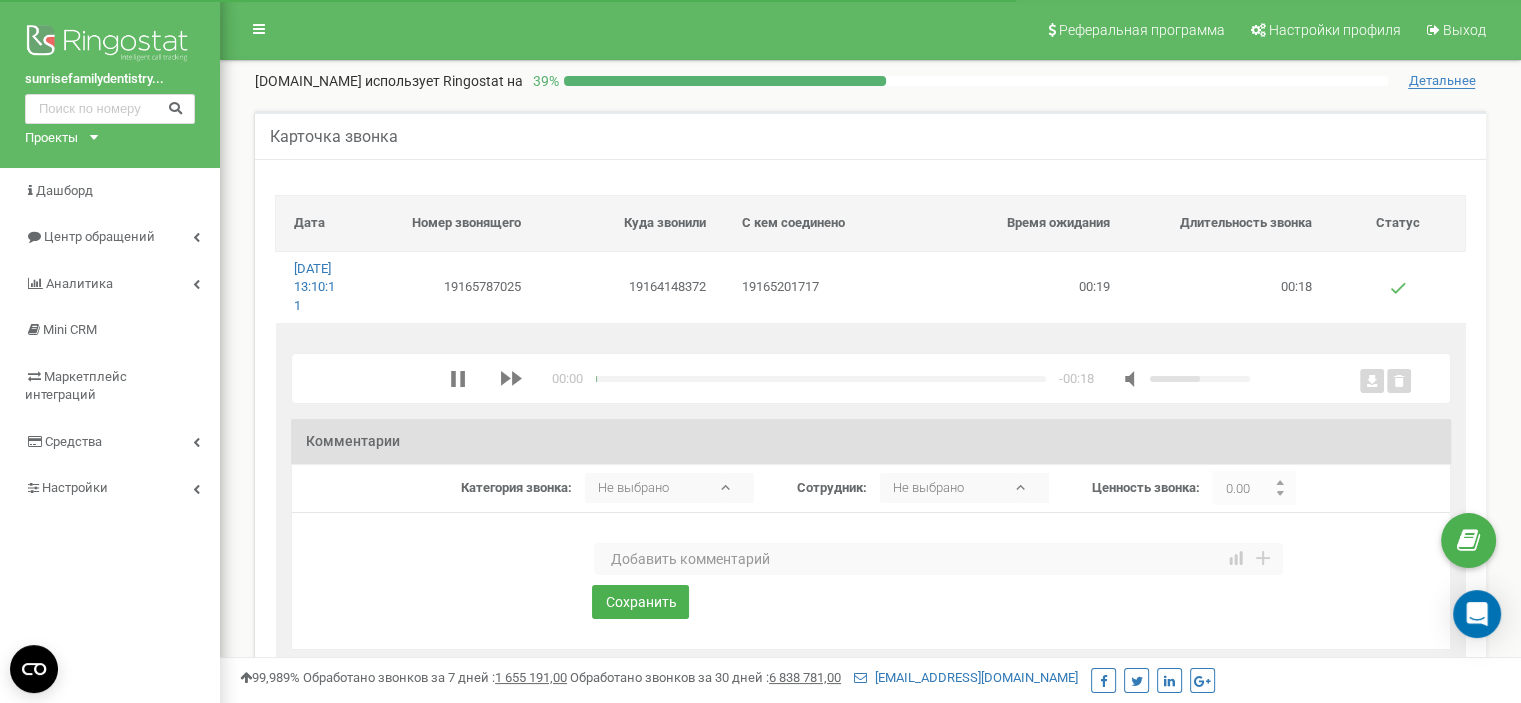 click at bounding box center (938, 559) 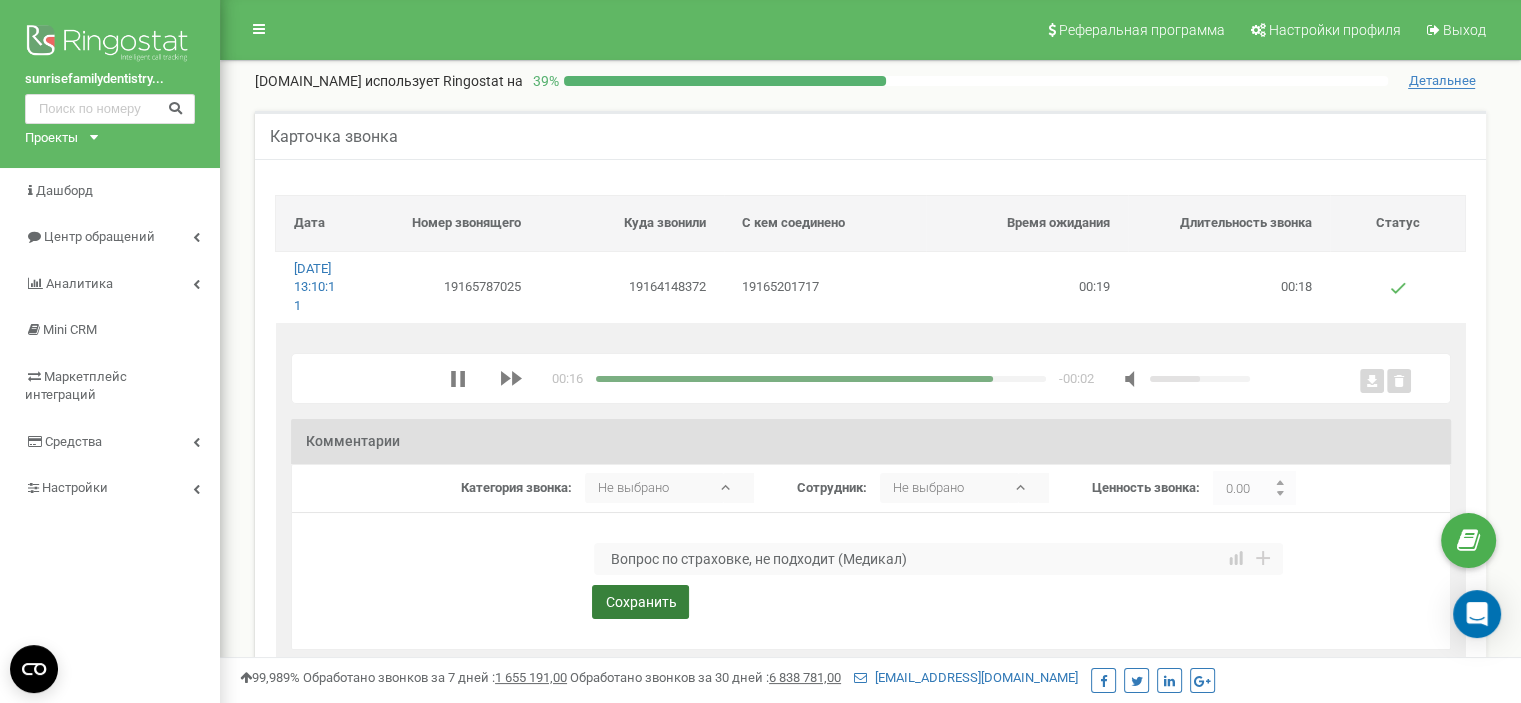 type on "Вопрос по страховке, не подходит (Медикал)" 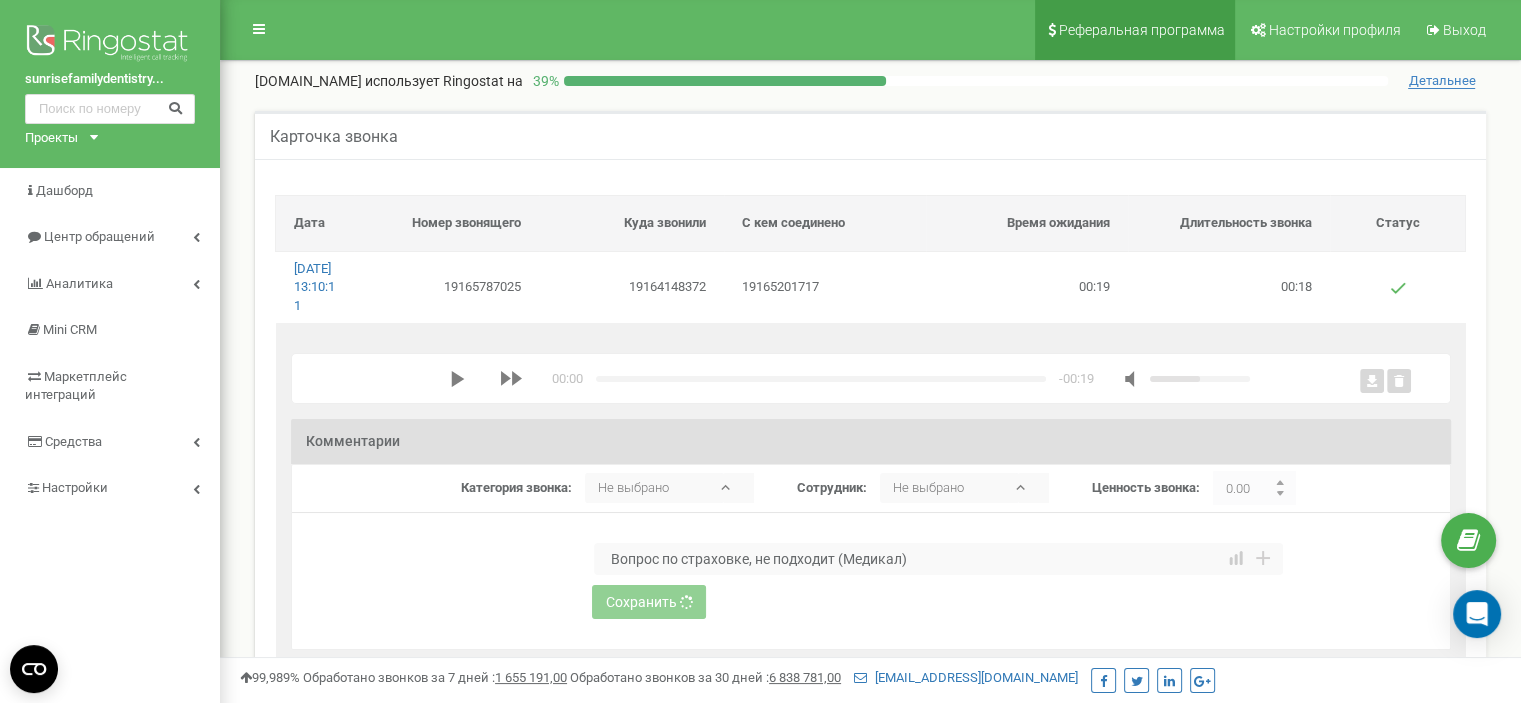type 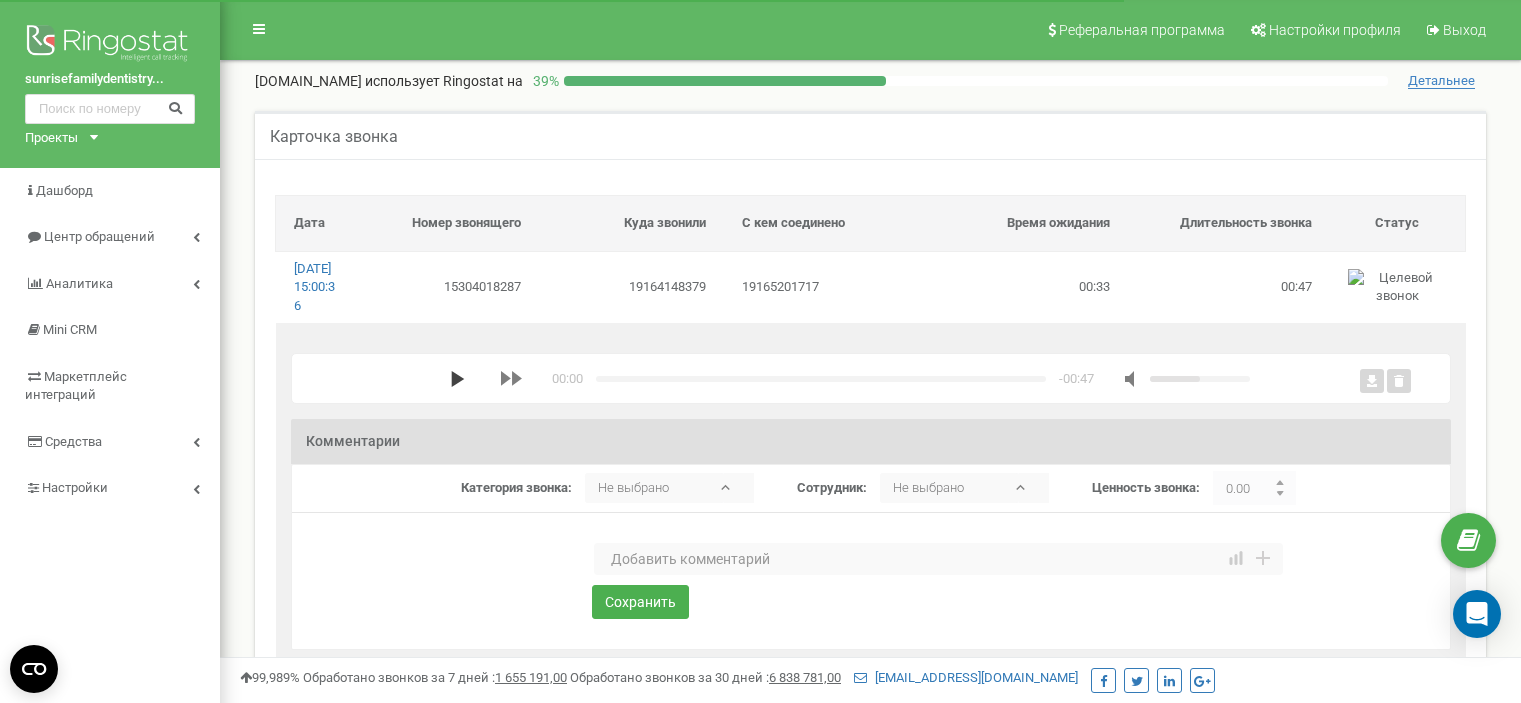 scroll, scrollTop: 0, scrollLeft: 0, axis: both 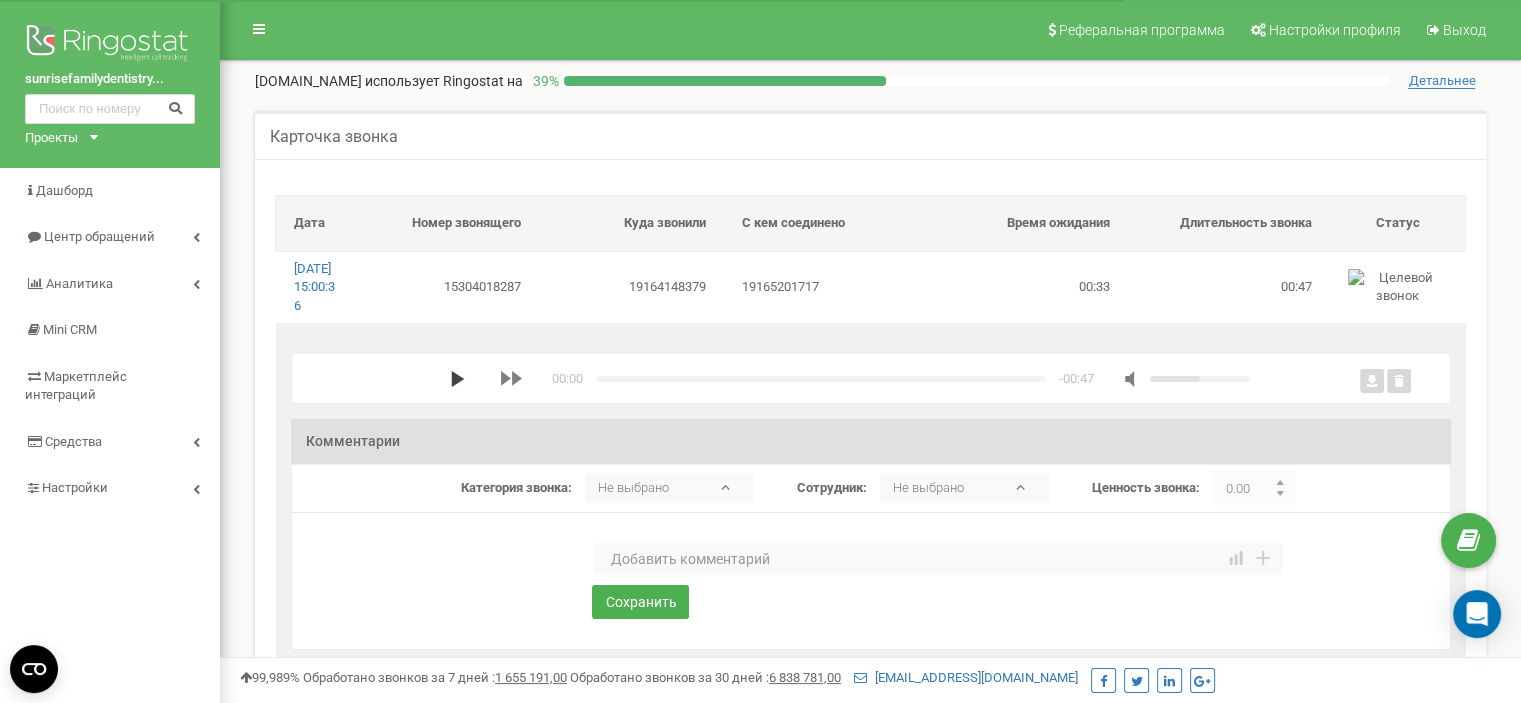 click 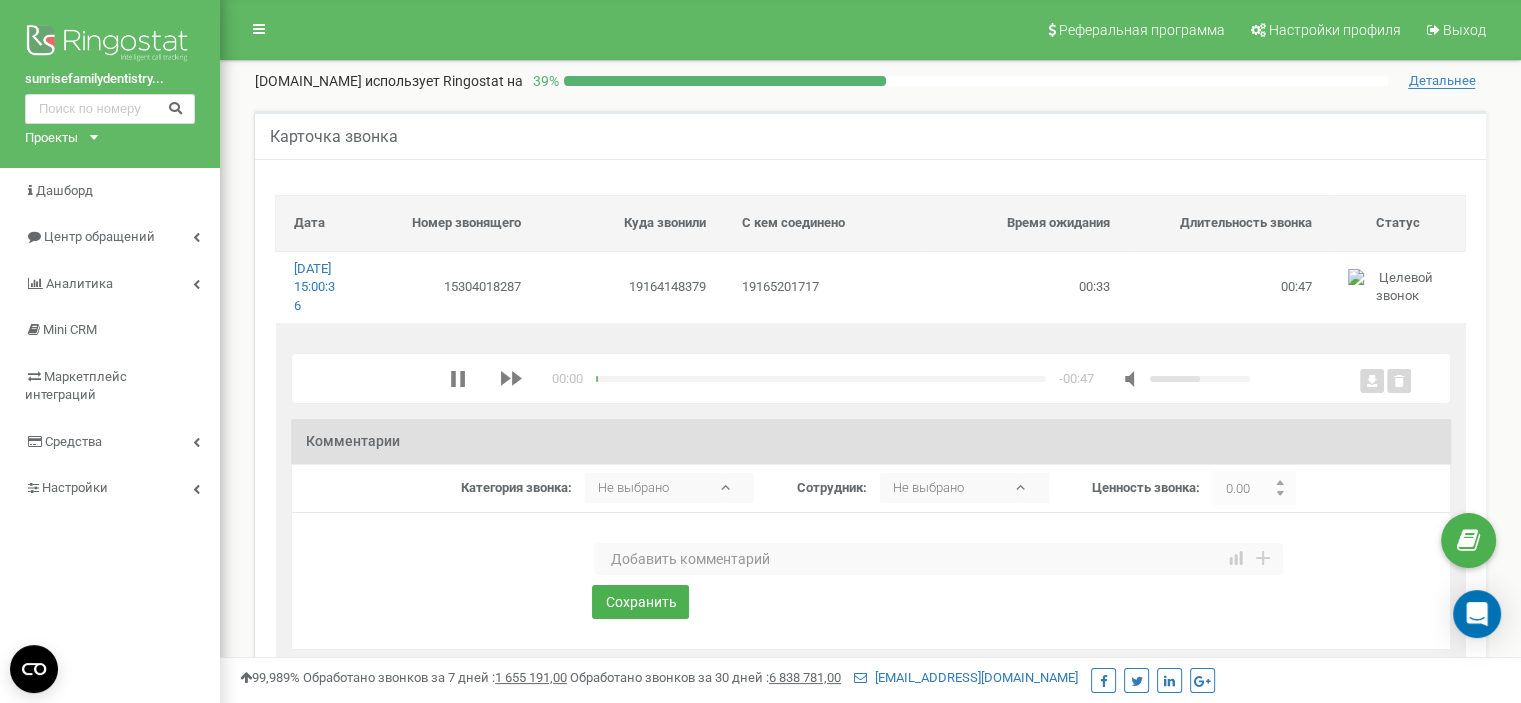 click at bounding box center [938, 559] 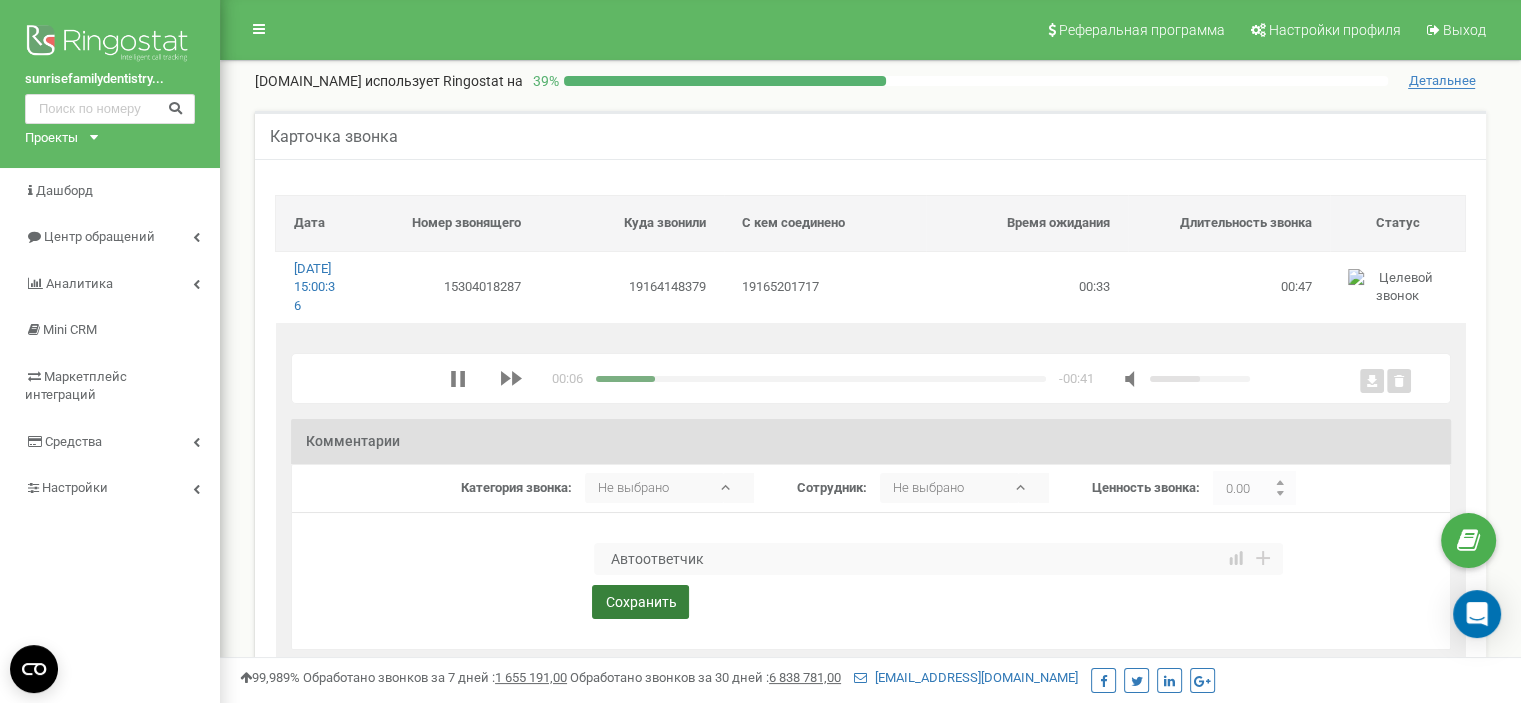 type on "Автоответчик" 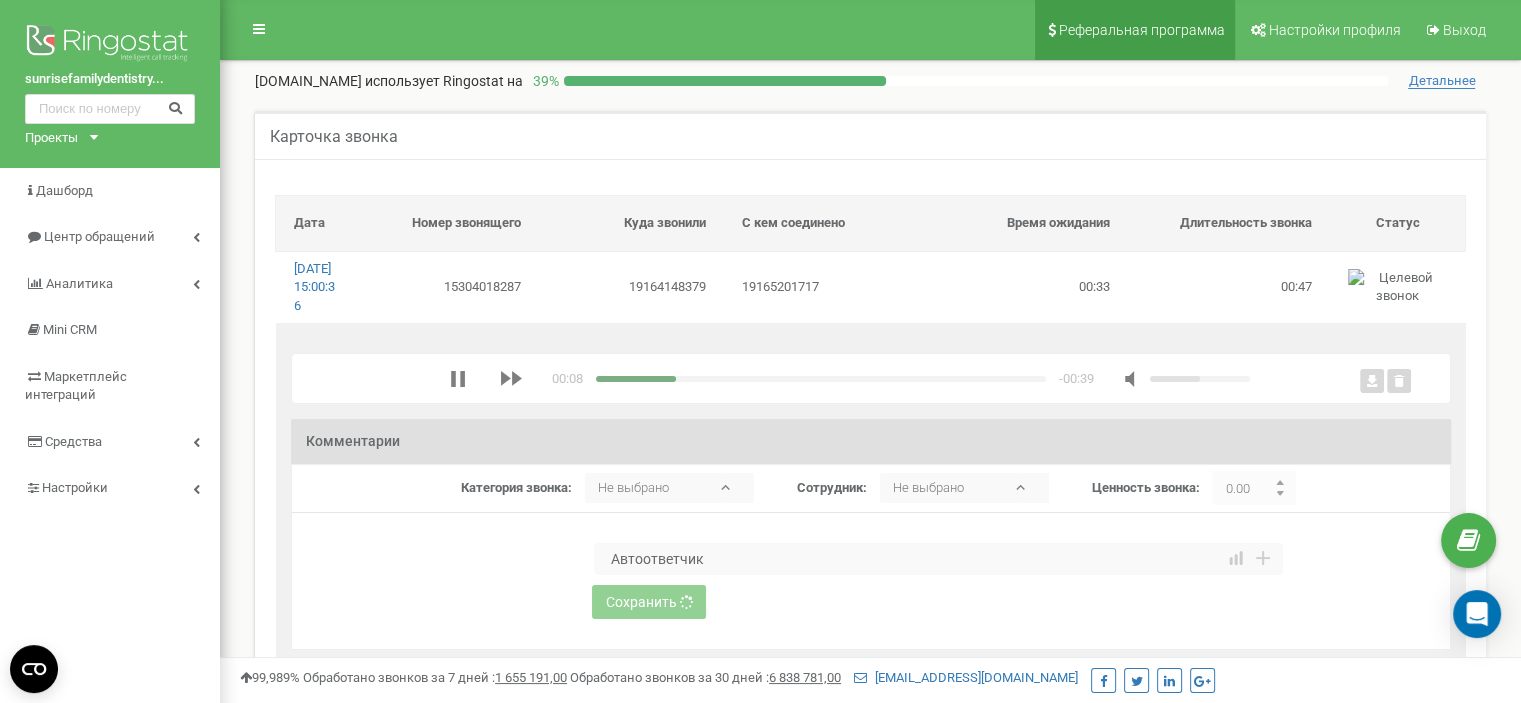 type 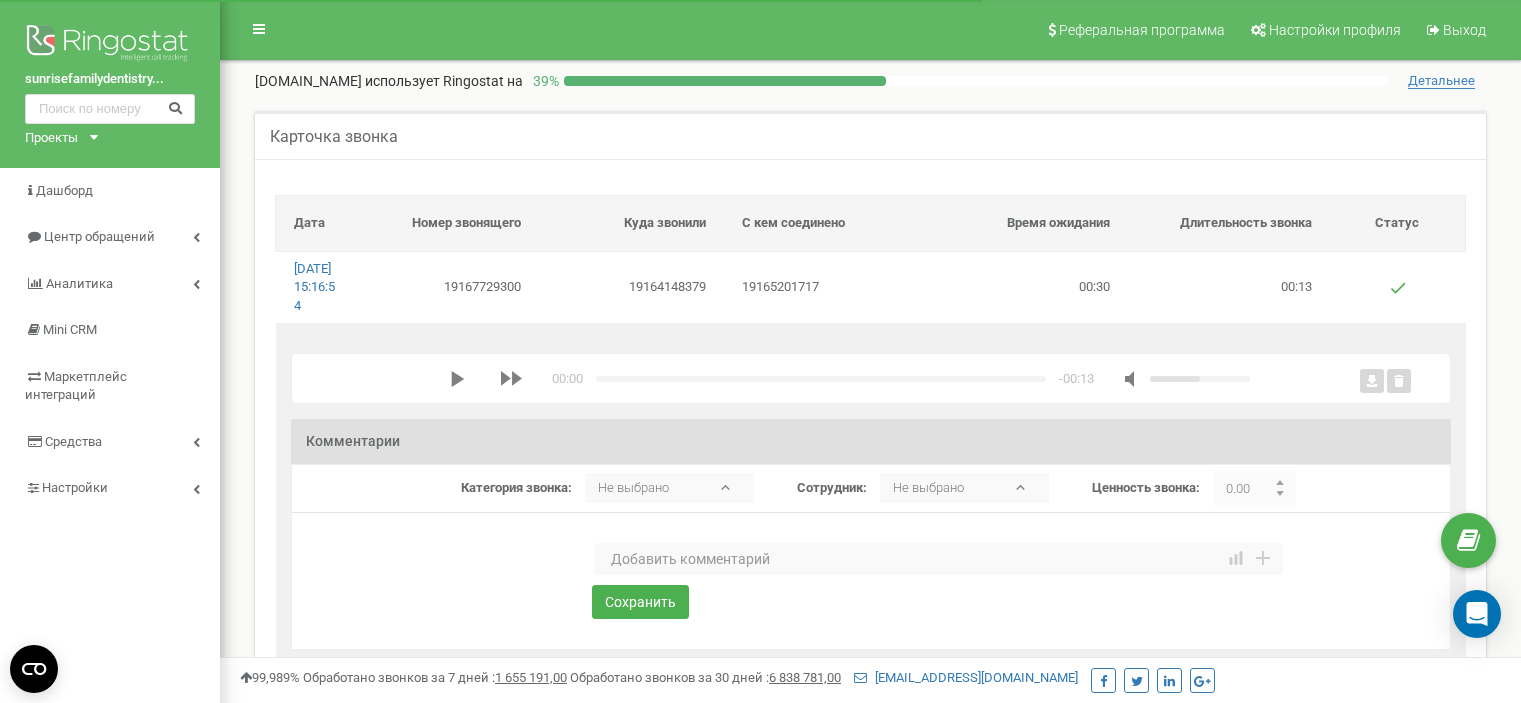 click 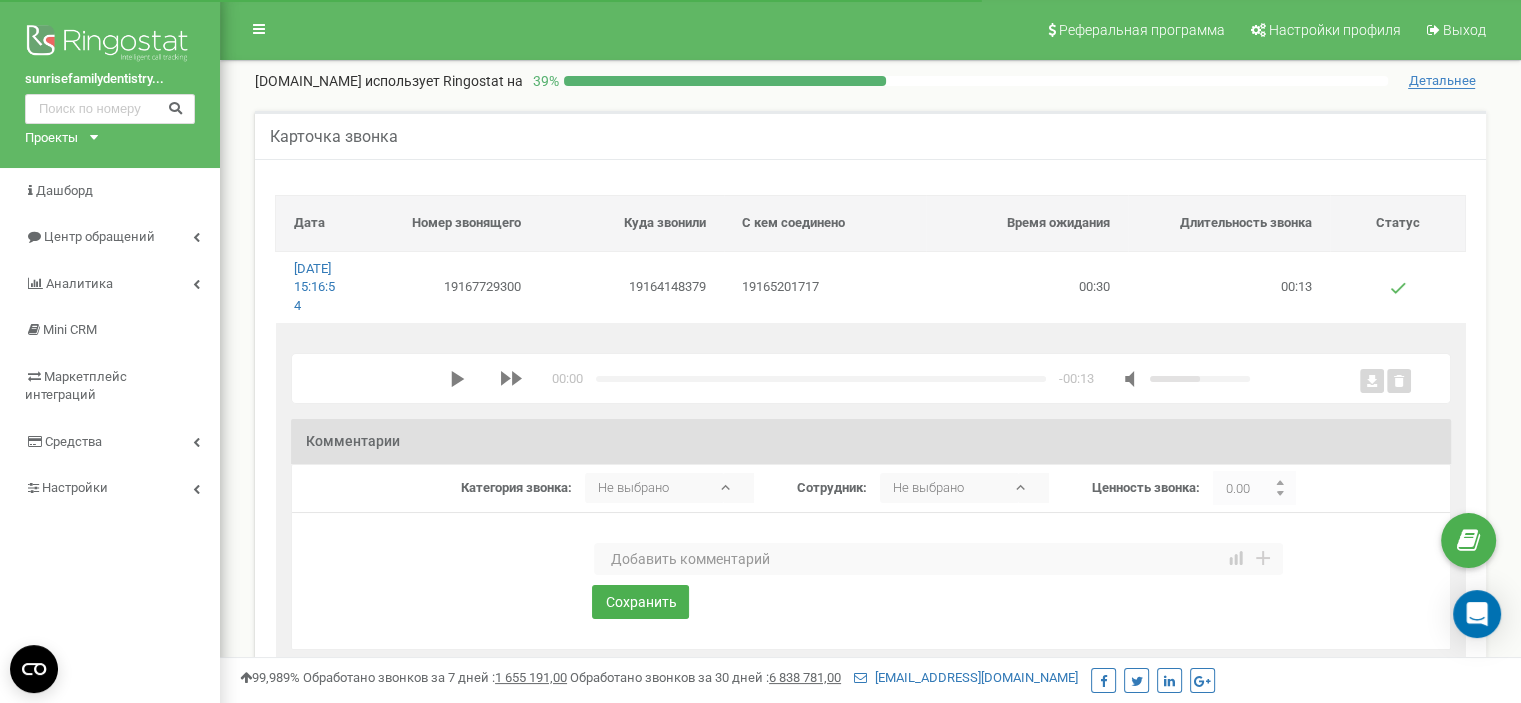 scroll, scrollTop: 0, scrollLeft: 0, axis: both 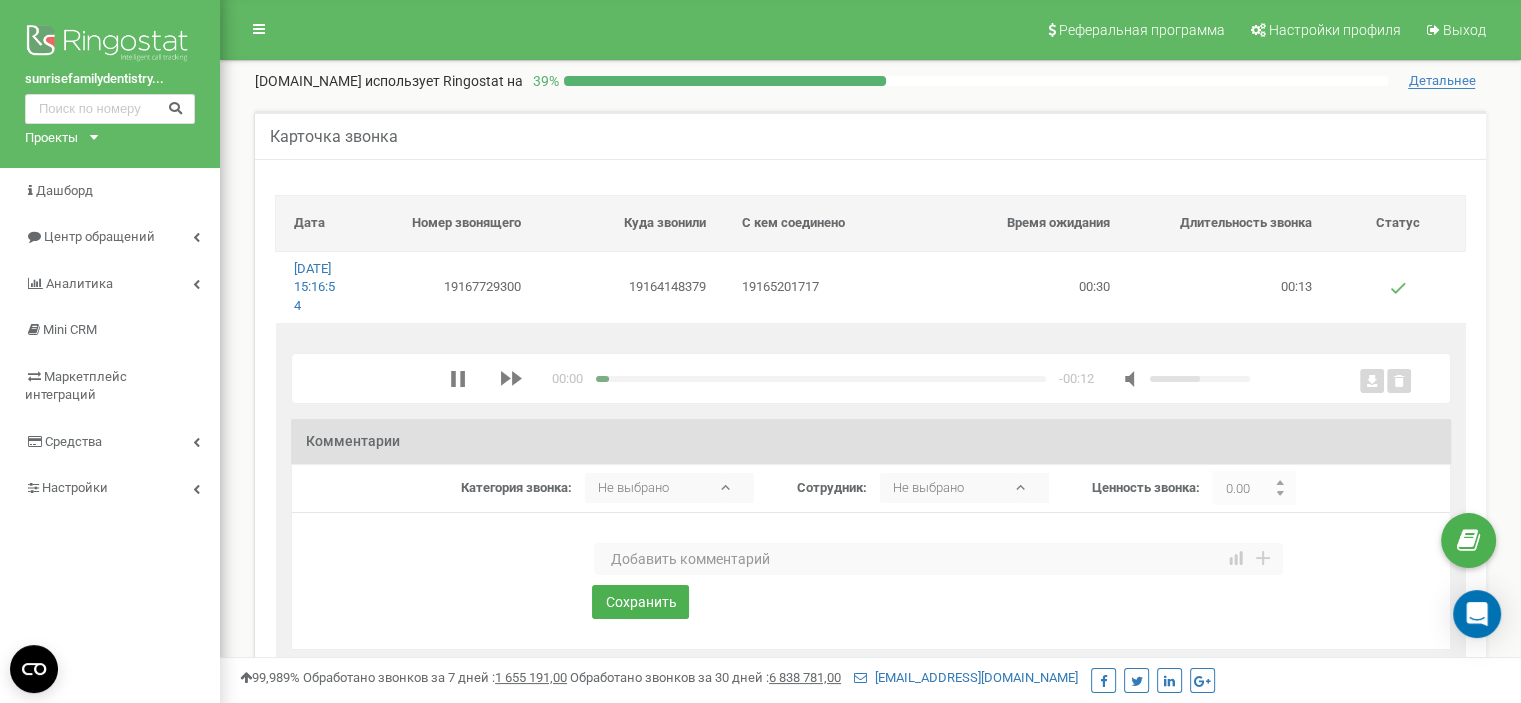 click at bounding box center [938, 559] 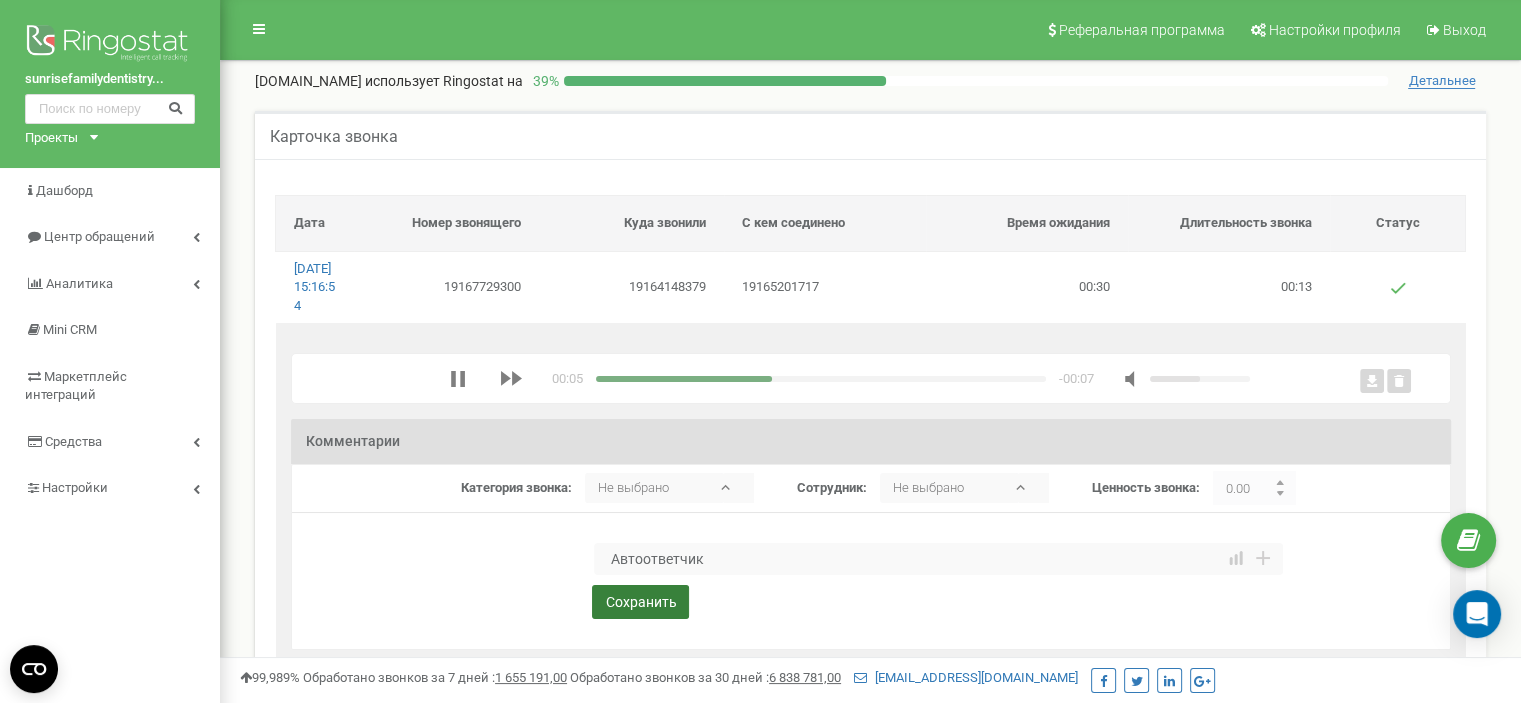 type on "Автоответчик" 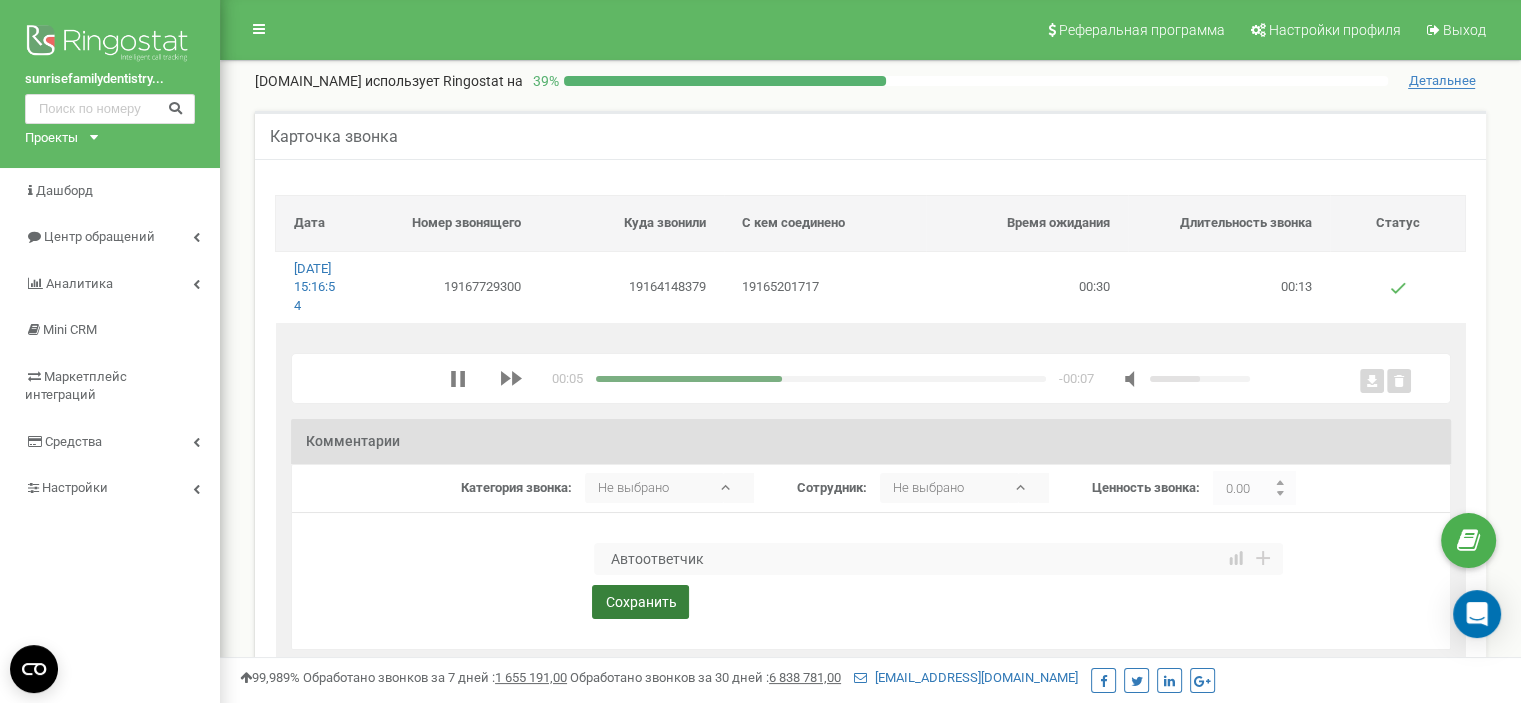 click on "Сохранить" at bounding box center (640, 602) 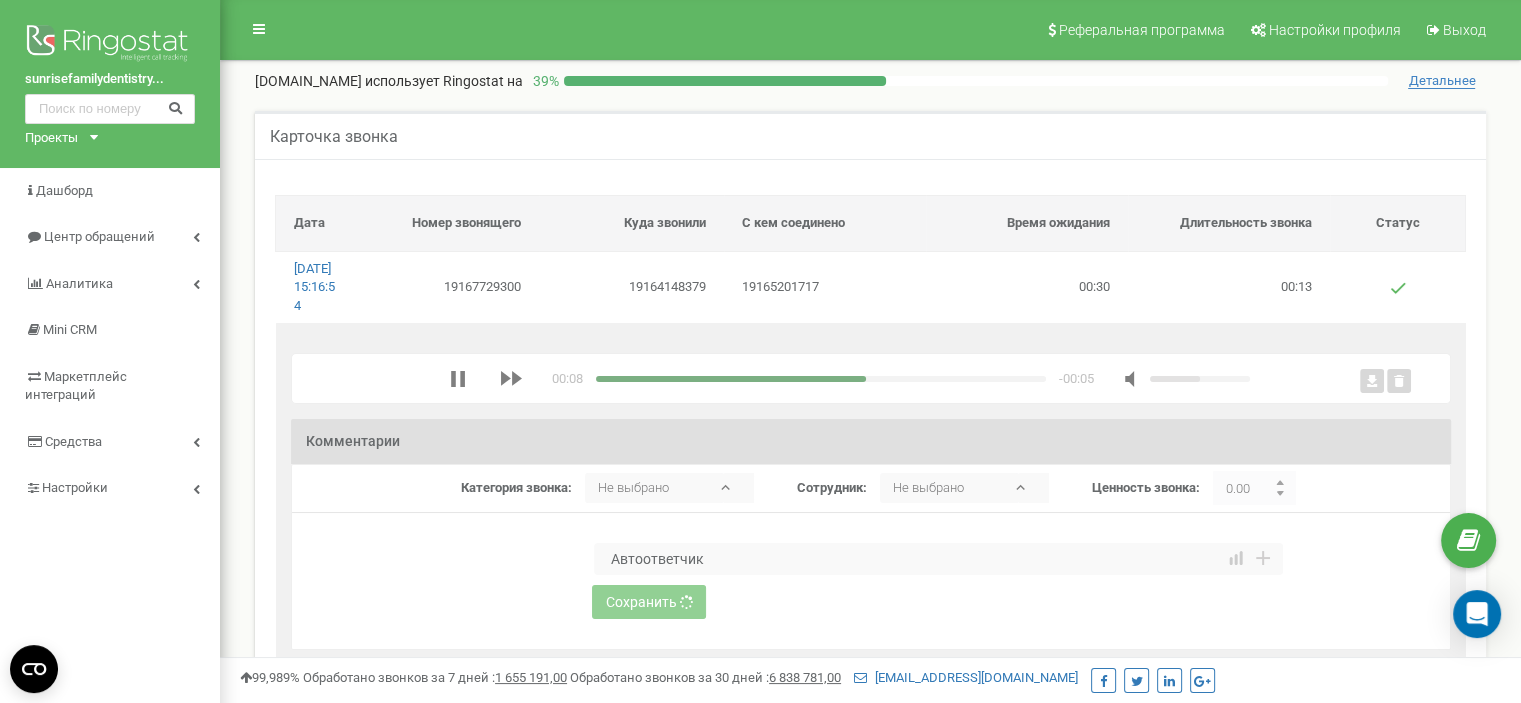 type 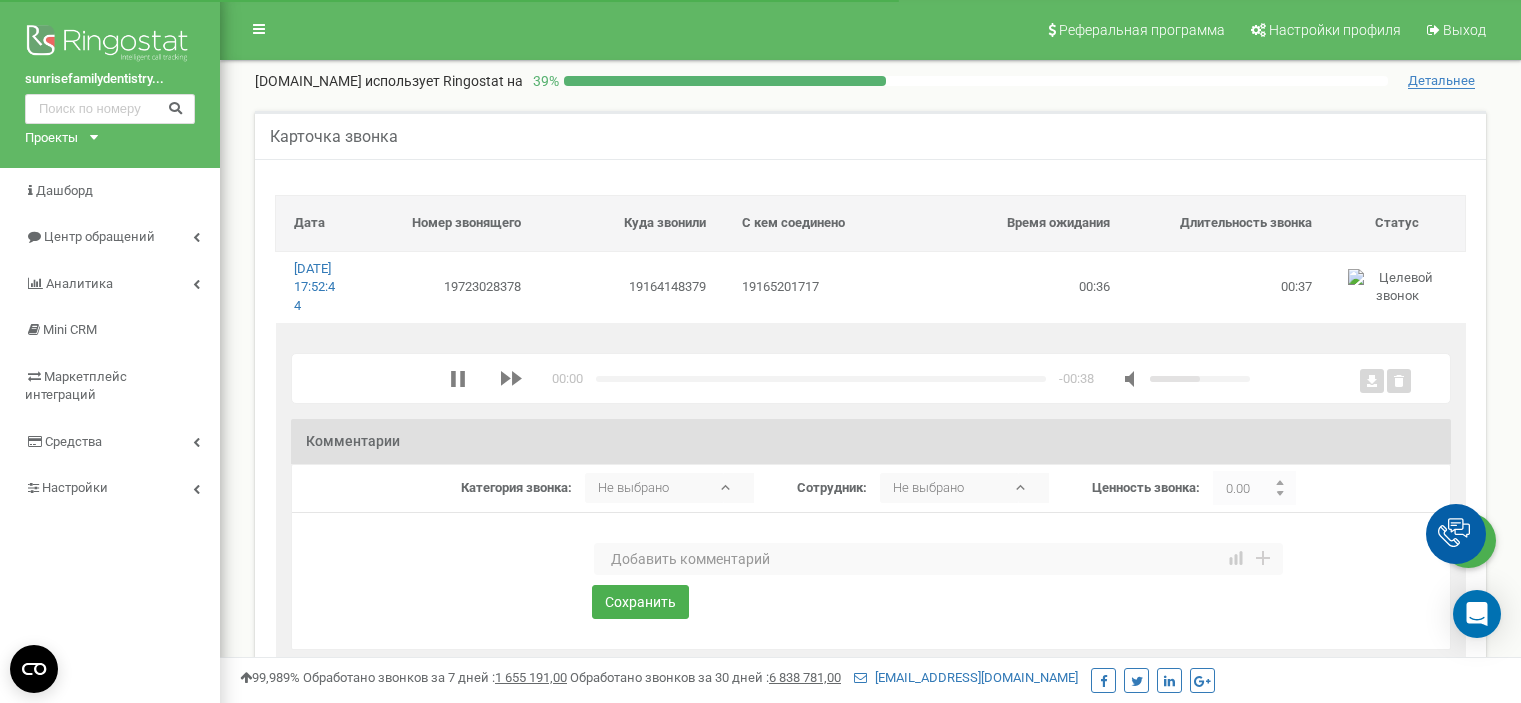 scroll, scrollTop: 0, scrollLeft: 0, axis: both 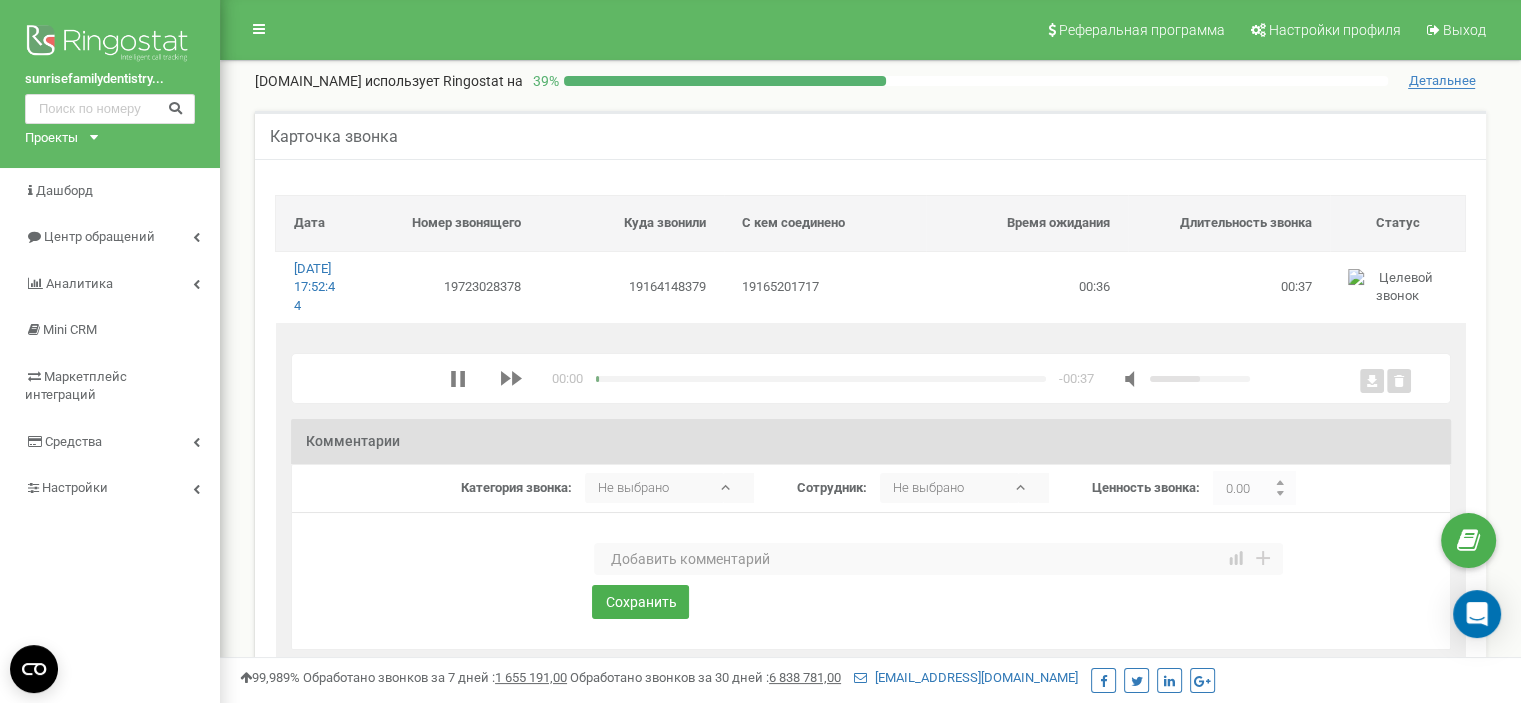 click at bounding box center [938, 559] 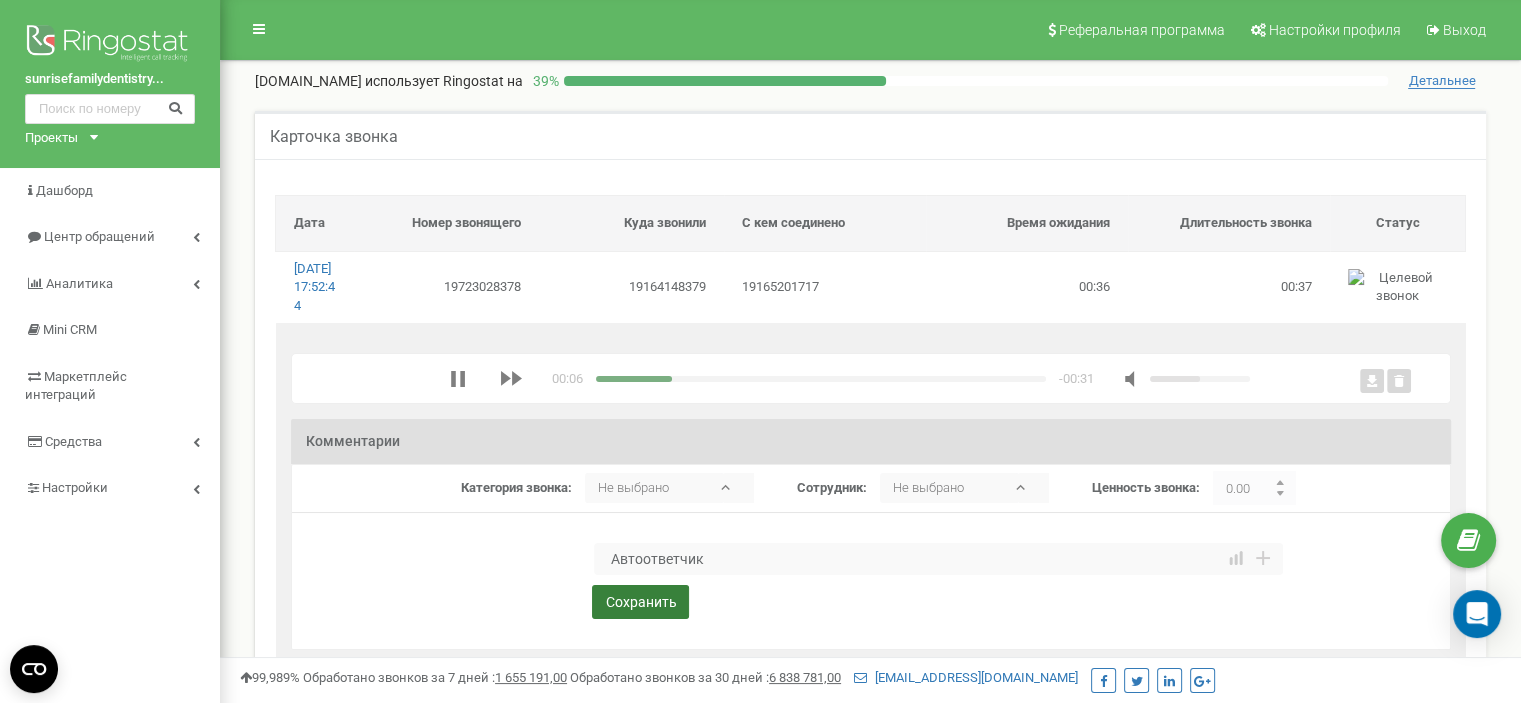 type on "Автоответчик" 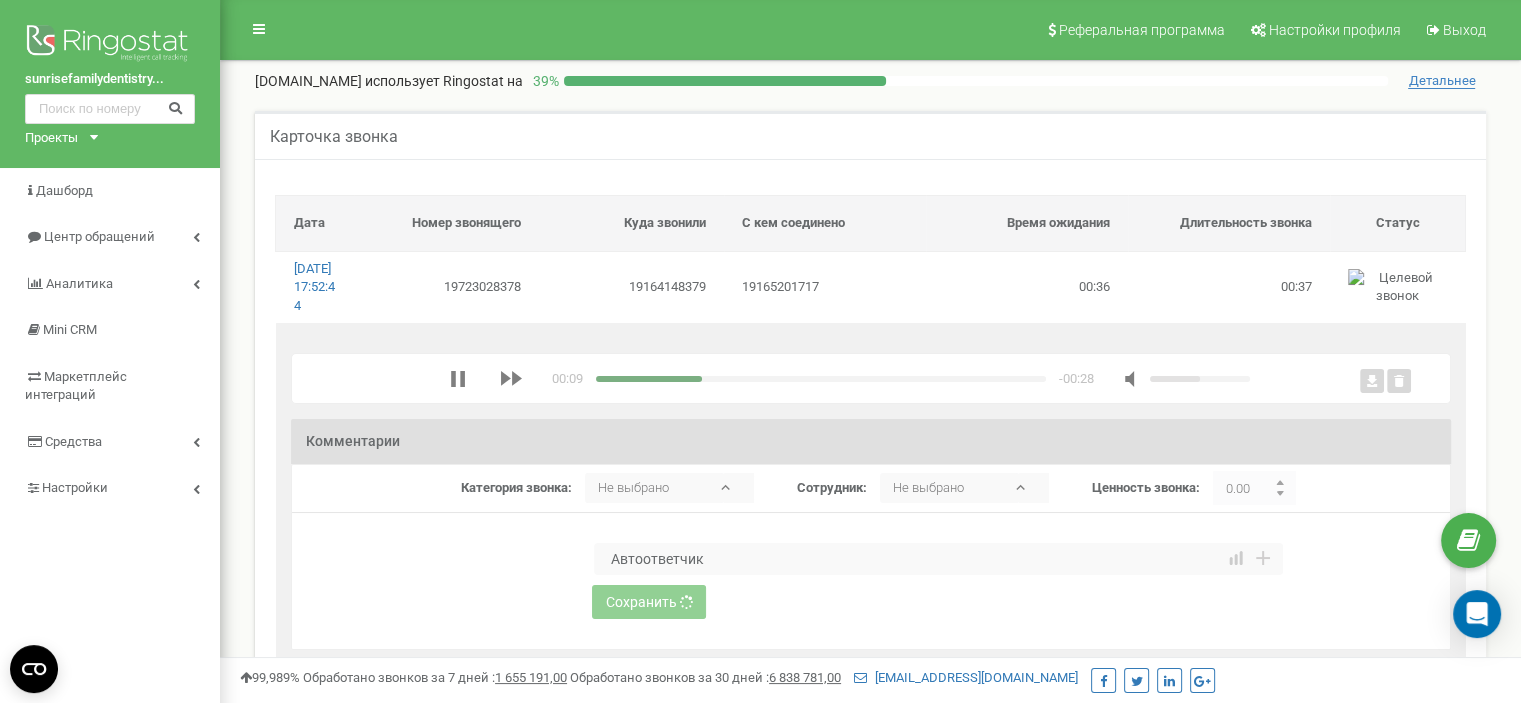 type 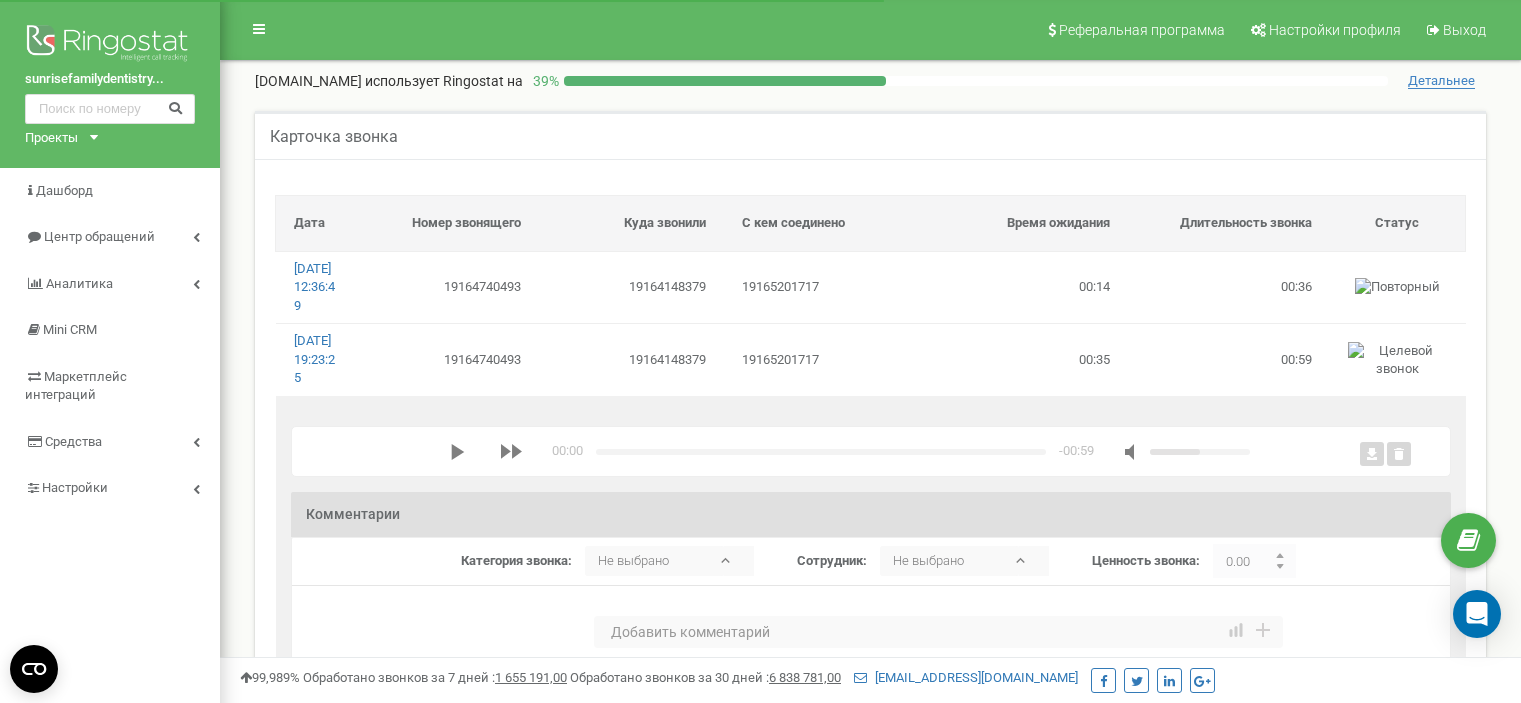 click 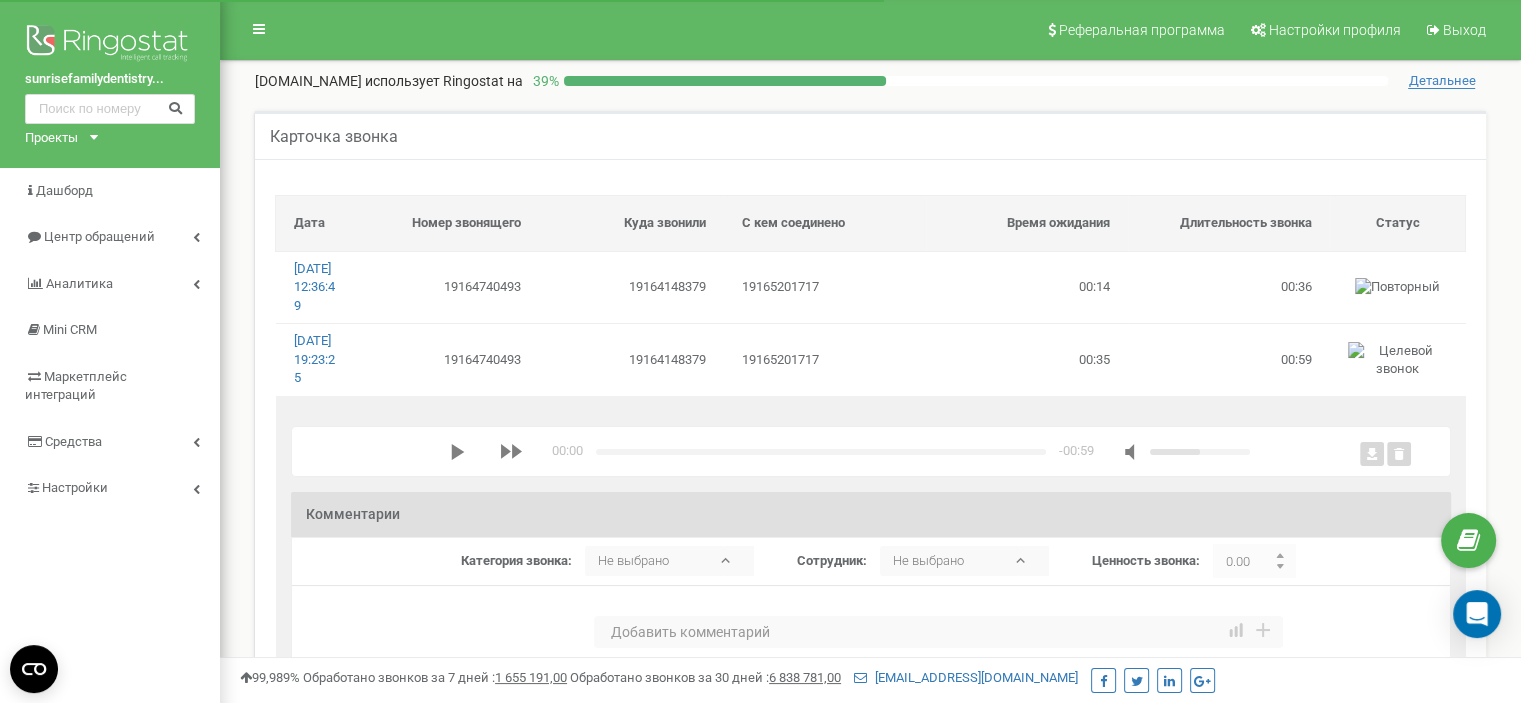 scroll, scrollTop: 0, scrollLeft: 0, axis: both 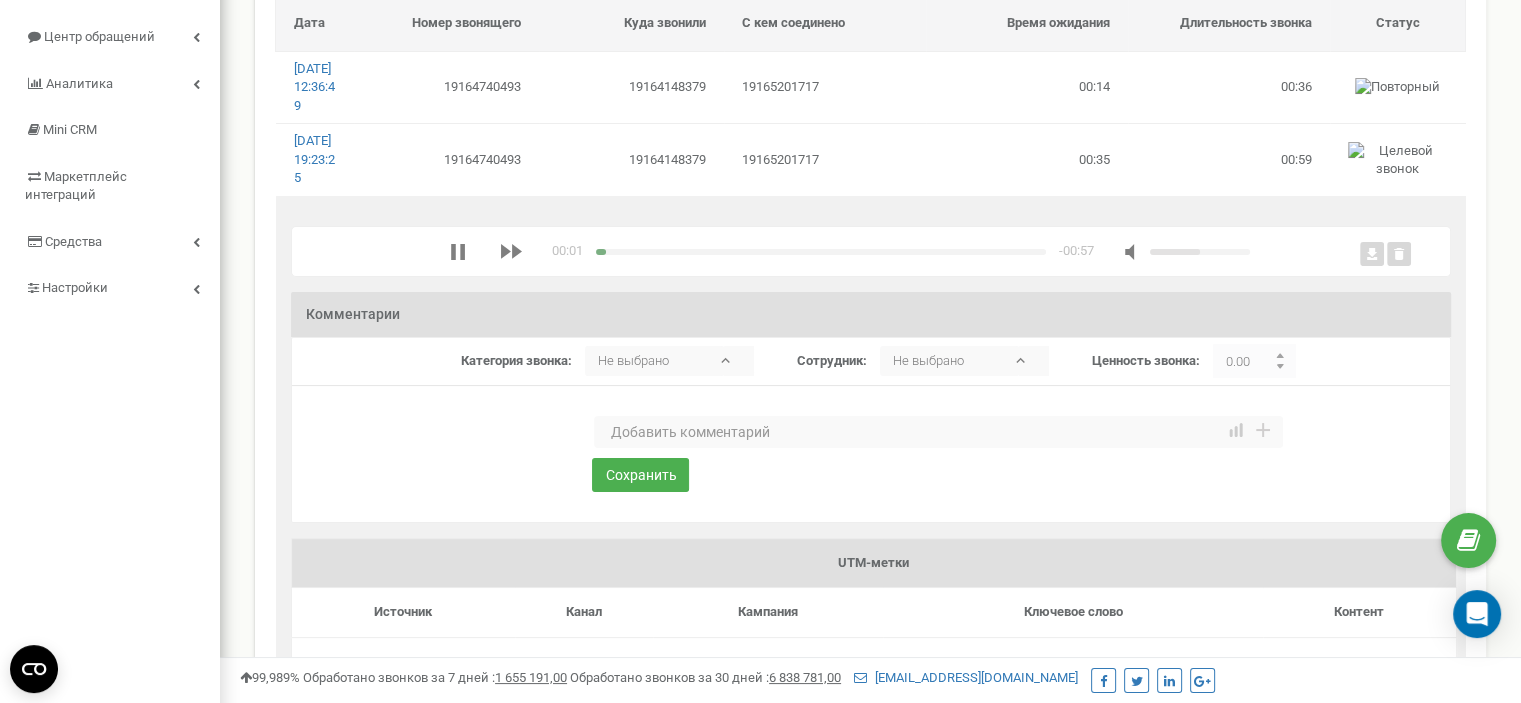 click at bounding box center [938, 432] 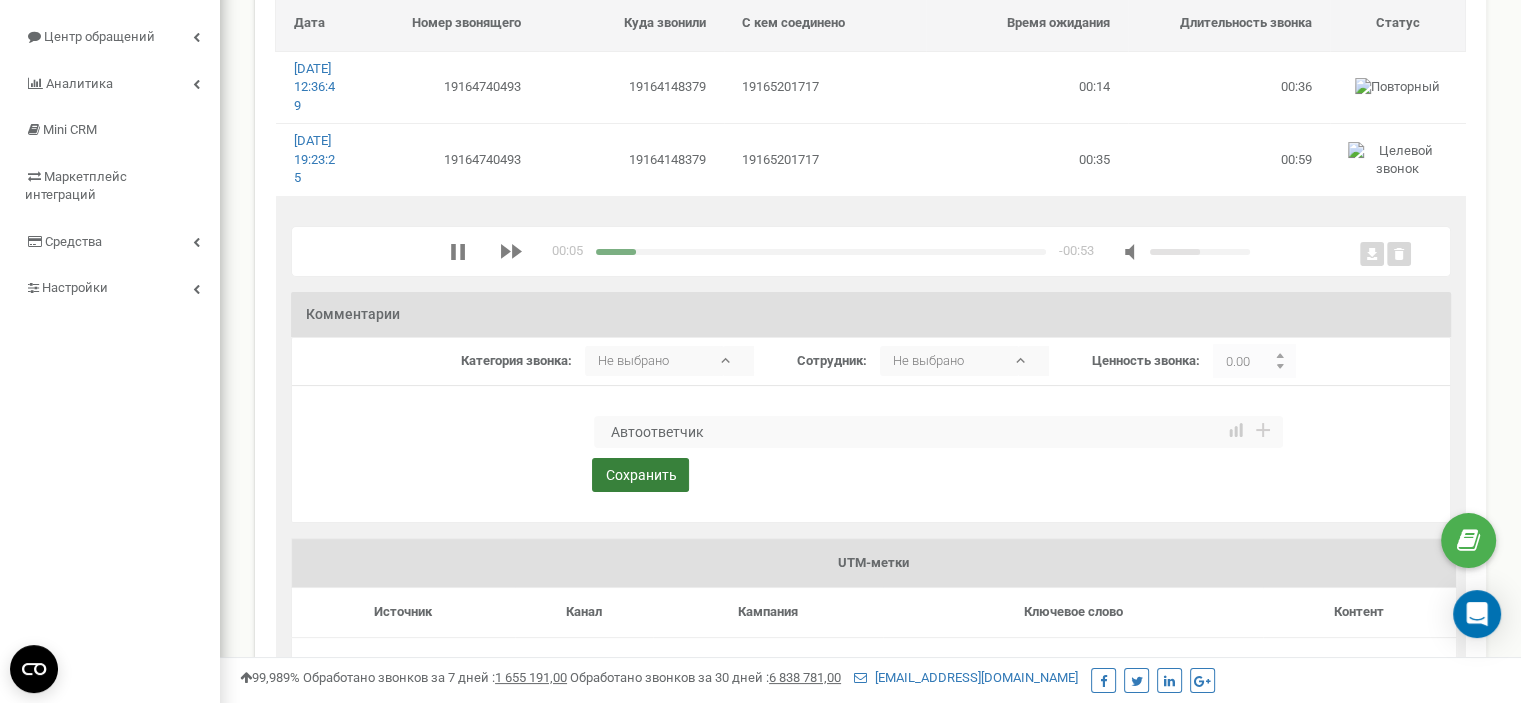 type on "Автоответчик" 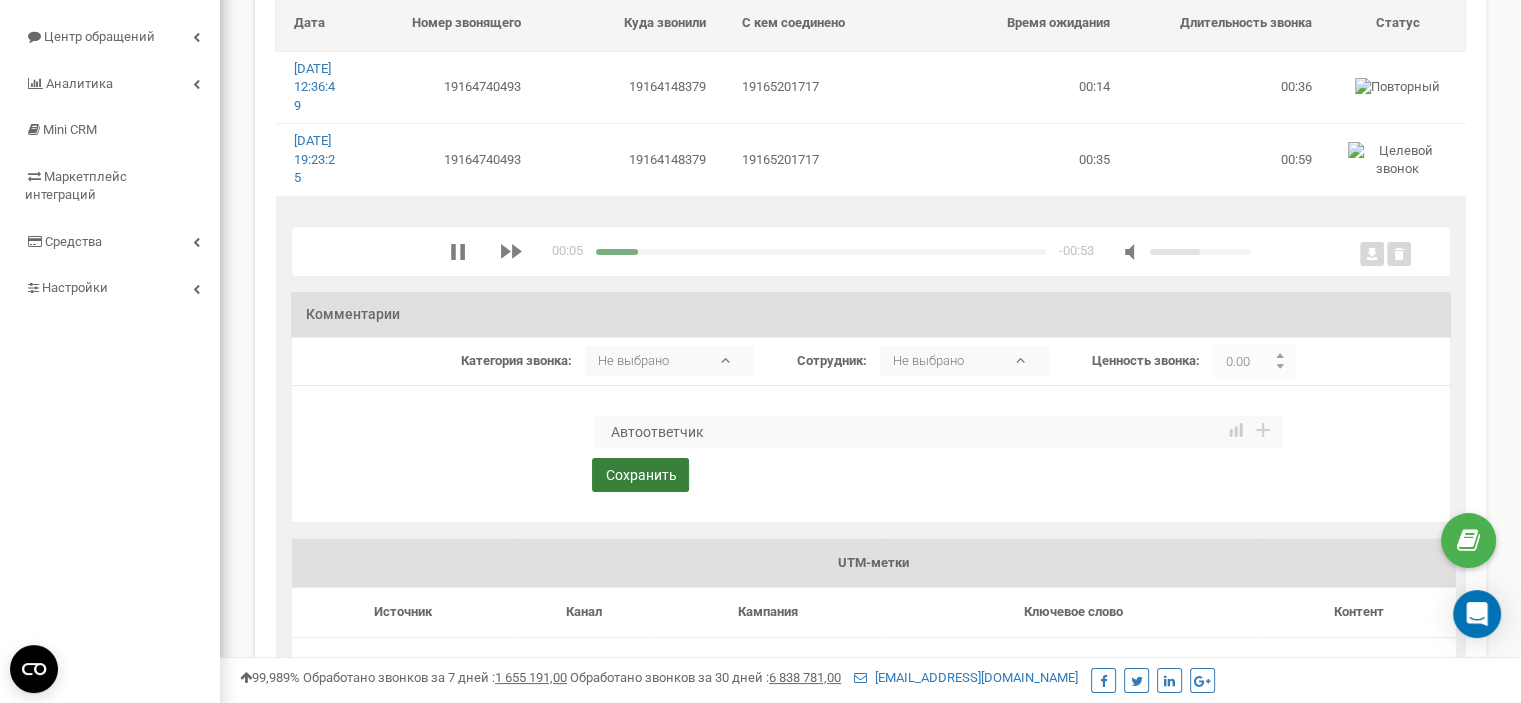 click on "Сохранить" at bounding box center (640, 475) 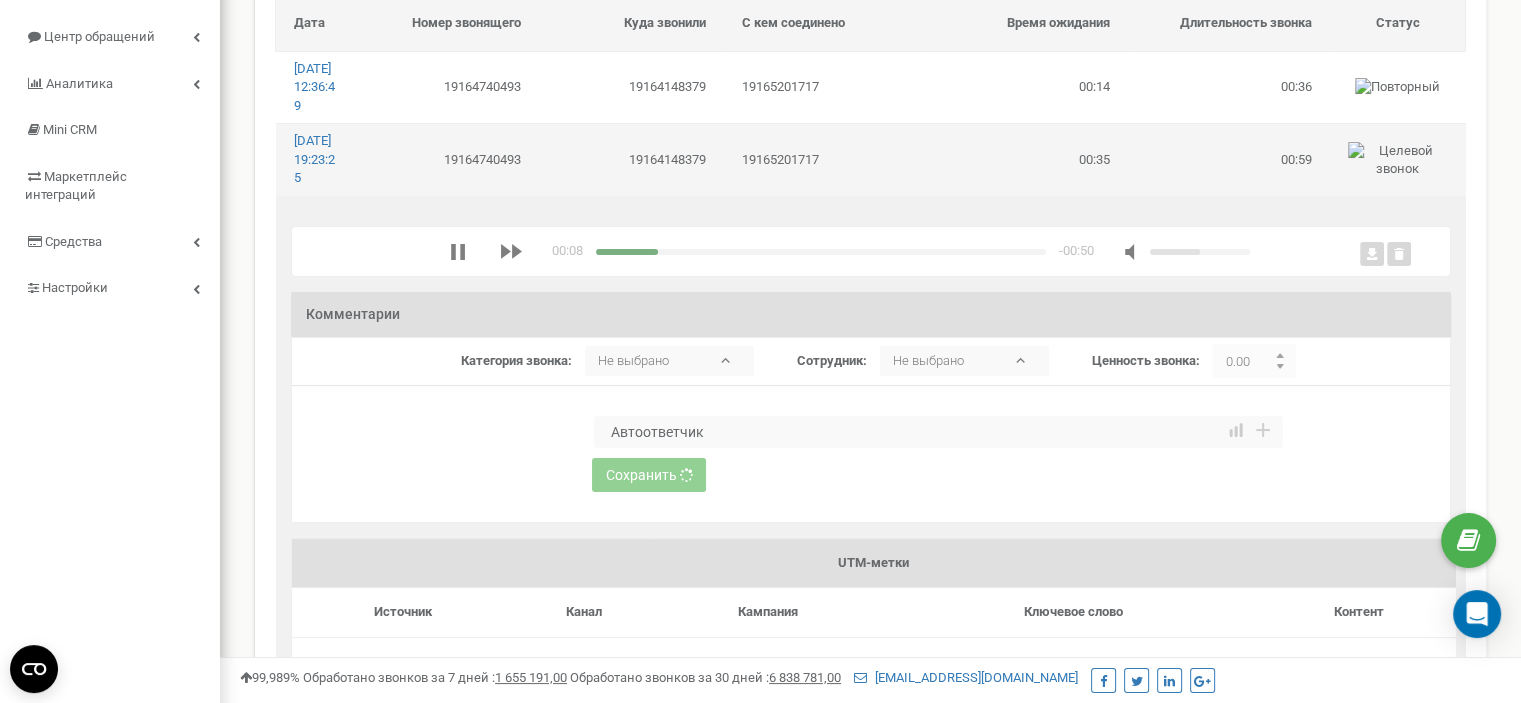 type 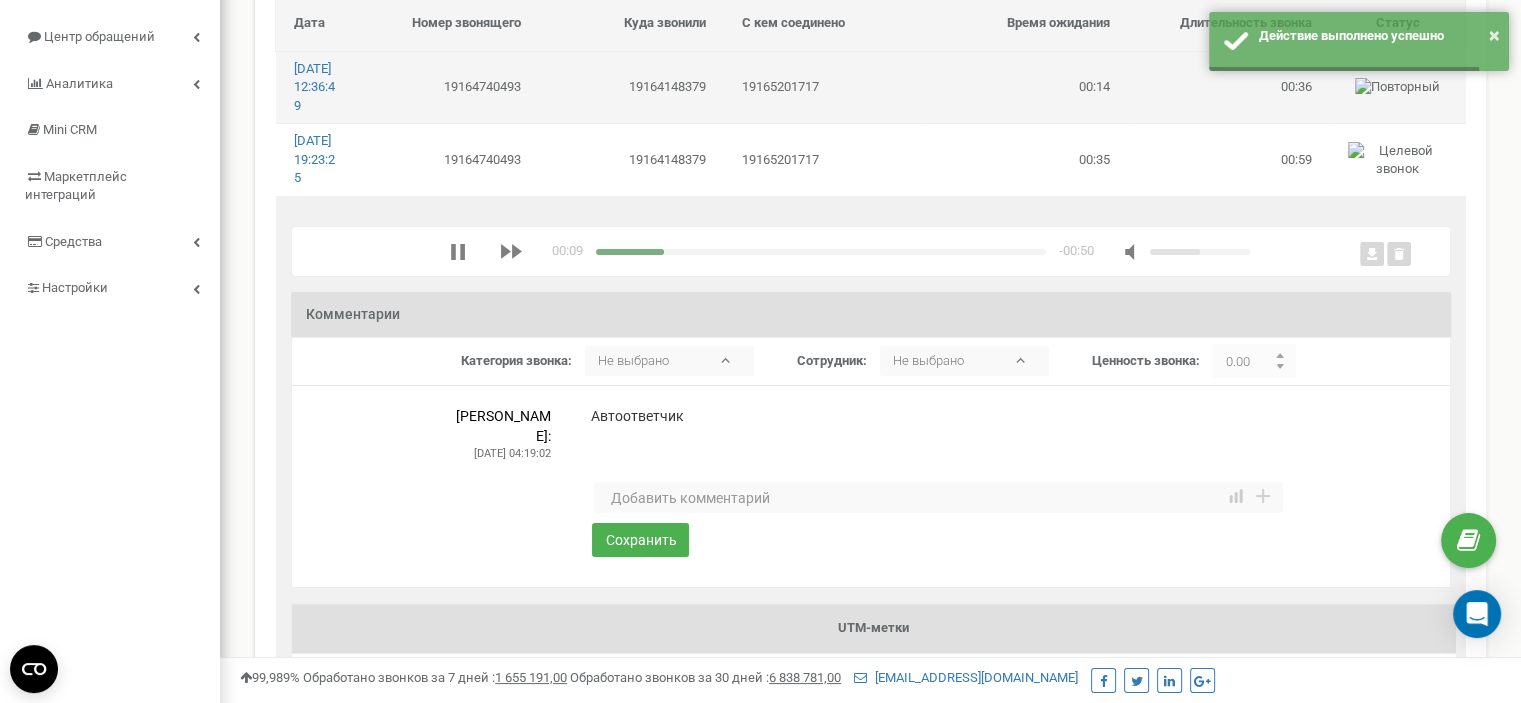click on "19164148379" at bounding box center (631, 87) 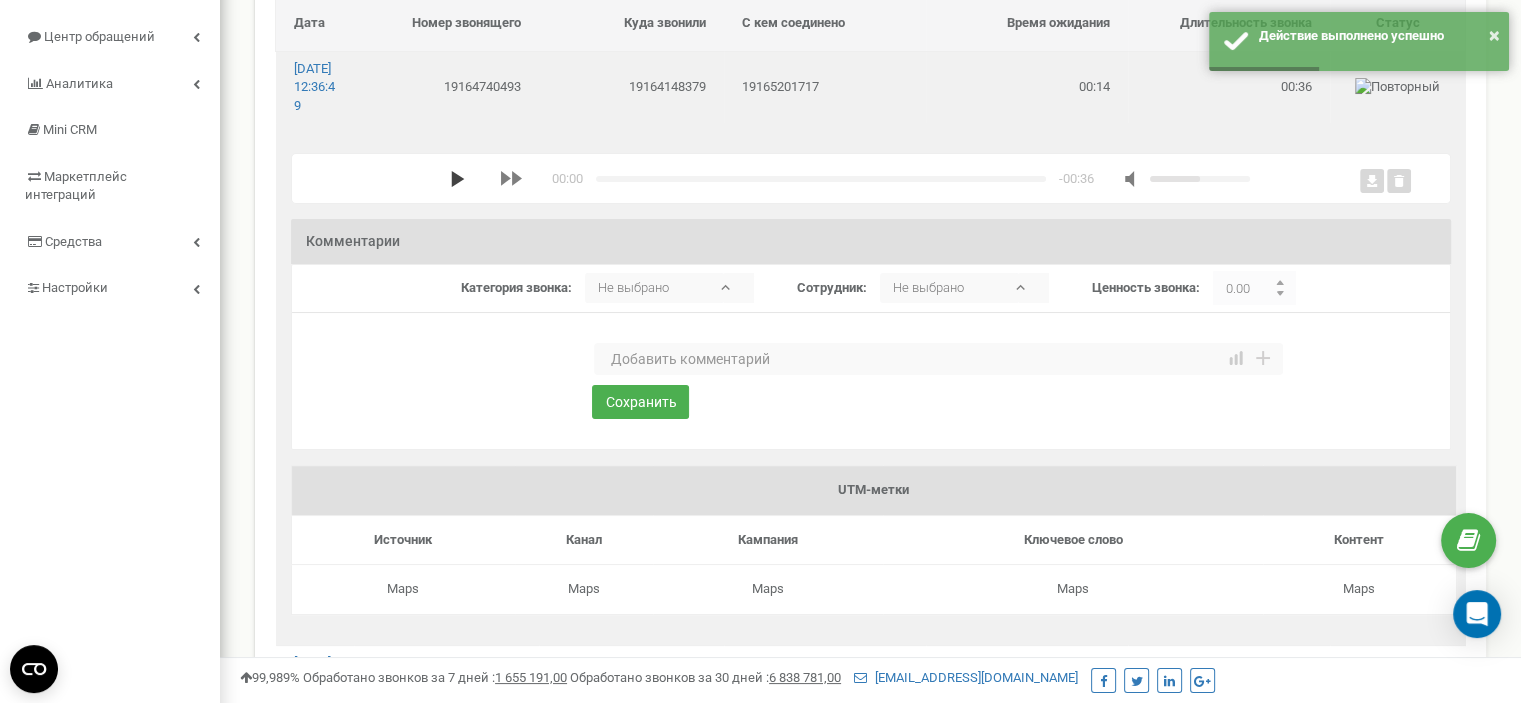 click 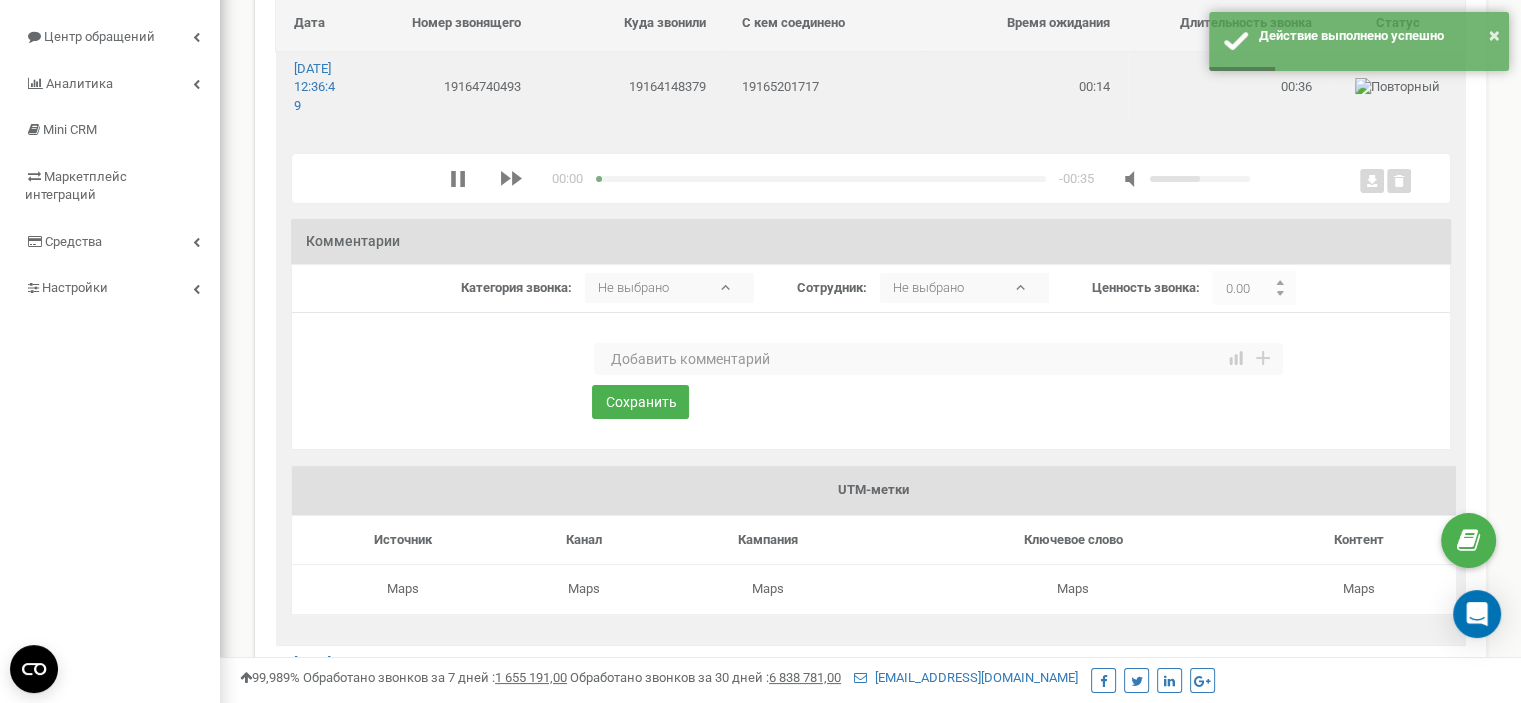 click at bounding box center (938, 359) 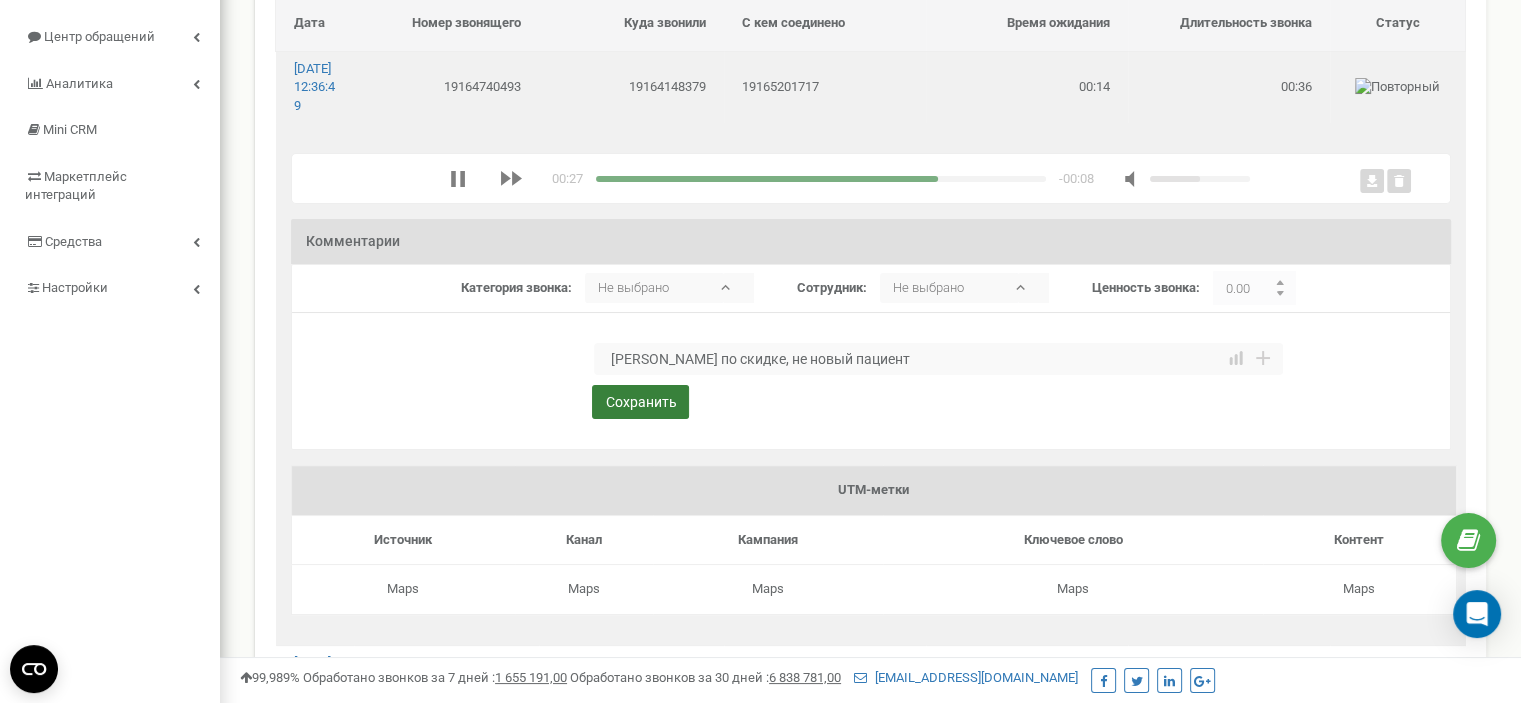 type on "Конс по скидке, не новый пациент" 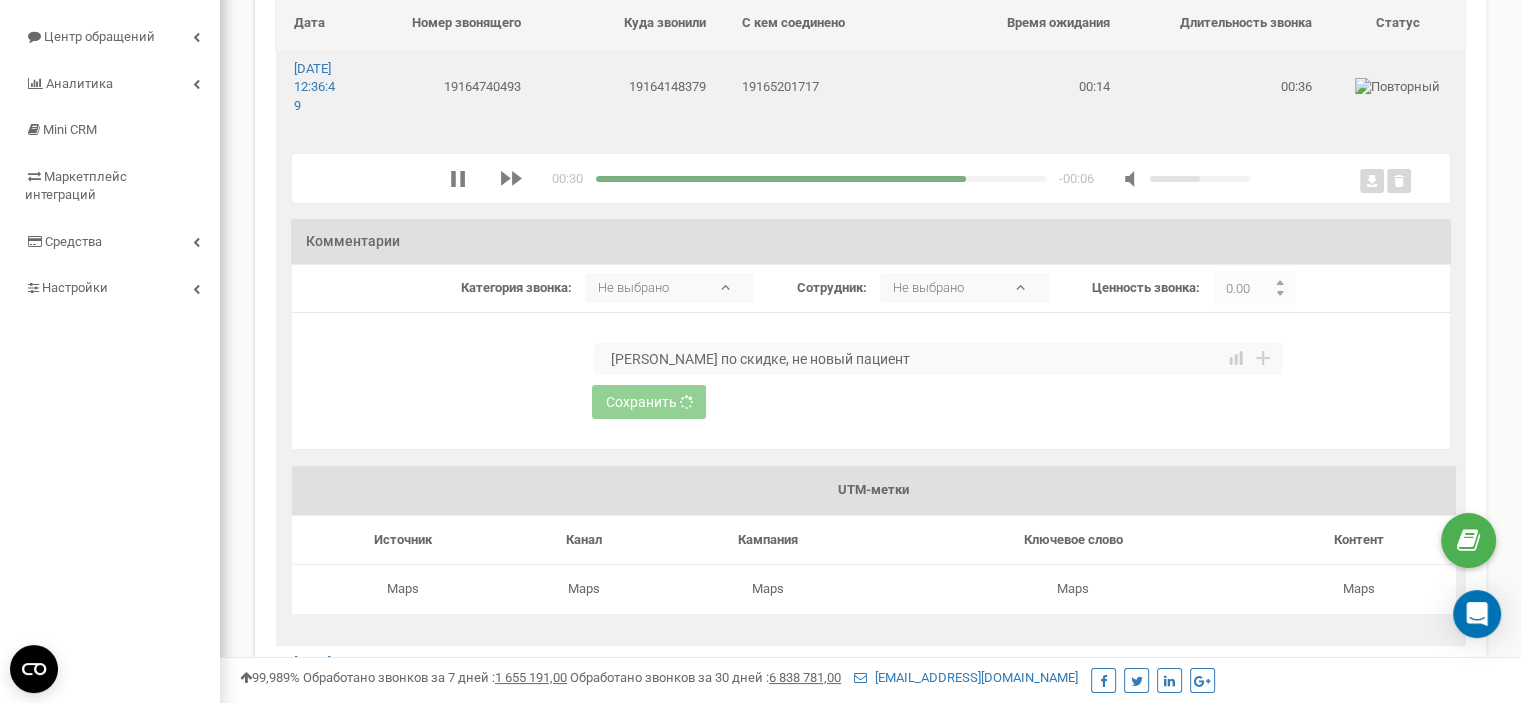 type 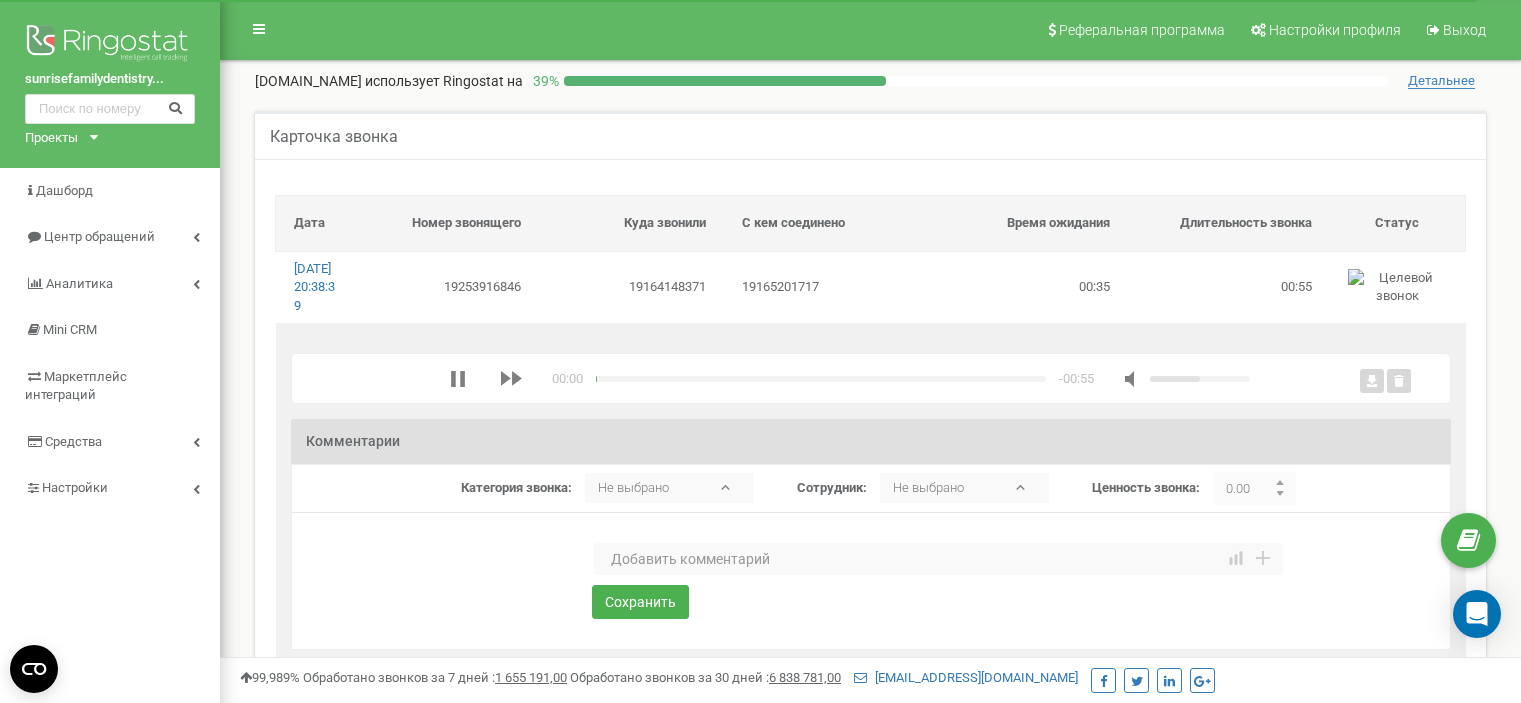 scroll, scrollTop: 0, scrollLeft: 0, axis: both 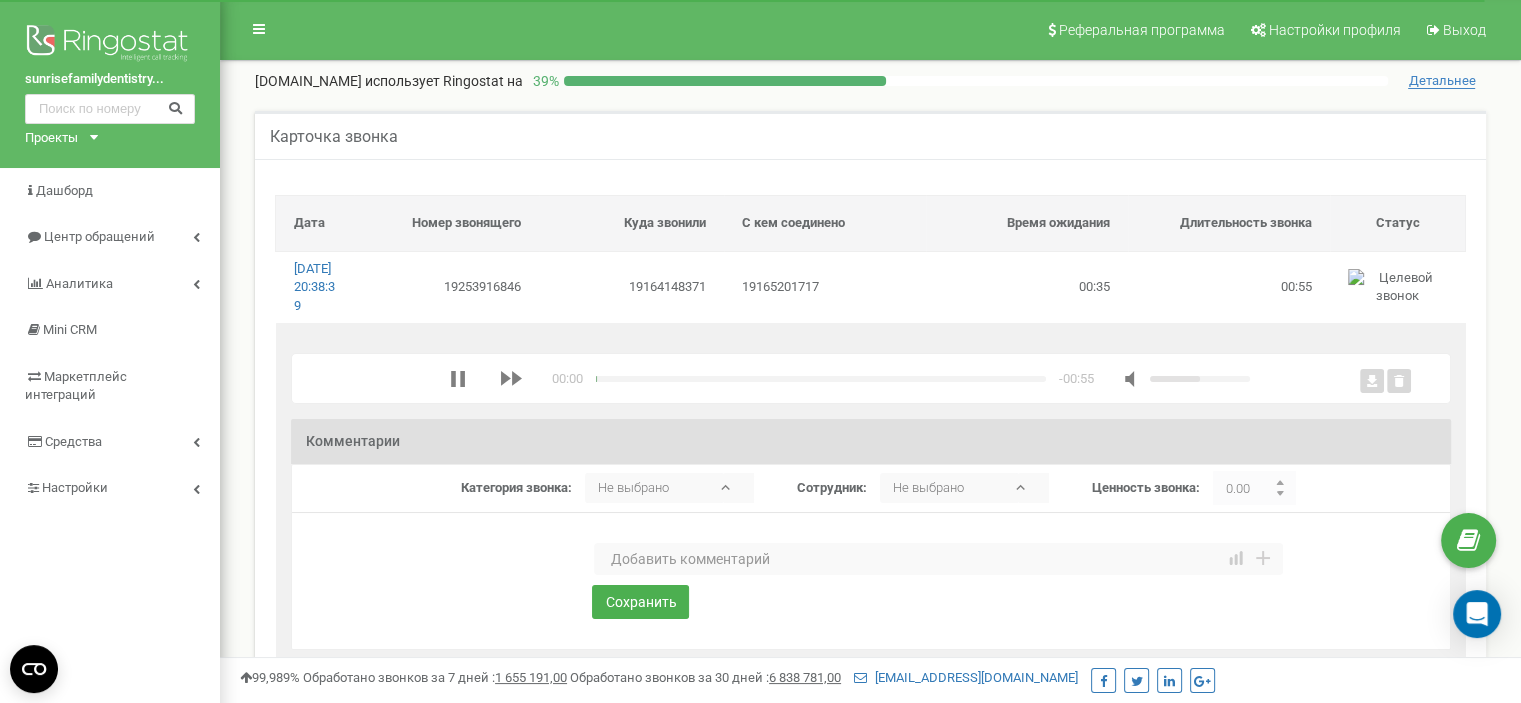click at bounding box center (938, 559) 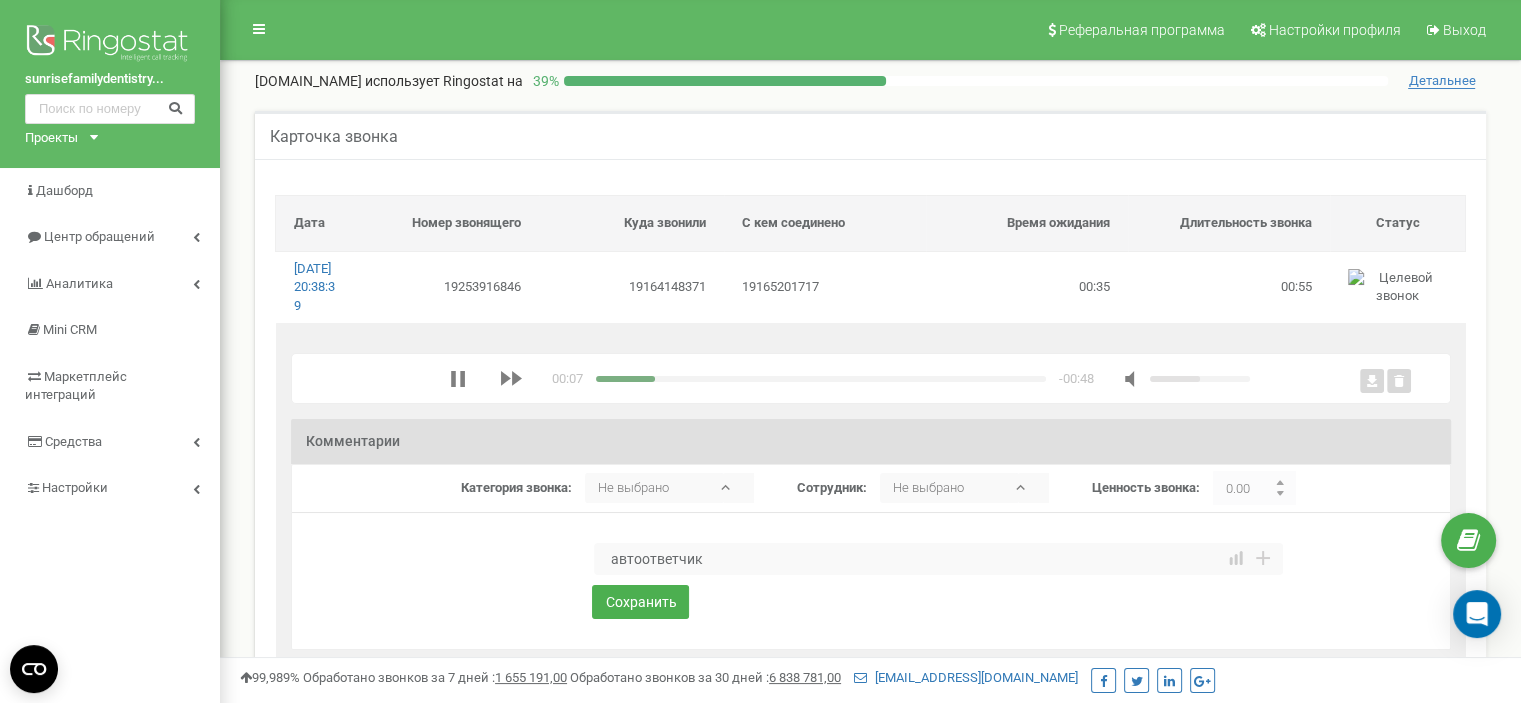 click on "автоответчик" at bounding box center (938, 559) 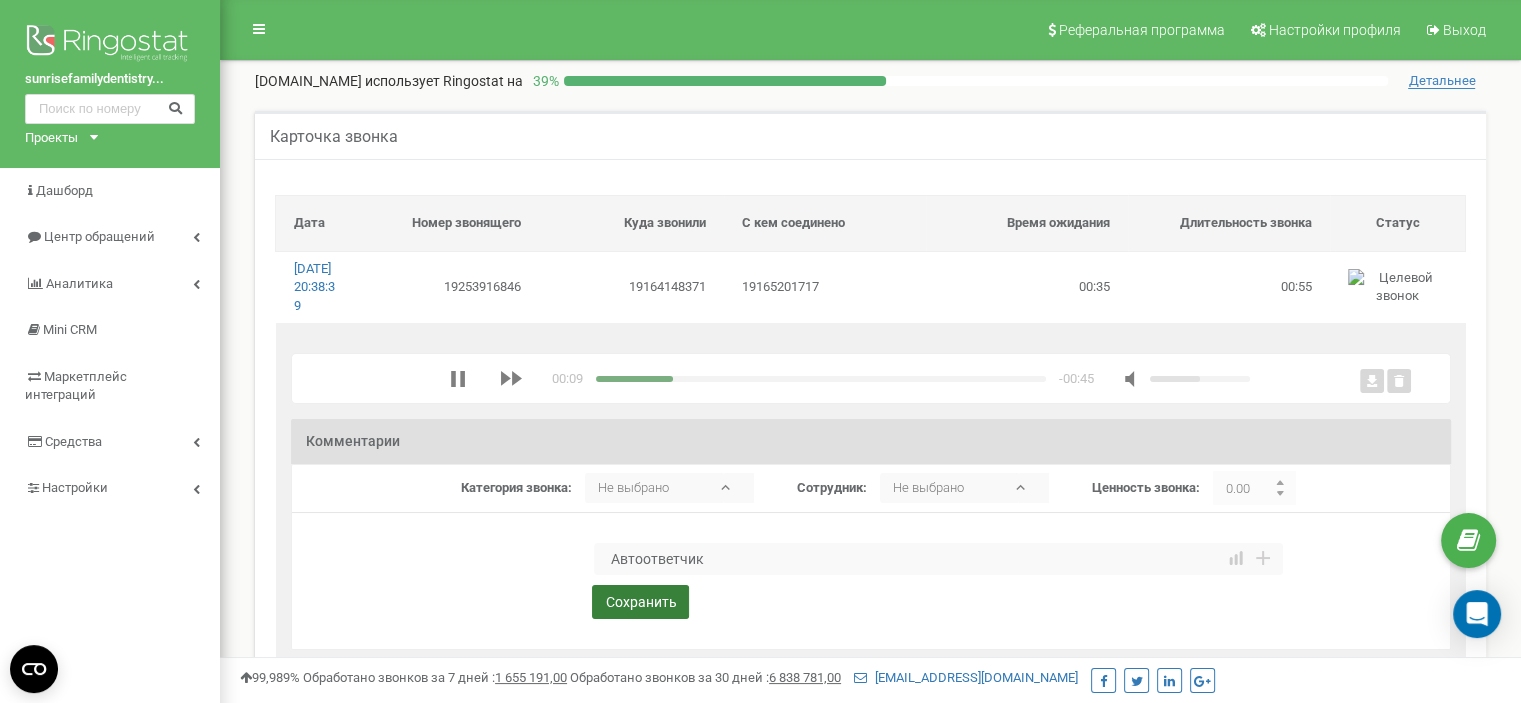 type on "Автоответчик" 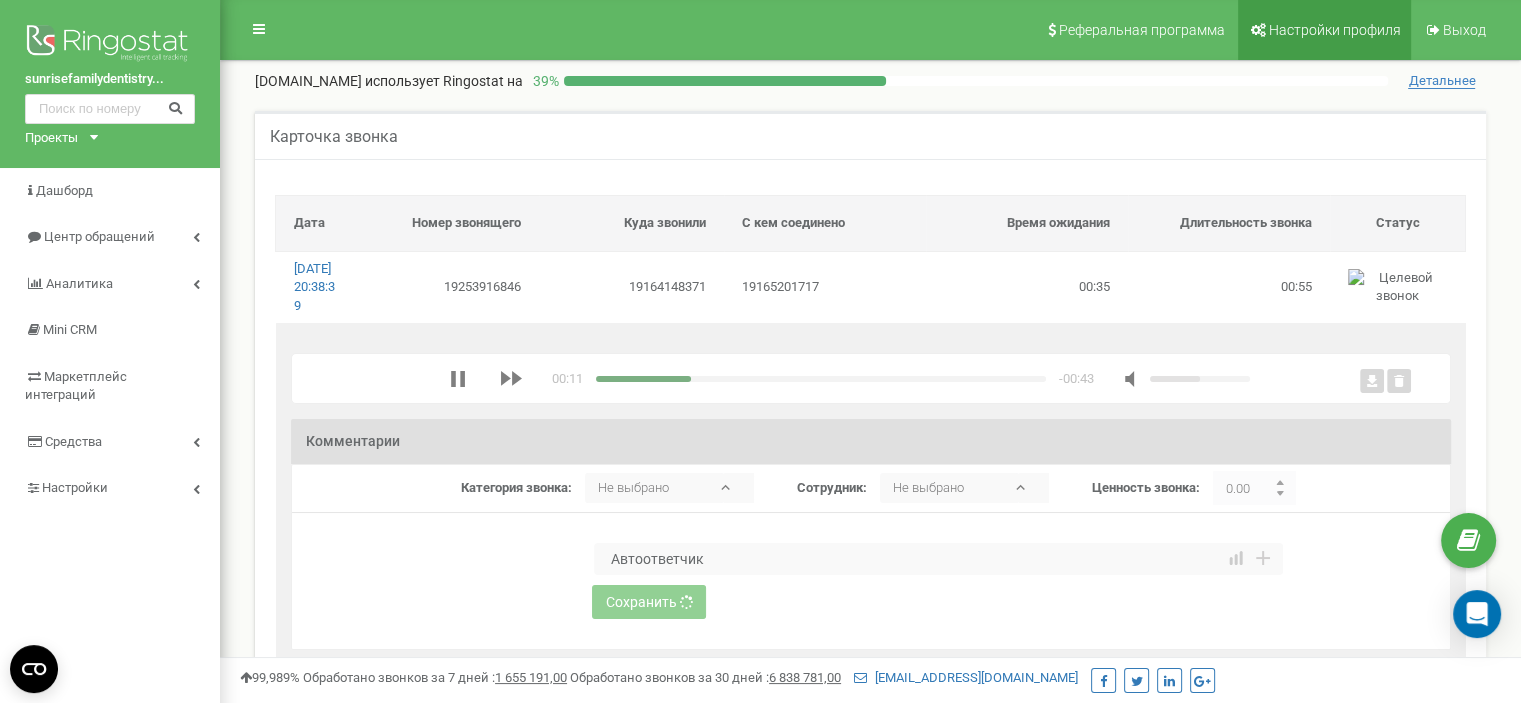 type 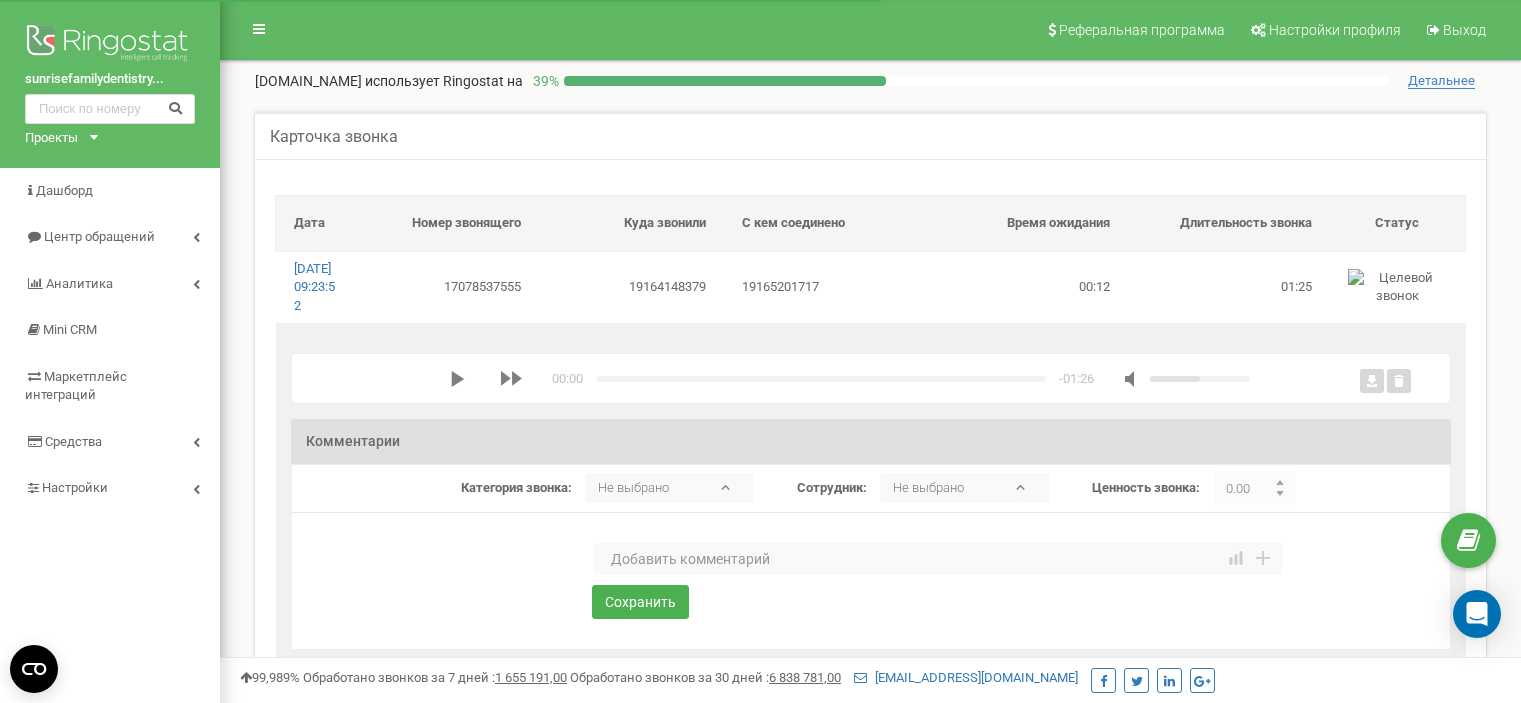 scroll, scrollTop: 0, scrollLeft: 0, axis: both 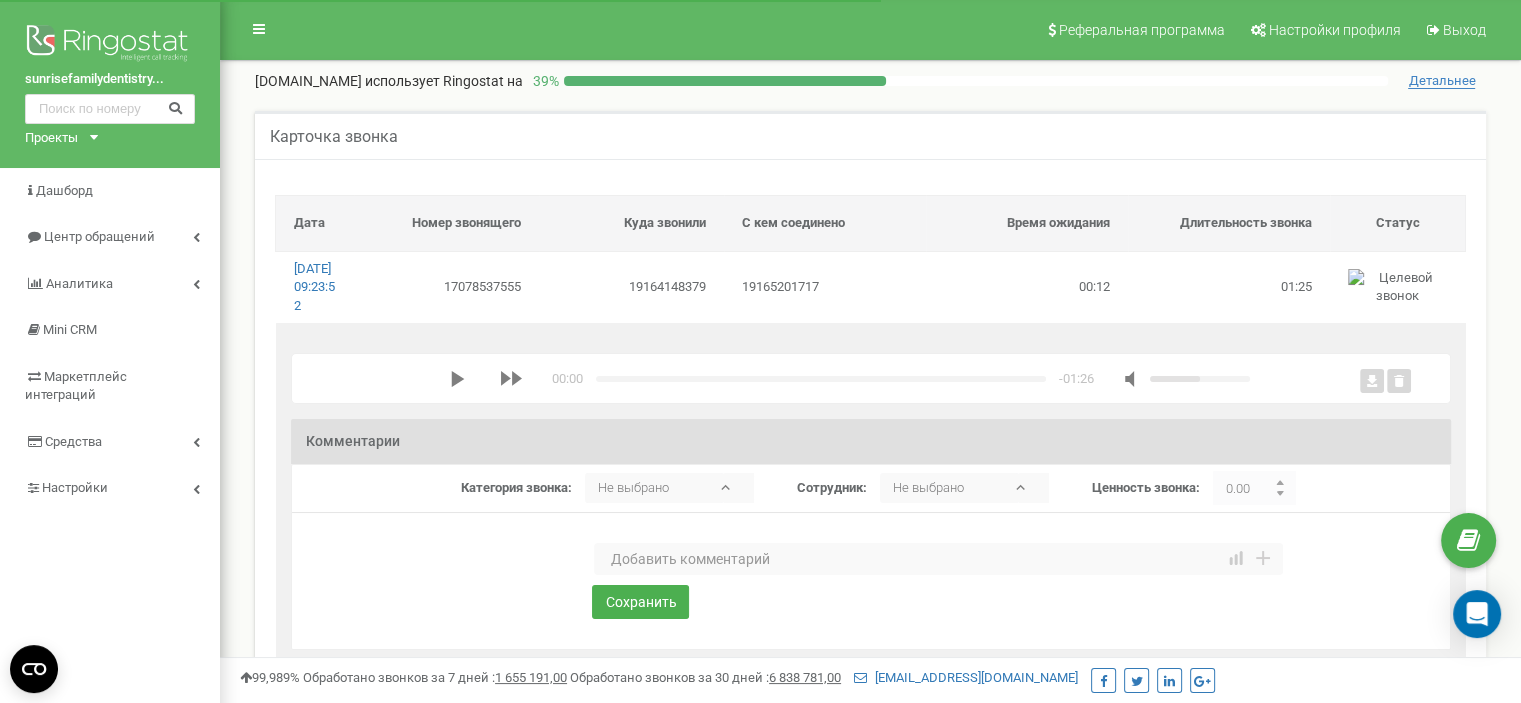 click 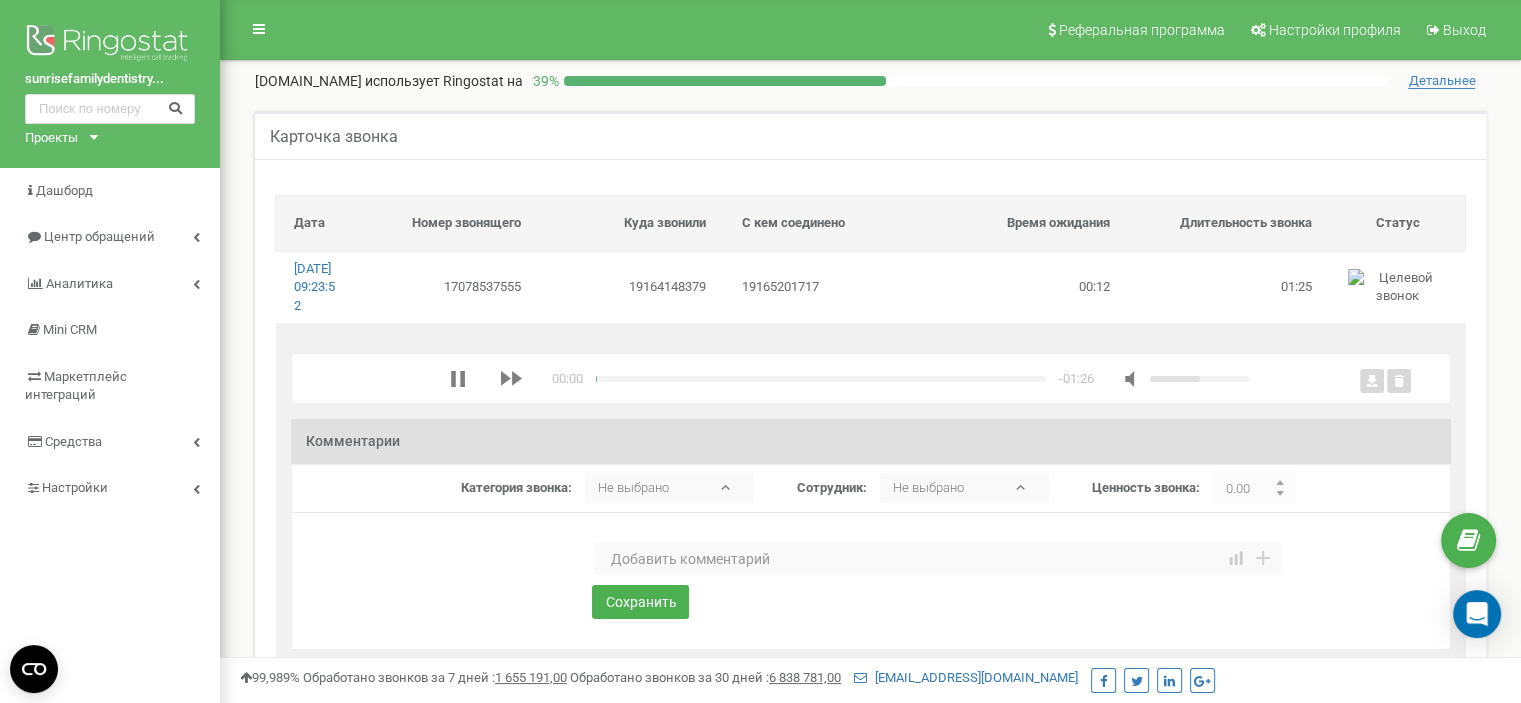 click at bounding box center [938, 559] 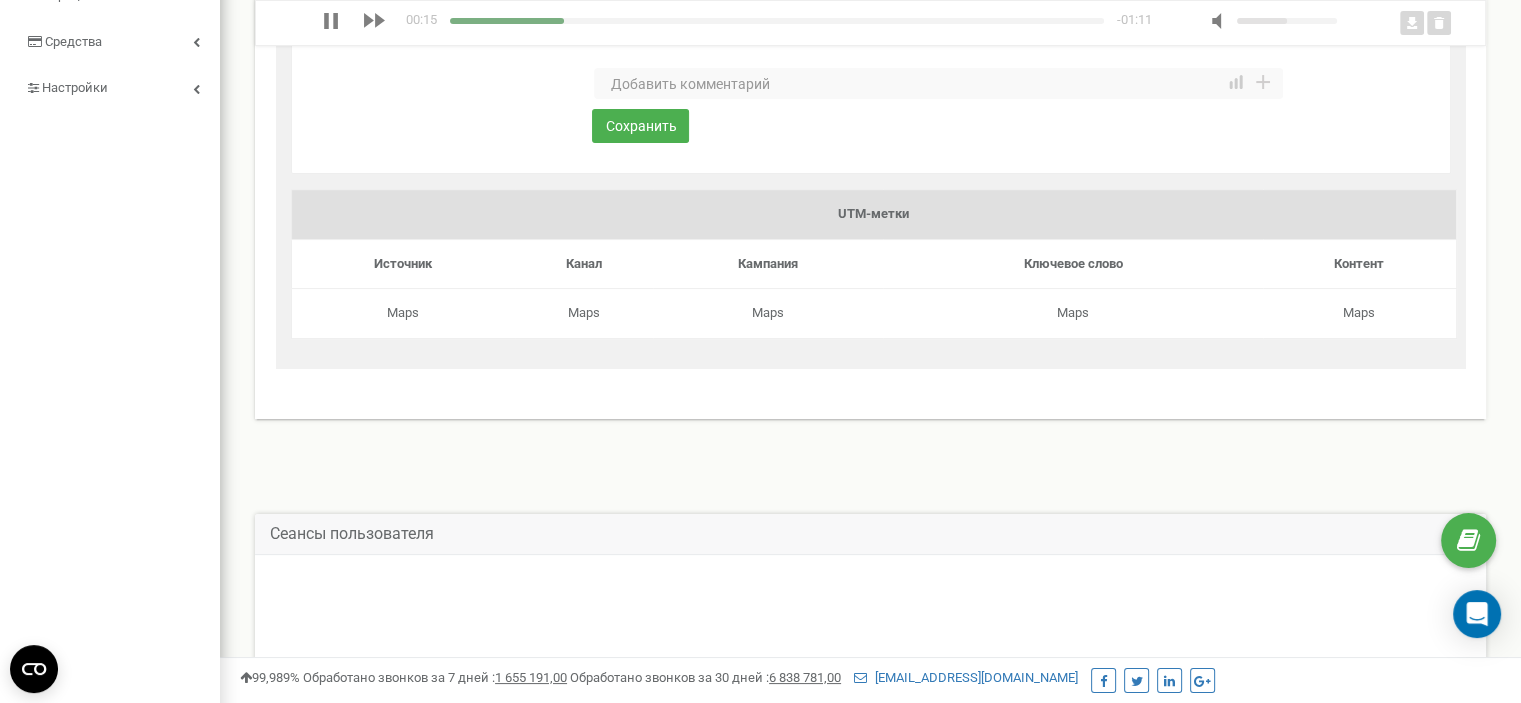 scroll, scrollTop: 100, scrollLeft: 0, axis: vertical 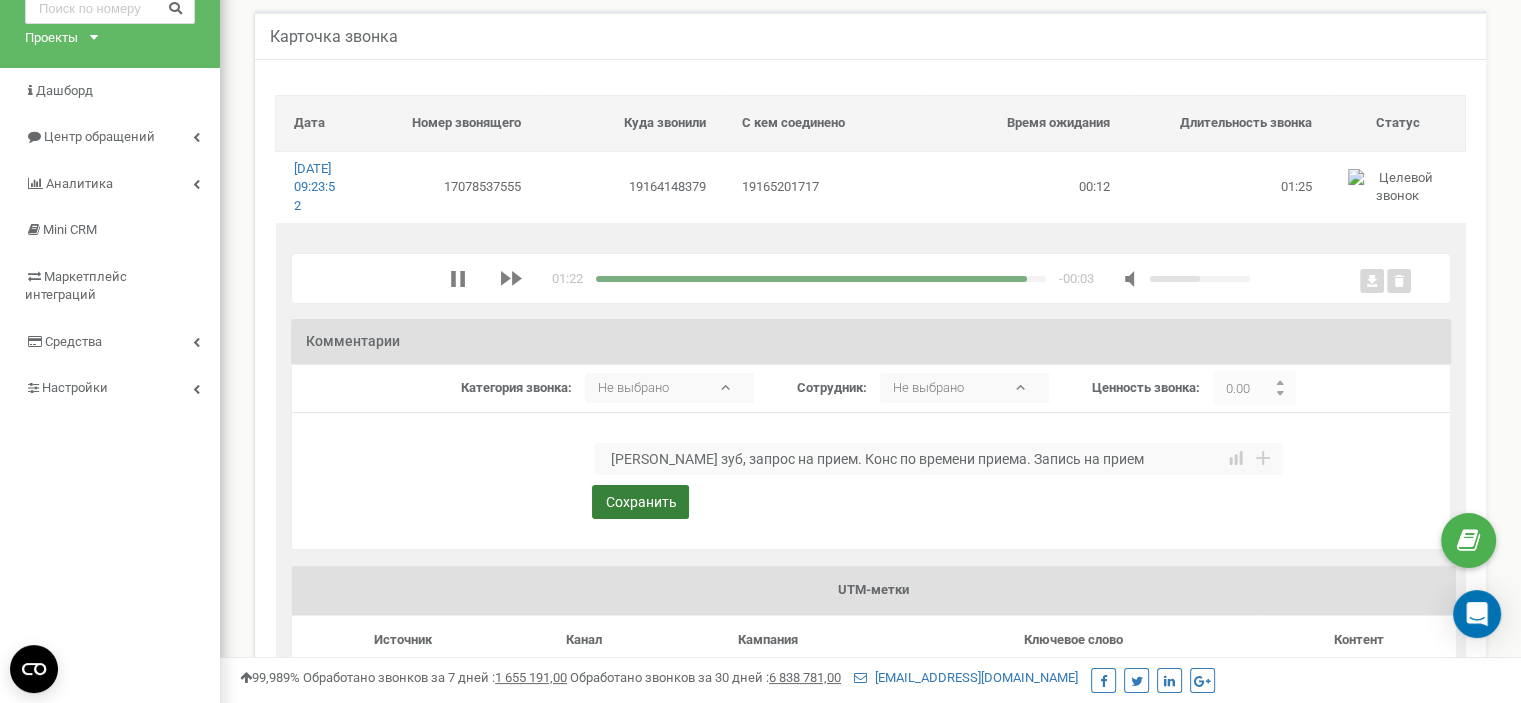 type on "[PERSON_NAME] зуб, запрос на прием. Конс по времени приема. Запись на прием" 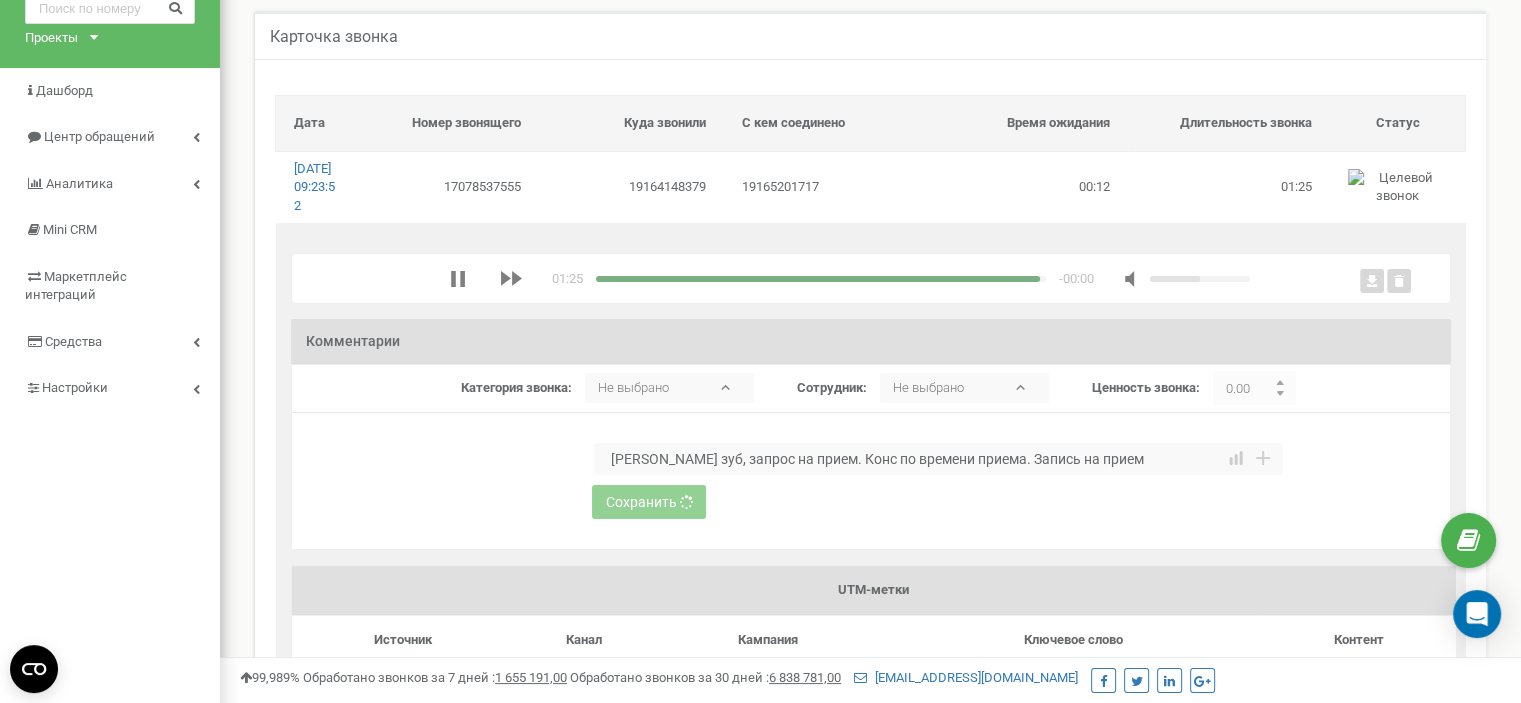 type 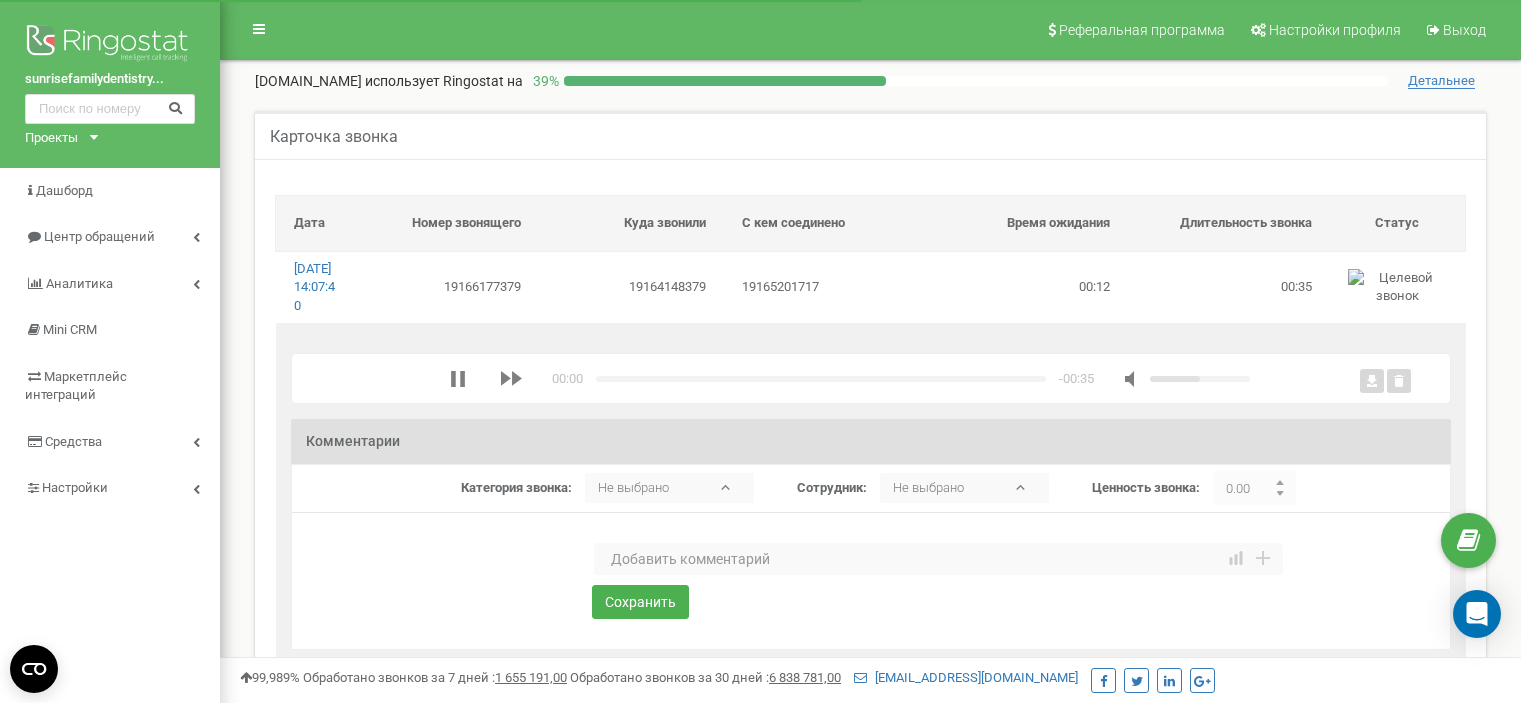 scroll, scrollTop: 0, scrollLeft: 0, axis: both 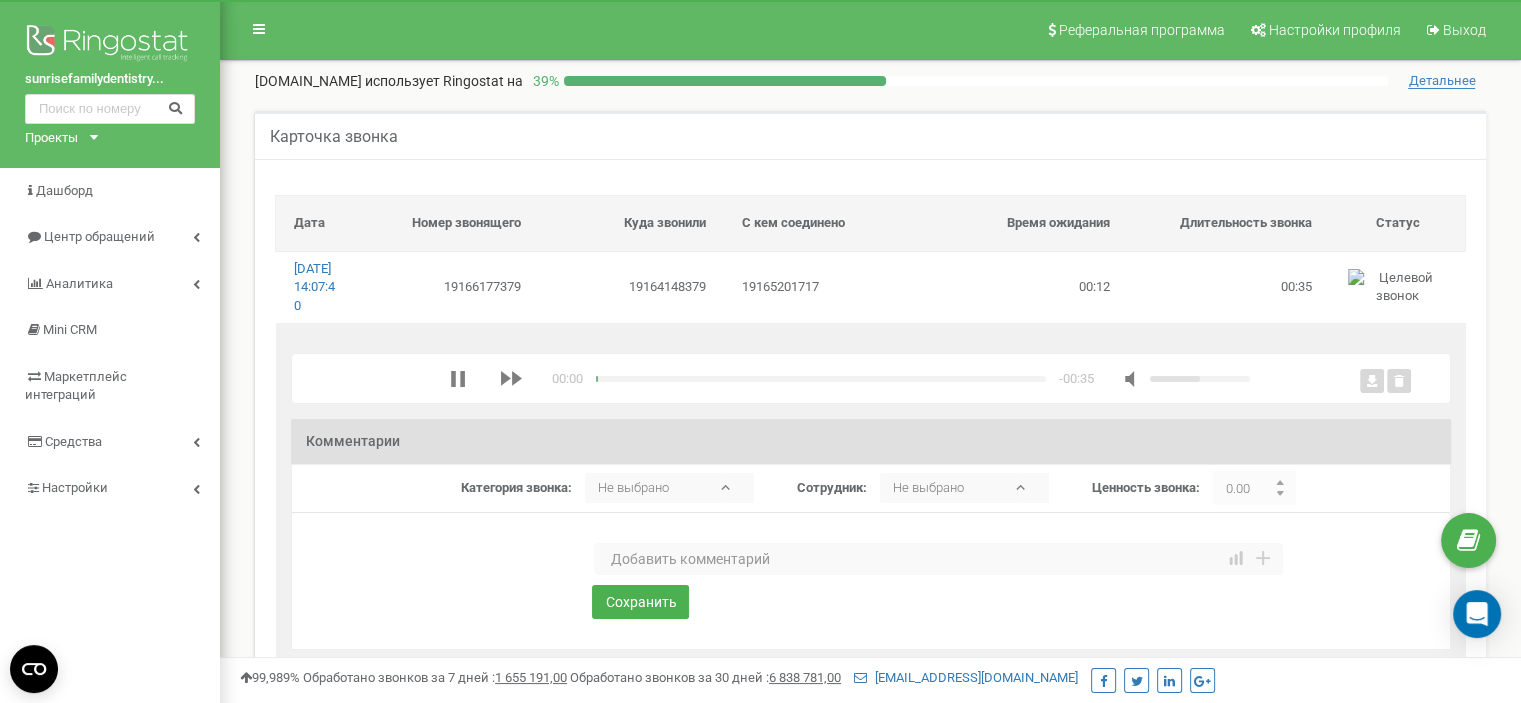 click at bounding box center (938, 559) 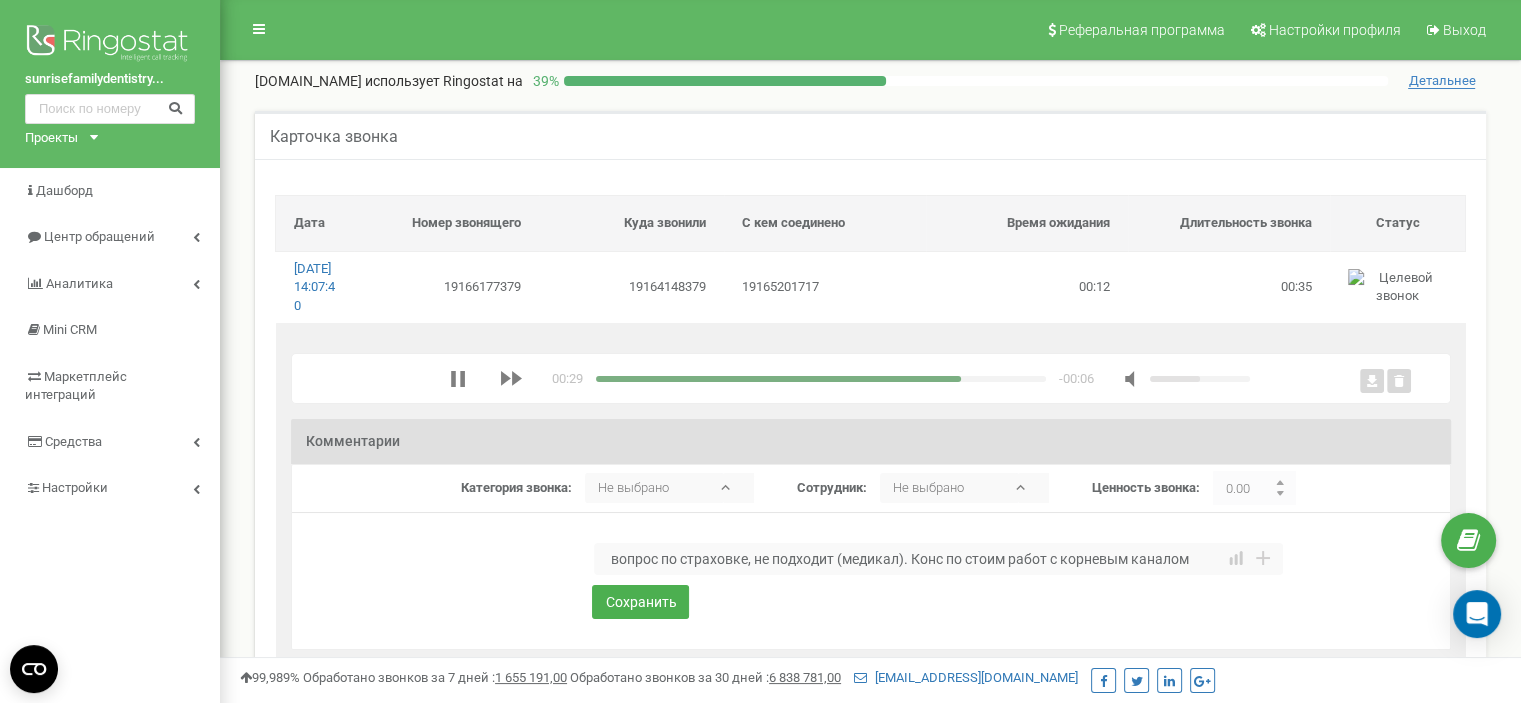 click on "вопрос по страховке, не подходит (медикал). Конс по стоим работ с корневым каналом" at bounding box center (938, 559) 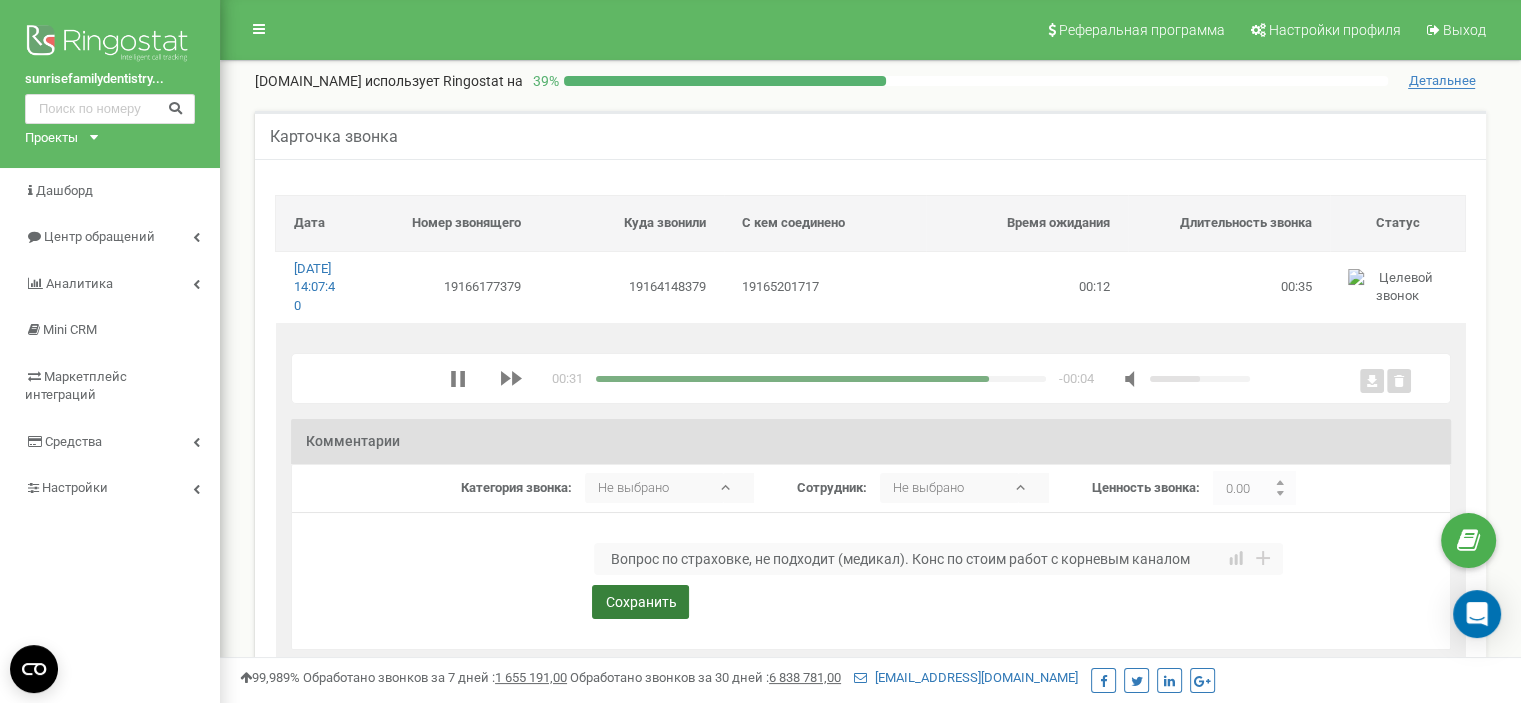 type on "Вопрос по страховке, не подходит (медикал). Конс по стоим работ с корневым каналом" 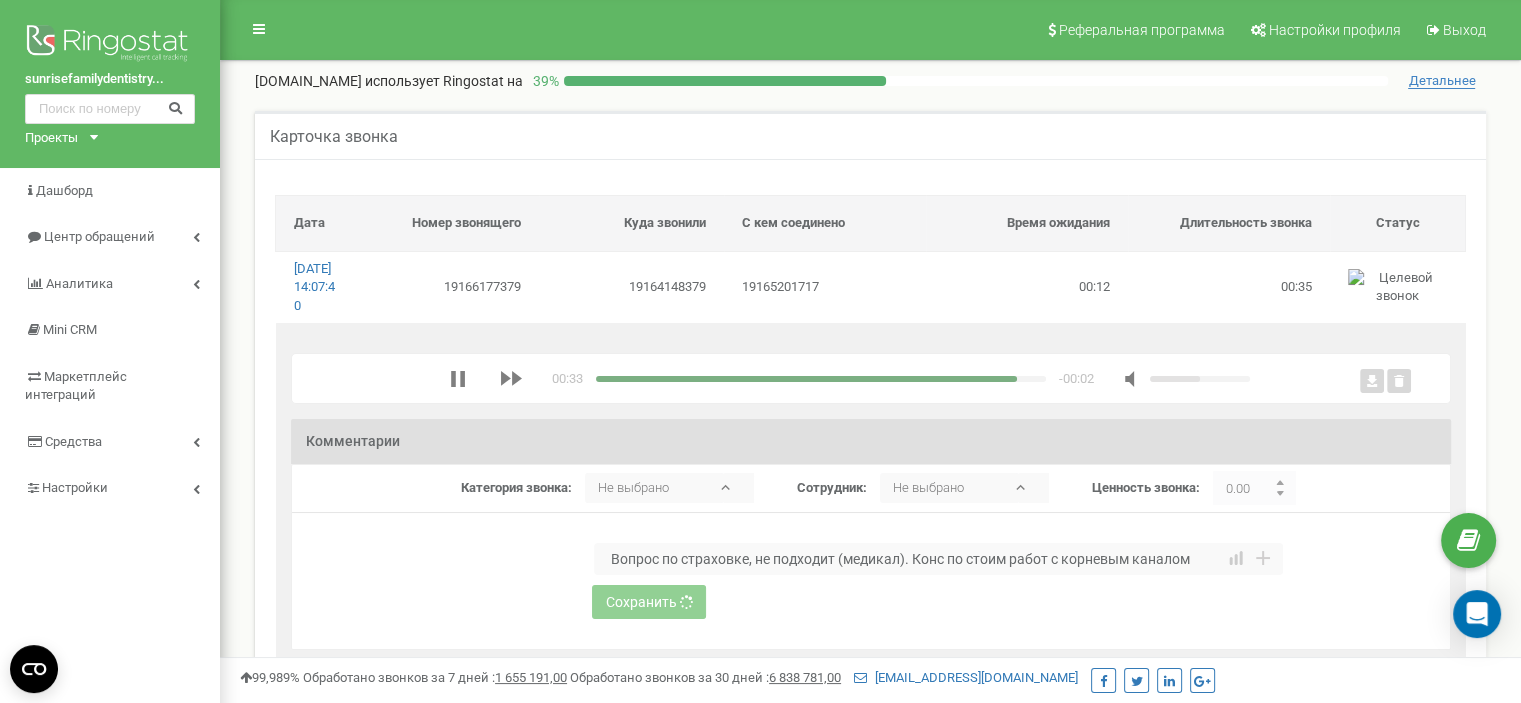 type 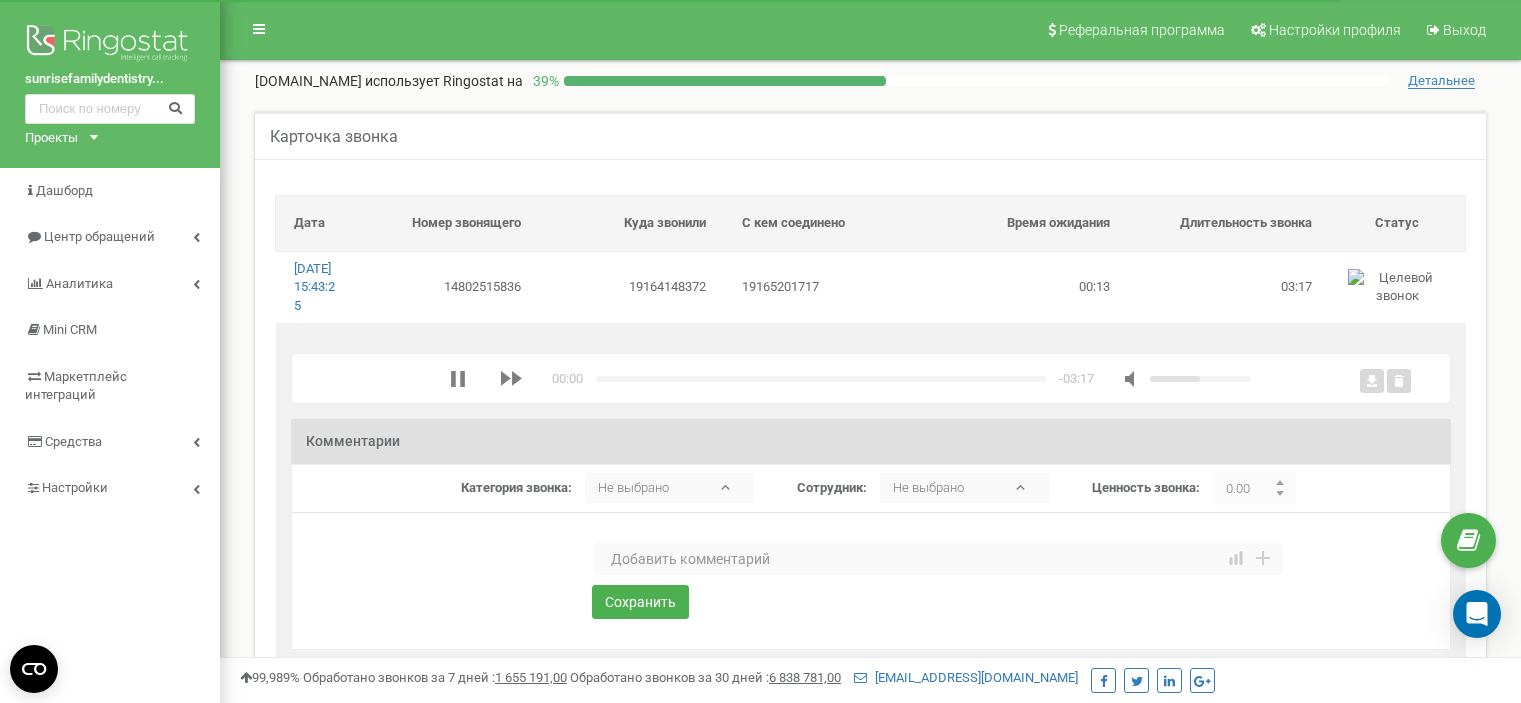 scroll, scrollTop: 0, scrollLeft: 0, axis: both 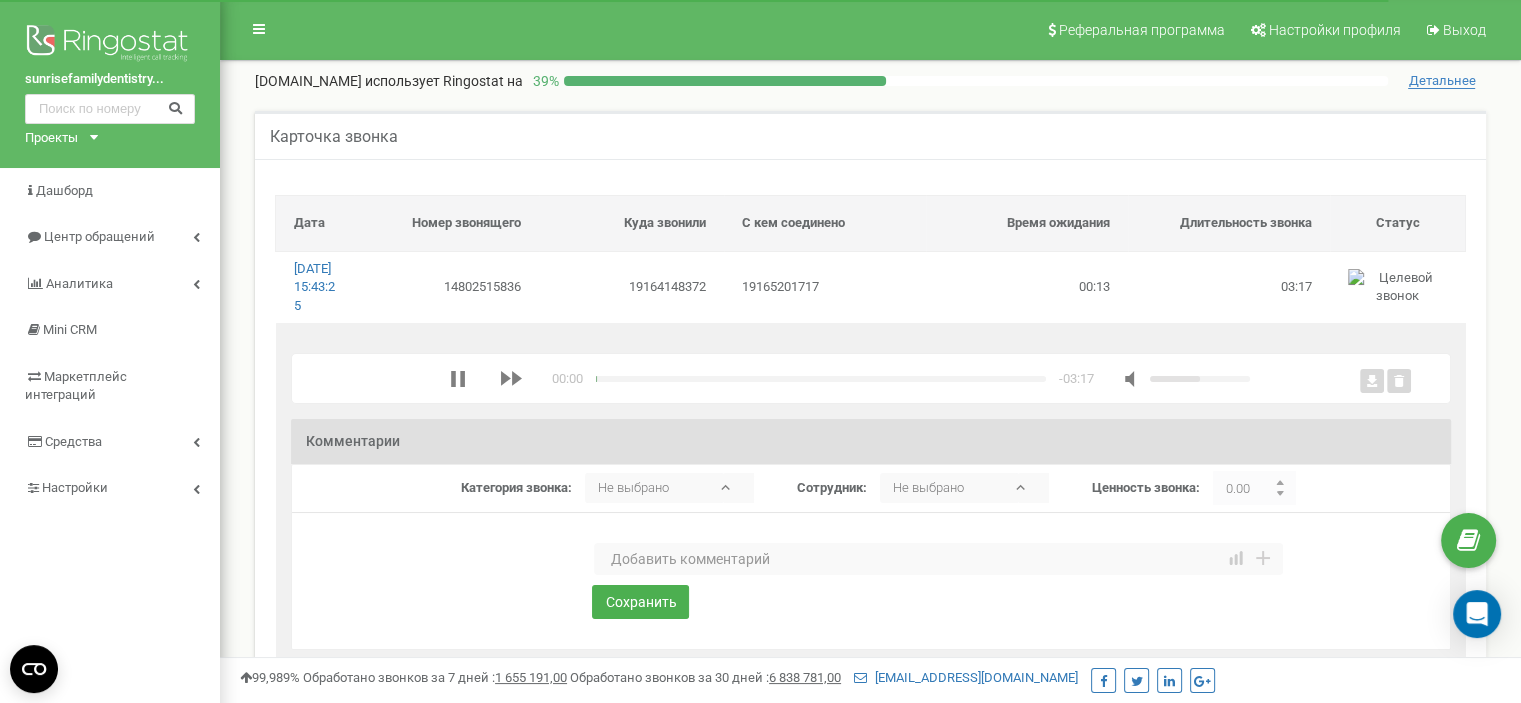 click at bounding box center [938, 559] 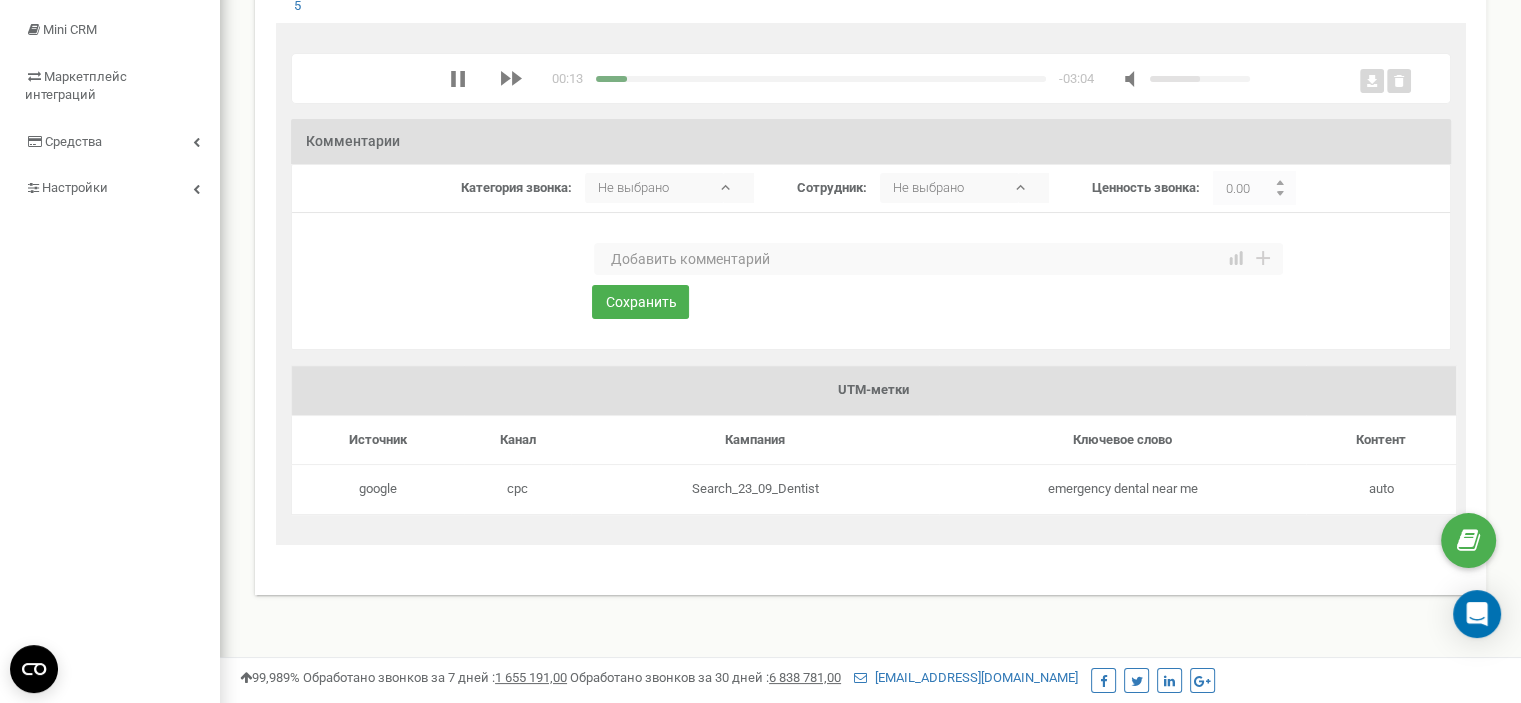 scroll, scrollTop: 200, scrollLeft: 0, axis: vertical 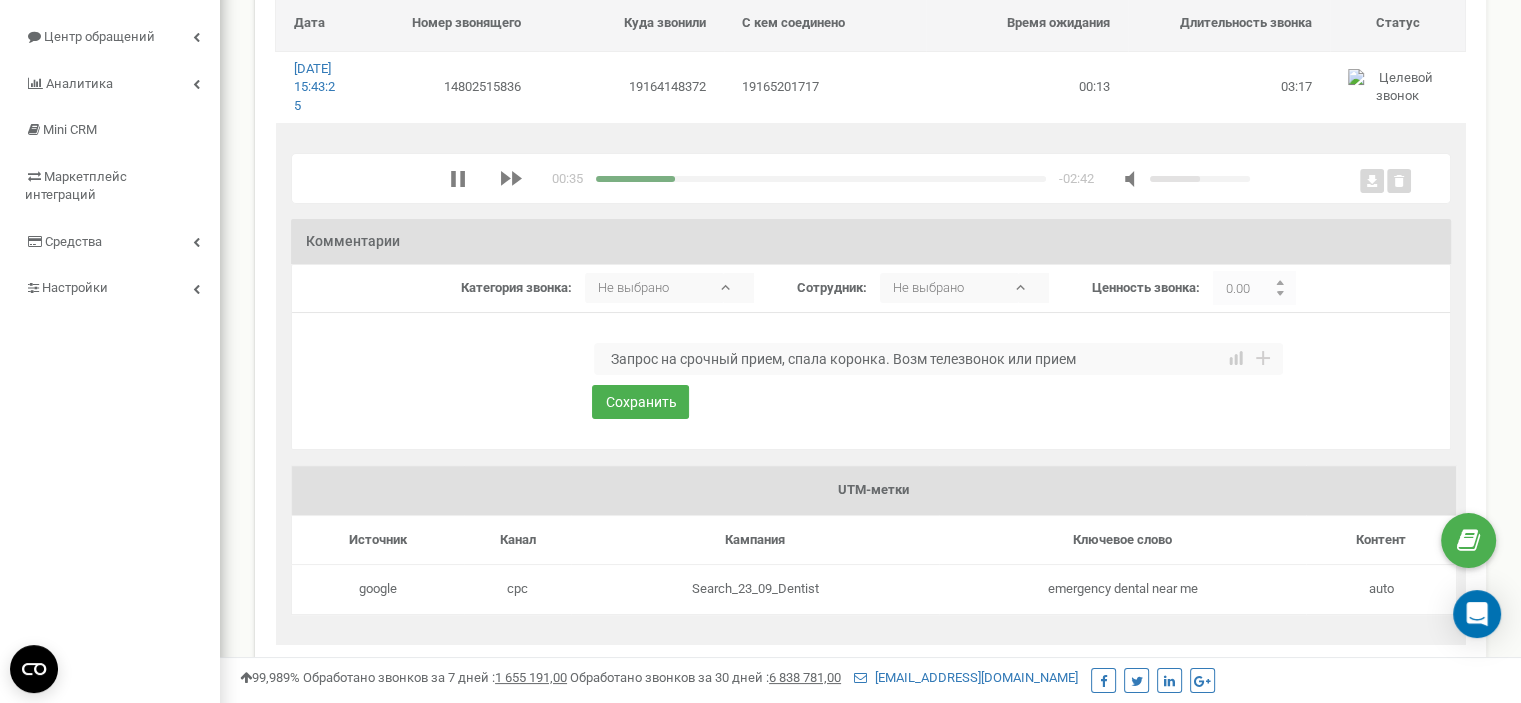 click on "Запрос на срочный прием, спала коронка. Возм телезвонок или прием" at bounding box center (938, 359) 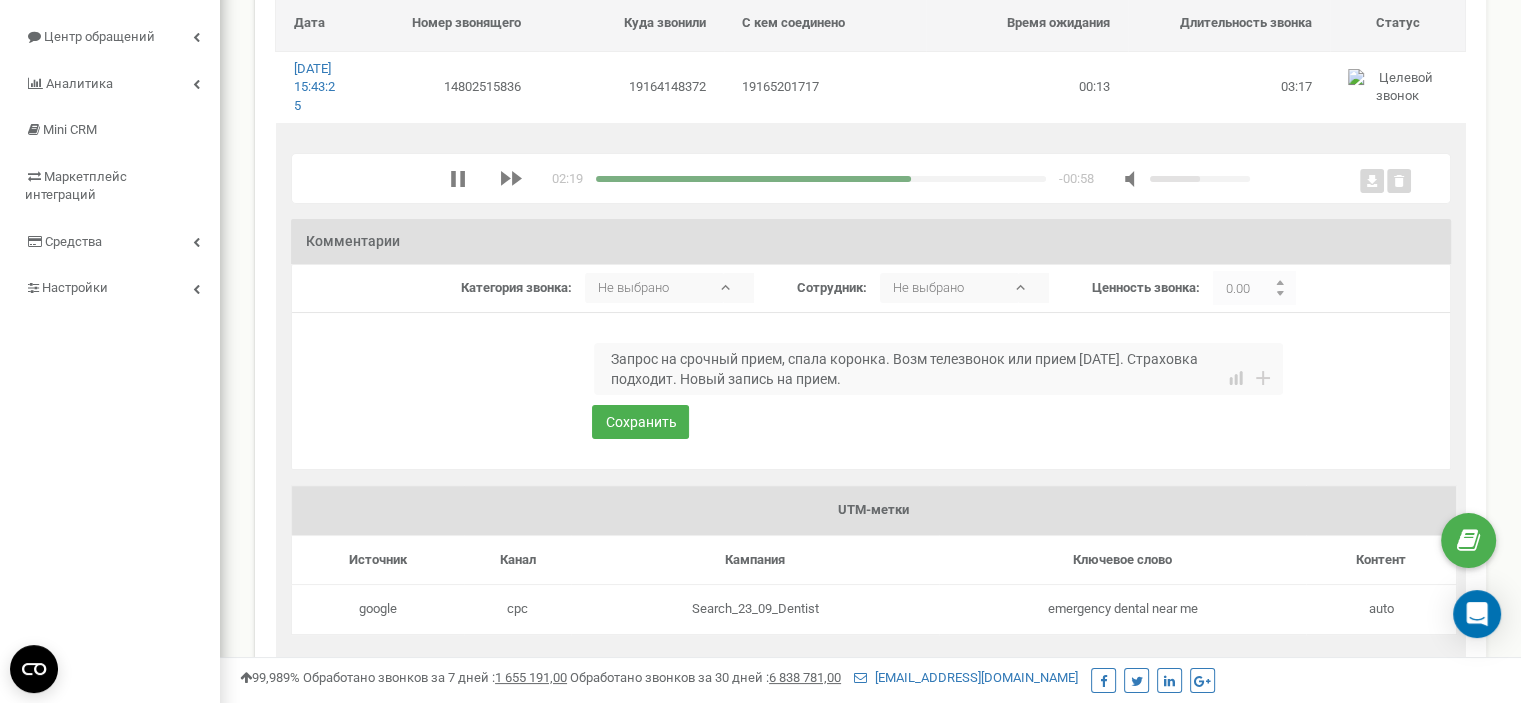 type on "Запрос на срочный прием, спала коронка. Возм телезвонок или прием завтра. Страховка подходит. Новый запись на прием." 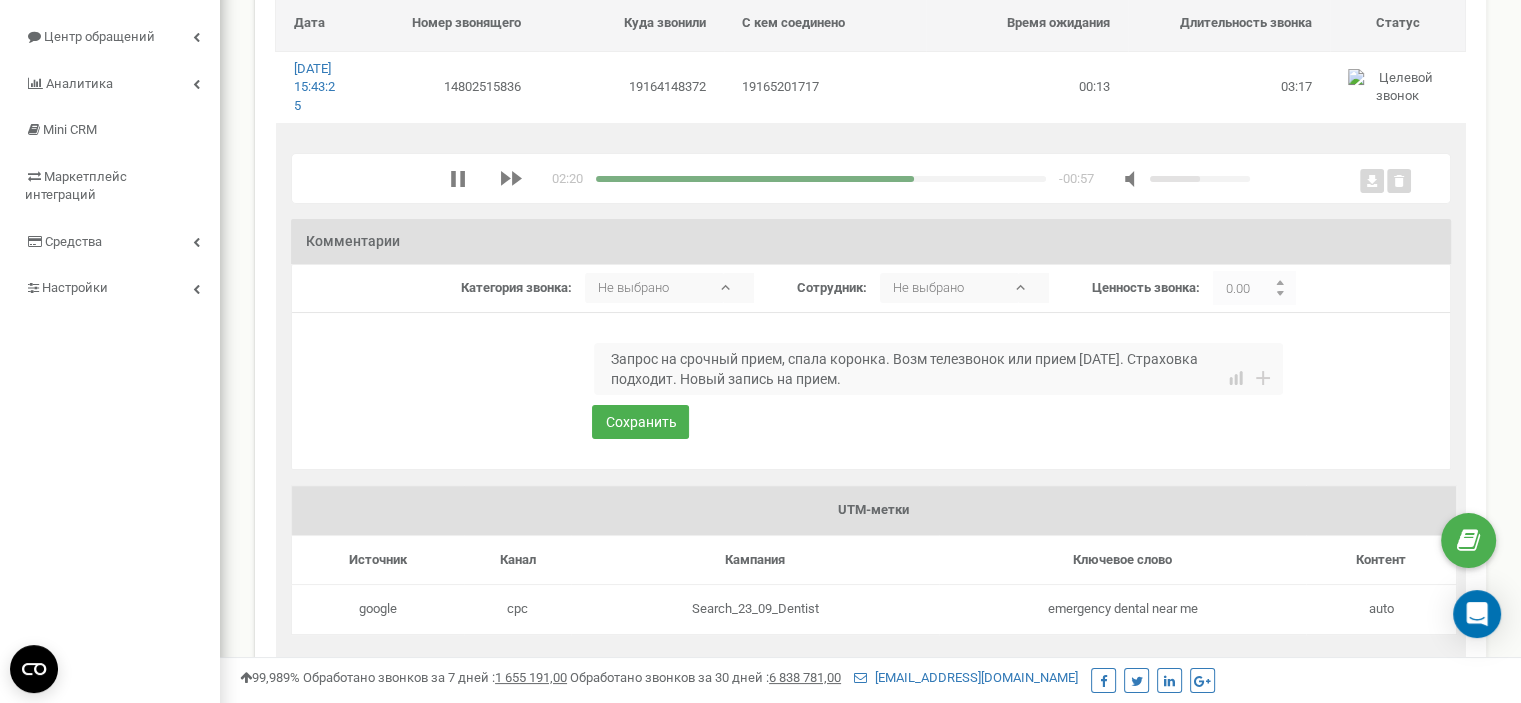 click at bounding box center (821, 179) 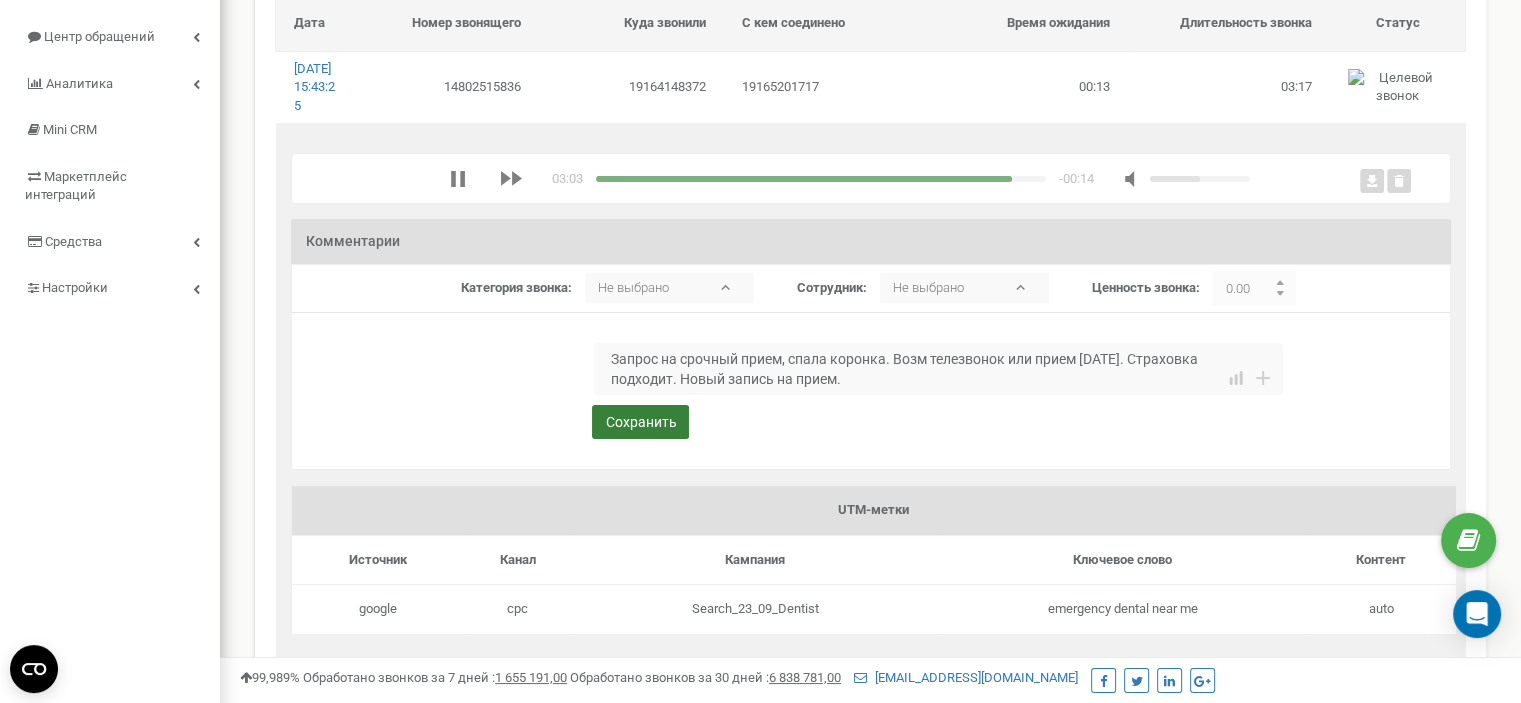 click on "Сохранить" at bounding box center (640, 422) 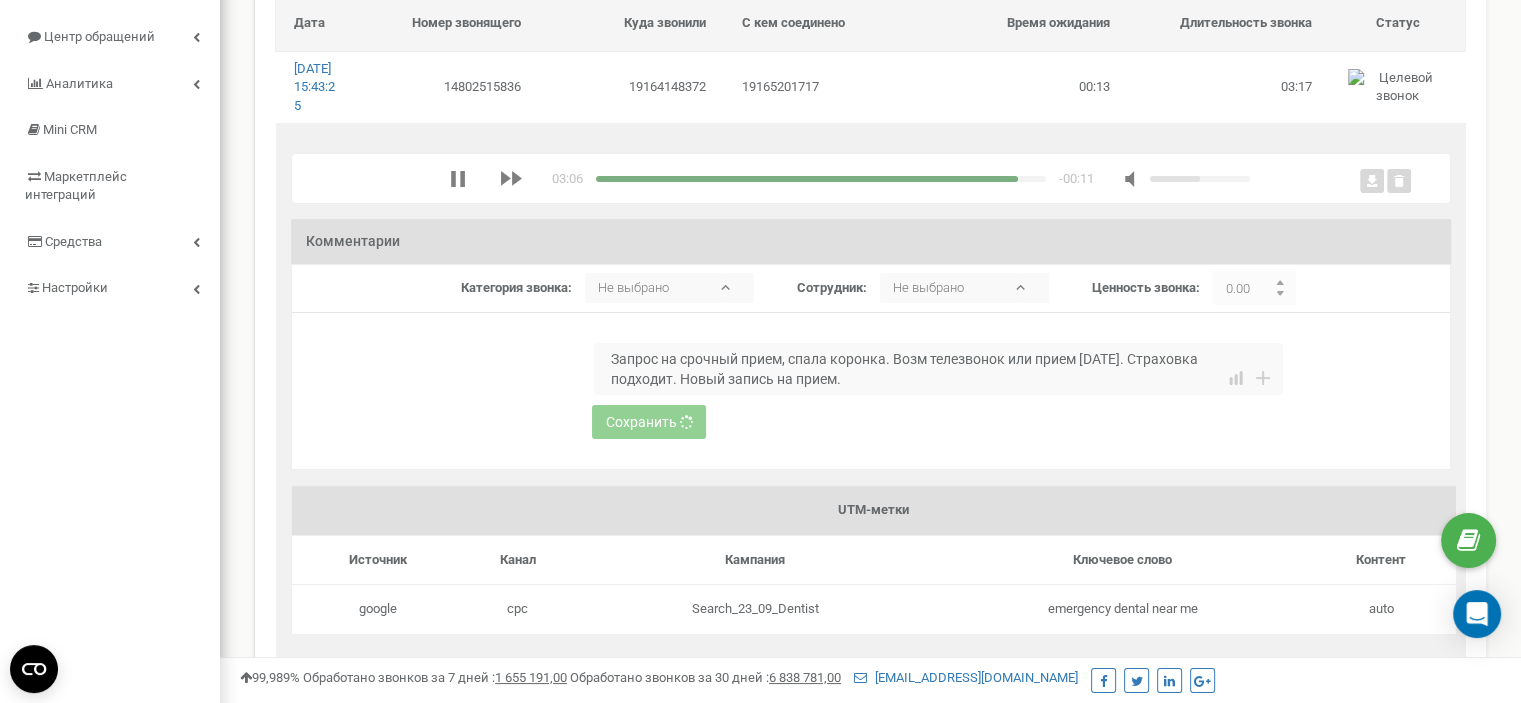type 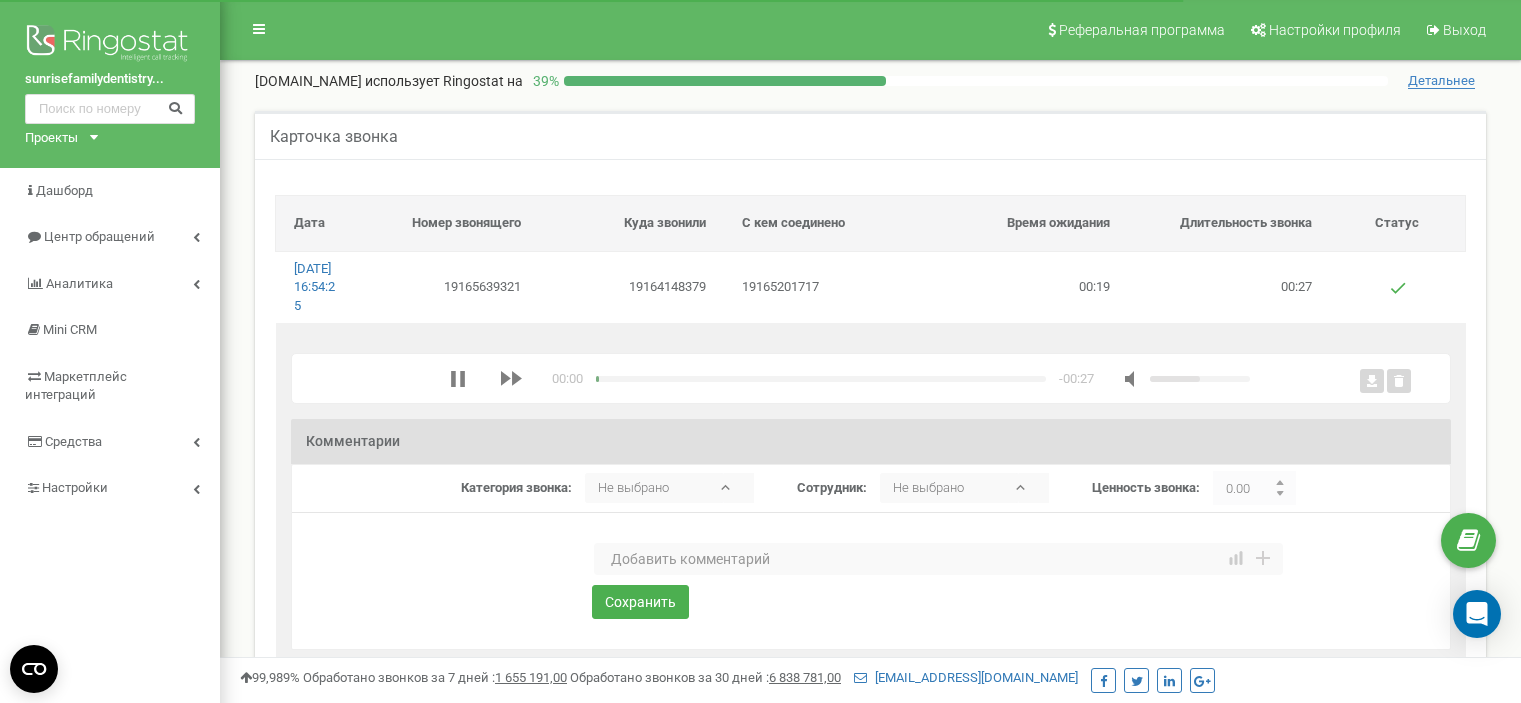 scroll, scrollTop: 0, scrollLeft: 0, axis: both 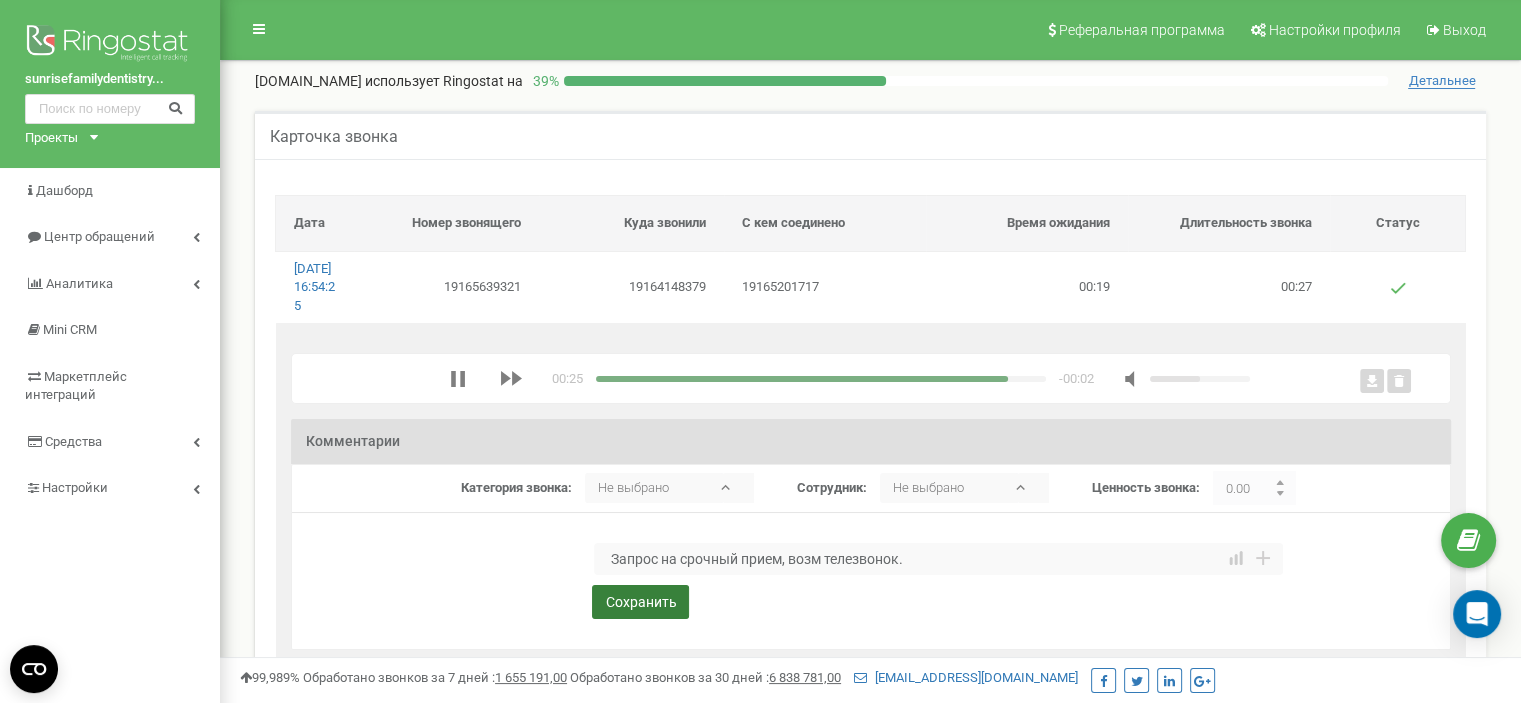 type on "Запрос на срочный прием, возм телезвонок." 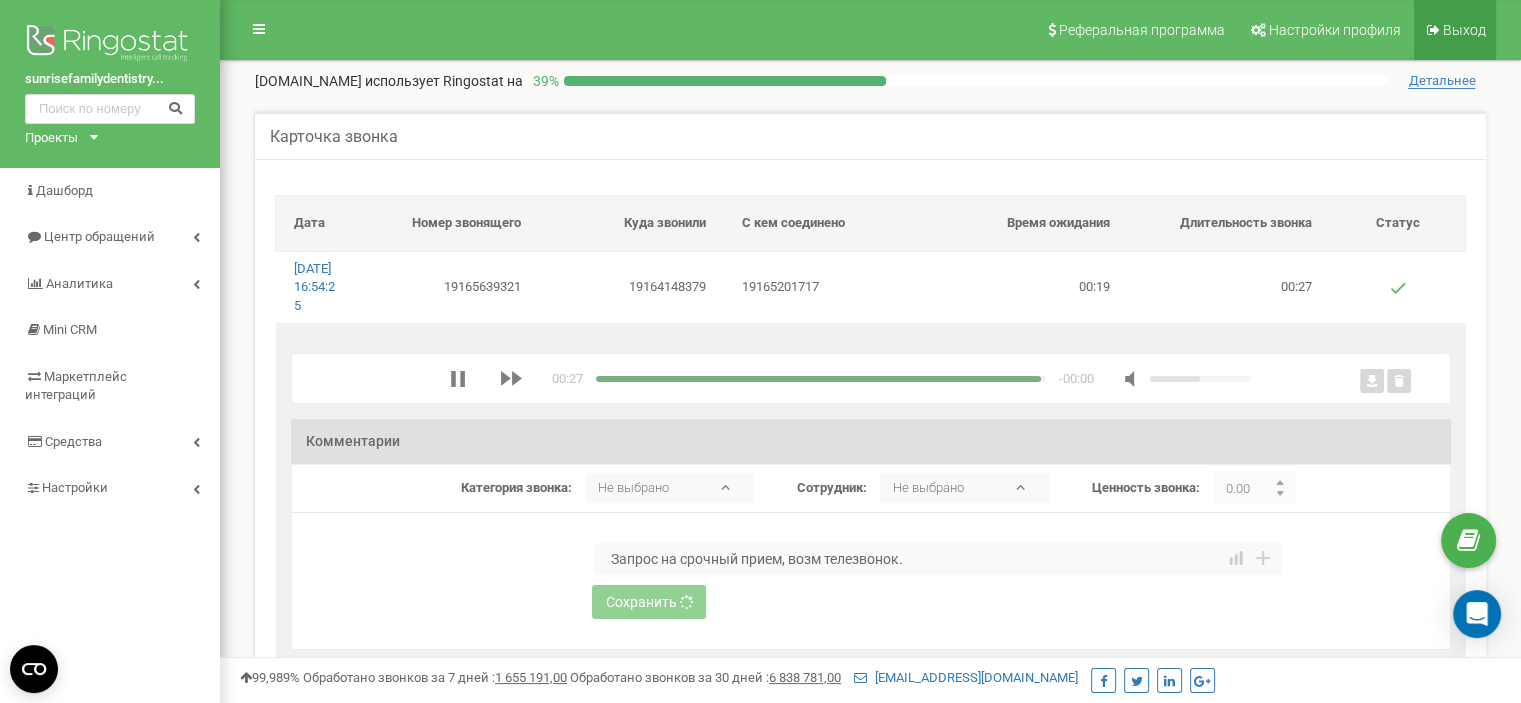 type 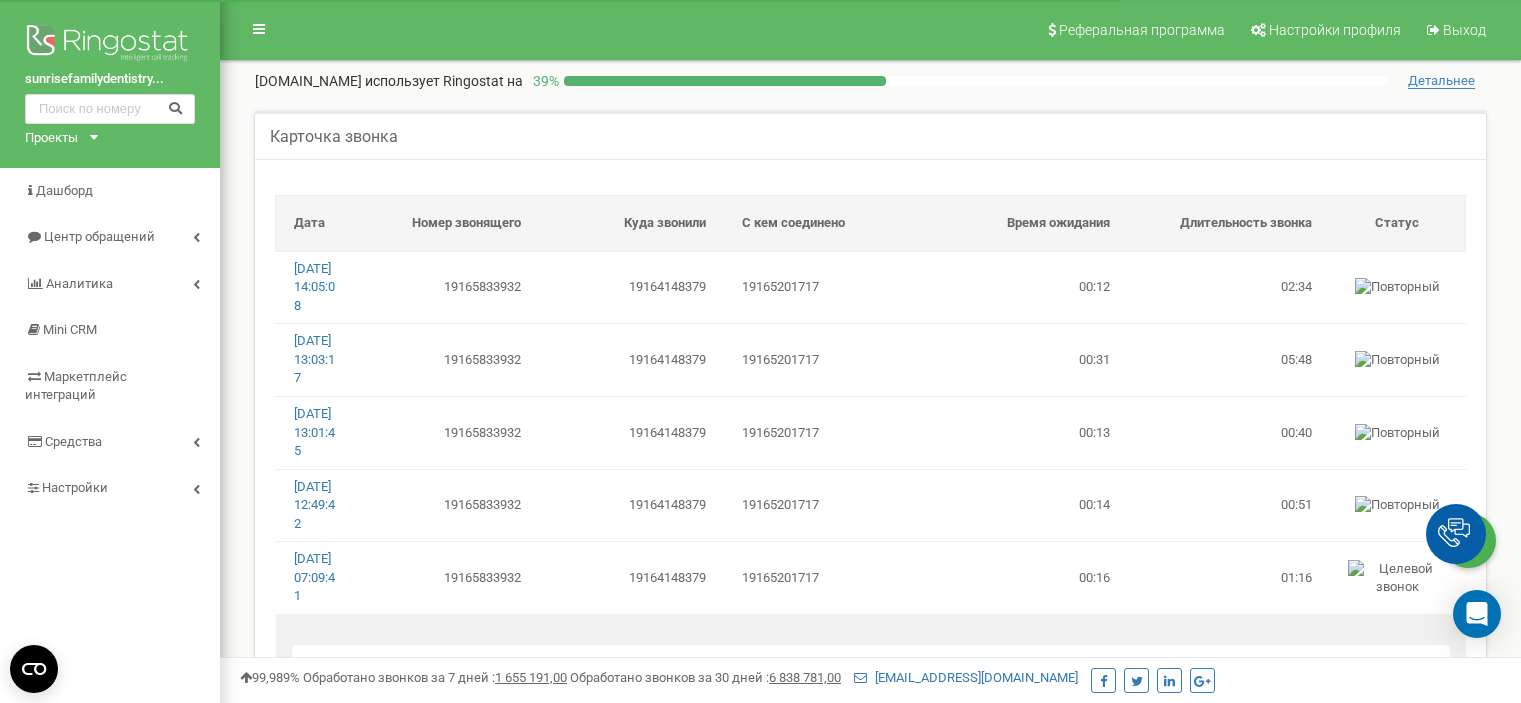 scroll, scrollTop: 600, scrollLeft: 0, axis: vertical 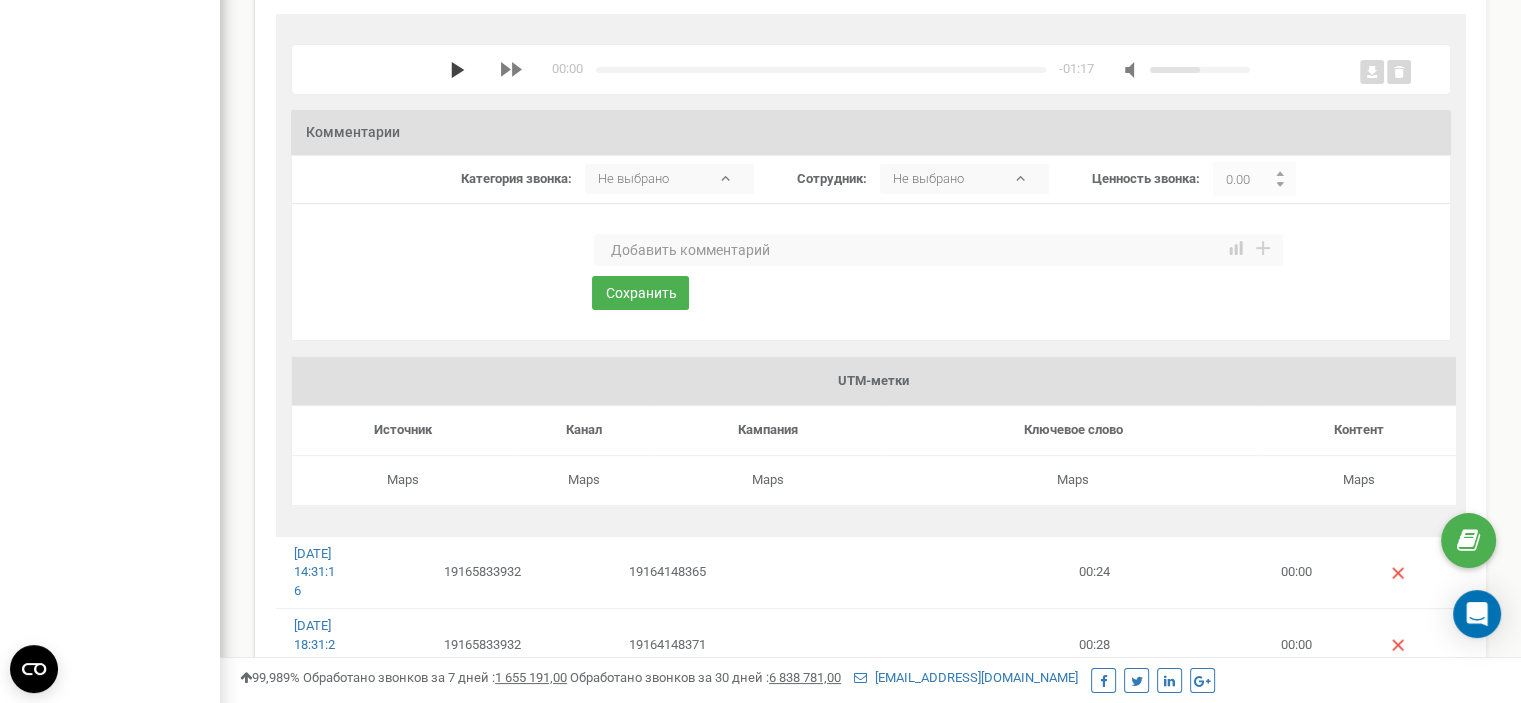click 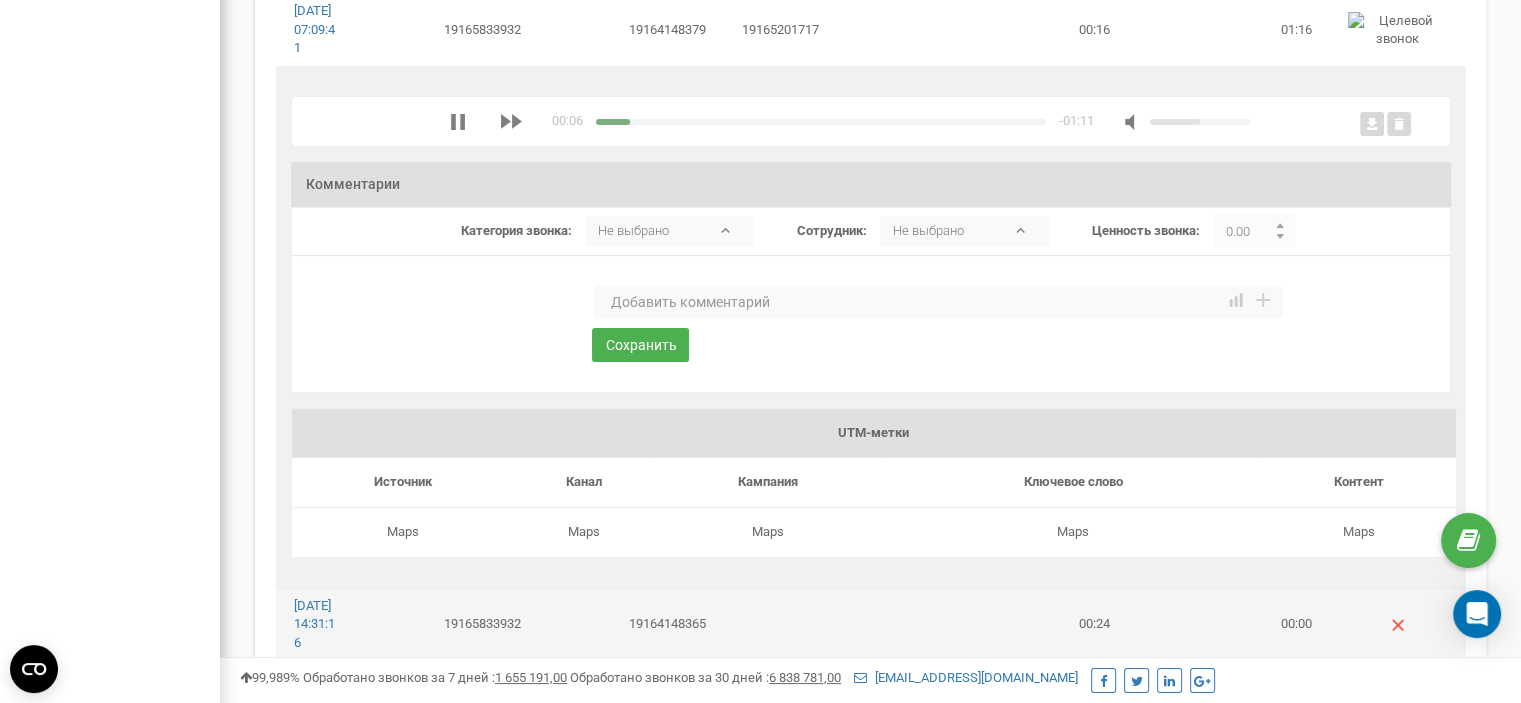 scroll, scrollTop: 500, scrollLeft: 0, axis: vertical 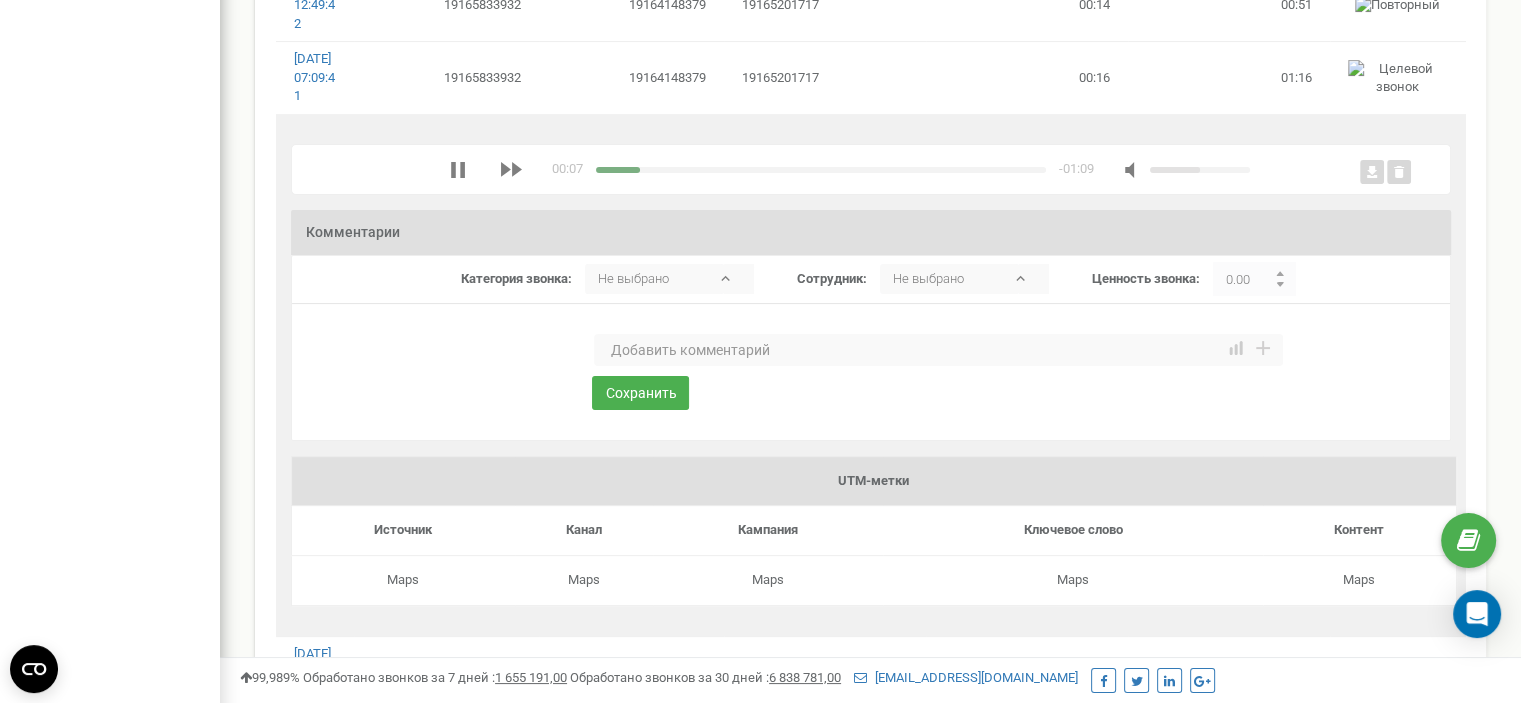click at bounding box center (938, 350) 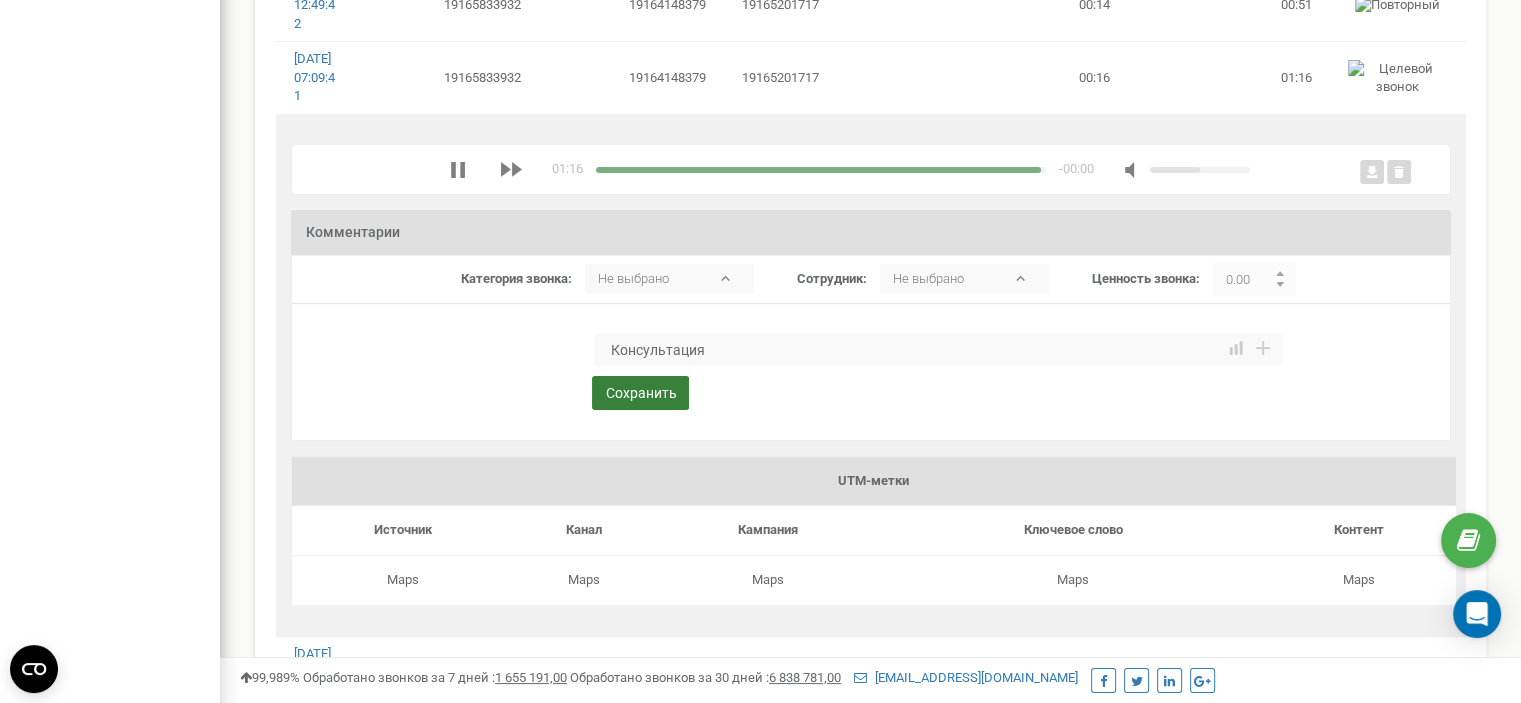 type on "Консультация" 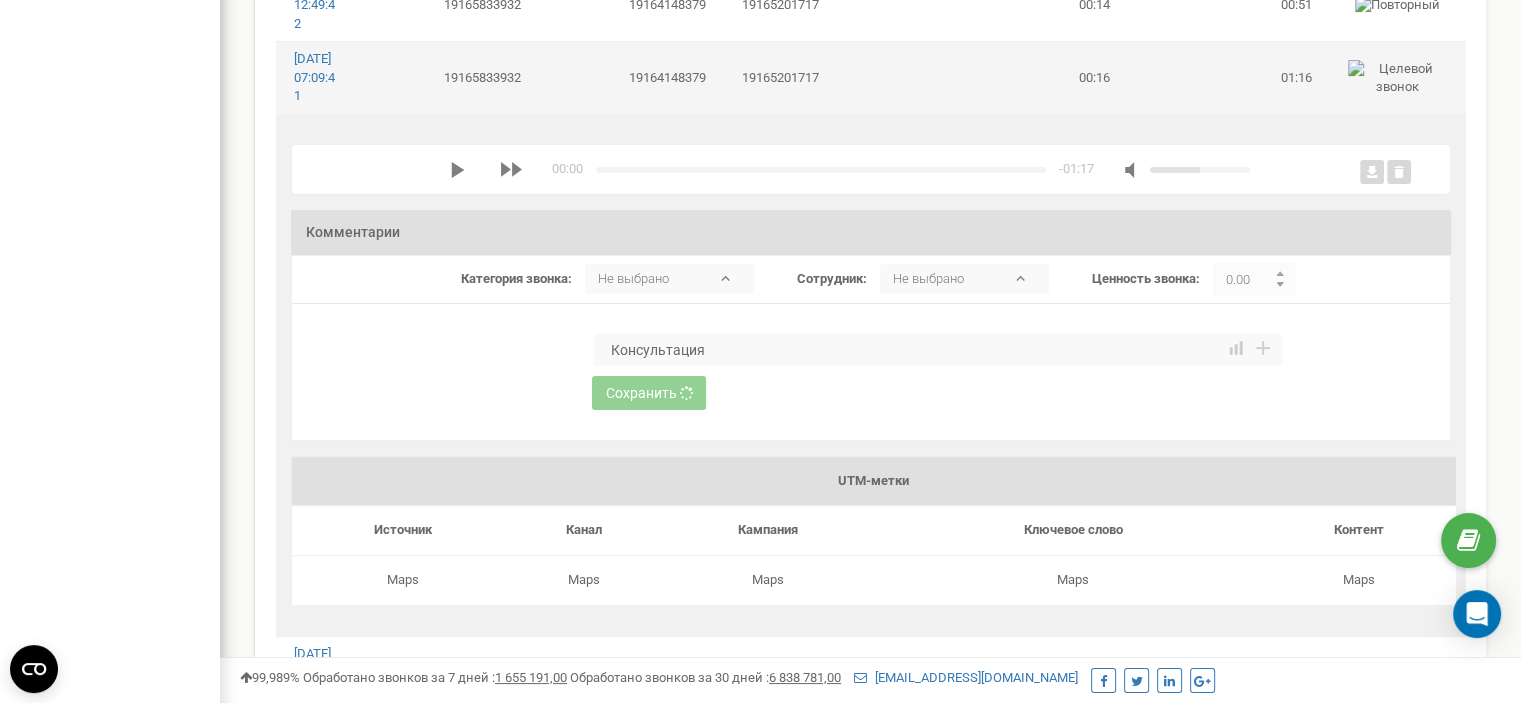type 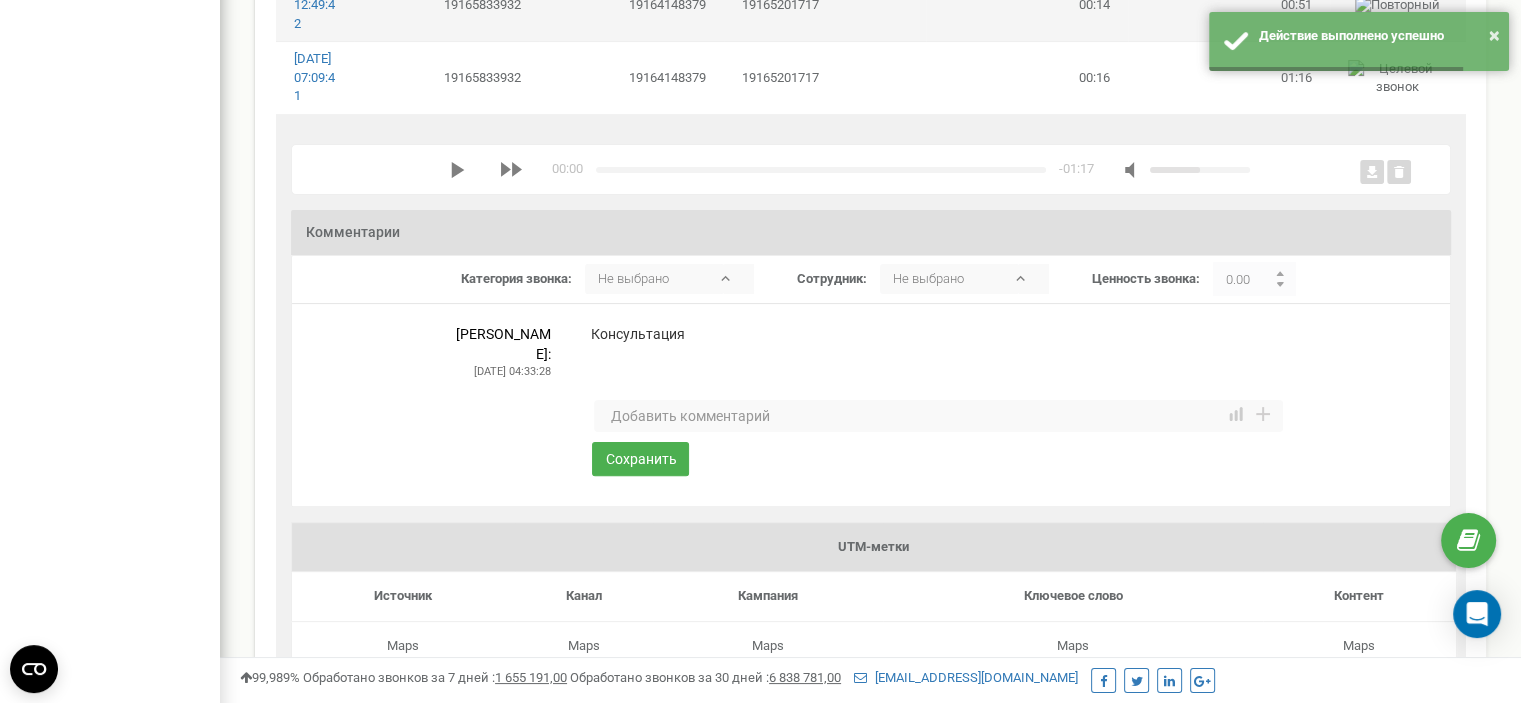 click on "19164148379" at bounding box center (631, 5) 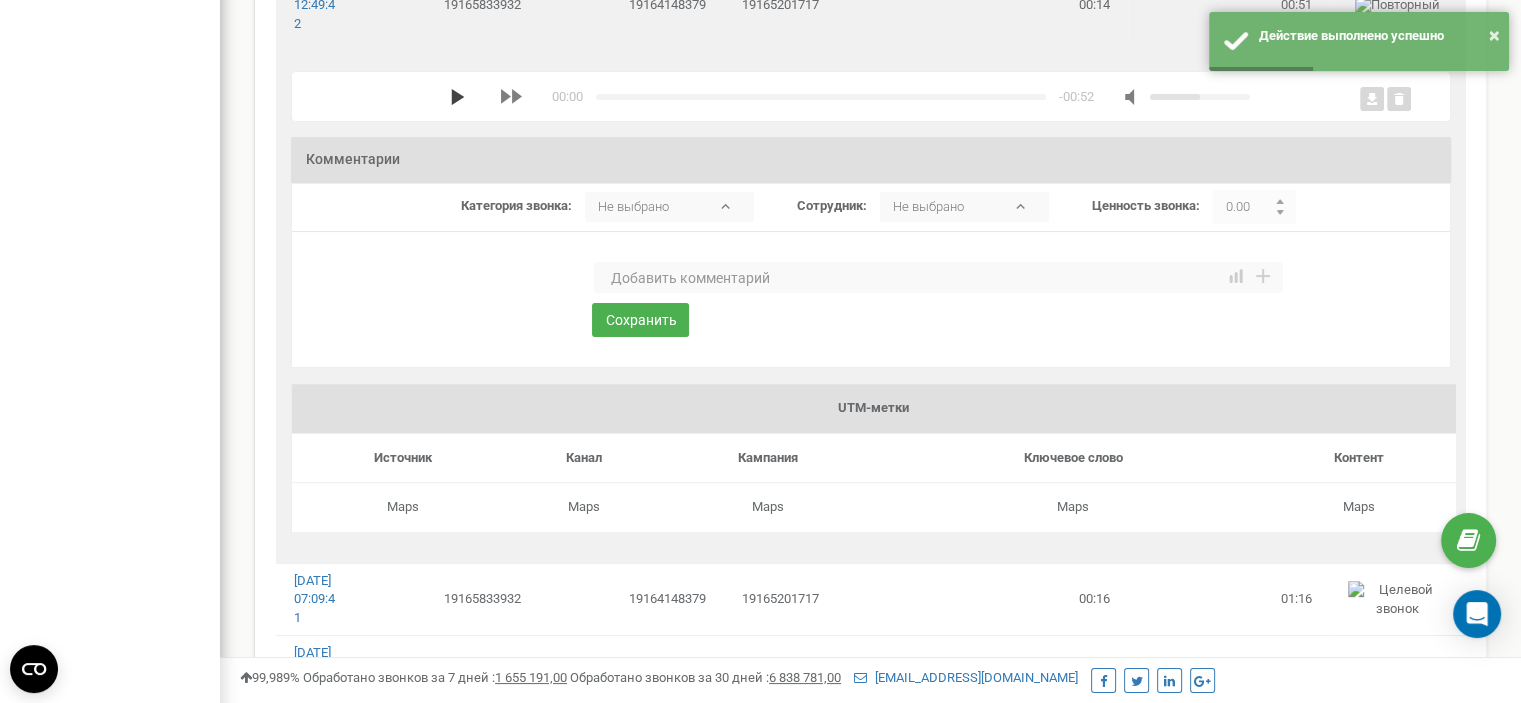 click 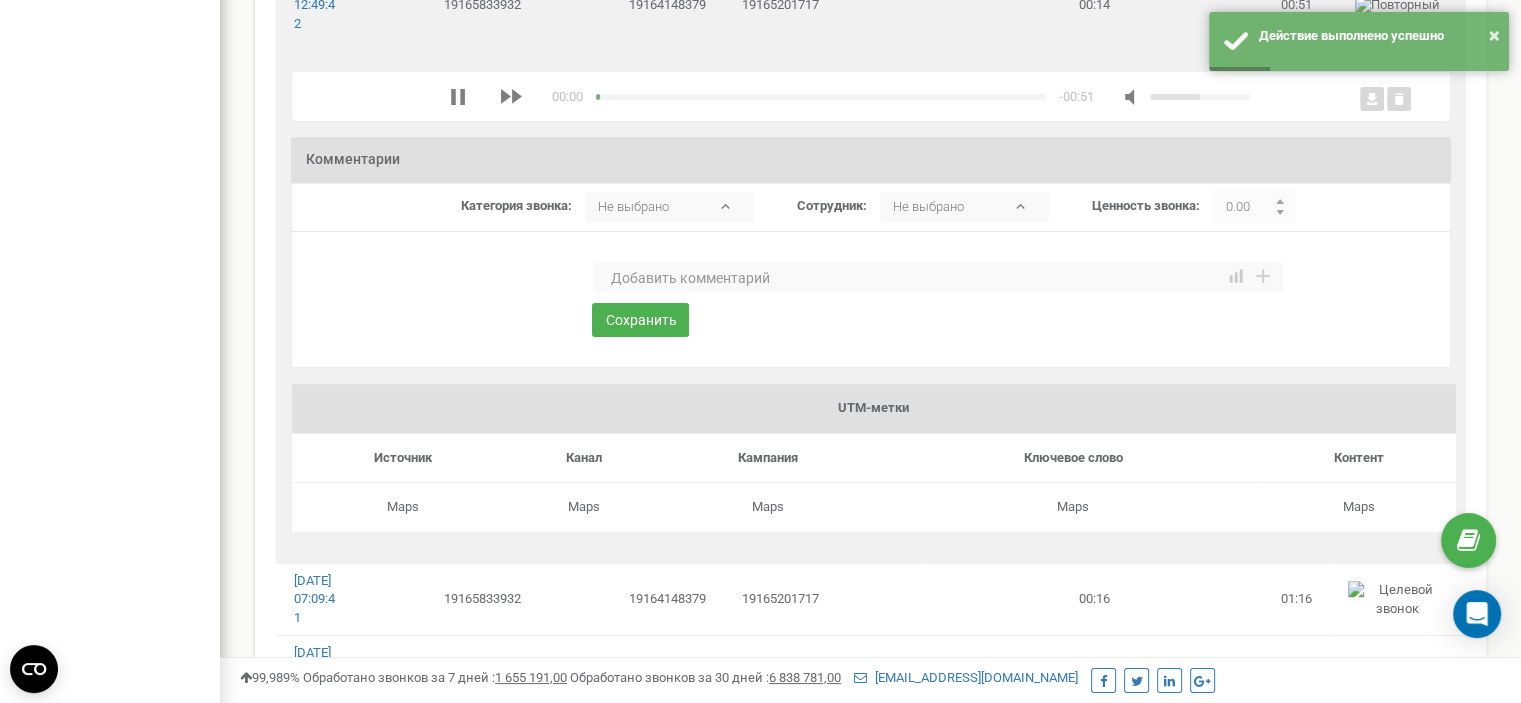 click at bounding box center (938, 278) 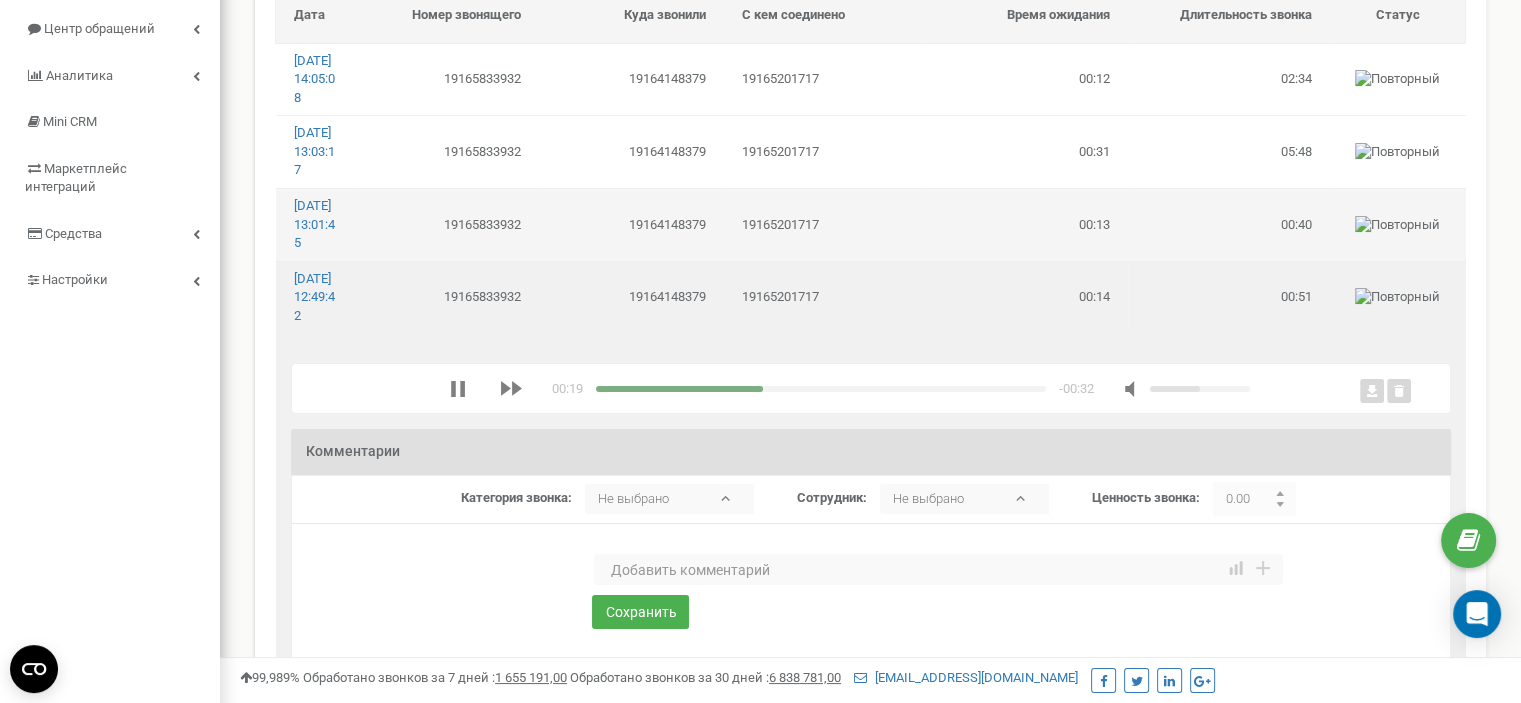 scroll, scrollTop: 200, scrollLeft: 0, axis: vertical 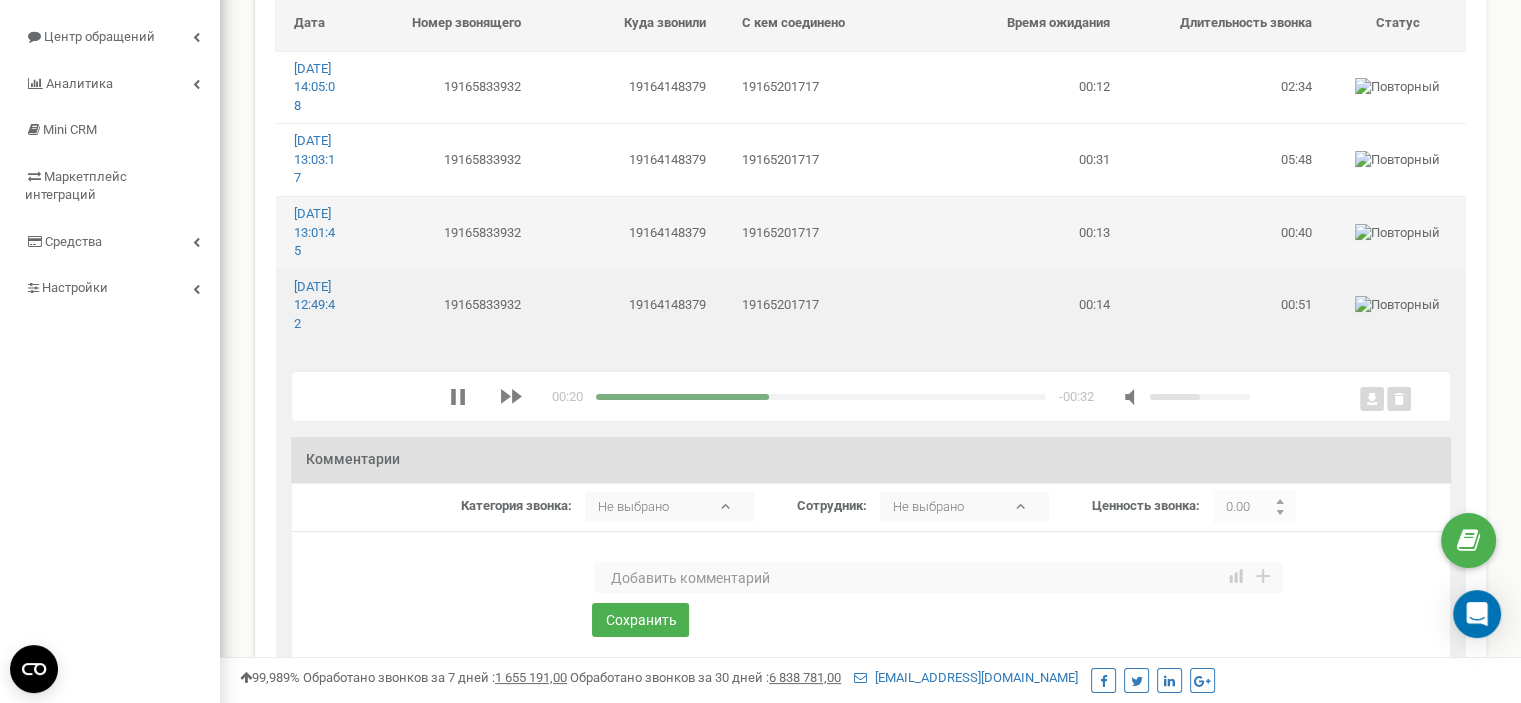 click on "19164148379" at bounding box center [631, 232] 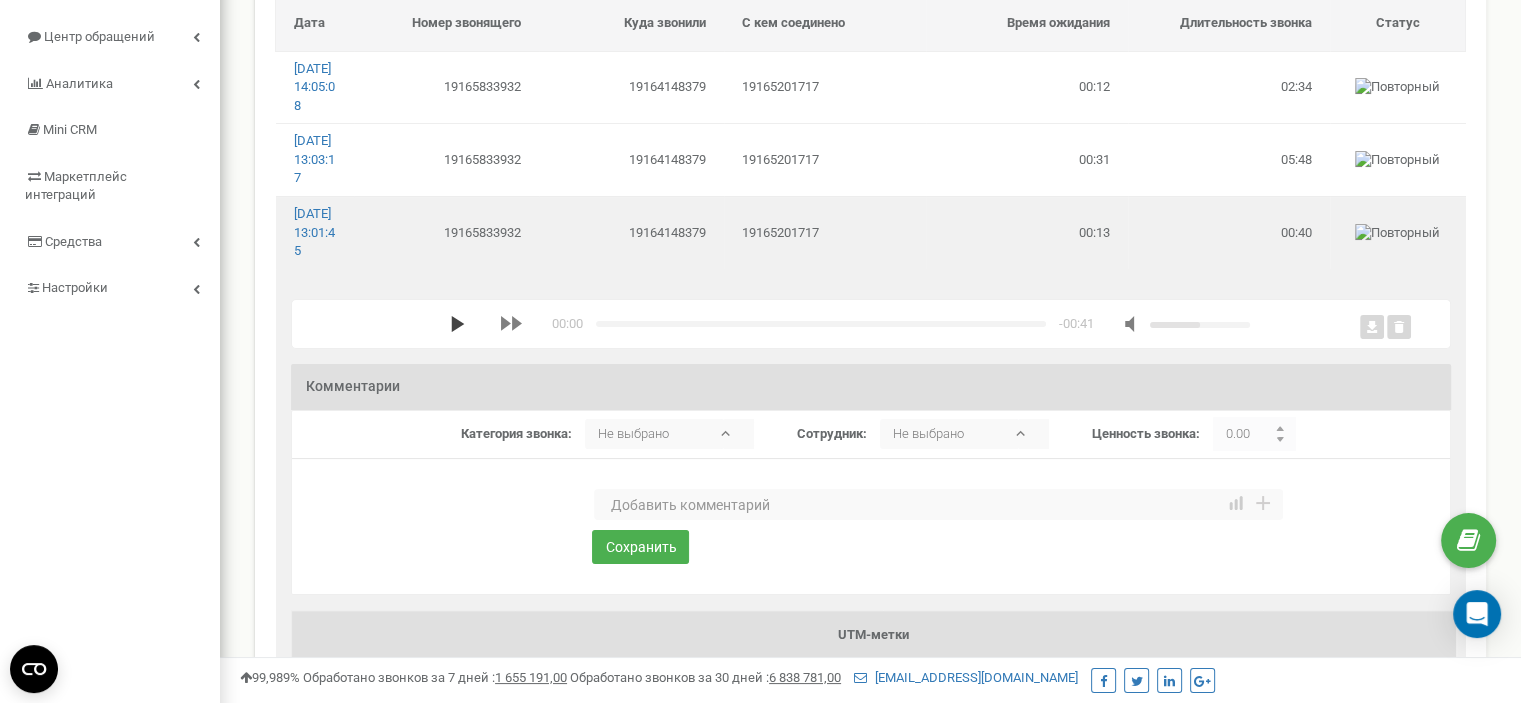 click 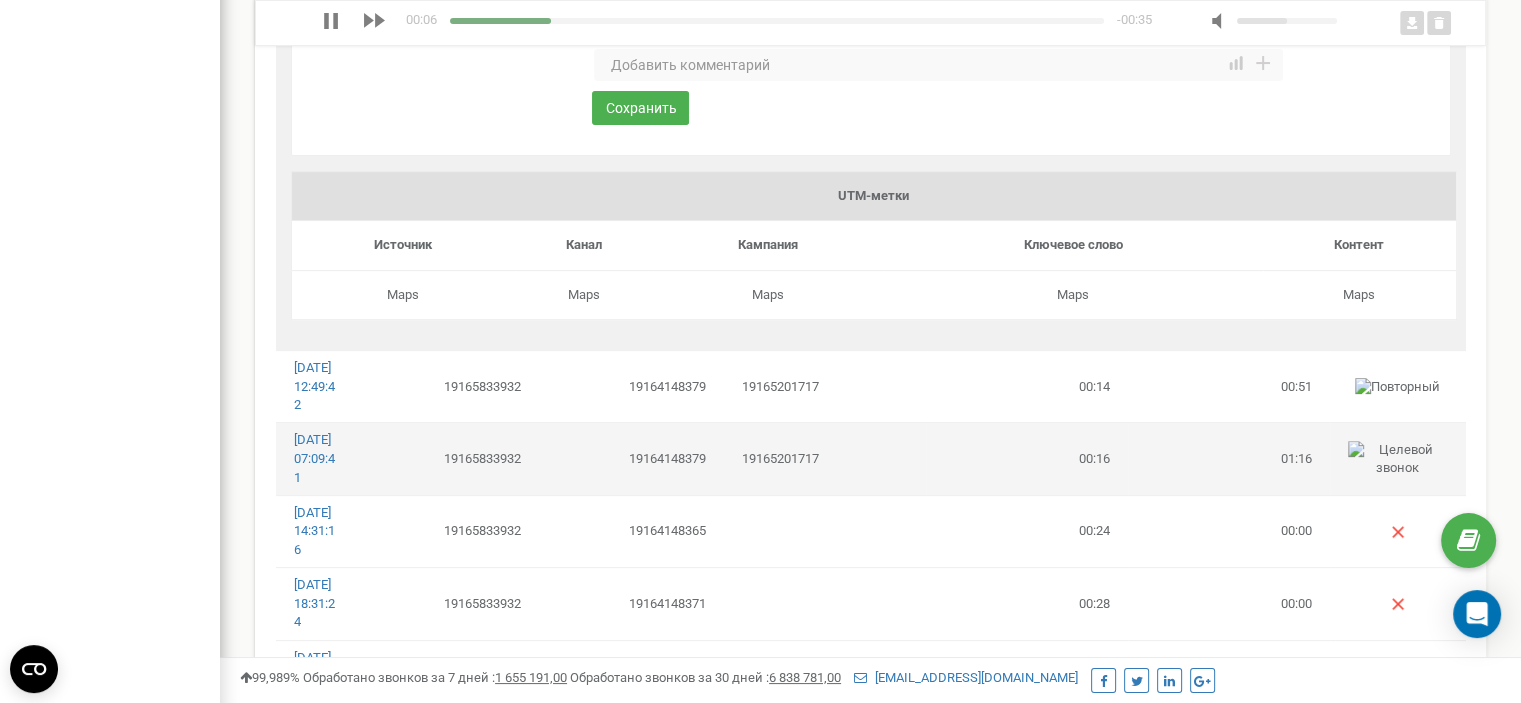 scroll, scrollTop: 600, scrollLeft: 0, axis: vertical 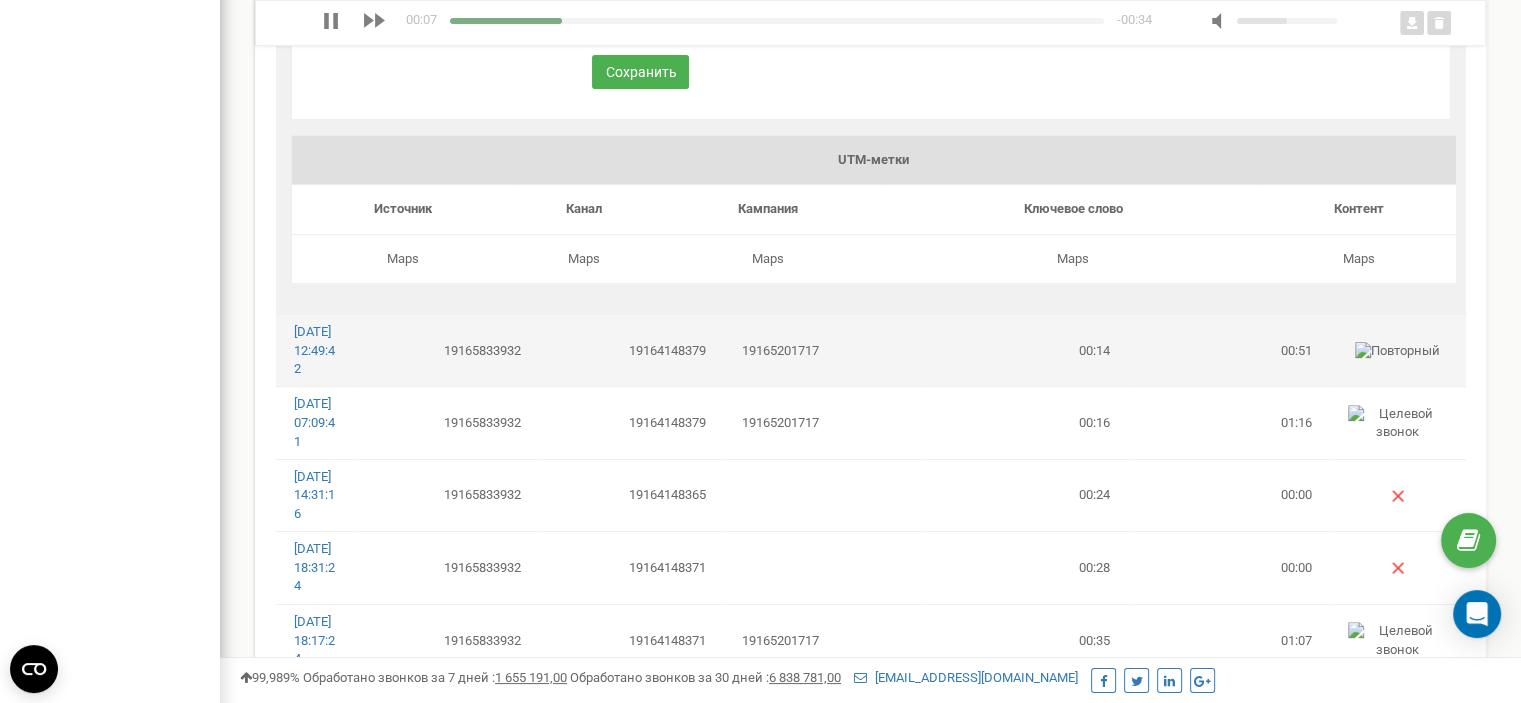 click on "19165833932" at bounding box center (446, 351) 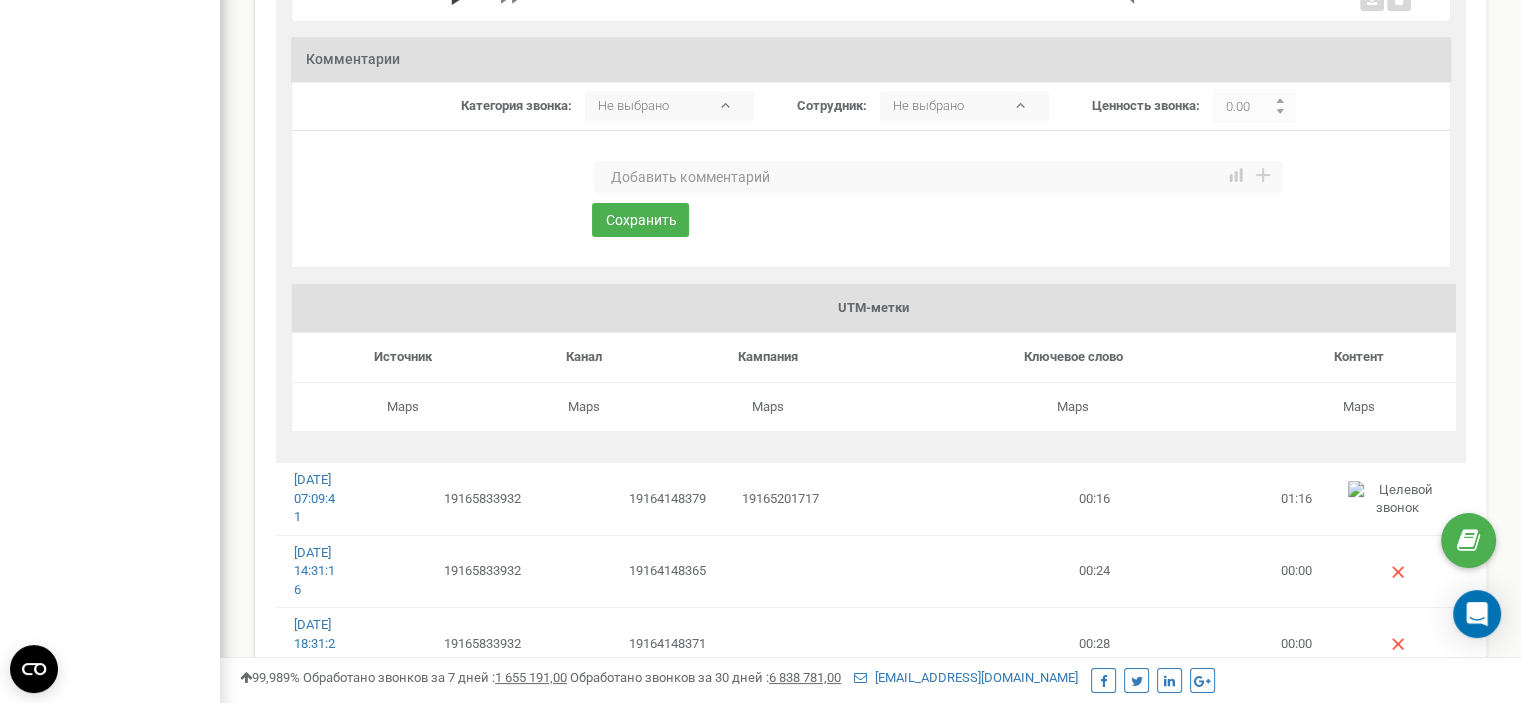 click 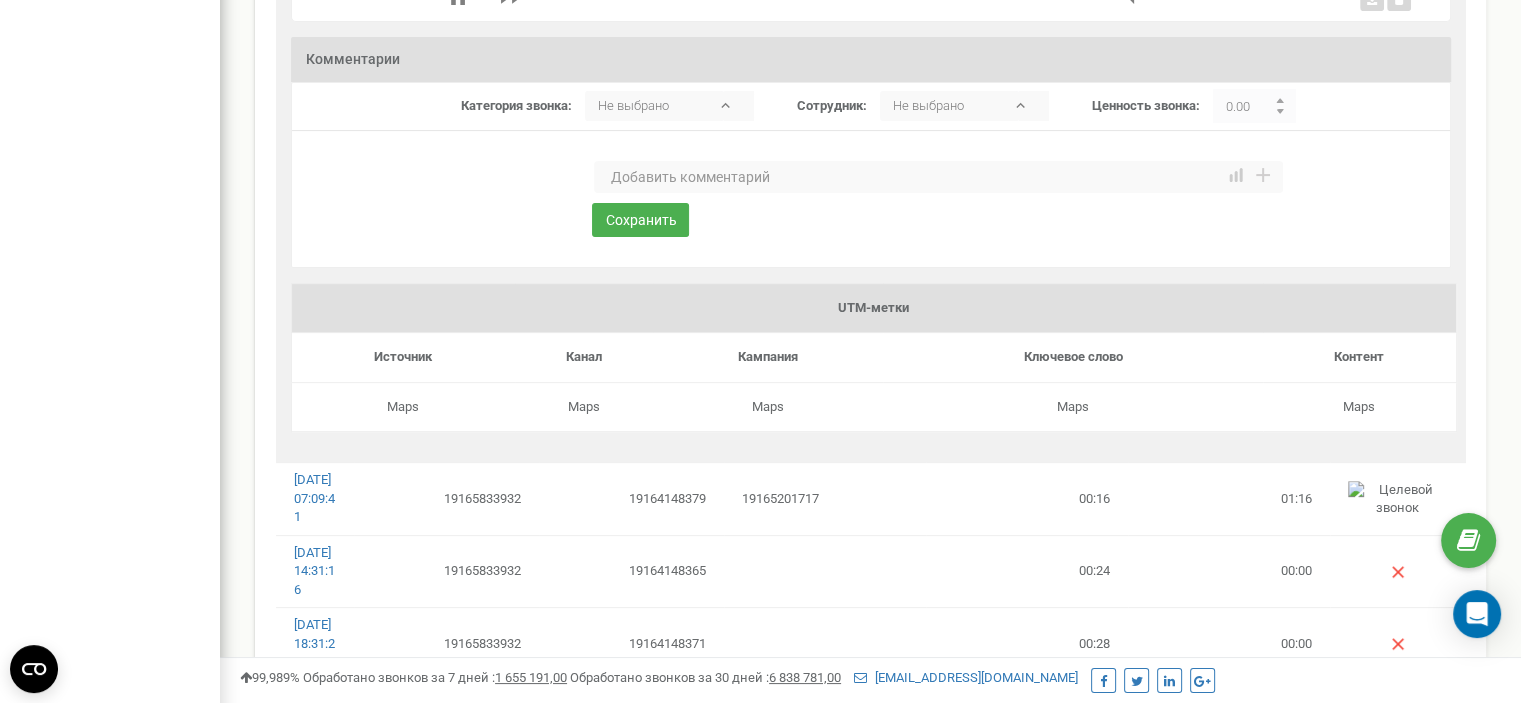 click at bounding box center [938, 177] 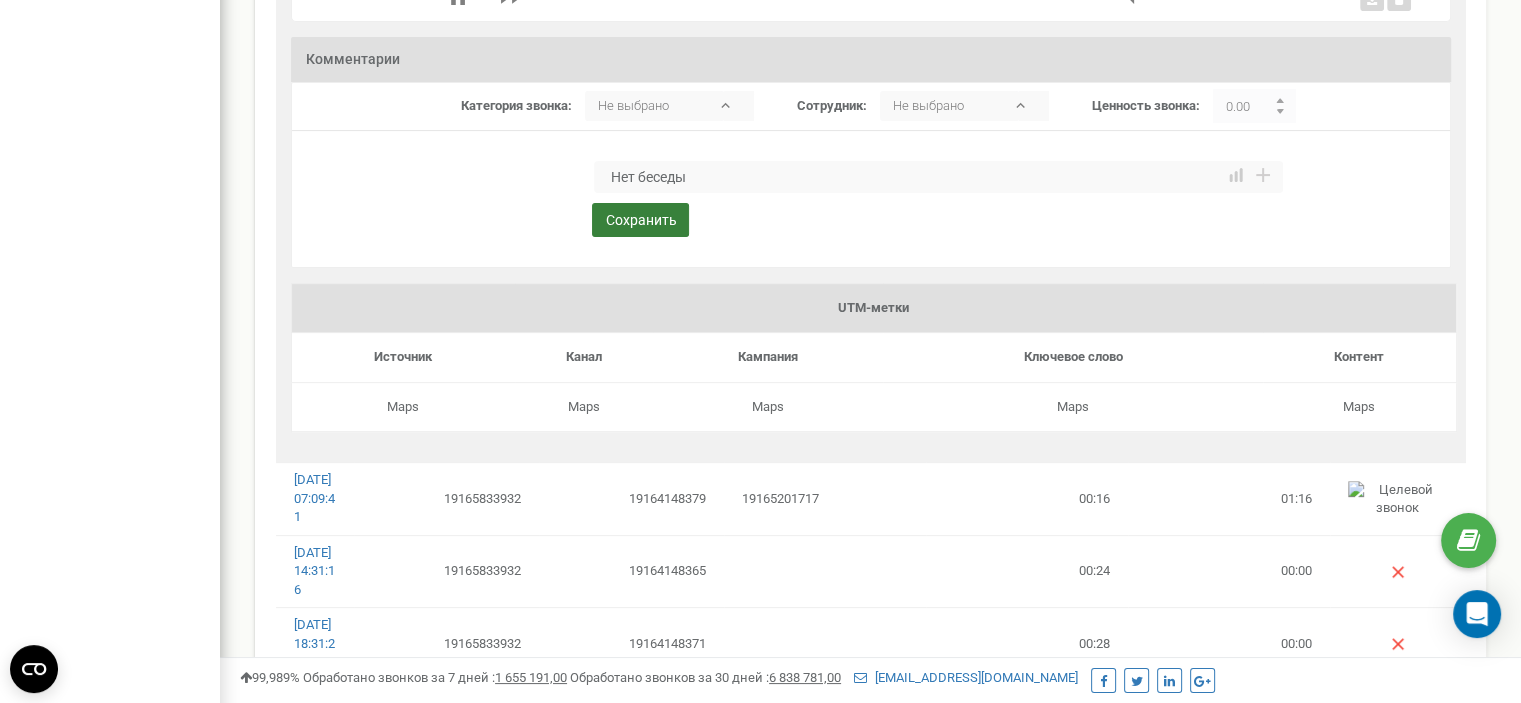 type on "Нет беседы" 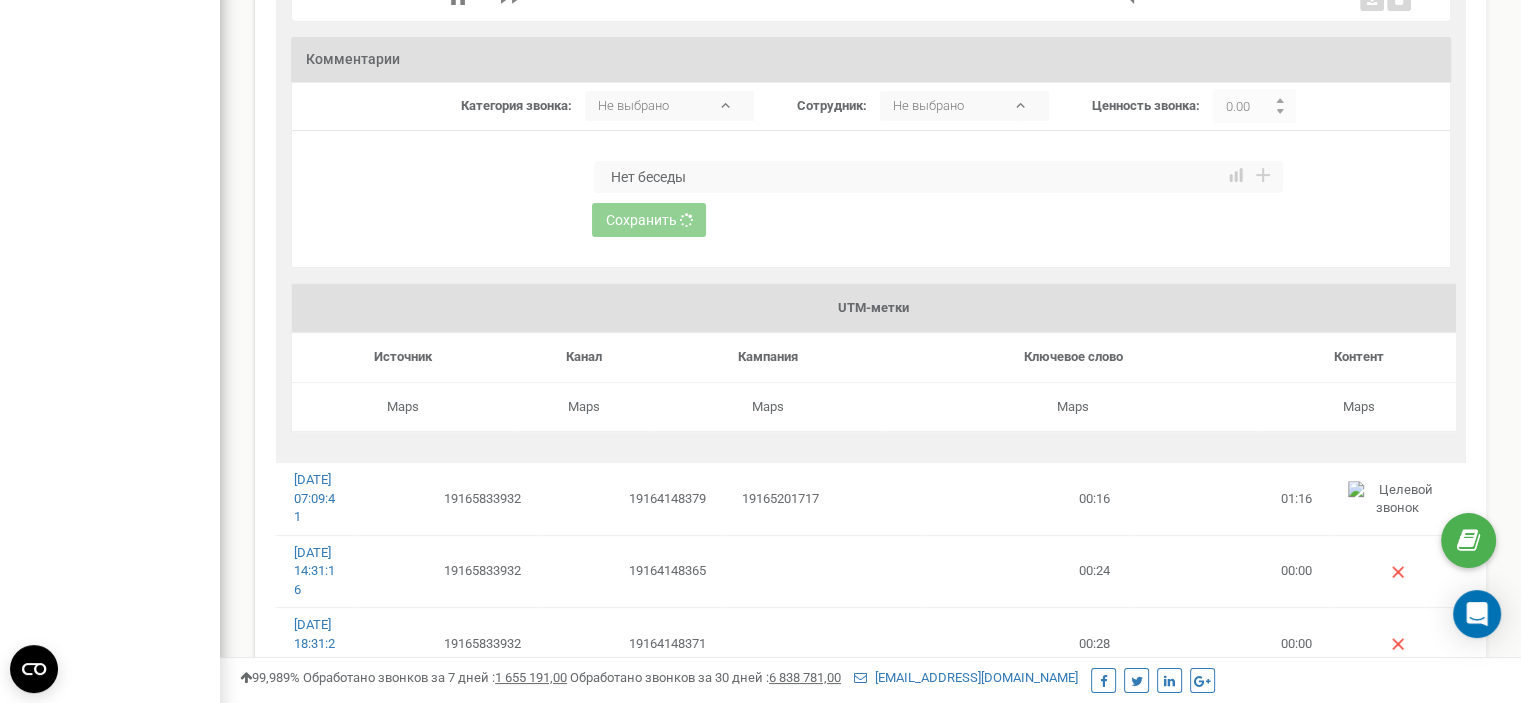 type 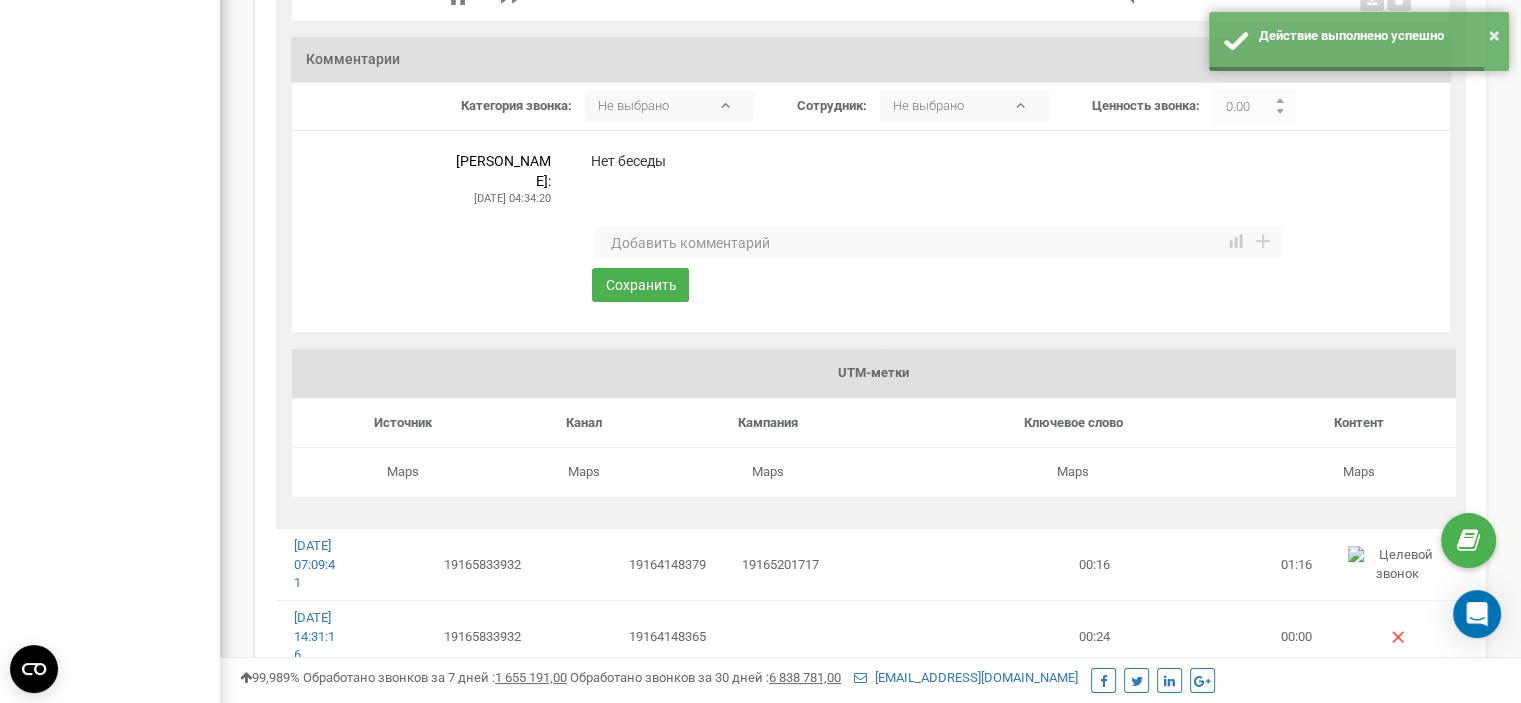 scroll, scrollTop: 300, scrollLeft: 0, axis: vertical 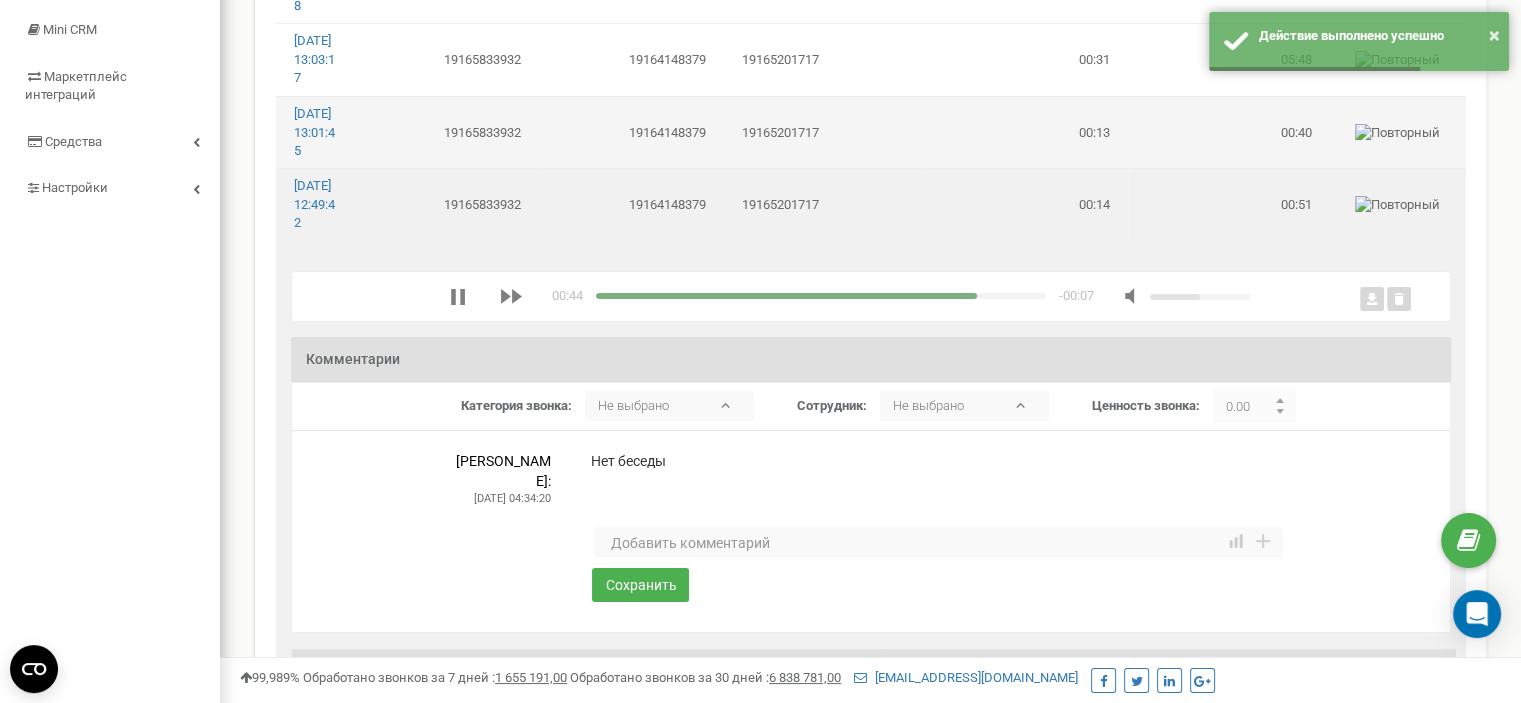 click on "19165201717" at bounding box center (825, 132) 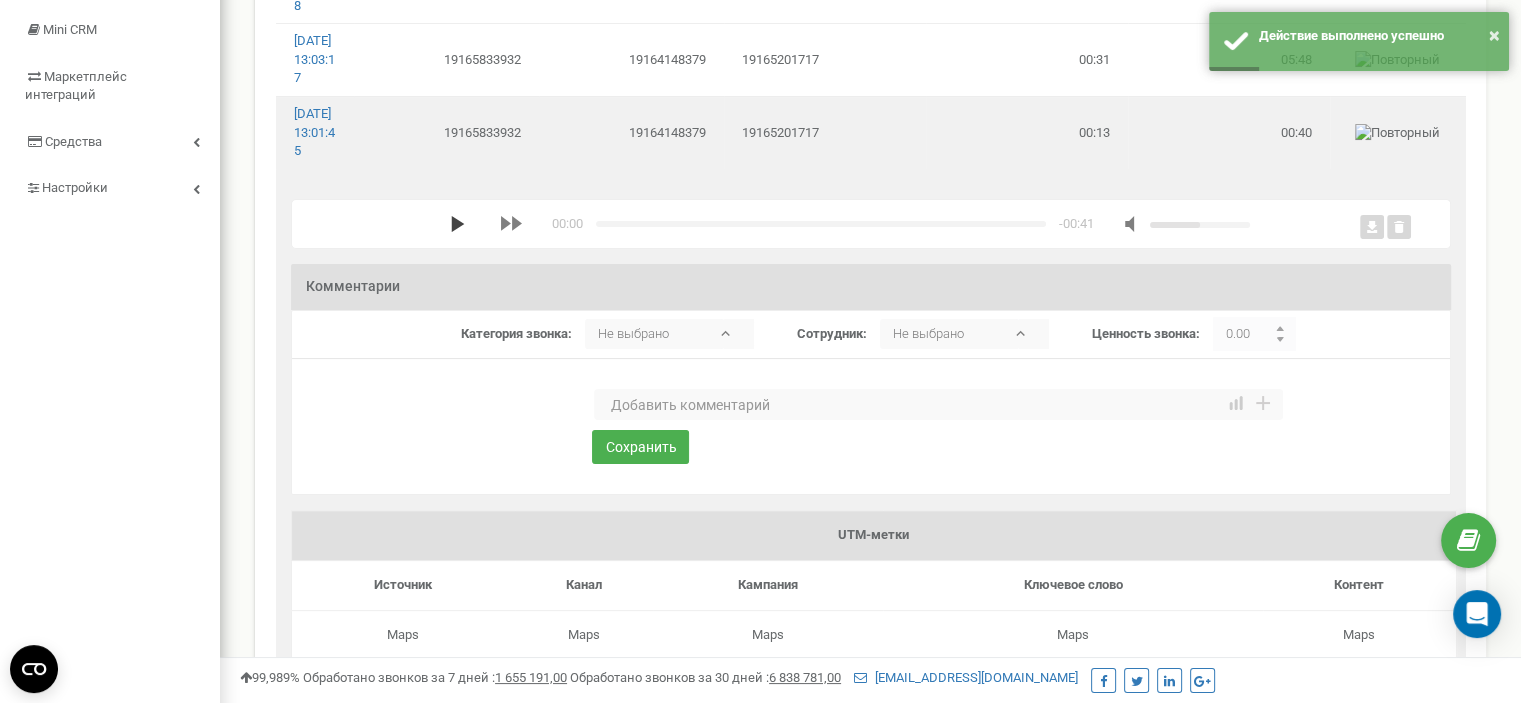 click 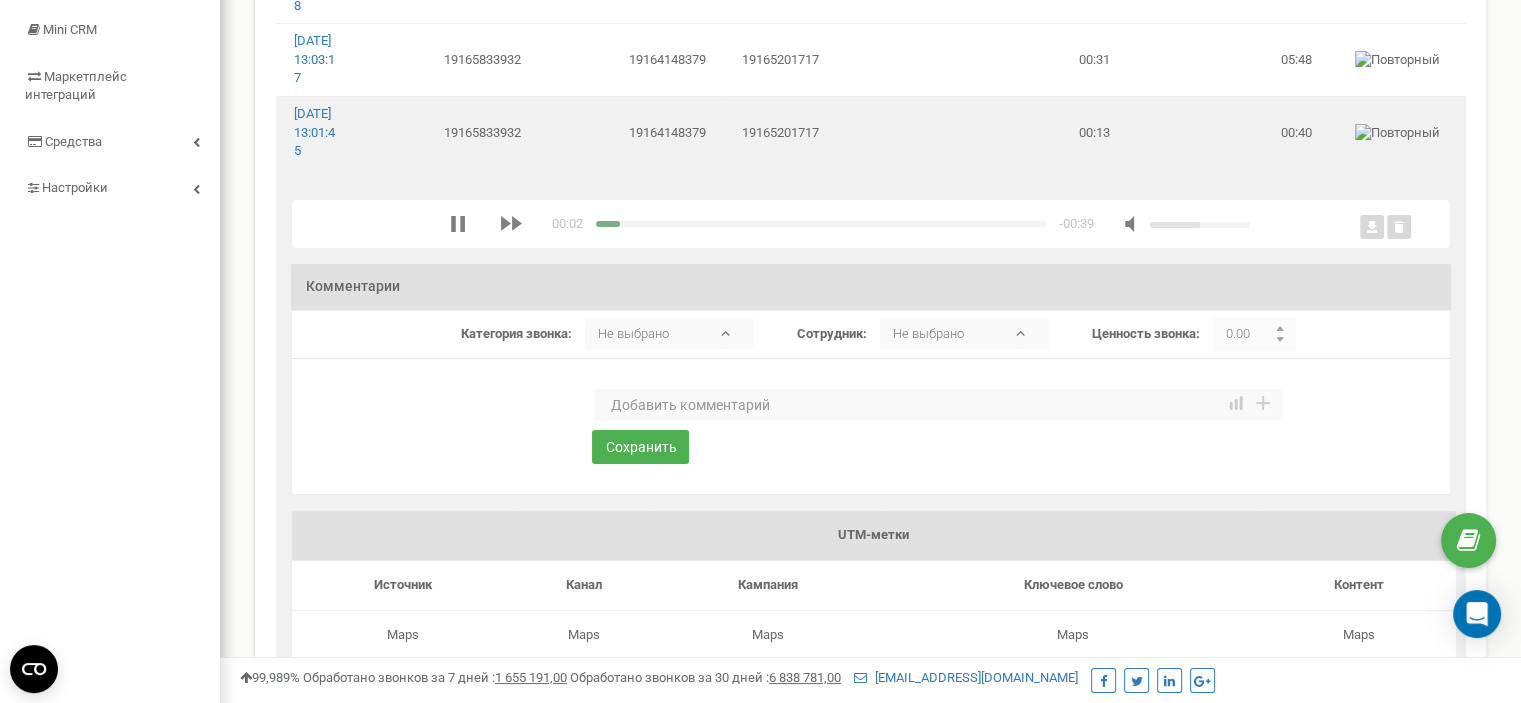 click at bounding box center (938, 405) 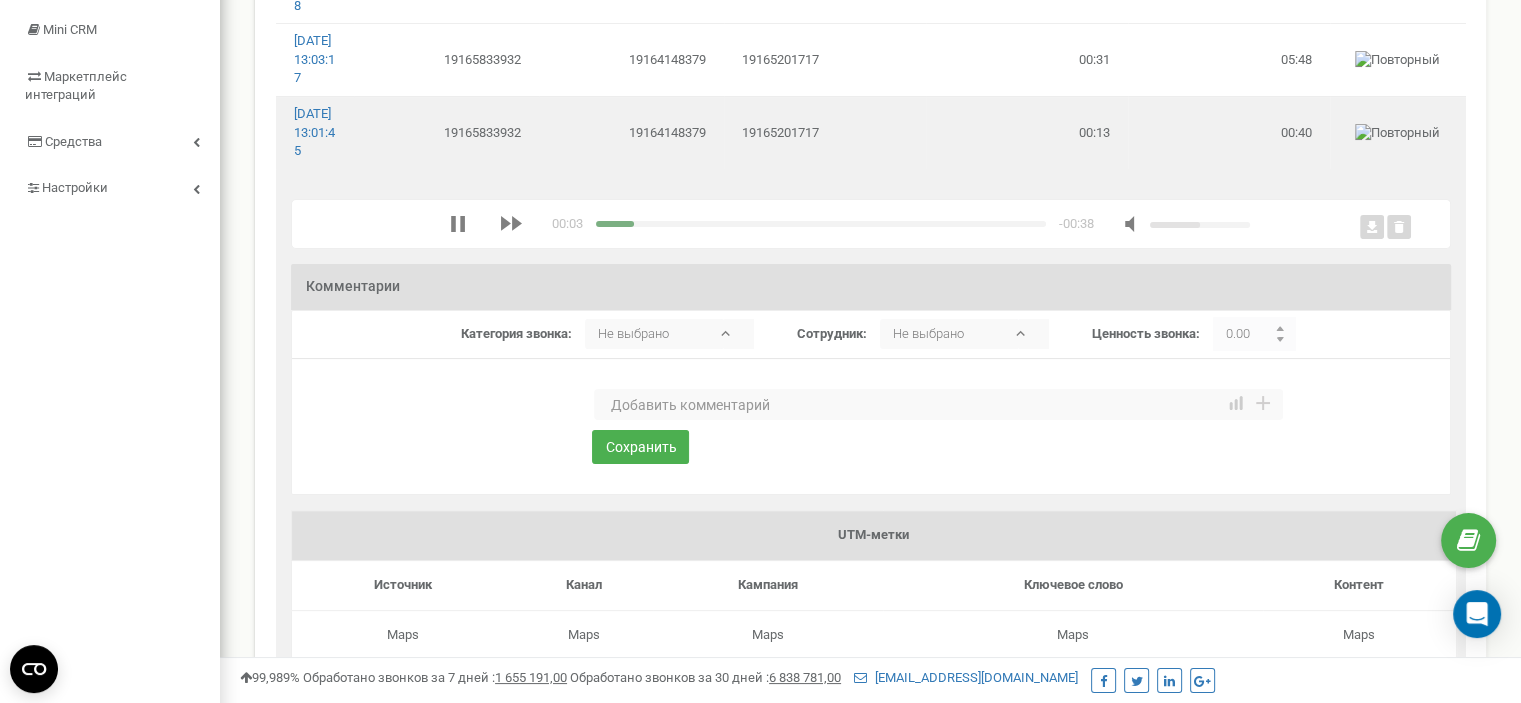 click at bounding box center (821, 224) 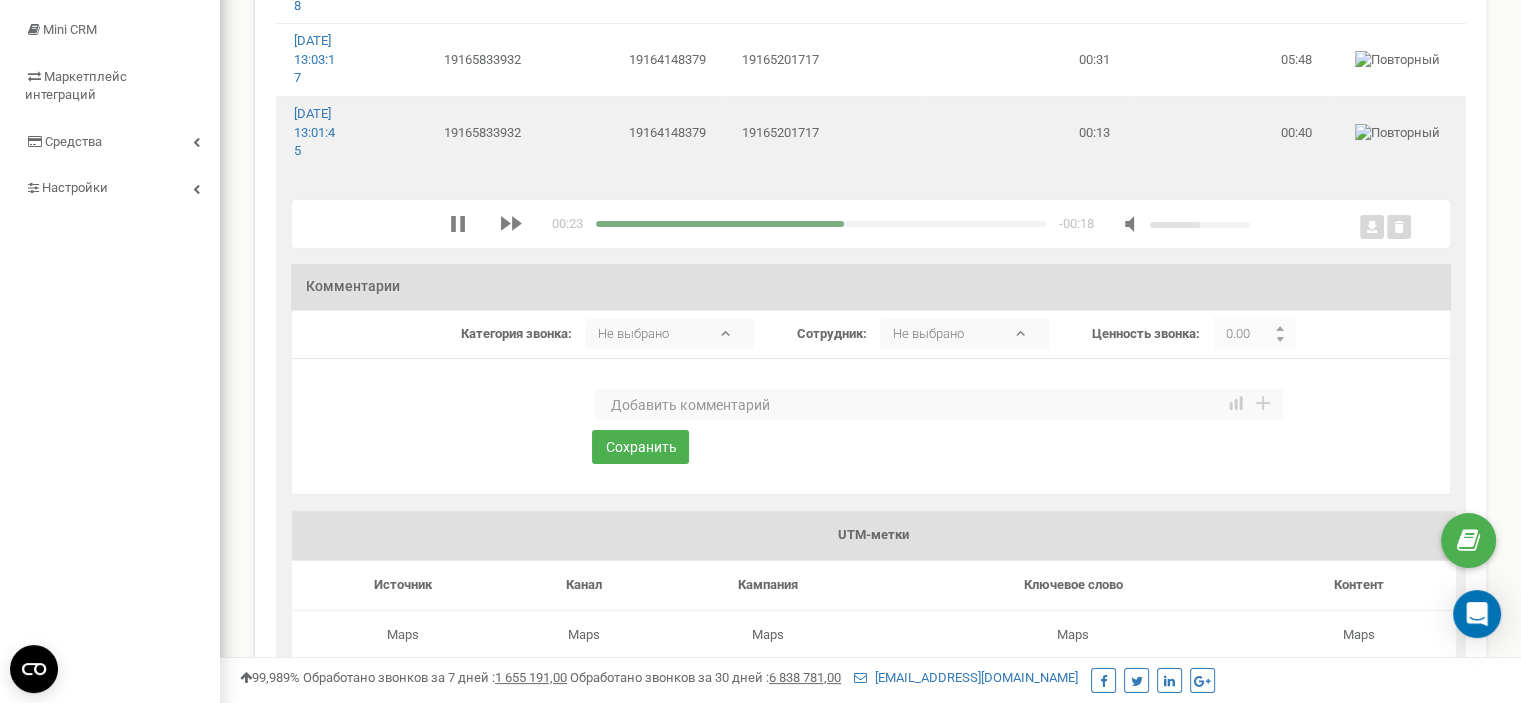 click on "x" at bounding box center [850, 224] 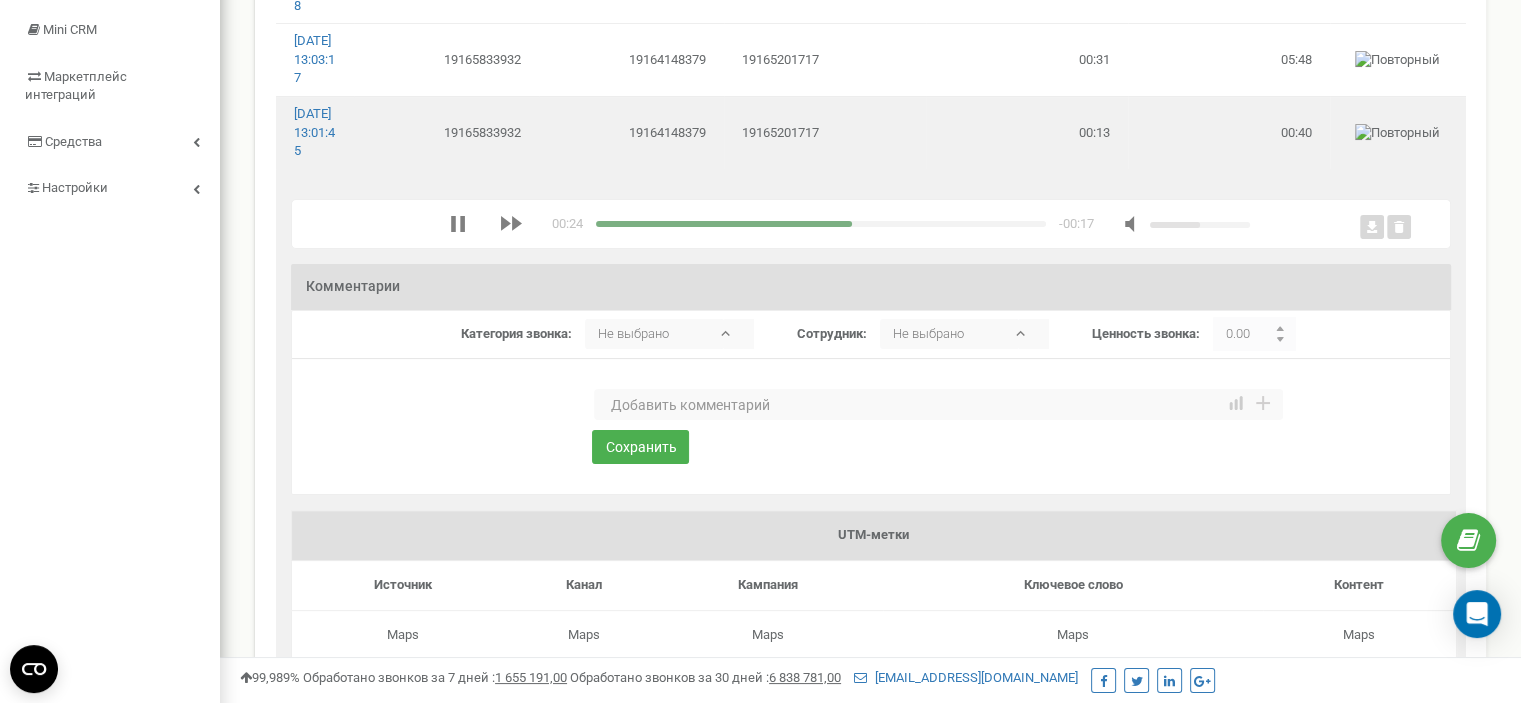 drag, startPoint x: 852, startPoint y: 275, endPoint x: 854, endPoint y: 285, distance: 10.198039 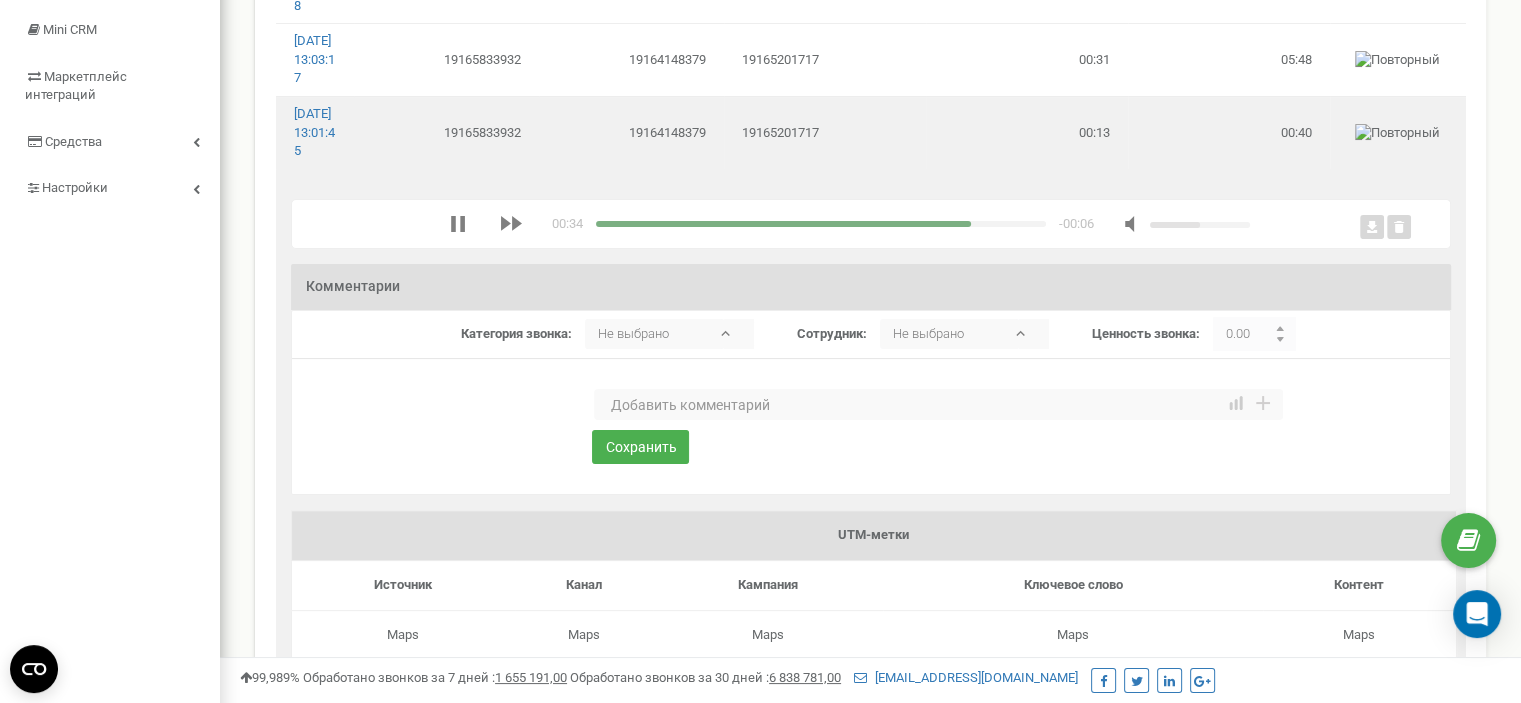 click at bounding box center [938, 405] 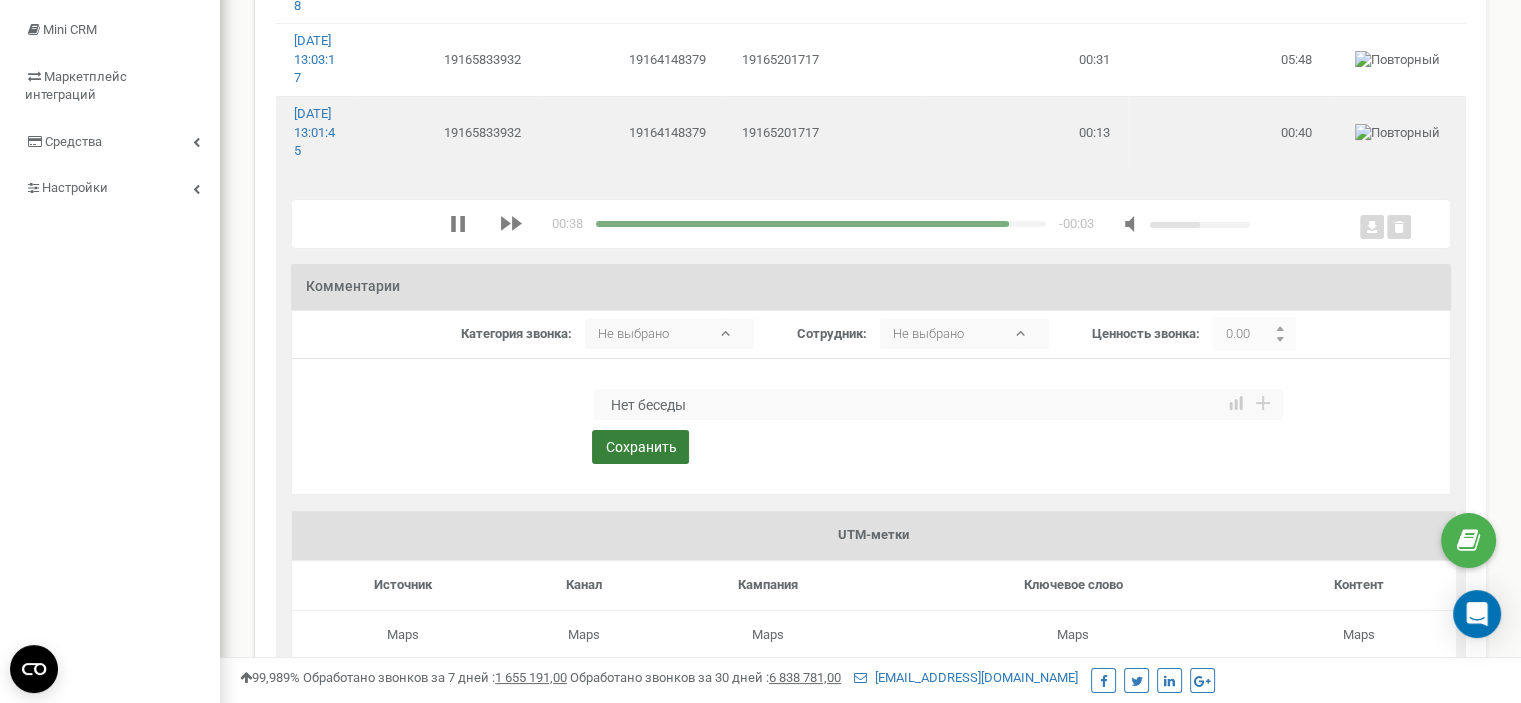 type on "Нет беседы" 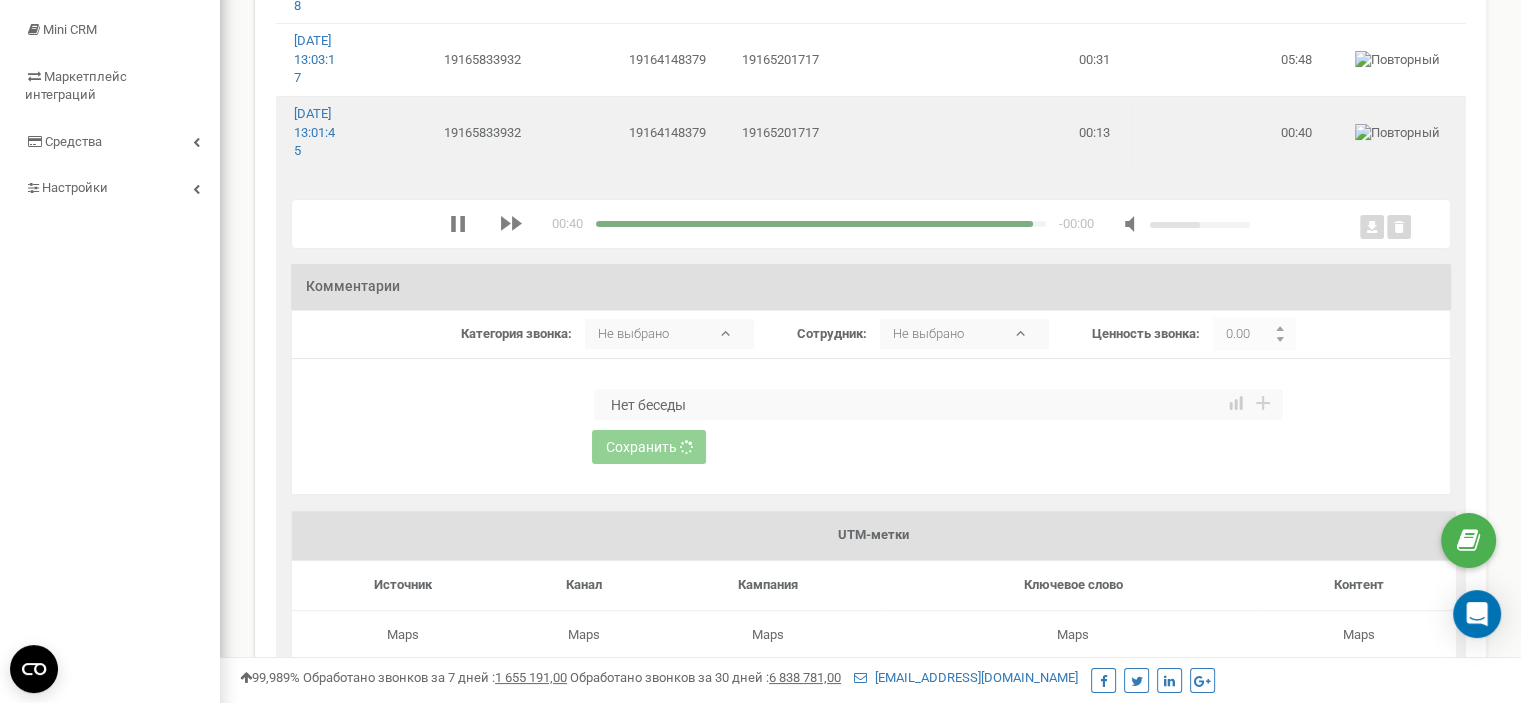type 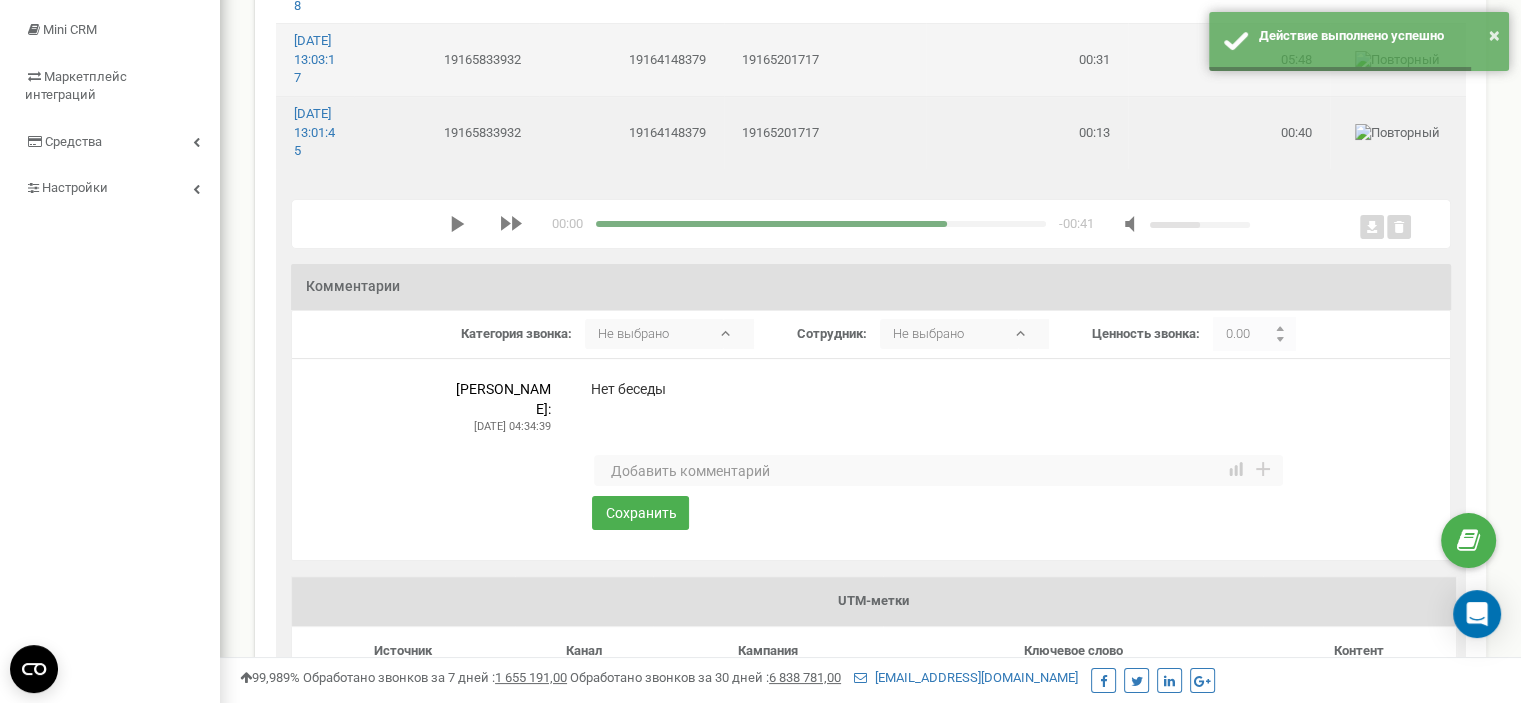 click on "19164148379" at bounding box center (631, 60) 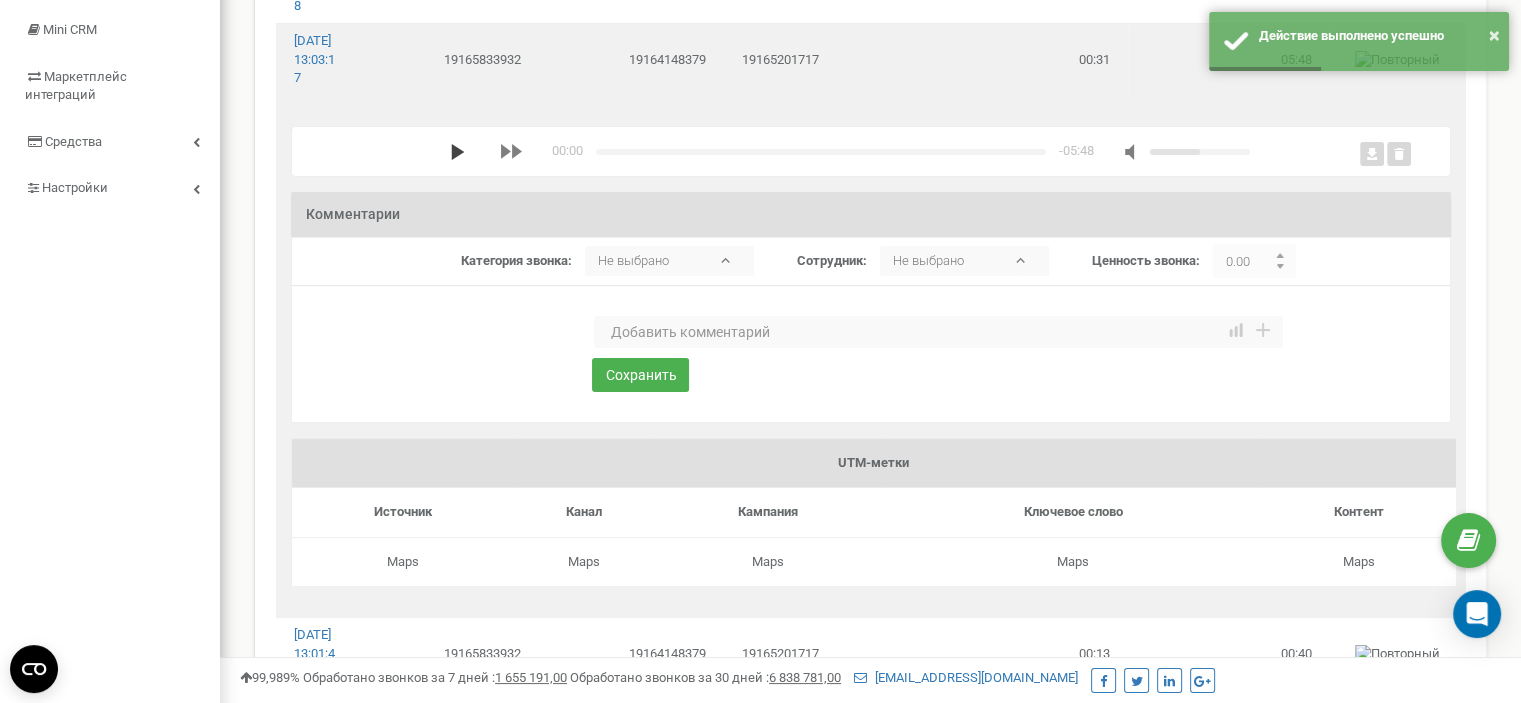 click 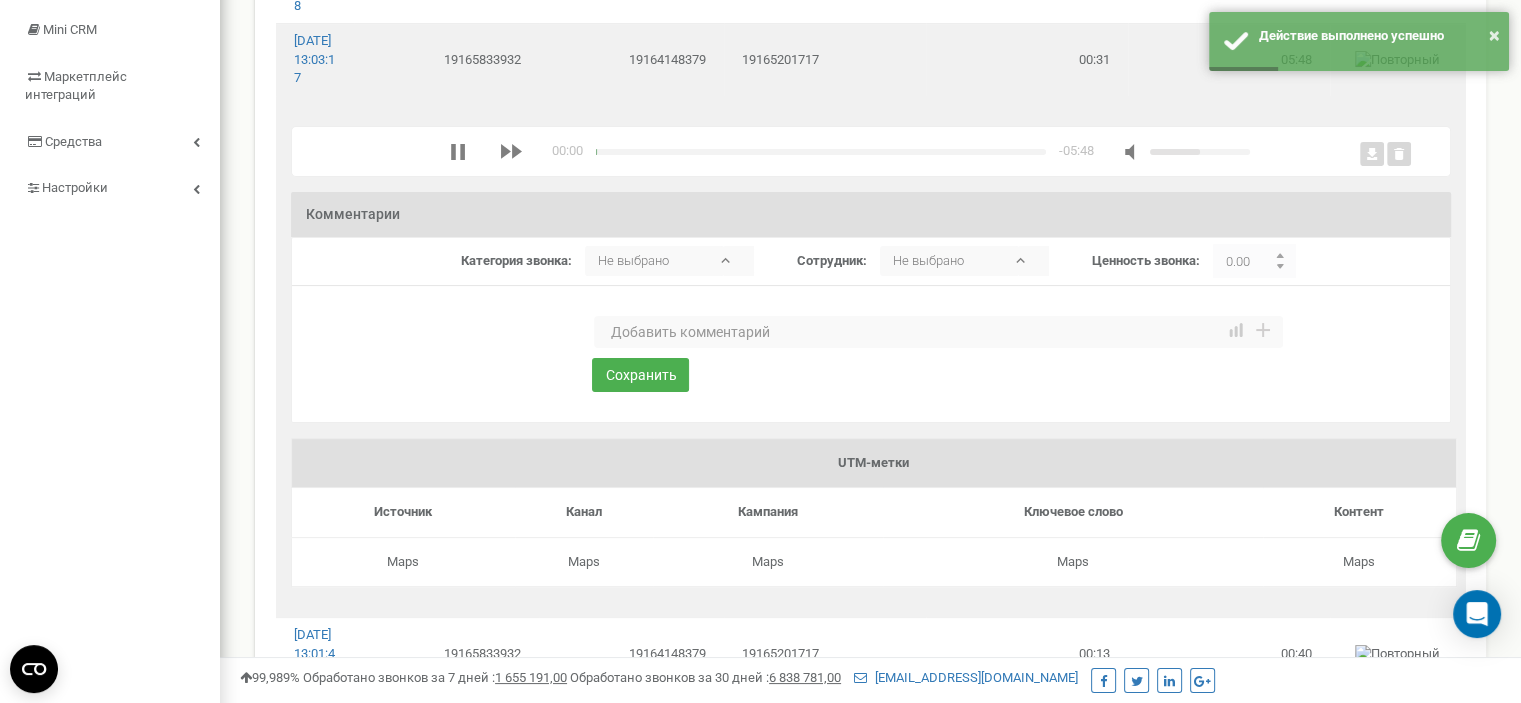 click at bounding box center (938, 332) 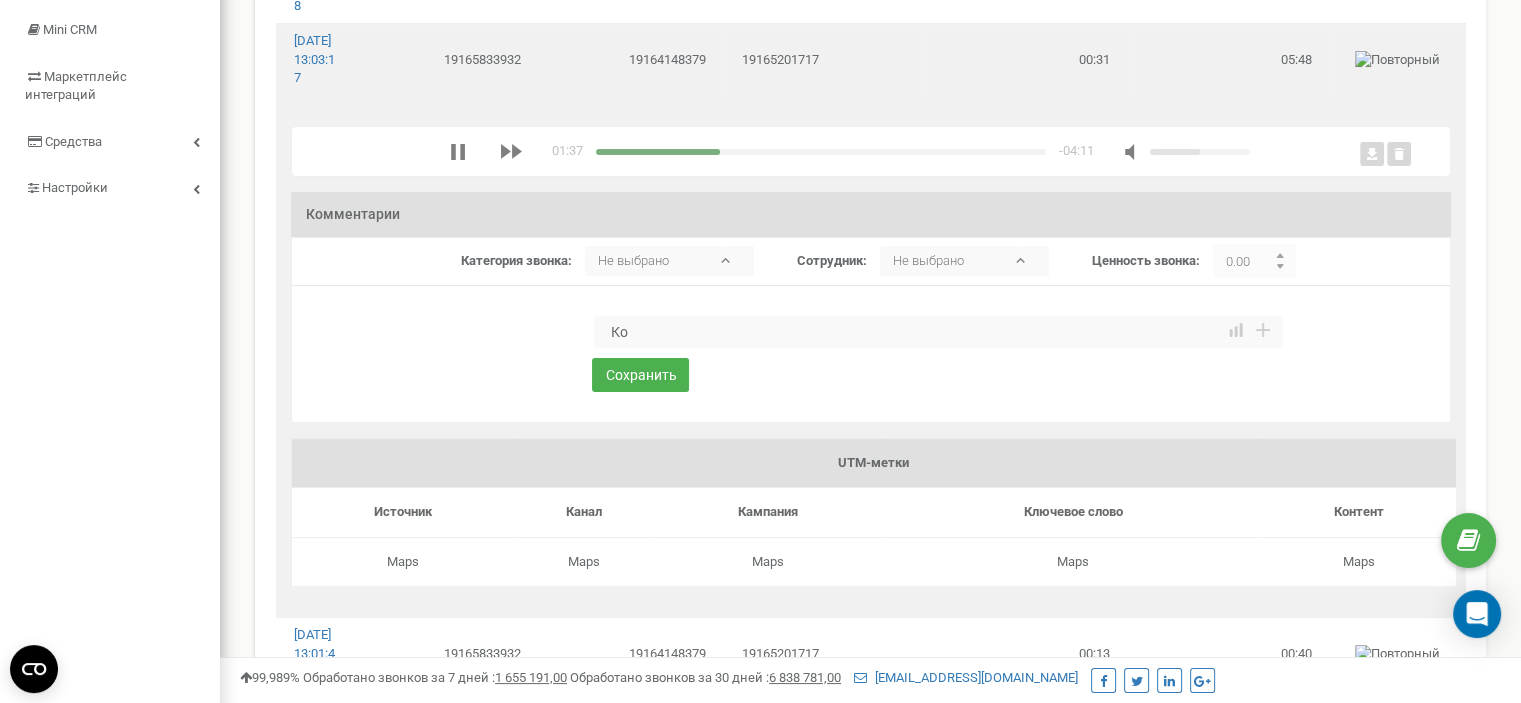 type on "[PERSON_NAME]" 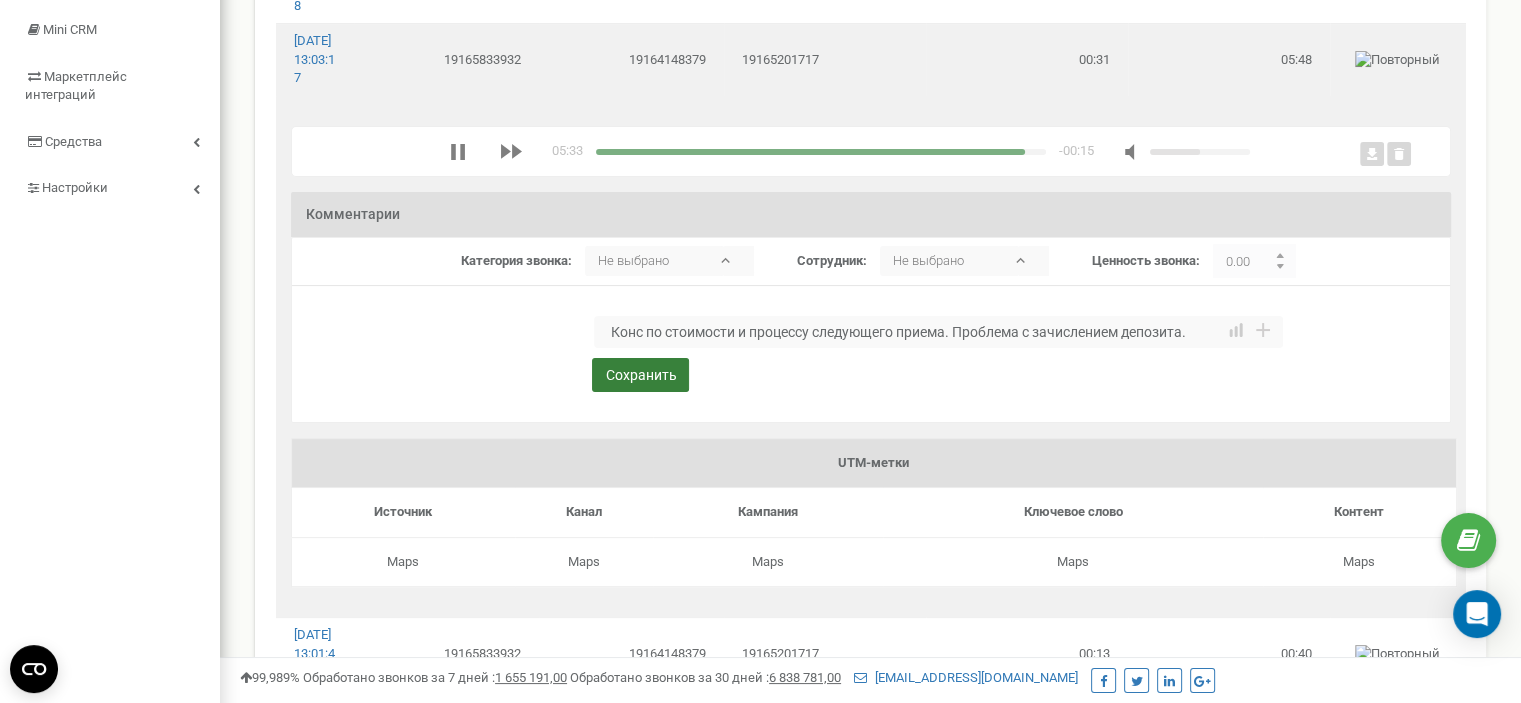 type on "Конс по стоимости и процессу следующего приема. Проблема с зачислением депозита." 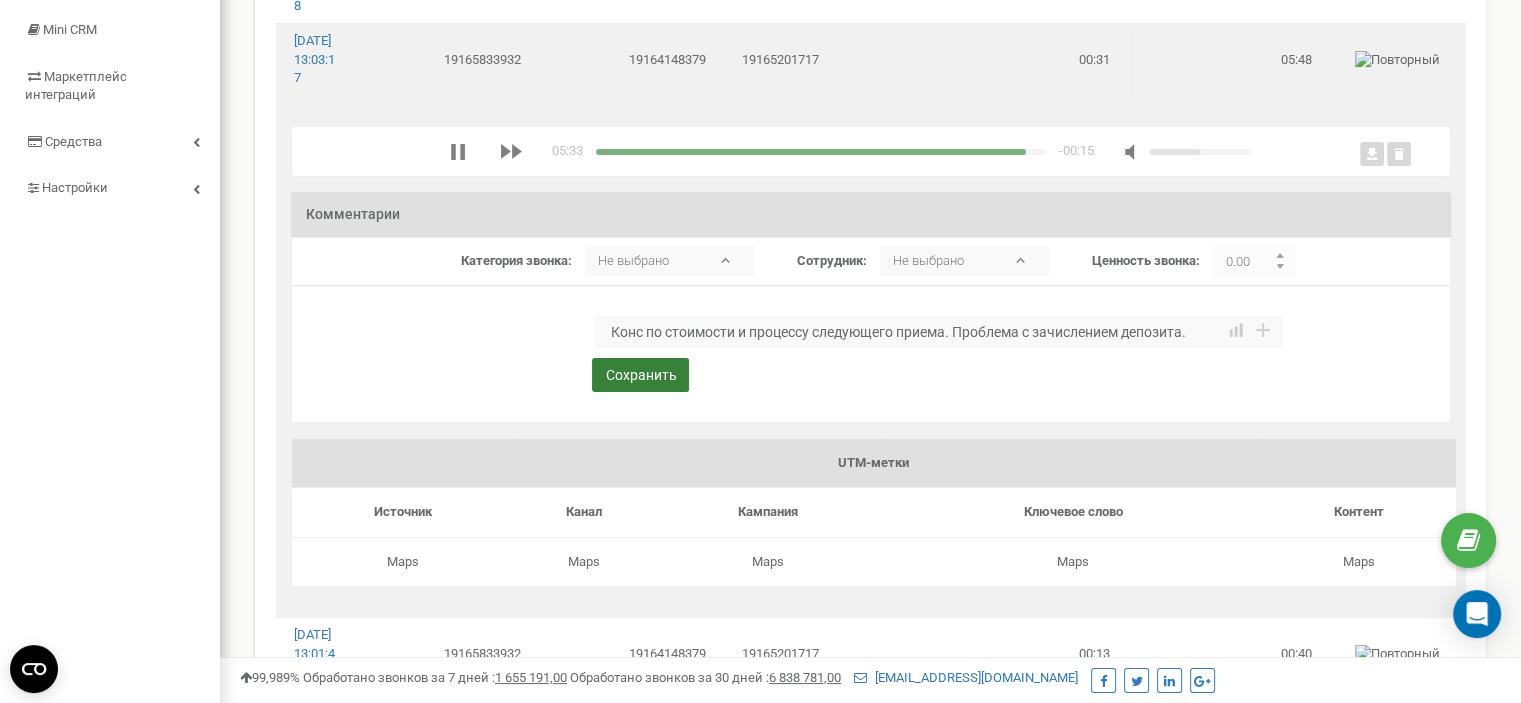 click on "Сохранить" at bounding box center [640, 375] 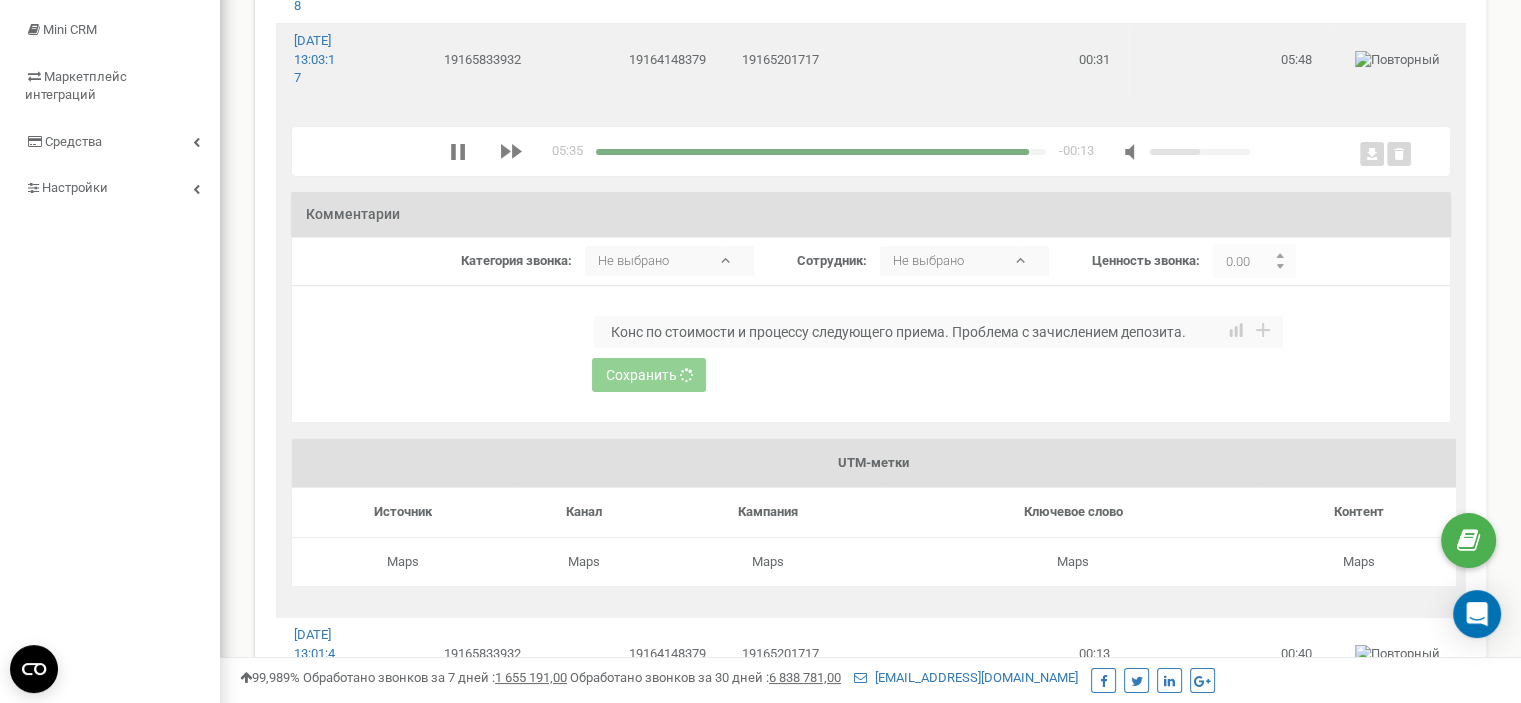 type 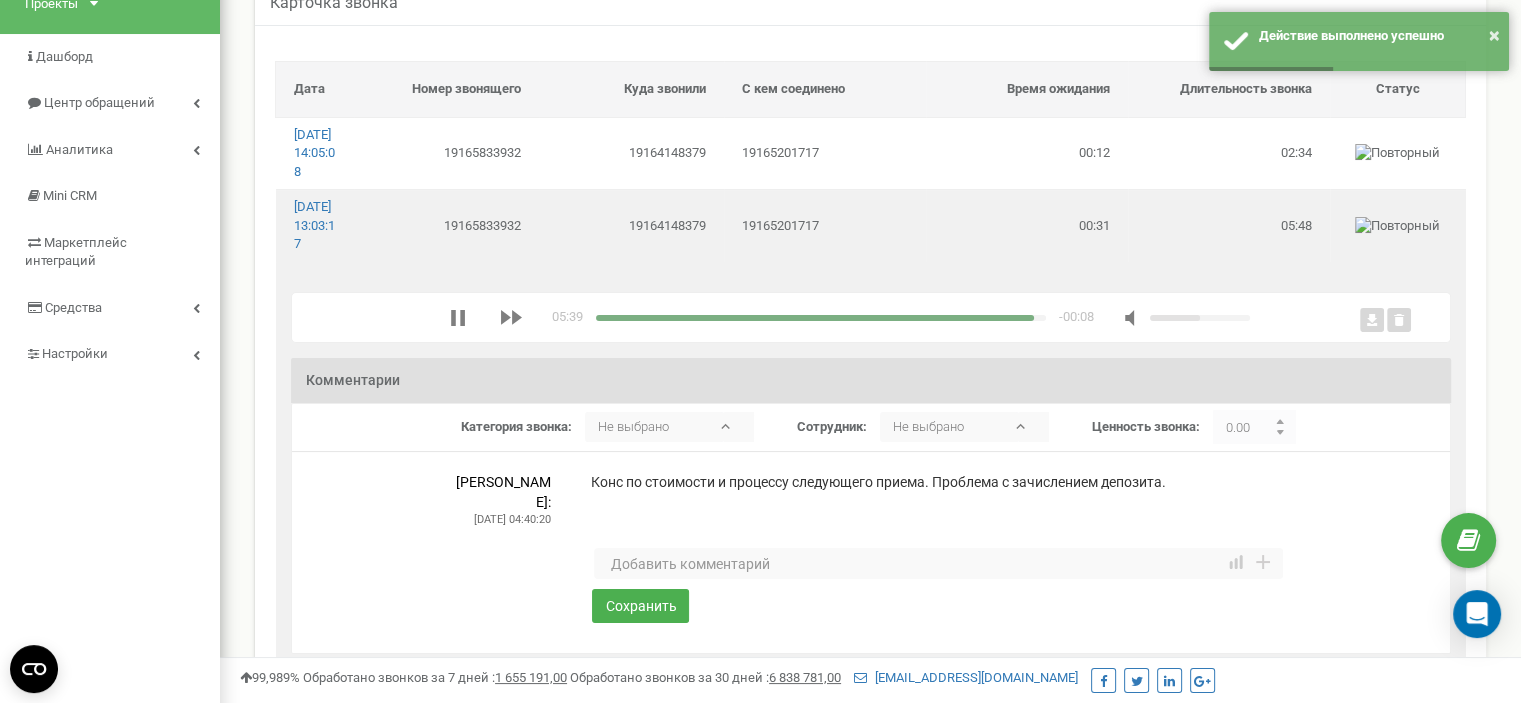scroll, scrollTop: 100, scrollLeft: 0, axis: vertical 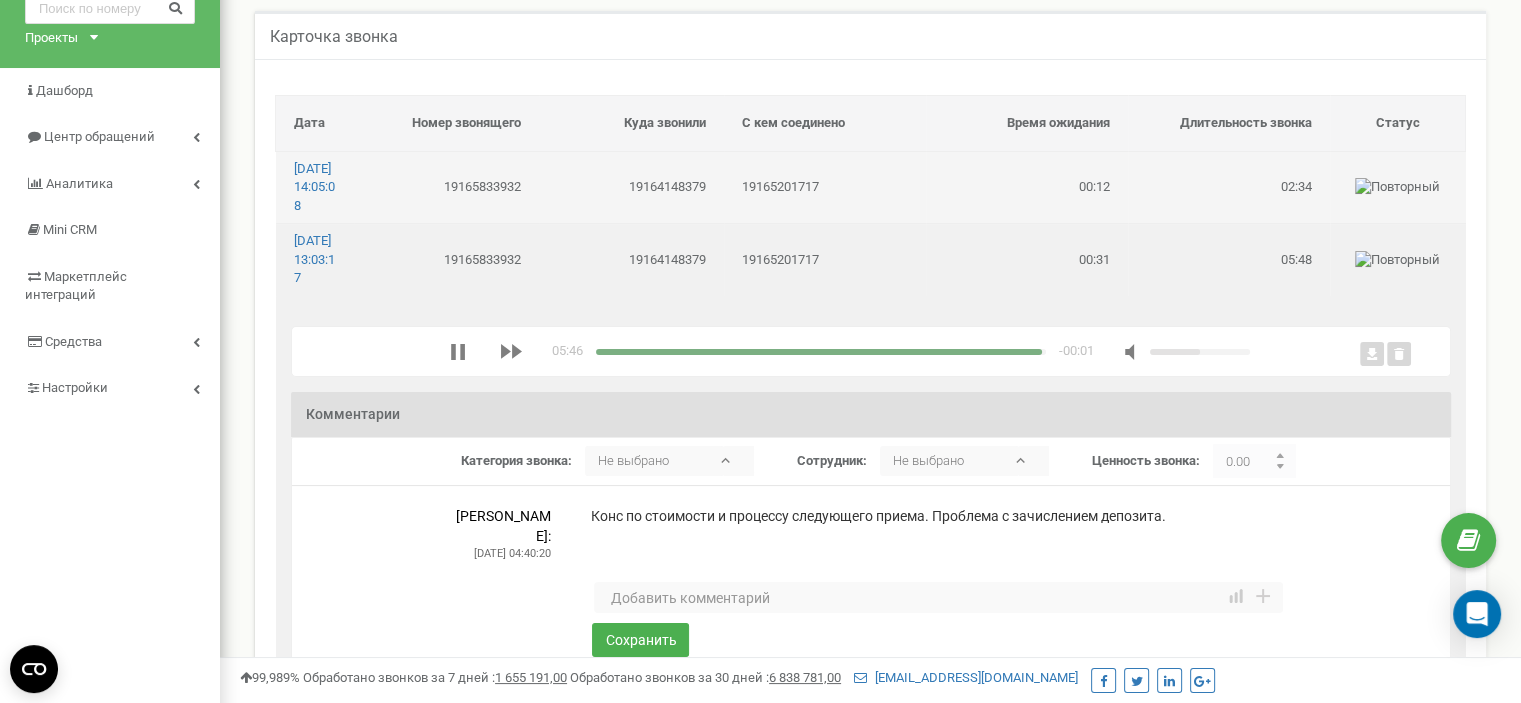 click on "19164148379" at bounding box center [631, 187] 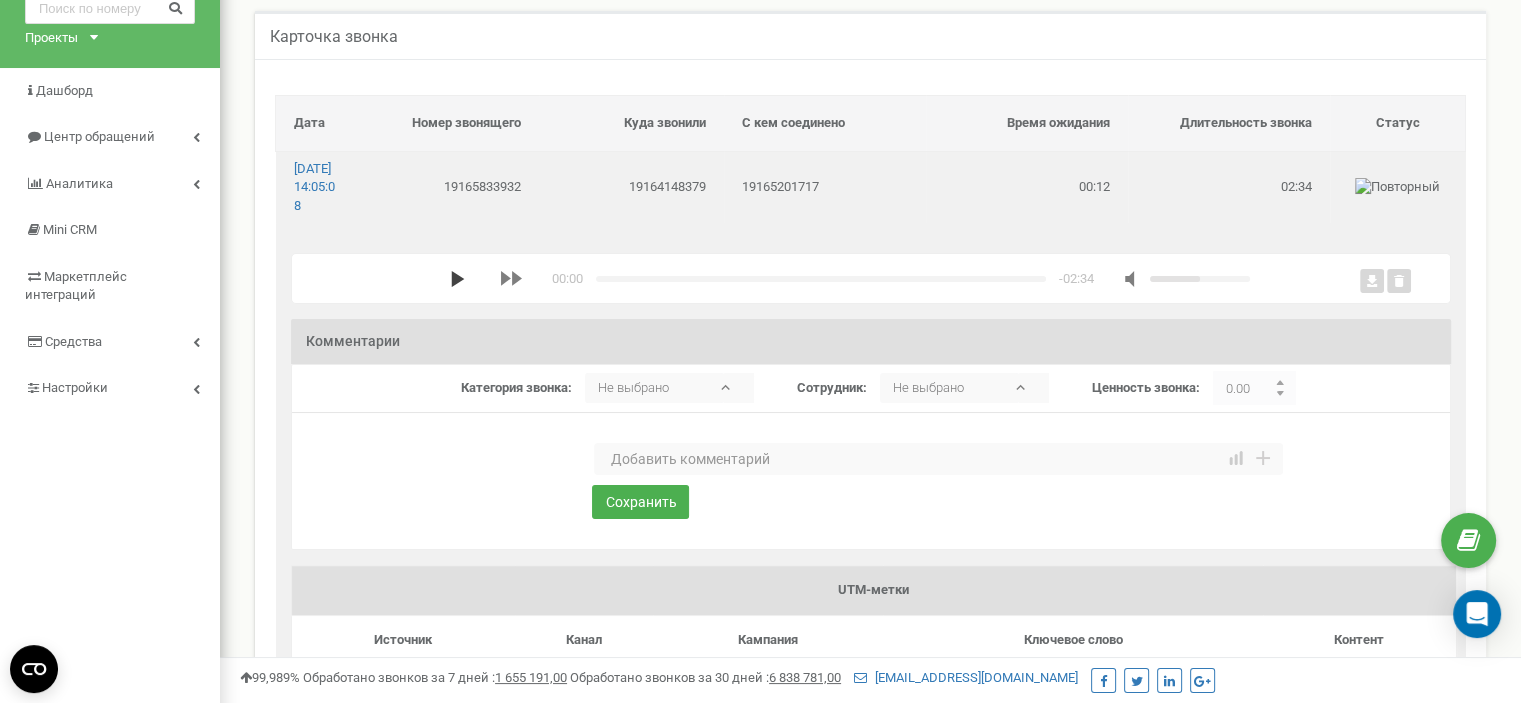 click 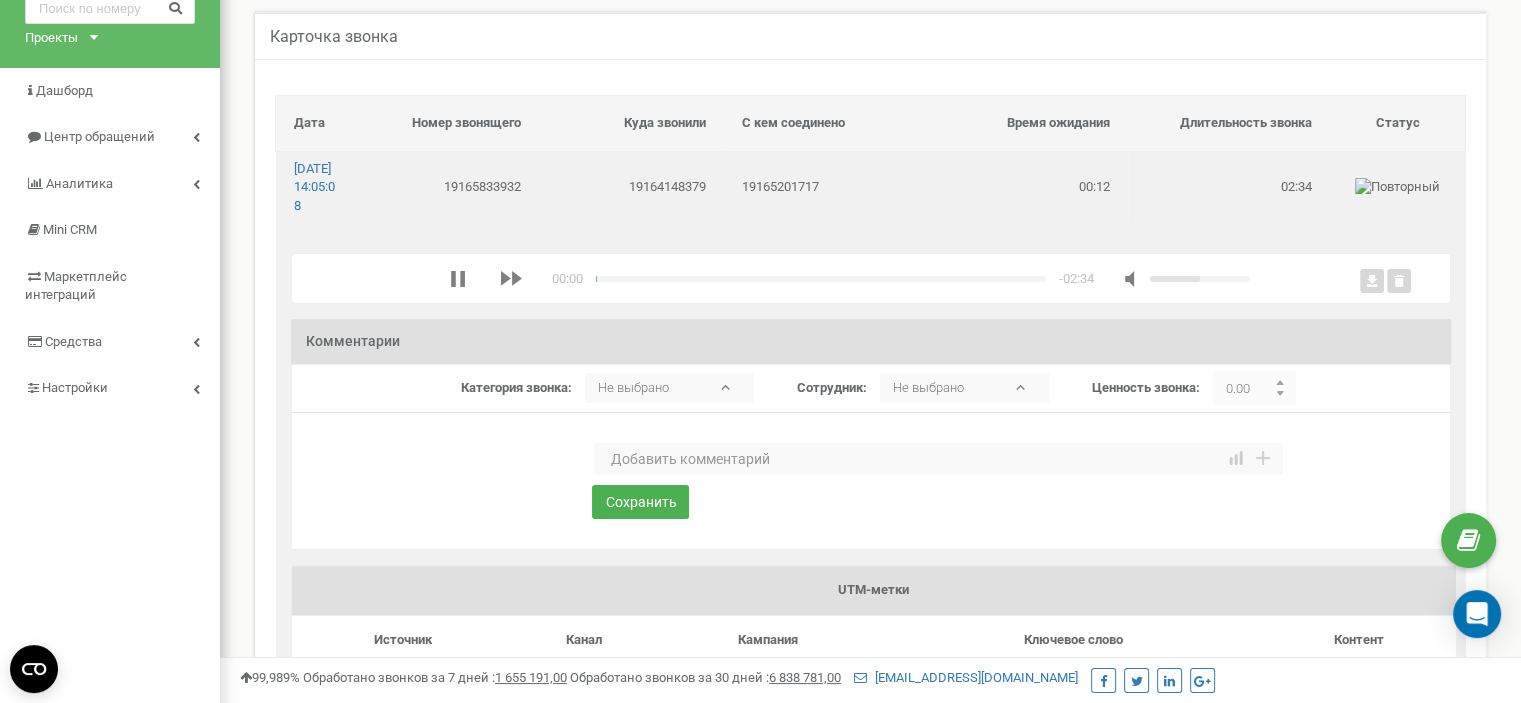 click at bounding box center (938, 459) 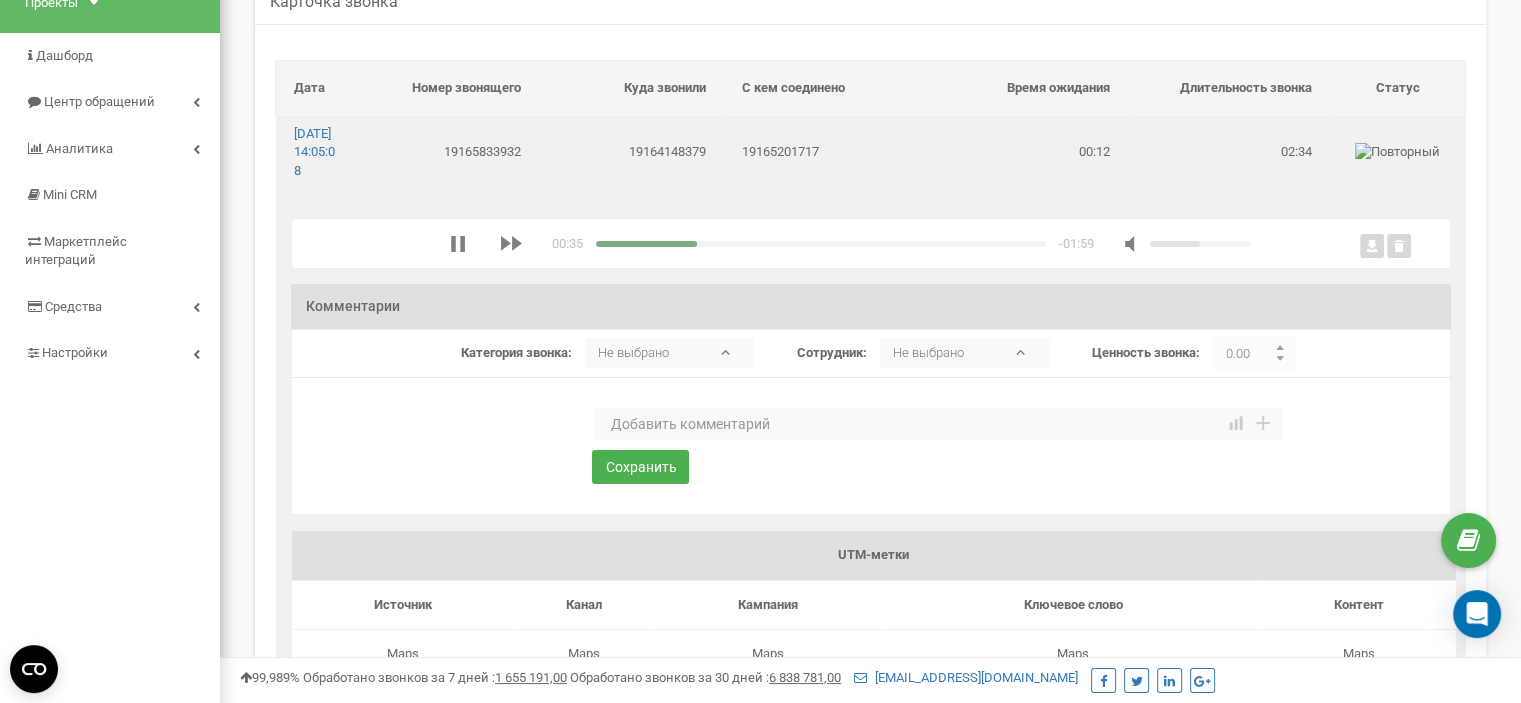 scroll, scrollTop: 100, scrollLeft: 0, axis: vertical 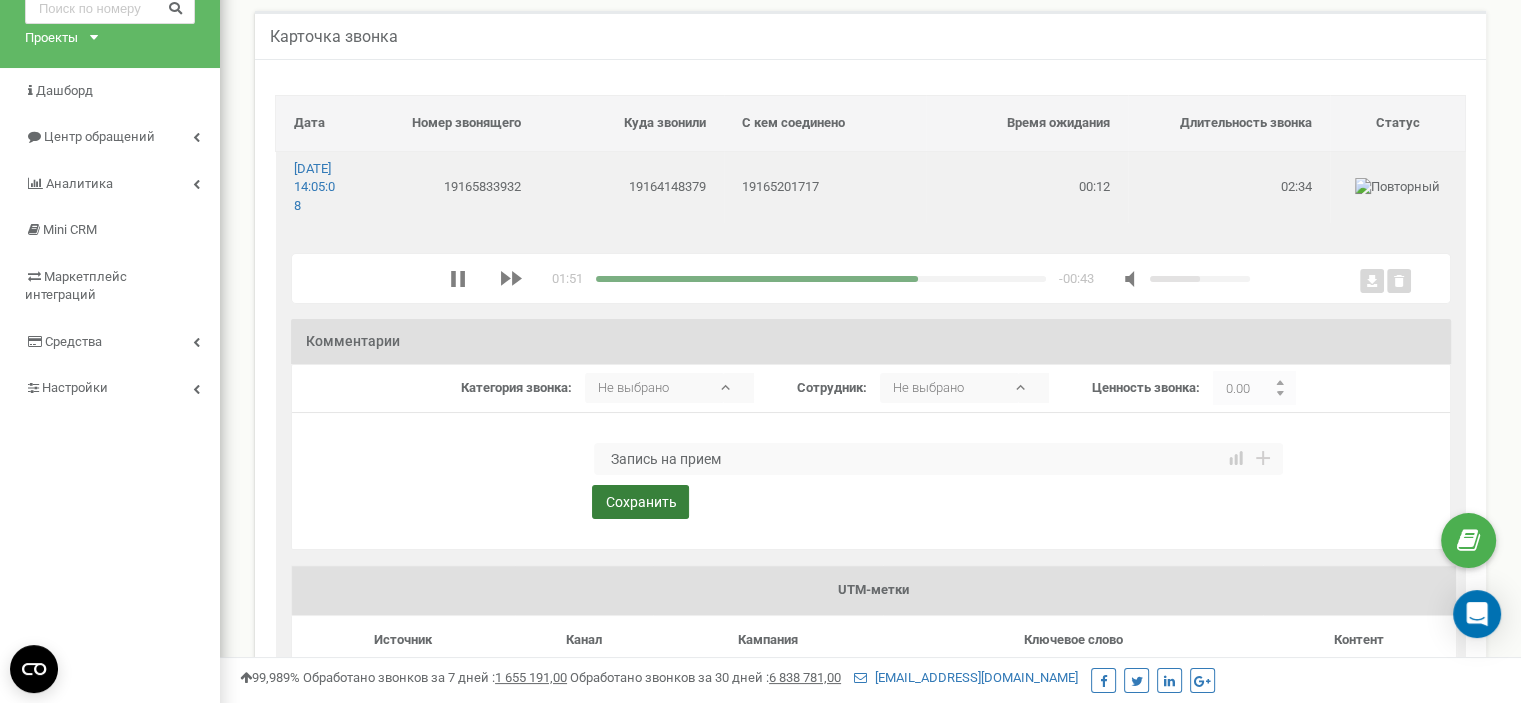 type on "Запись на прием" 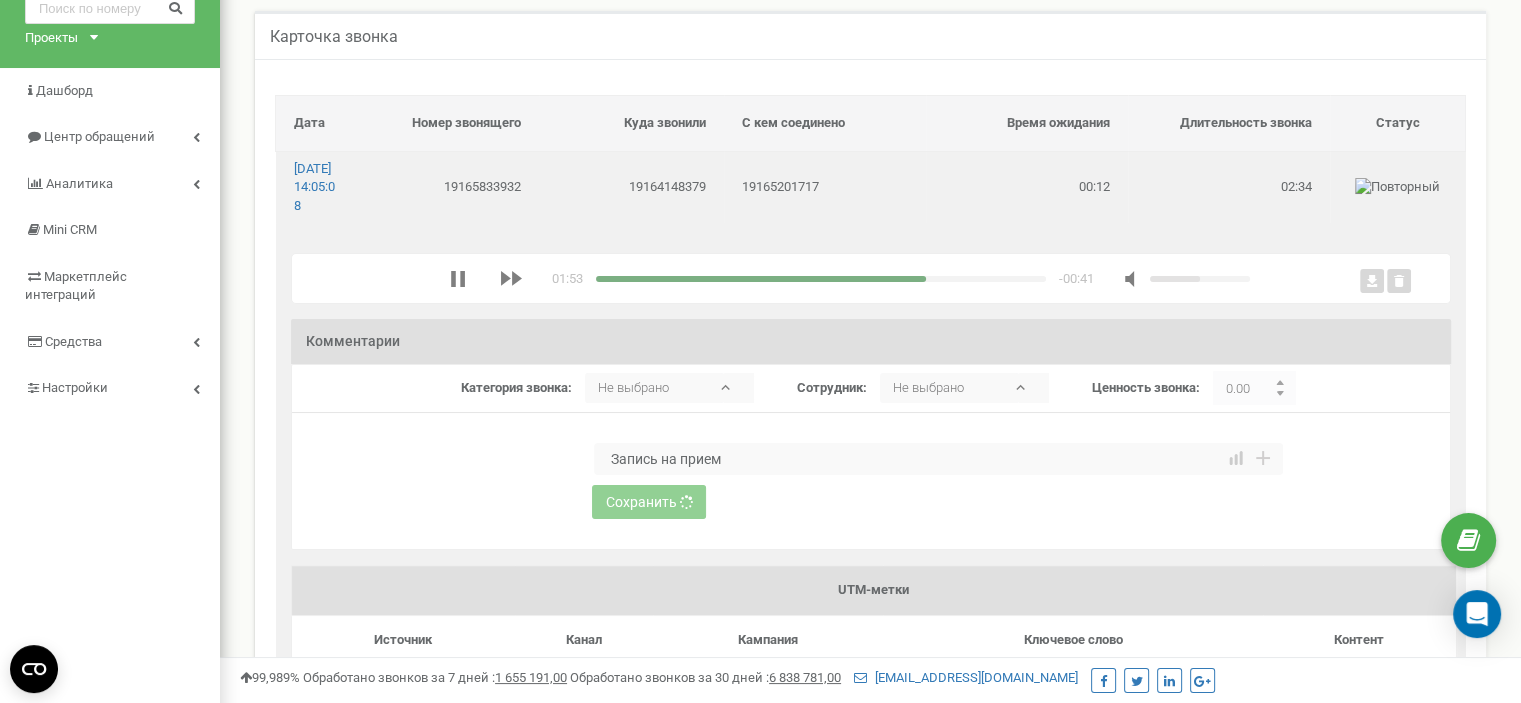 type 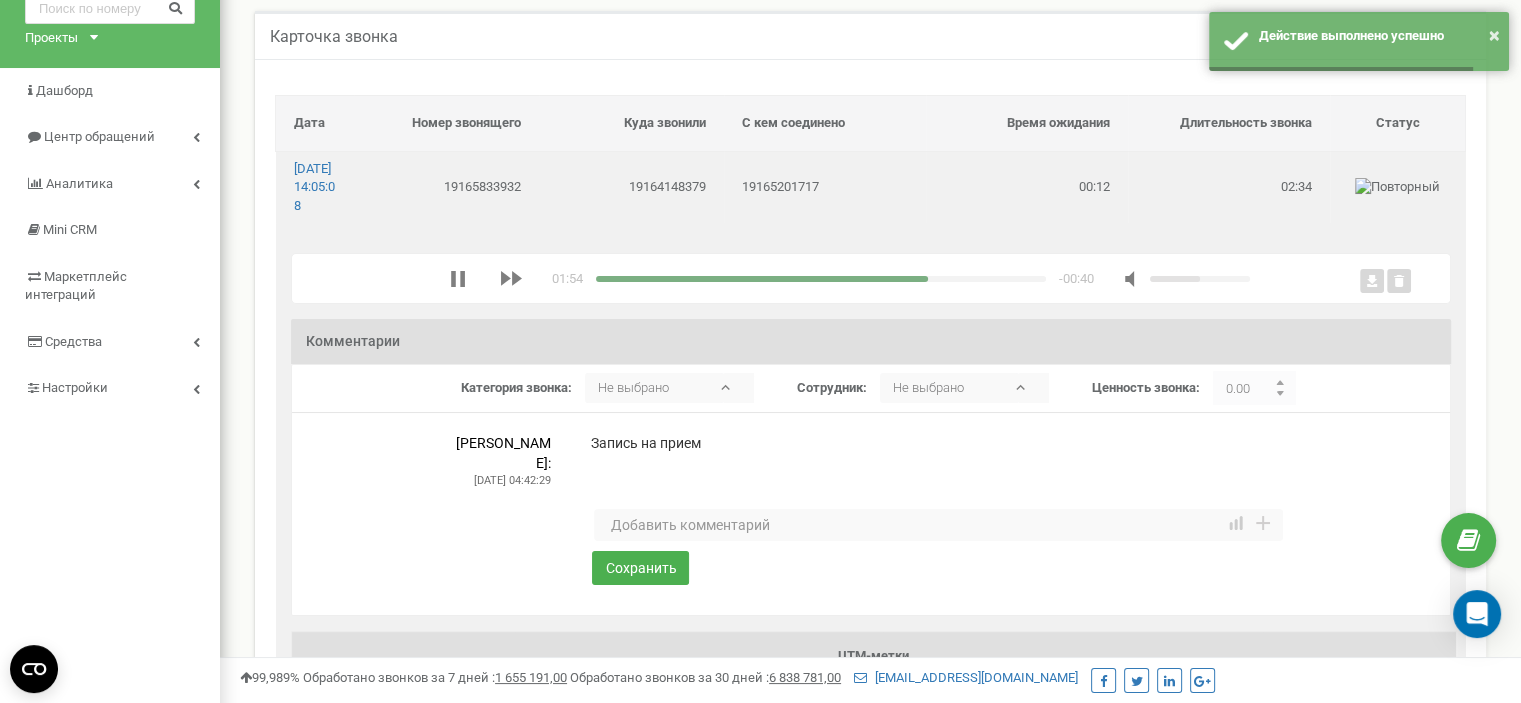 click at bounding box center [821, 279] 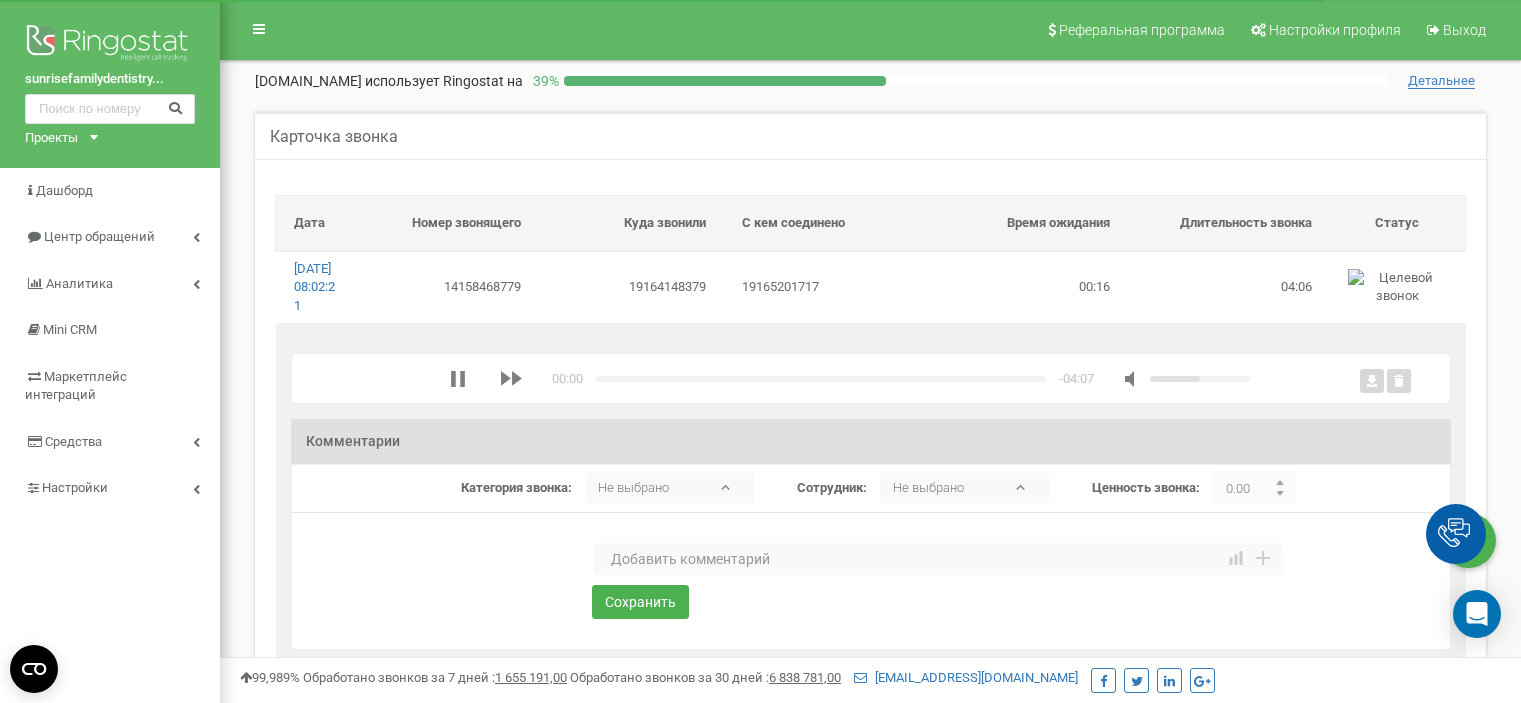 scroll, scrollTop: 0, scrollLeft: 0, axis: both 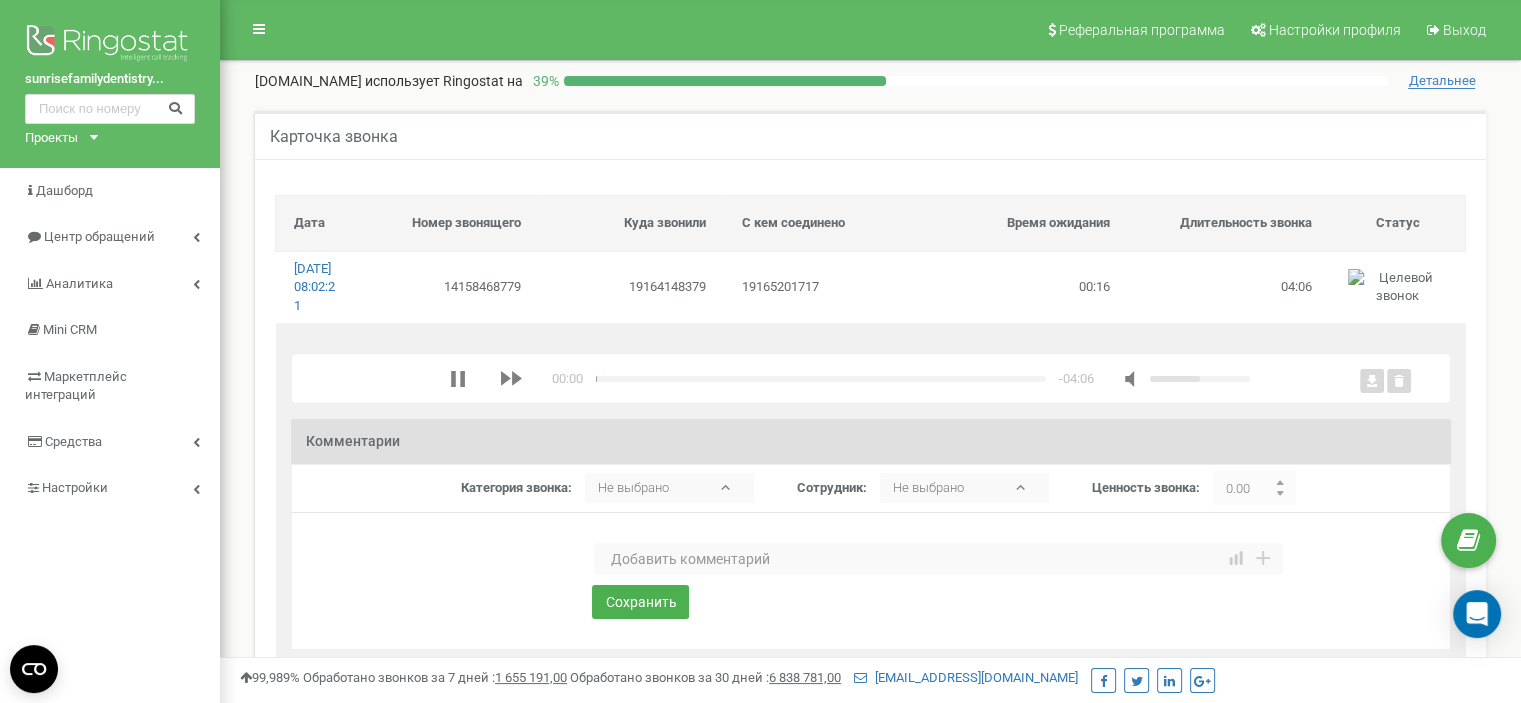 click at bounding box center (938, 559) 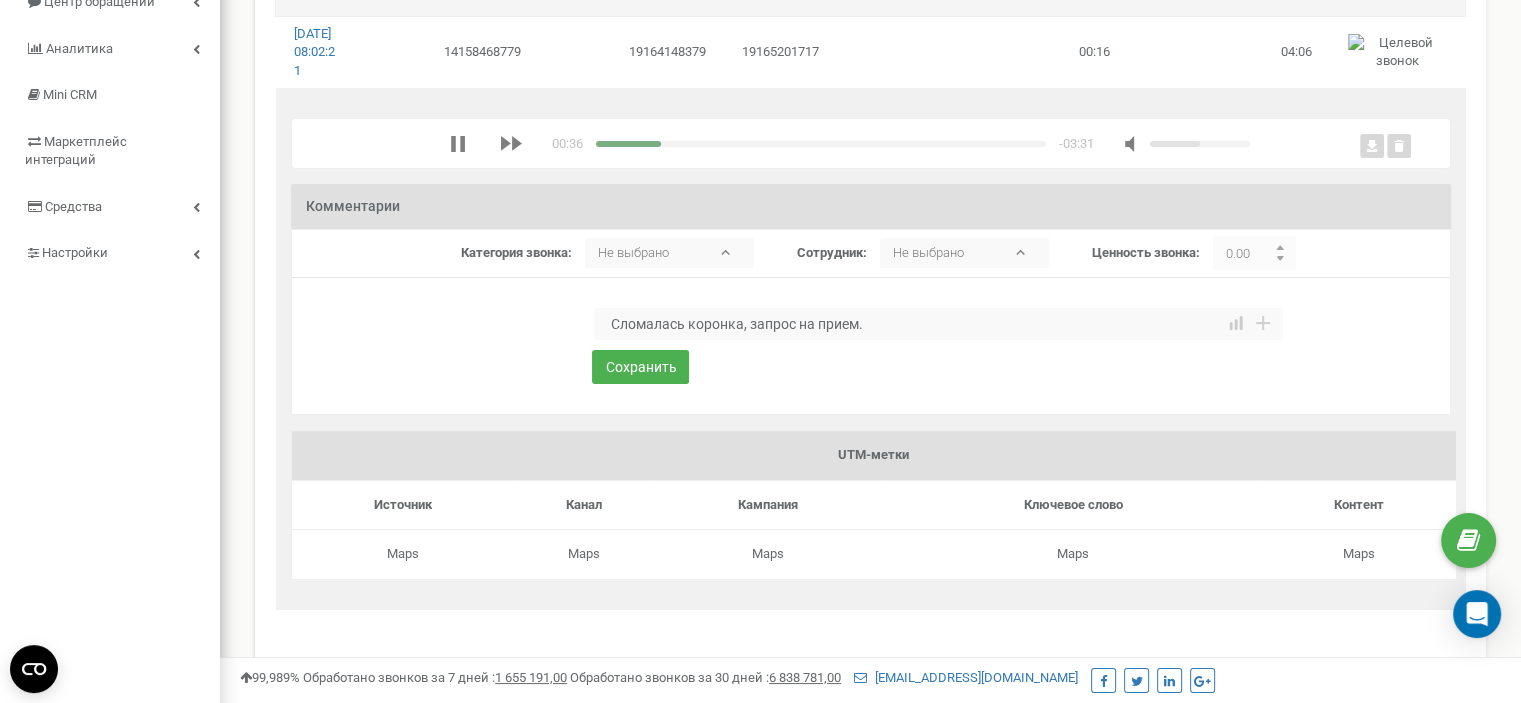 scroll, scrollTop: 200, scrollLeft: 0, axis: vertical 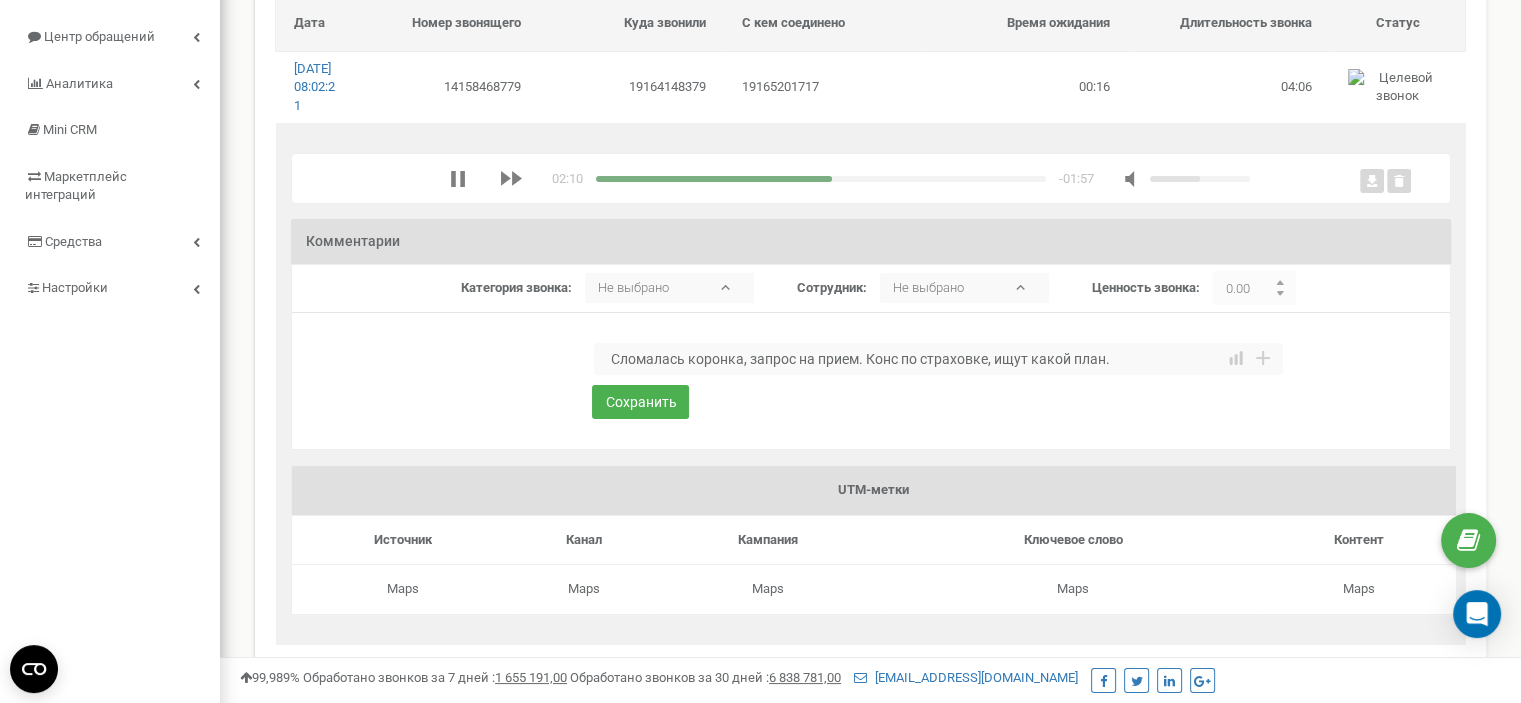 click at bounding box center (821, 179) 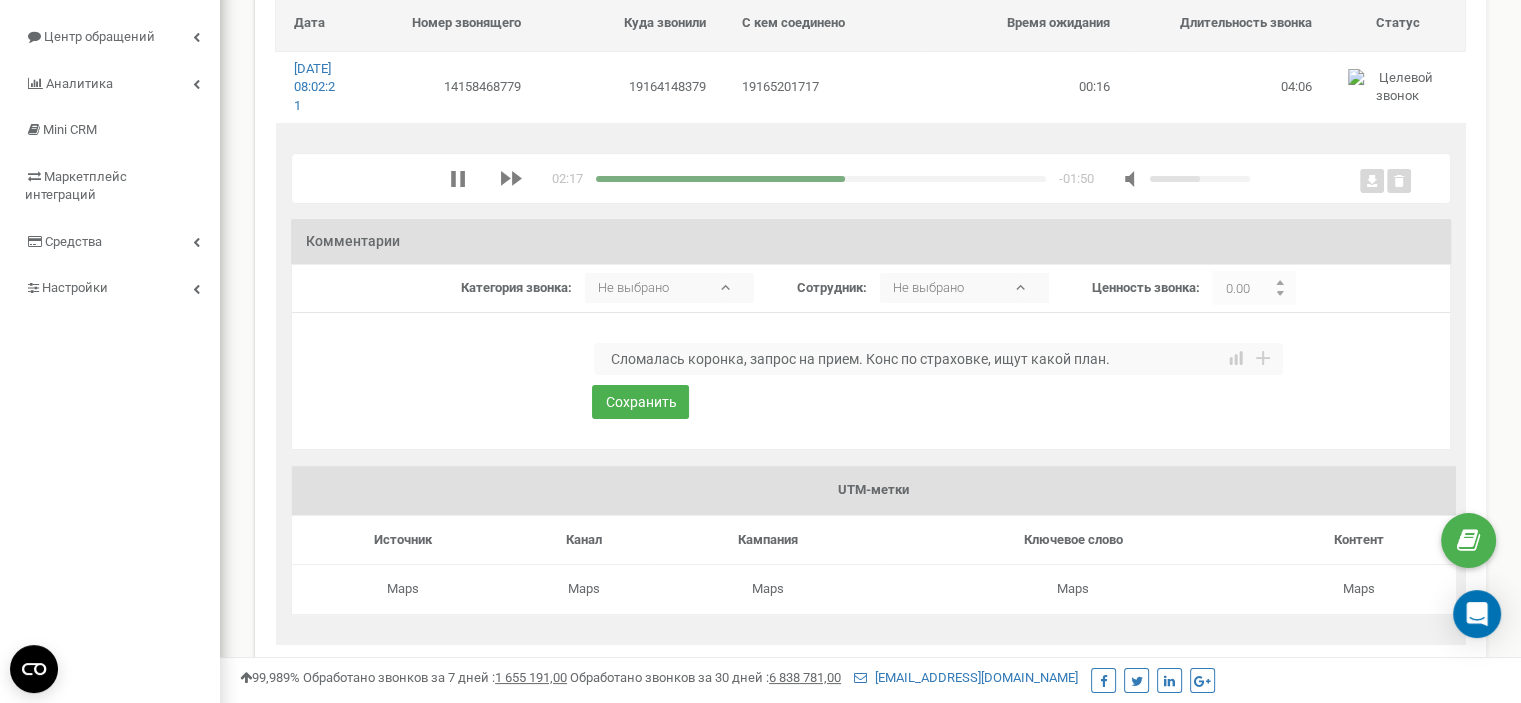 click at bounding box center (821, 179) 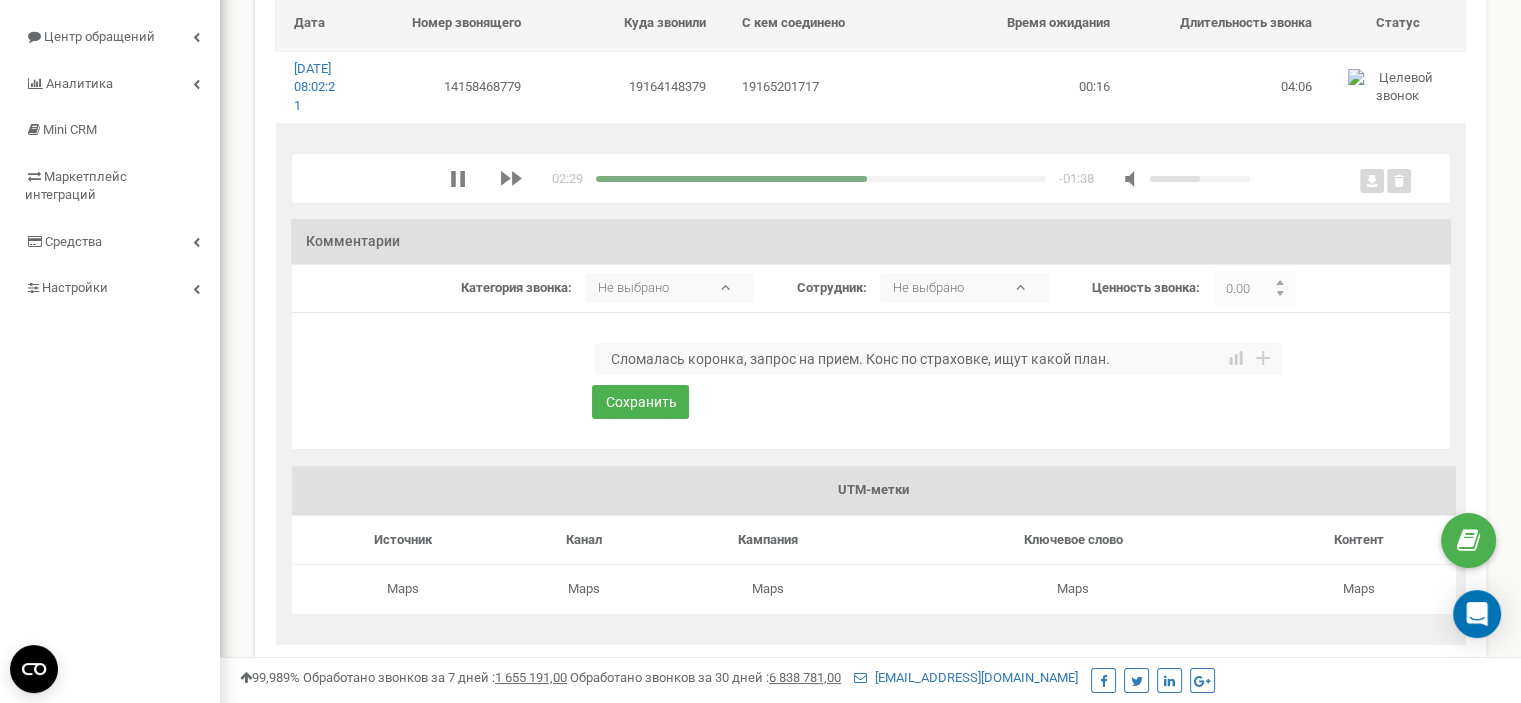 click at bounding box center [821, 179] 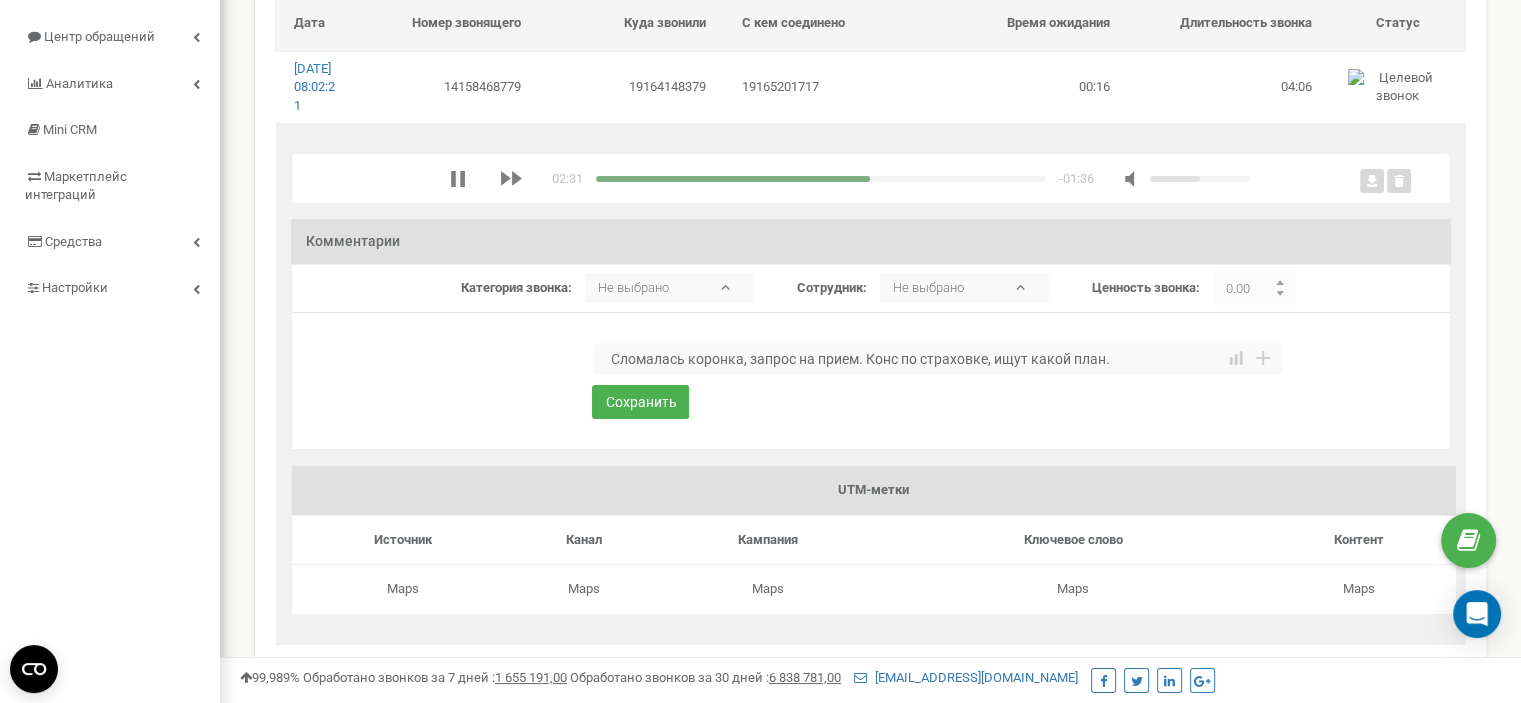 click at bounding box center (821, 179) 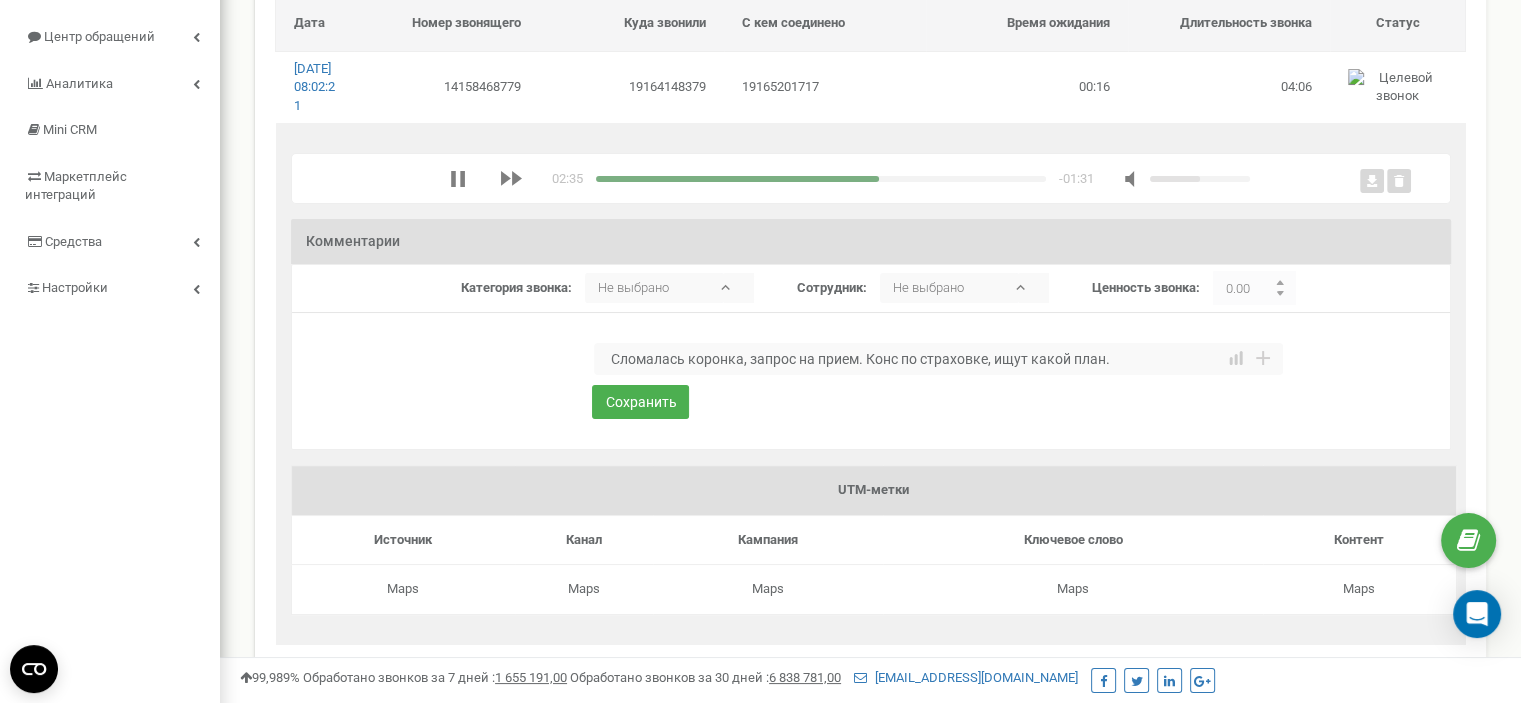 click at bounding box center [821, 179] 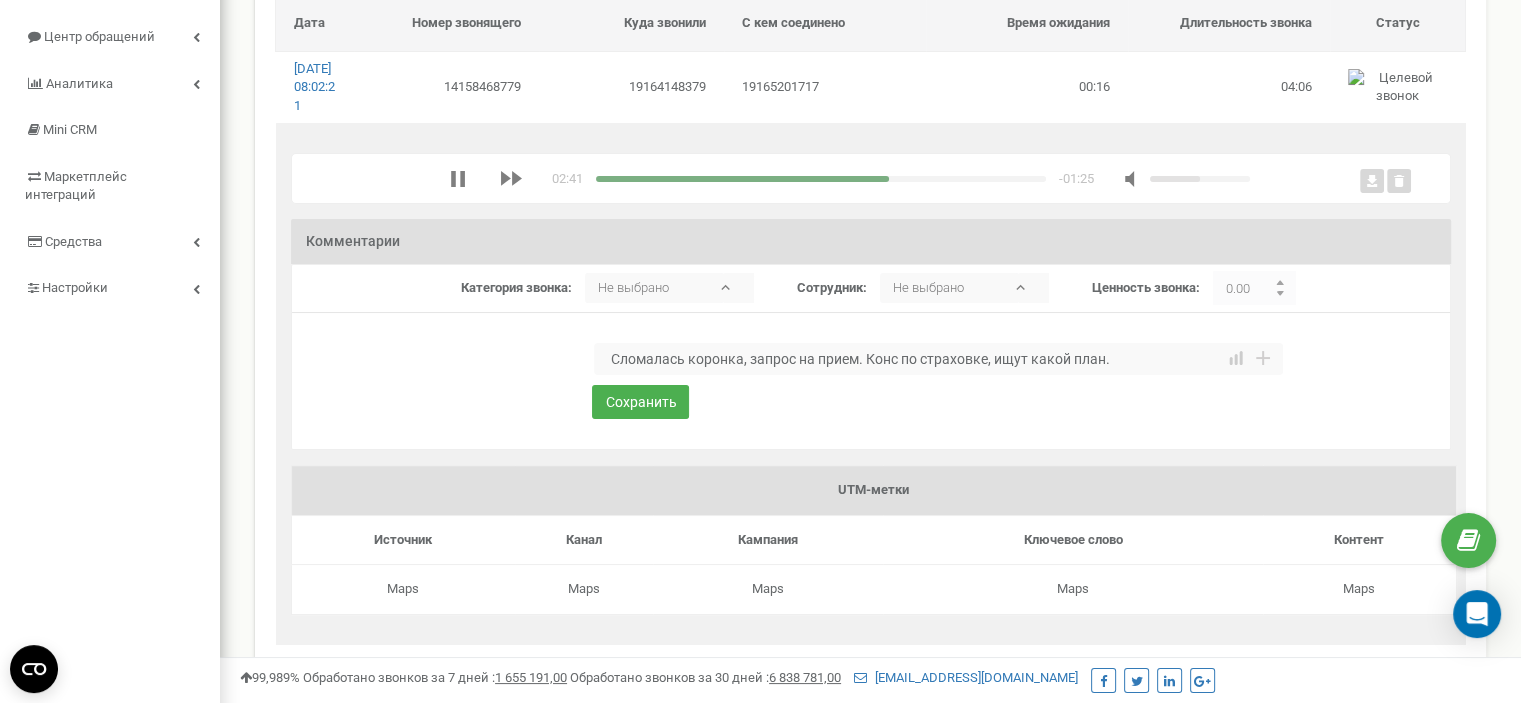 drag, startPoint x: 892, startPoint y: 195, endPoint x: 907, endPoint y: 195, distance: 15 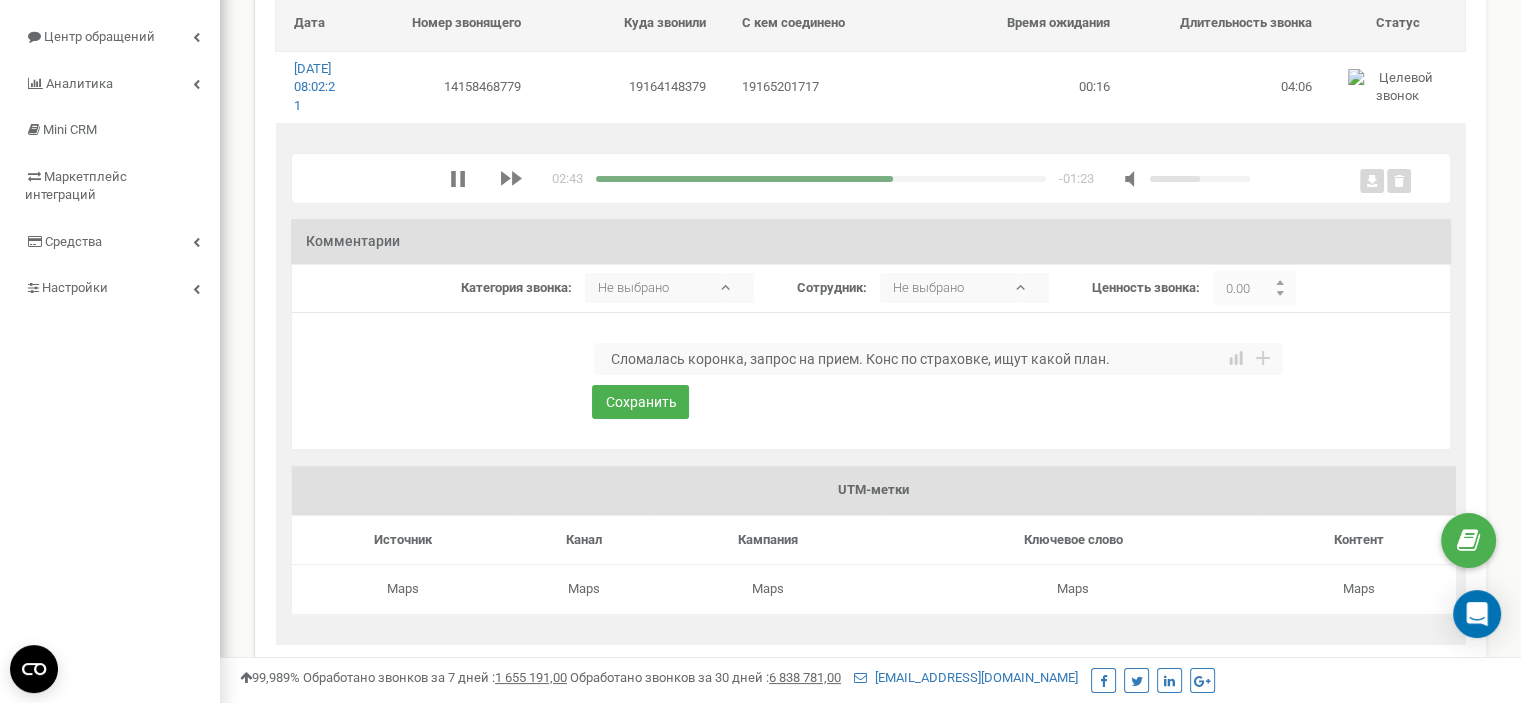 click at bounding box center [821, 179] 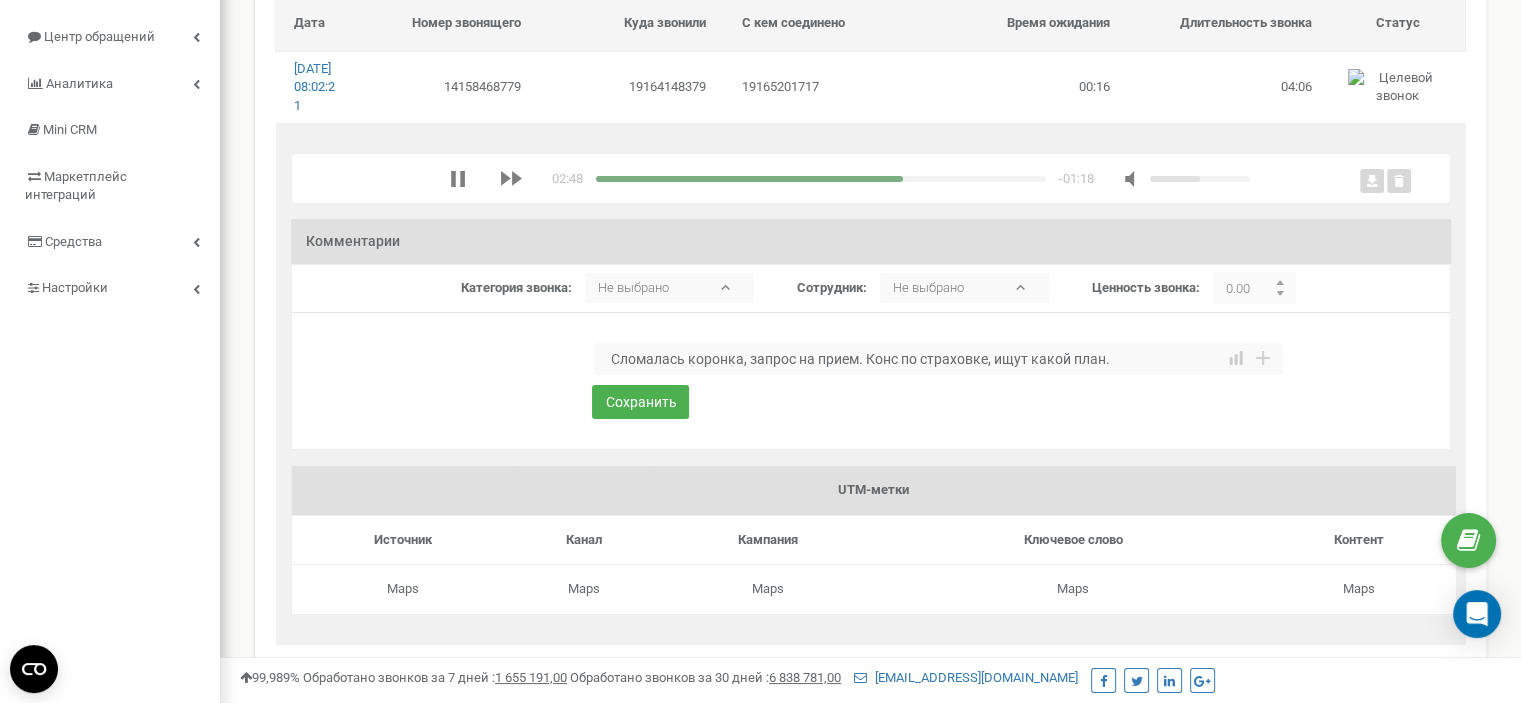 click at bounding box center [821, 179] 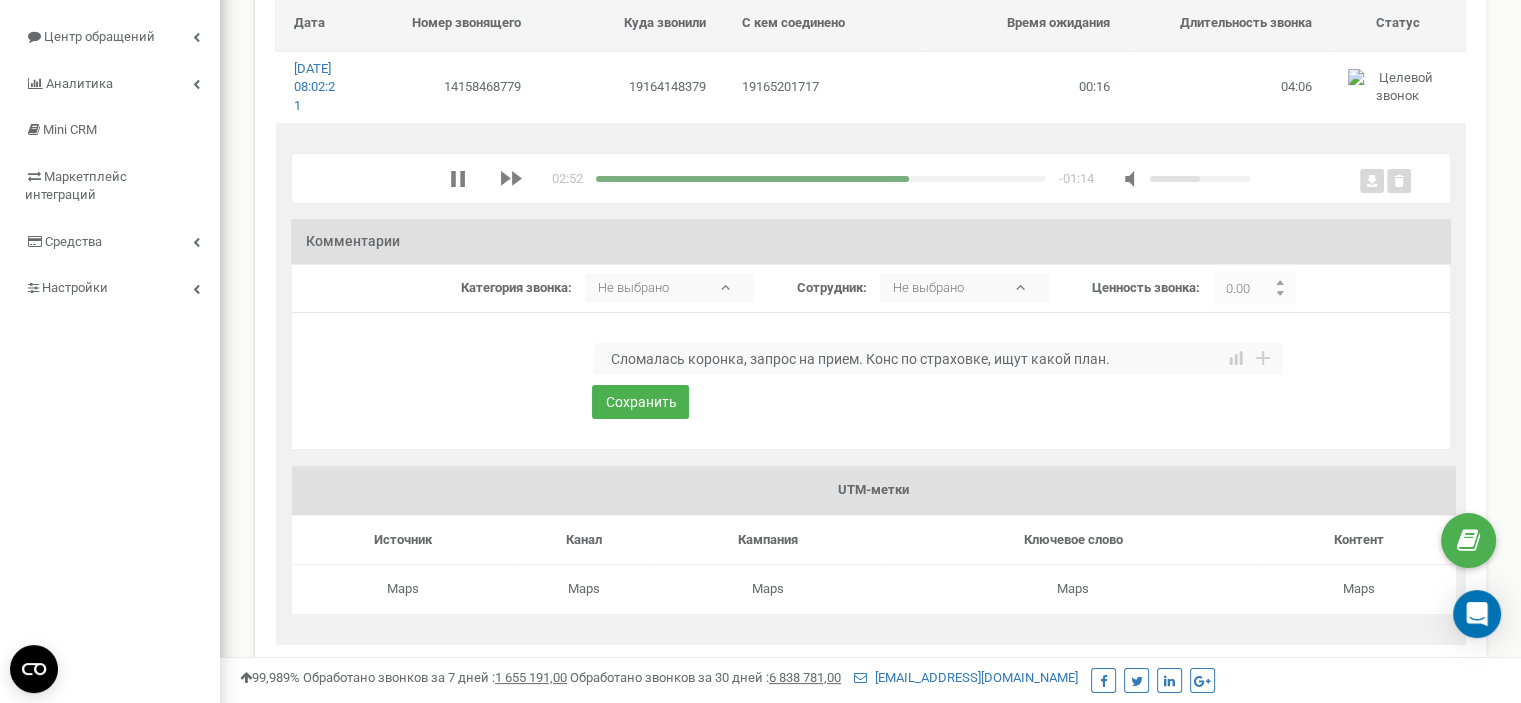 click at bounding box center [821, 179] 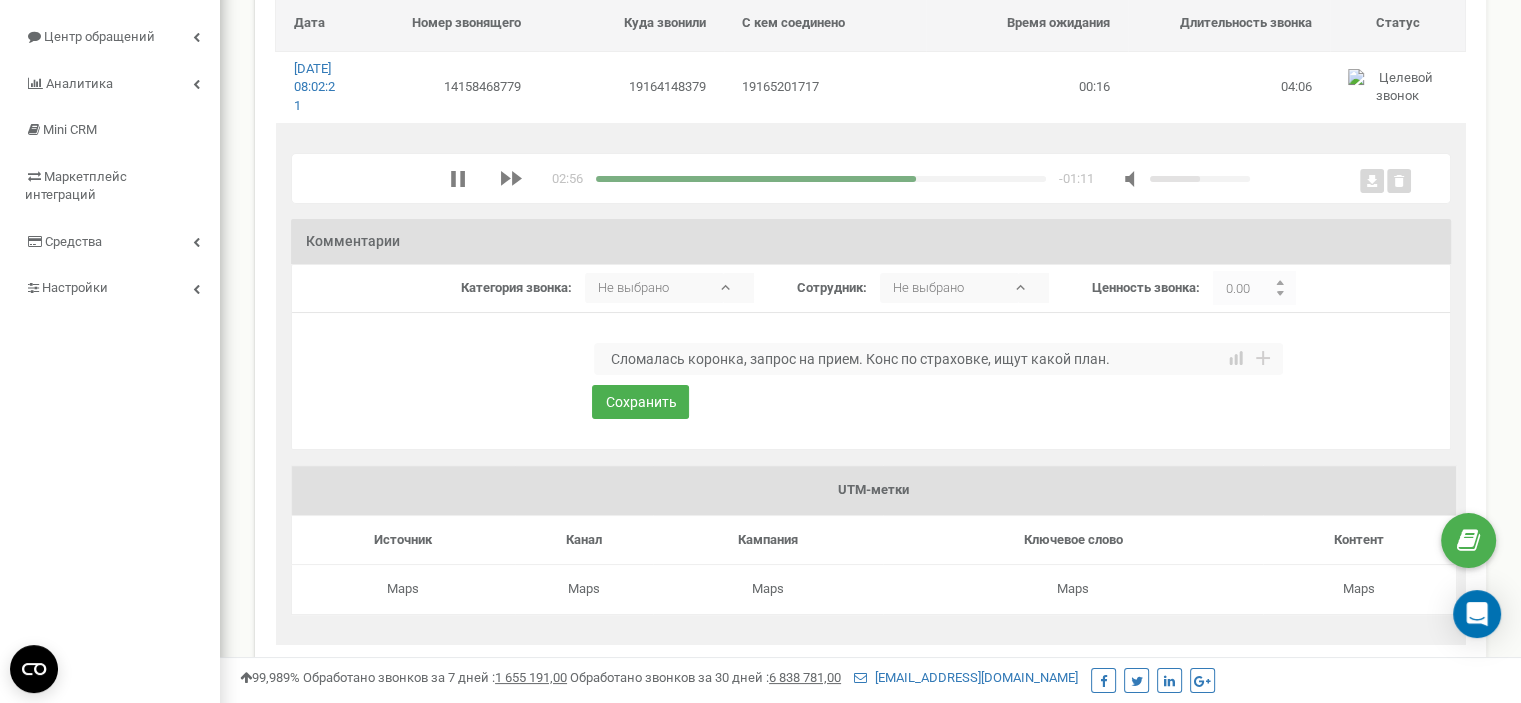 click at bounding box center (821, 179) 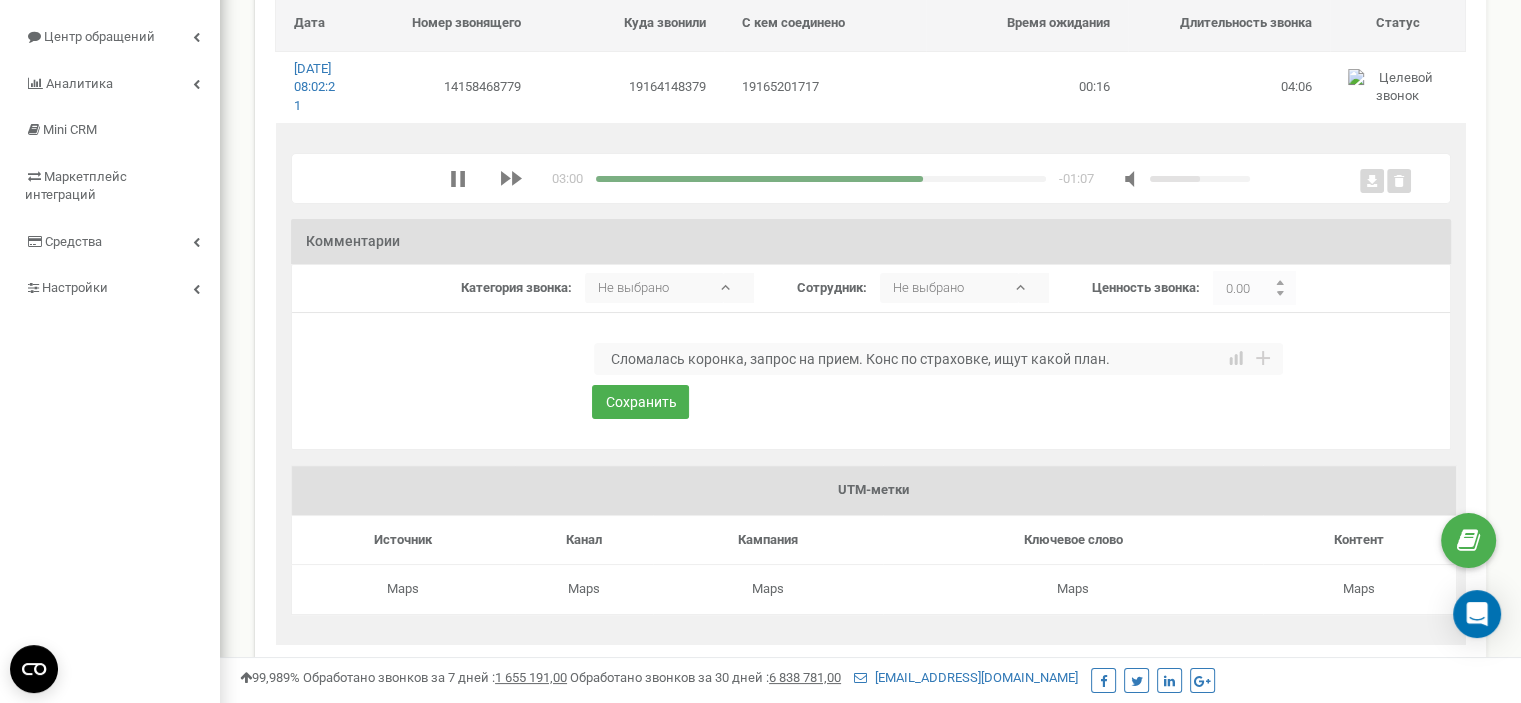 click at bounding box center (821, 179) 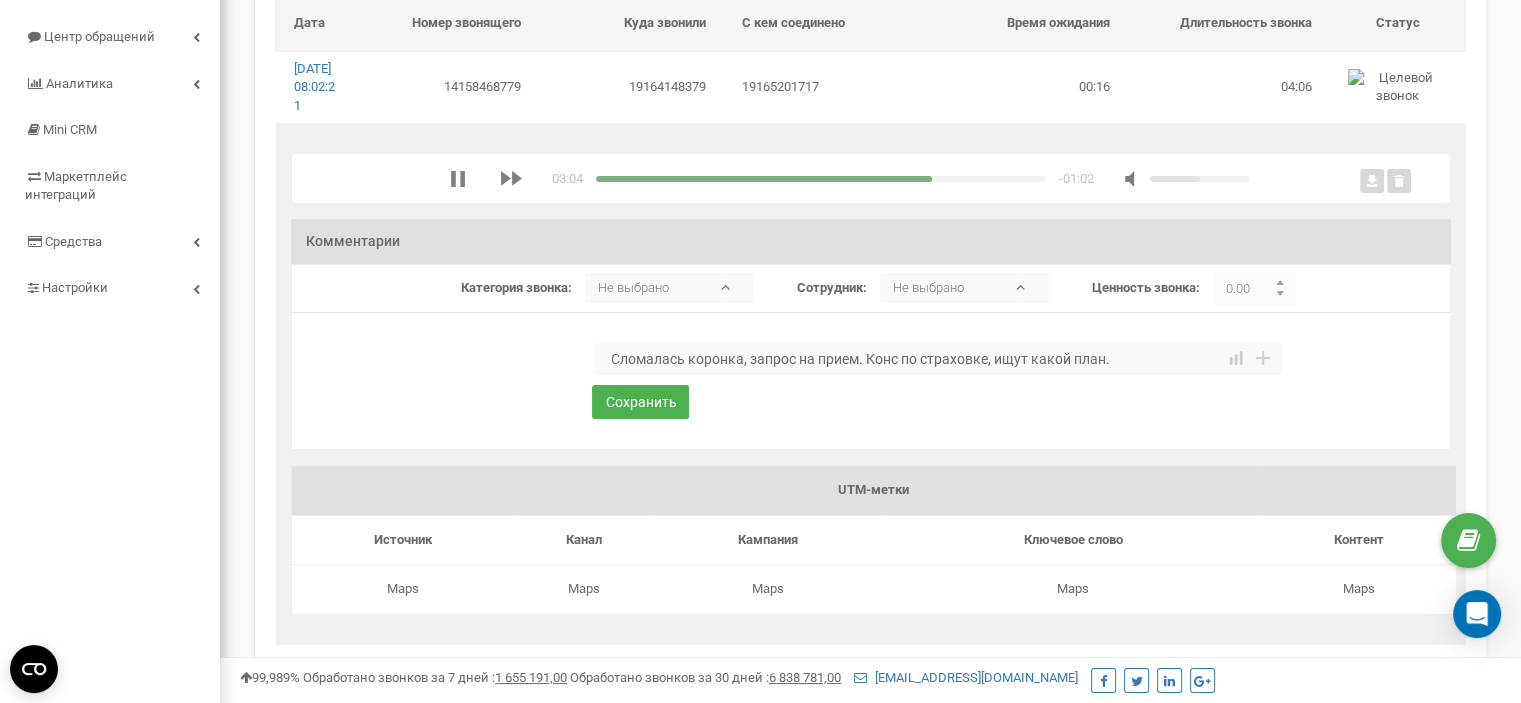 click at bounding box center (821, 179) 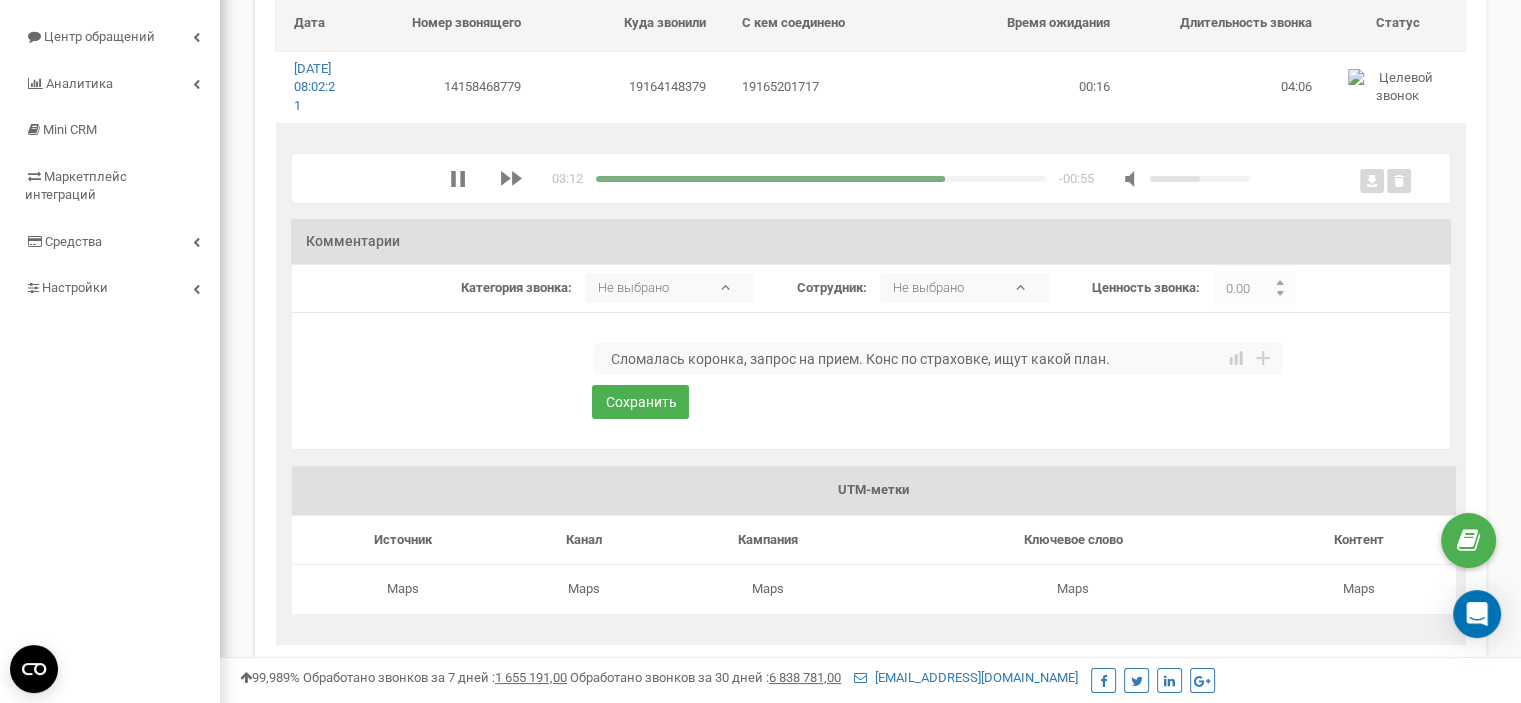 click at bounding box center (821, 179) 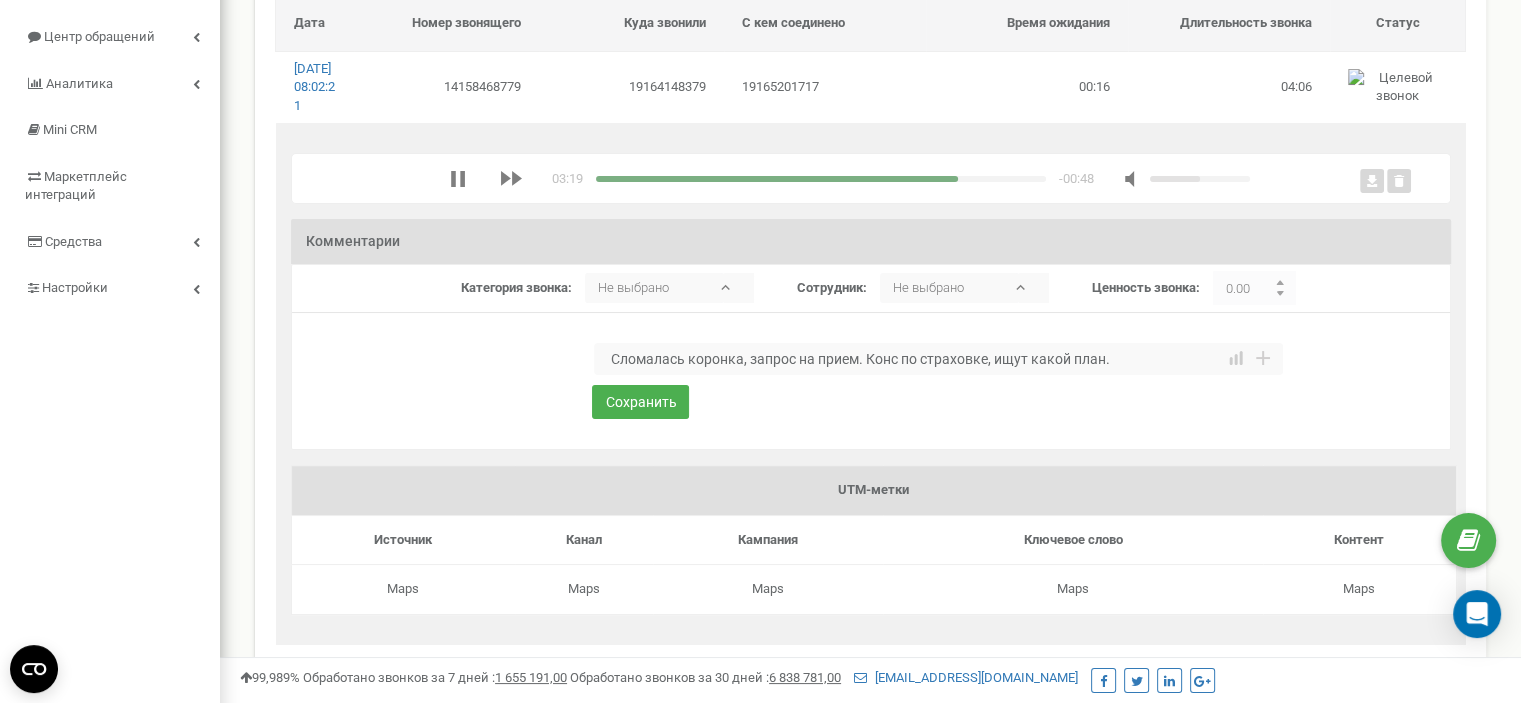 click at bounding box center (821, 179) 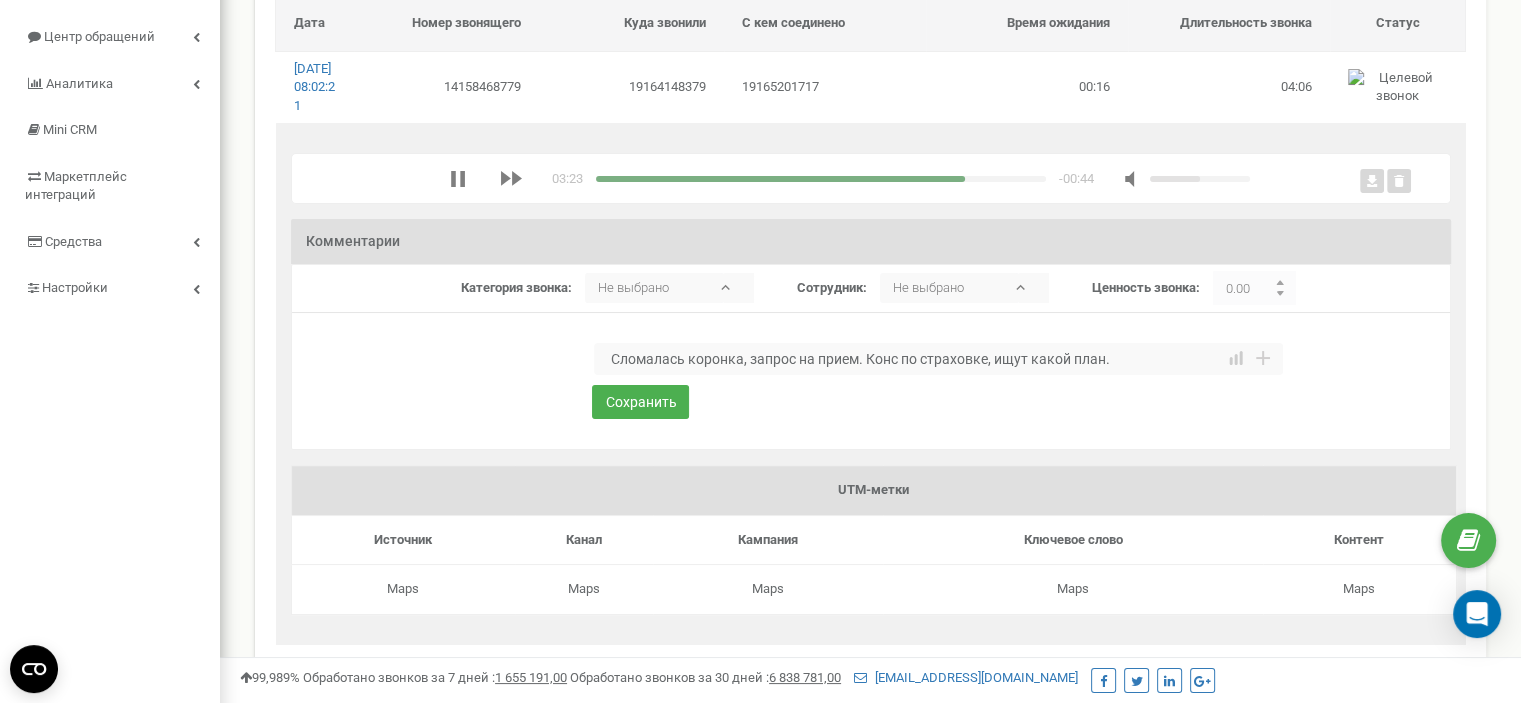 click at bounding box center (821, 179) 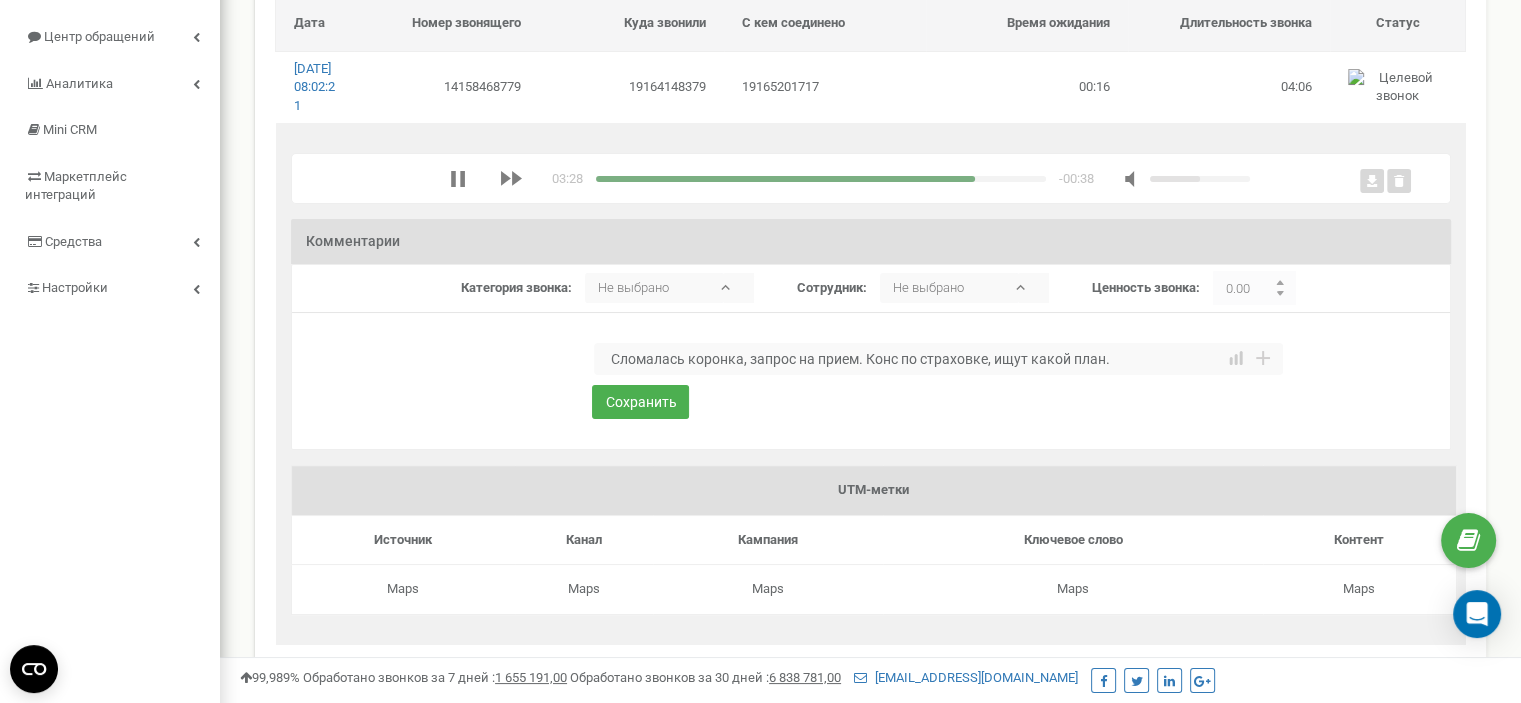 click at bounding box center (821, 179) 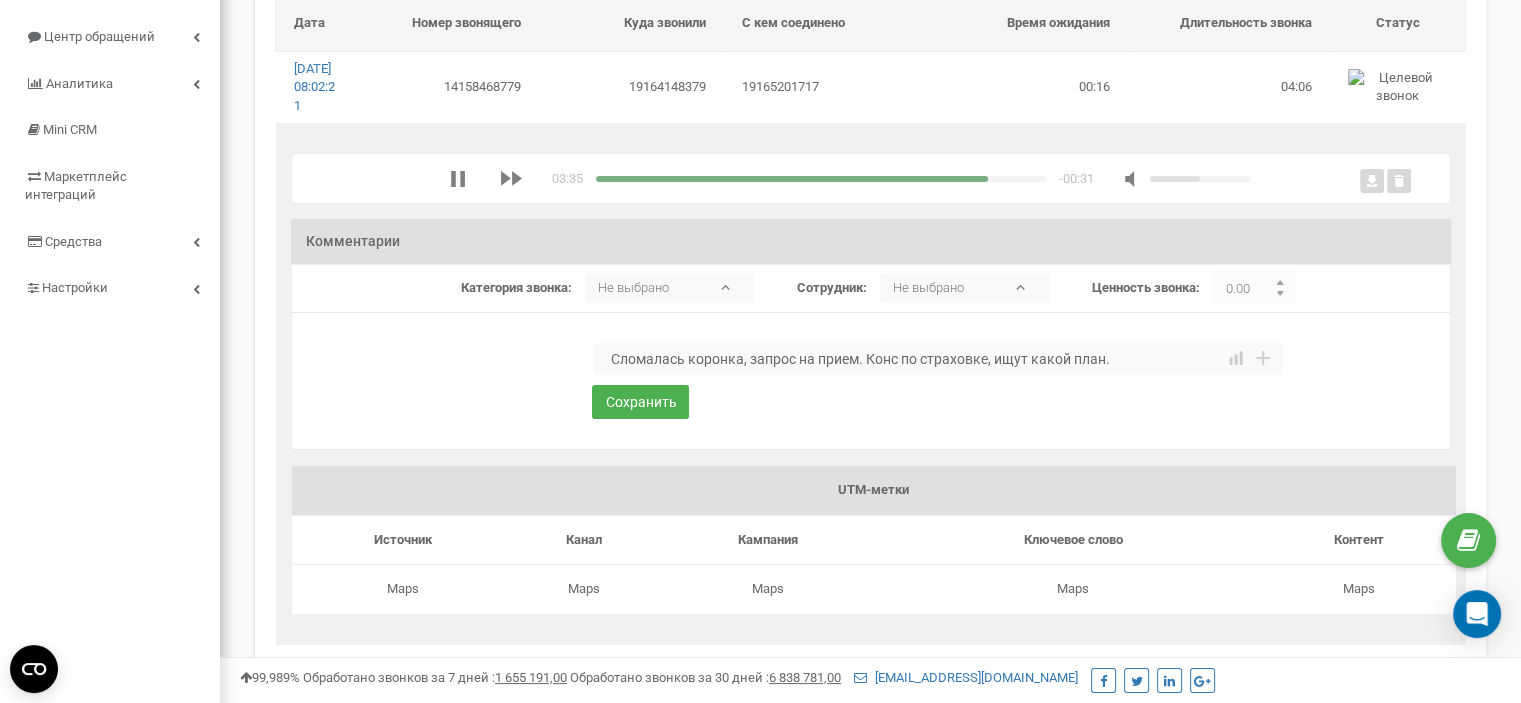 click at bounding box center [821, 179] 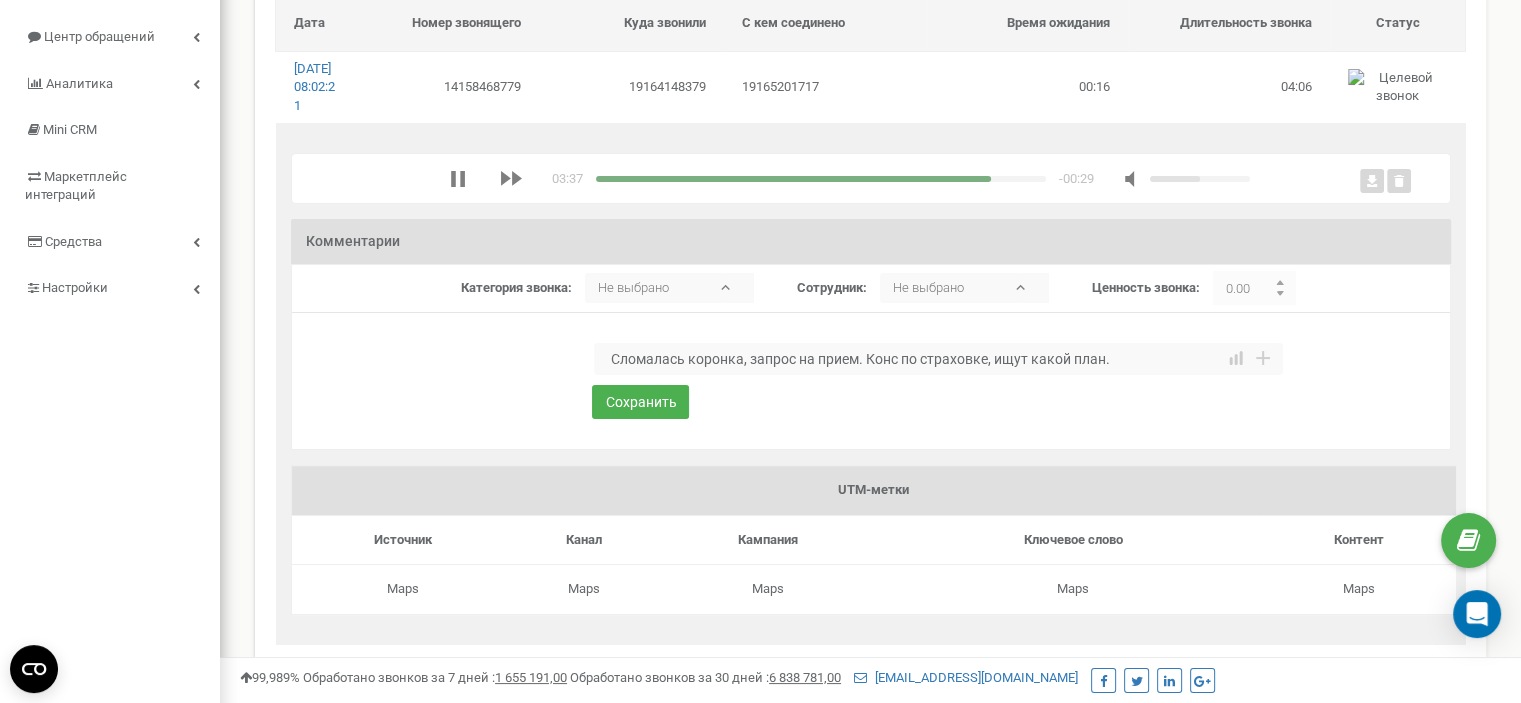click at bounding box center (821, 179) 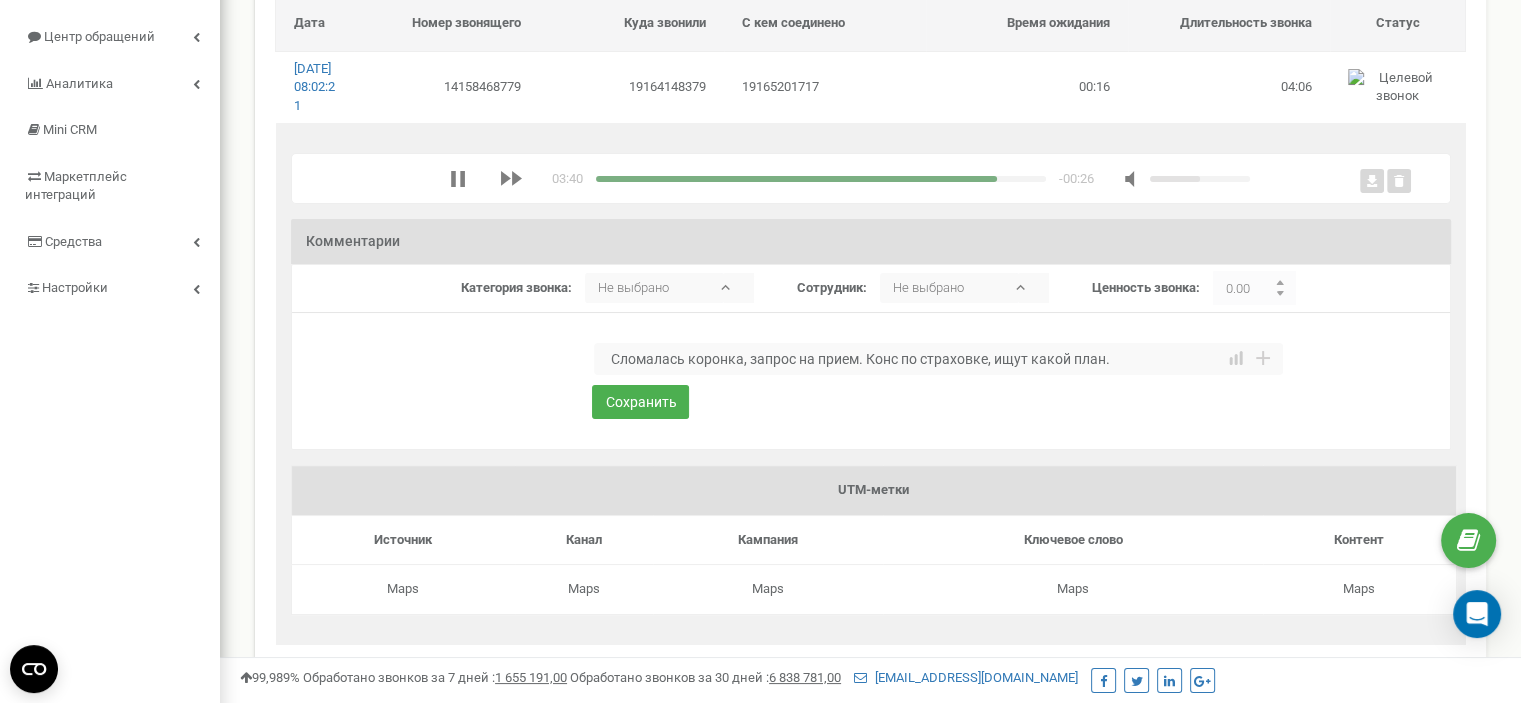 click at bounding box center (821, 179) 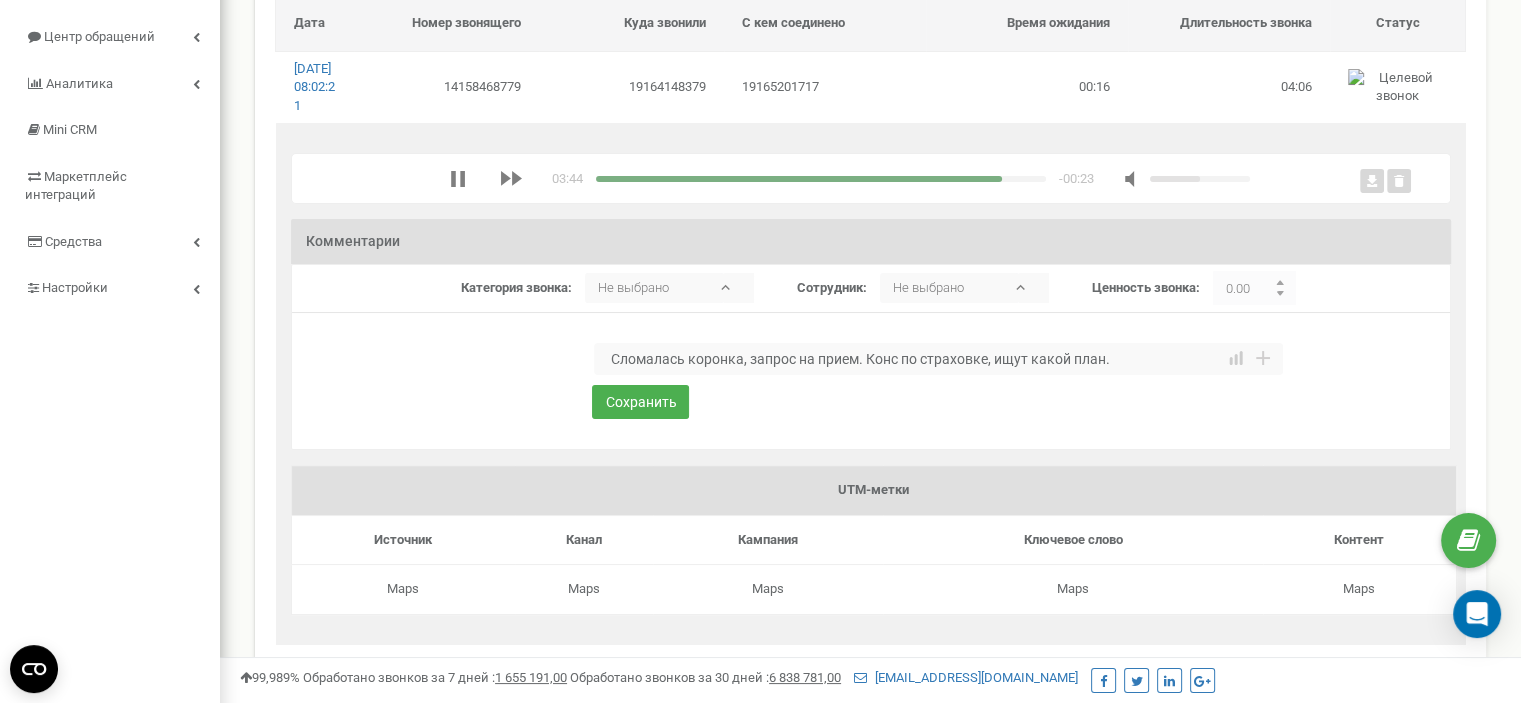 click at bounding box center [821, 179] 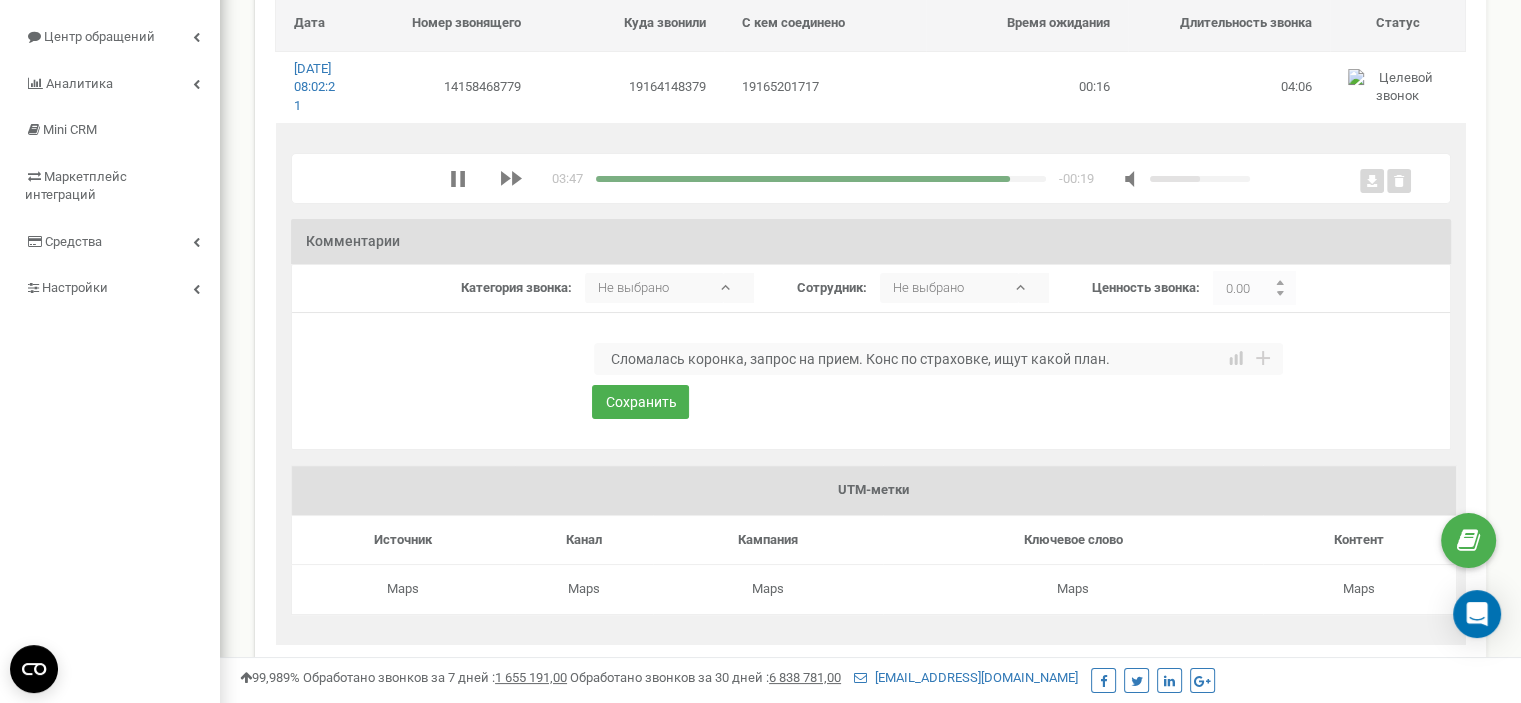 click on "Сломалась коронка, запрос на прием. Конс по страховке, ищут какой план." at bounding box center [938, 359] 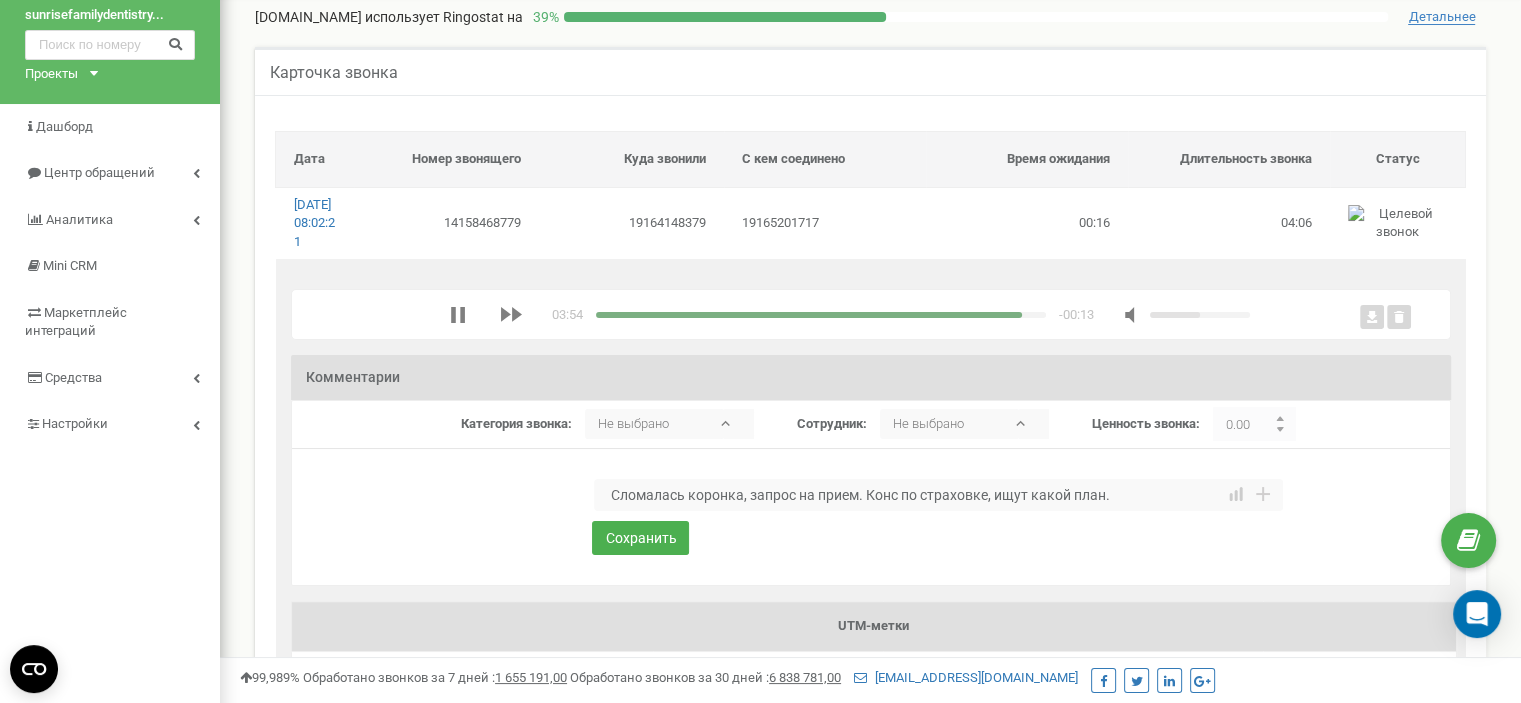 scroll, scrollTop: 100, scrollLeft: 0, axis: vertical 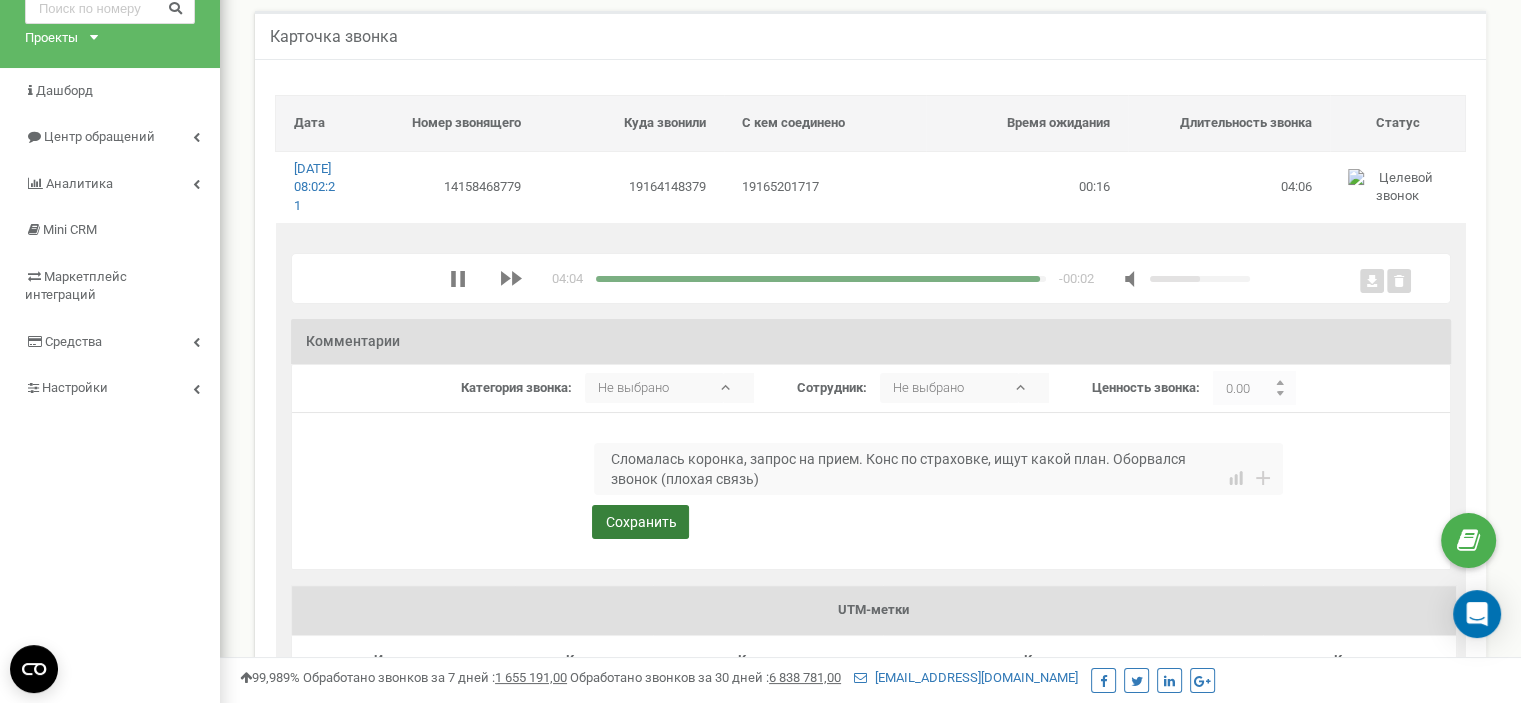 type on "Сломалась коронка, запрос на прием. Конс по страховке, ищут какой план. Оборвался звонок (плохая связь)" 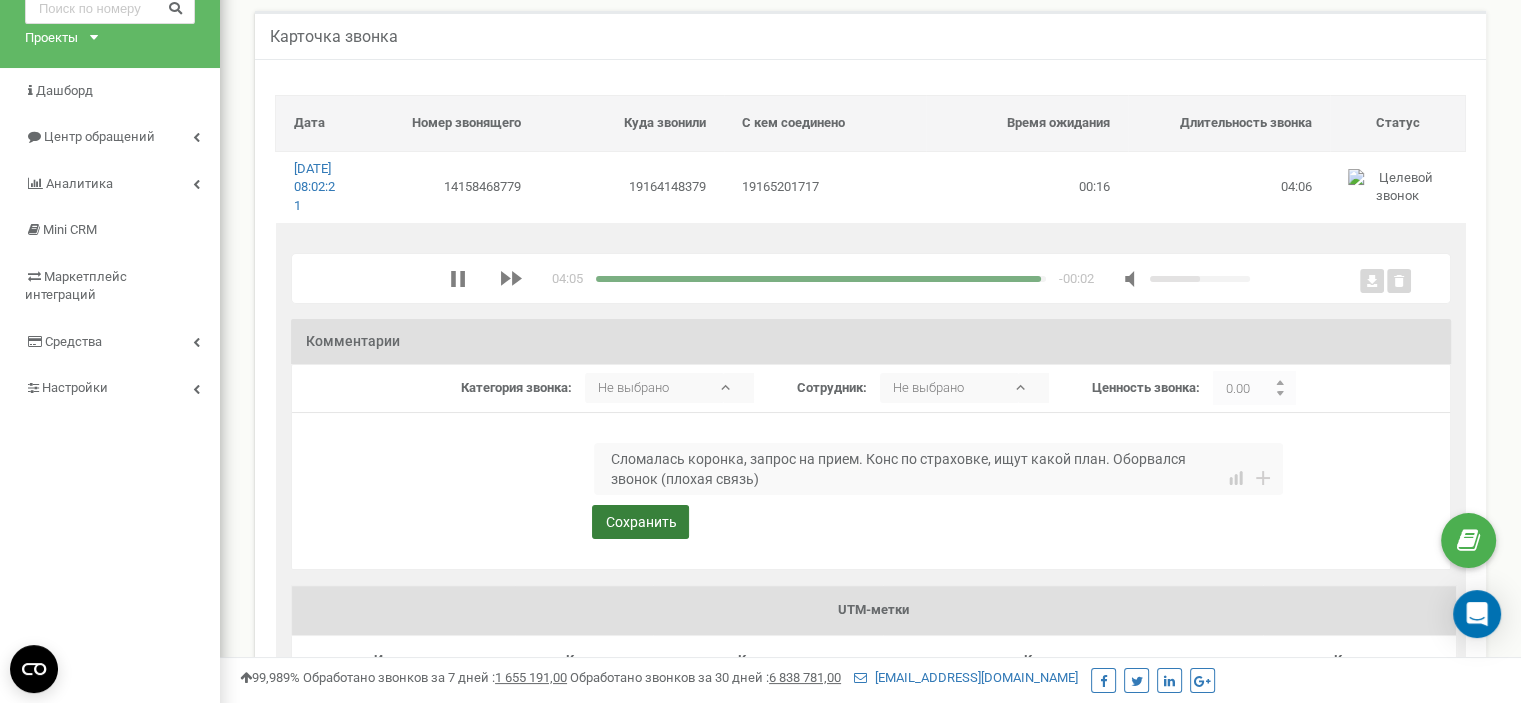 drag, startPoint x: 670, startPoint y: 543, endPoint x: 659, endPoint y: 531, distance: 16.27882 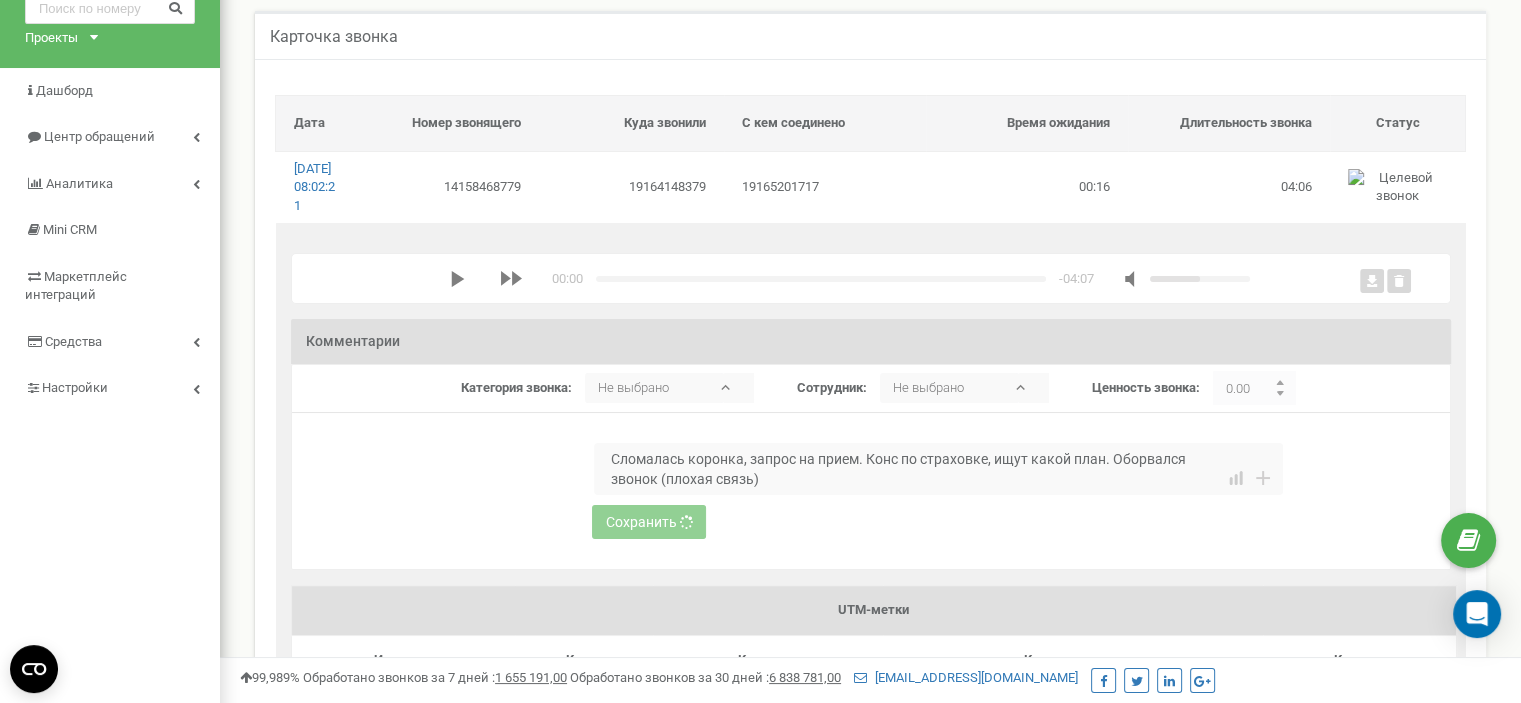 type 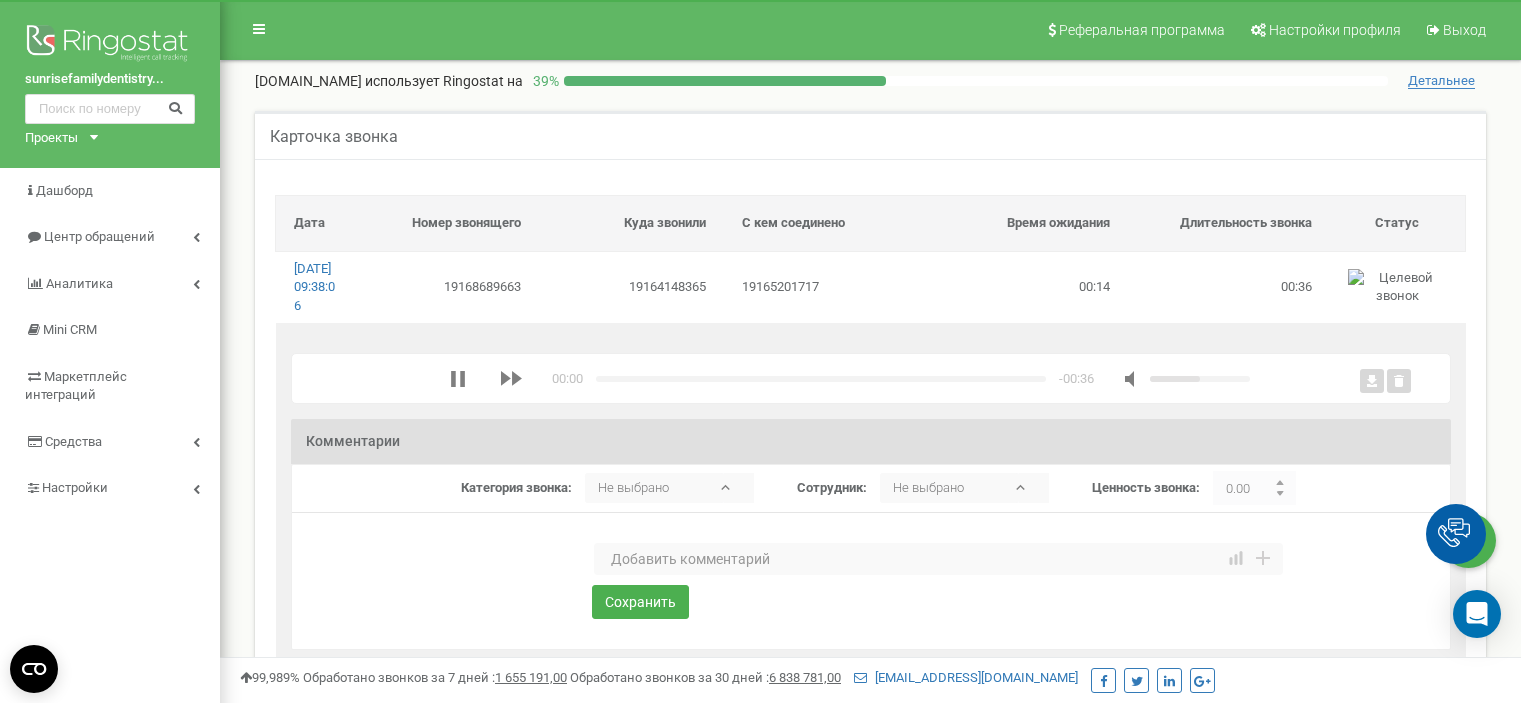 scroll, scrollTop: 0, scrollLeft: 0, axis: both 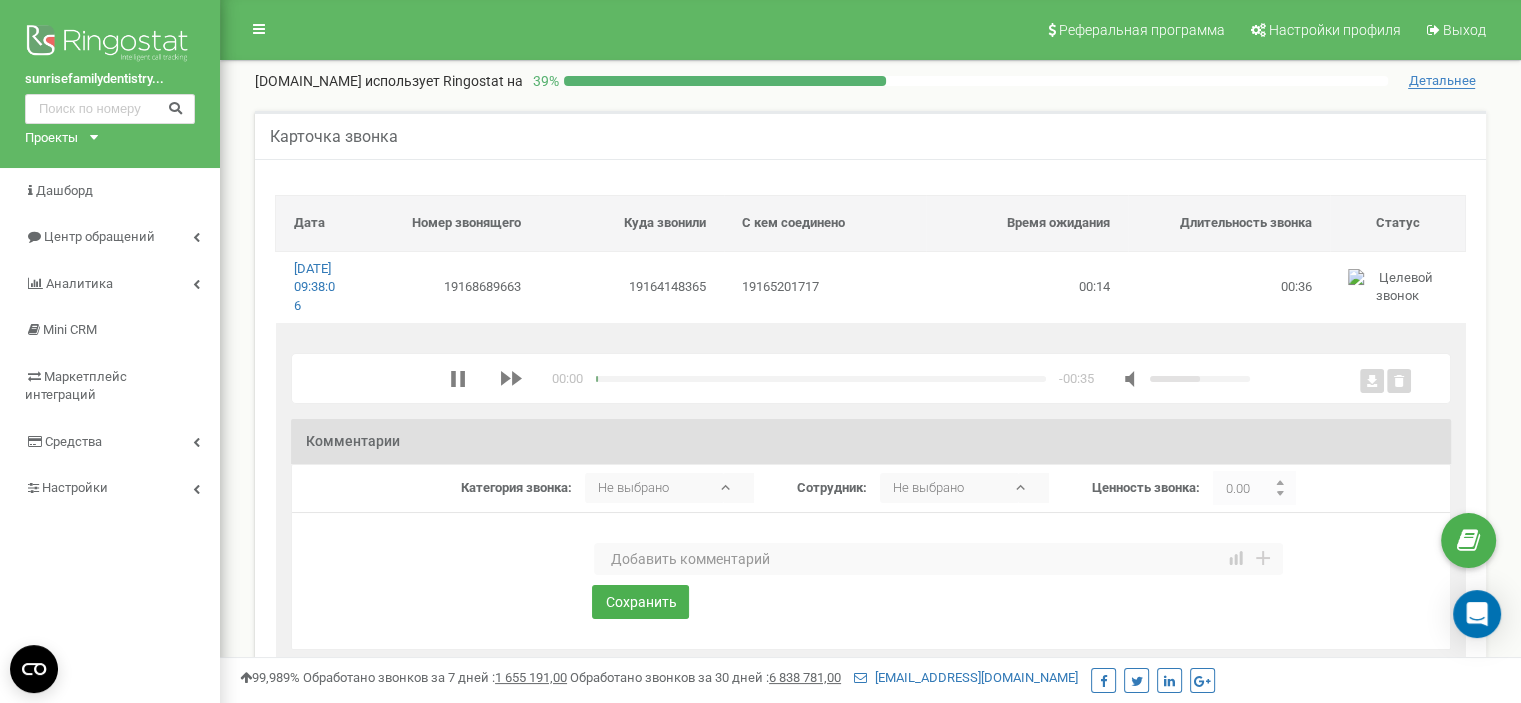 click at bounding box center (938, 559) 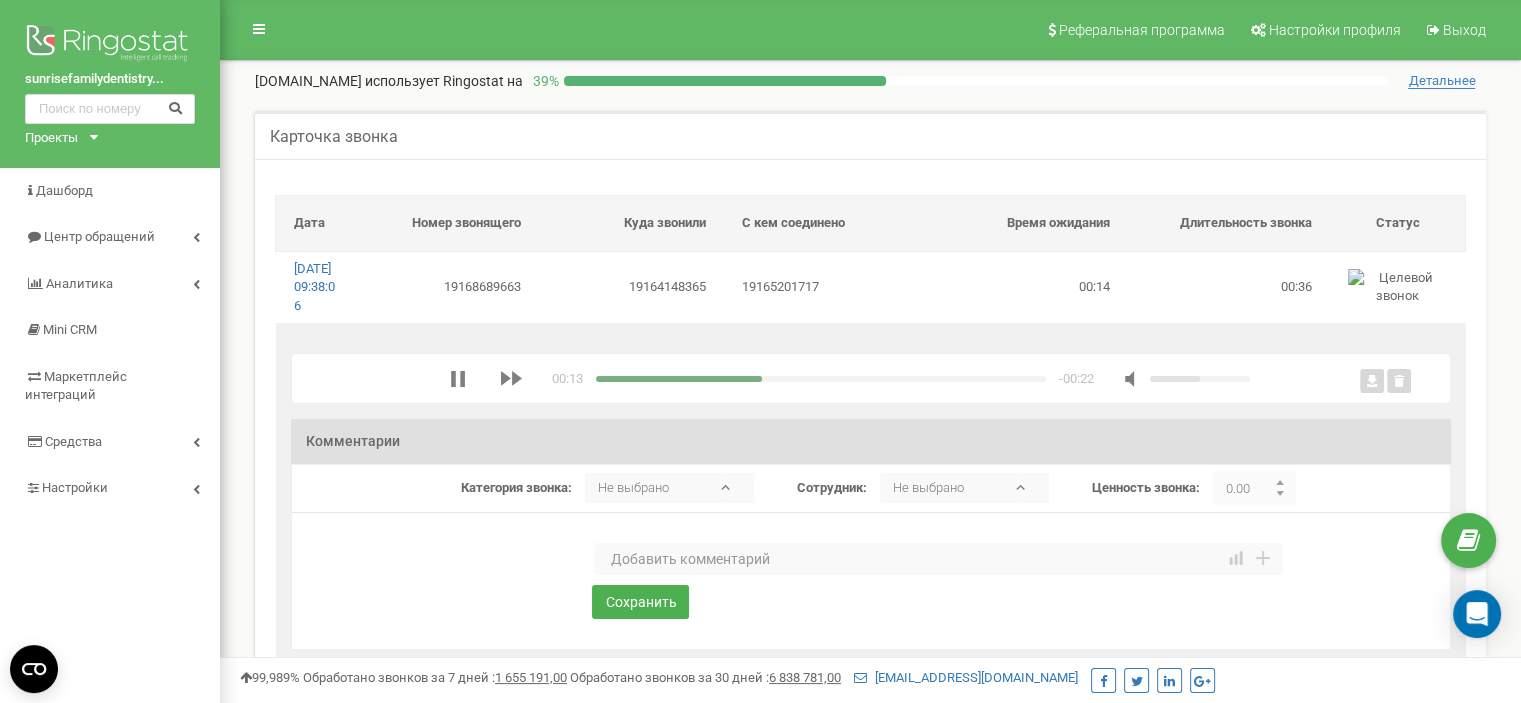 click at bounding box center (938, 559) 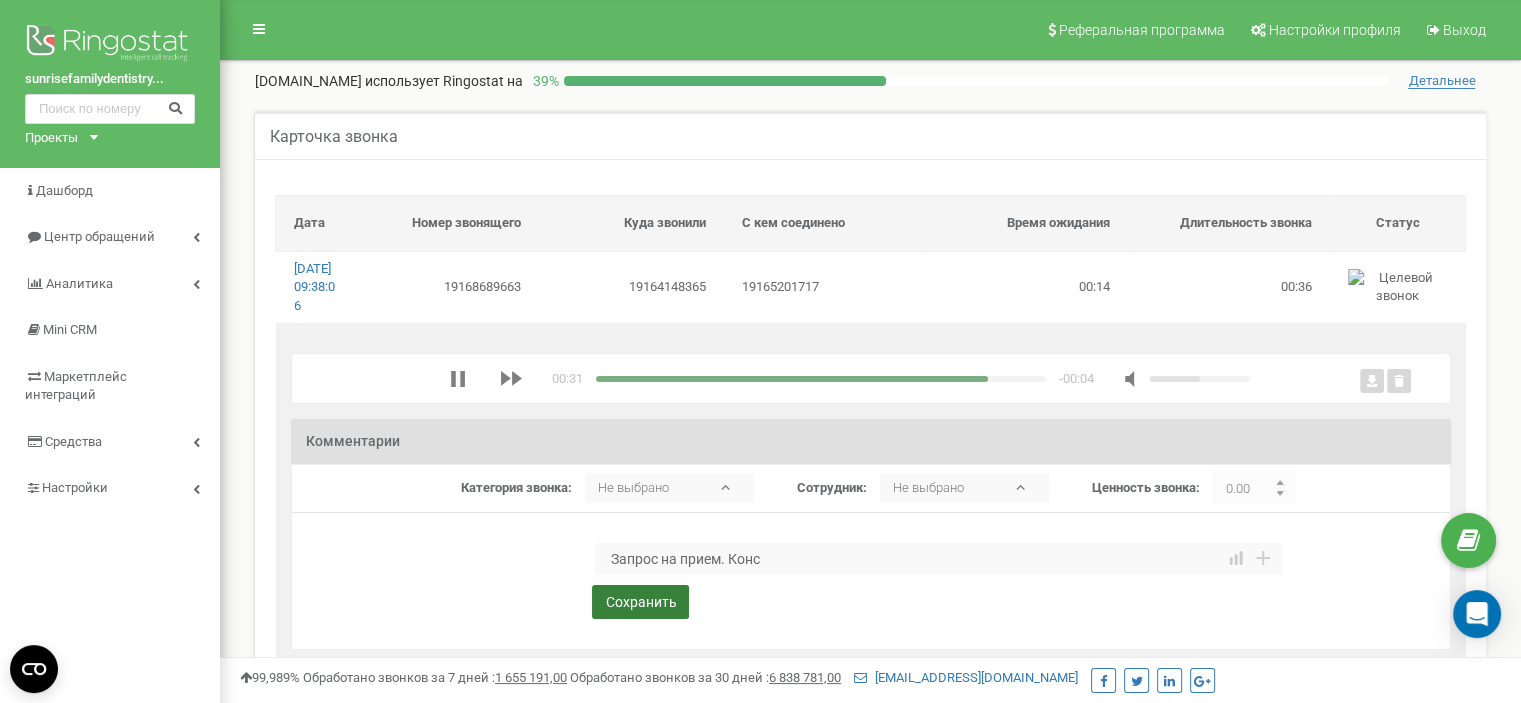 type on "Запрос на прием. Конс" 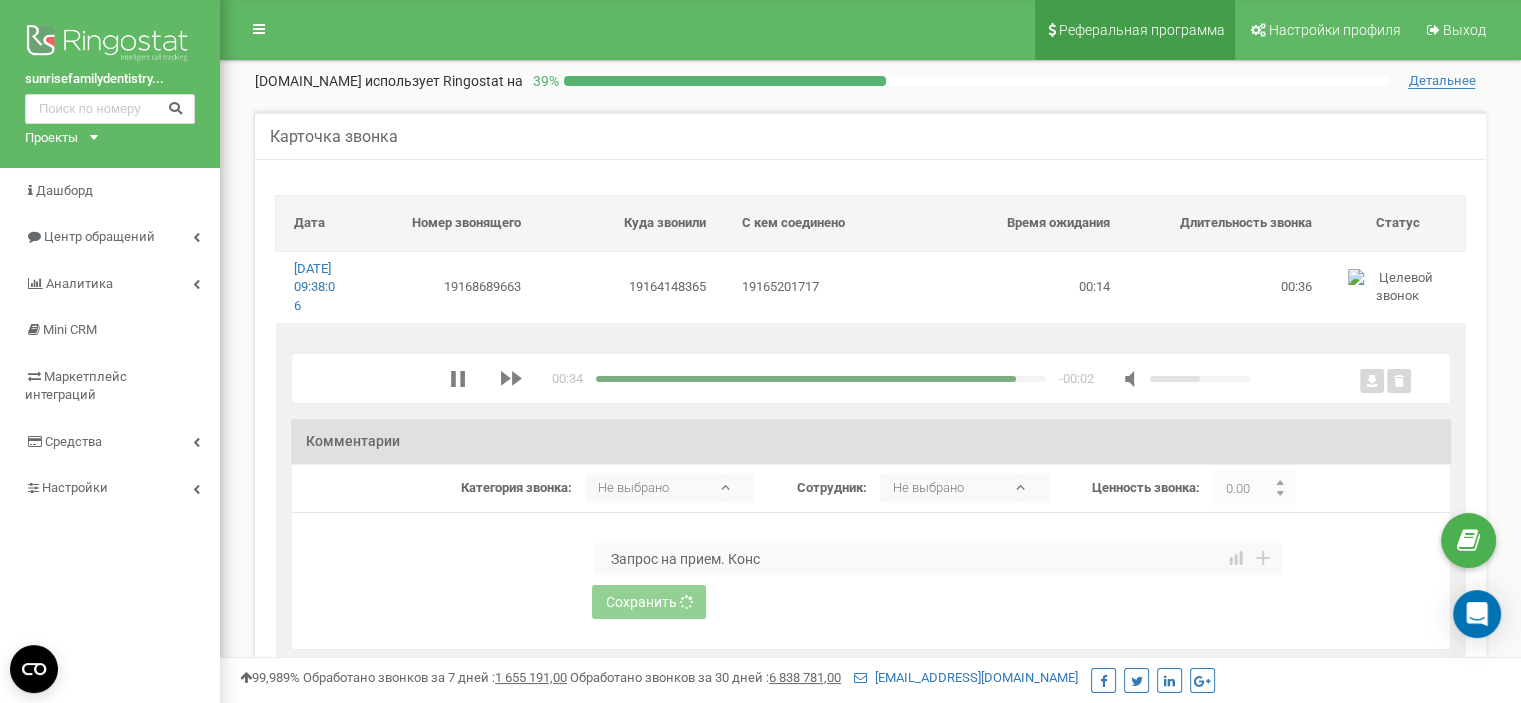 type 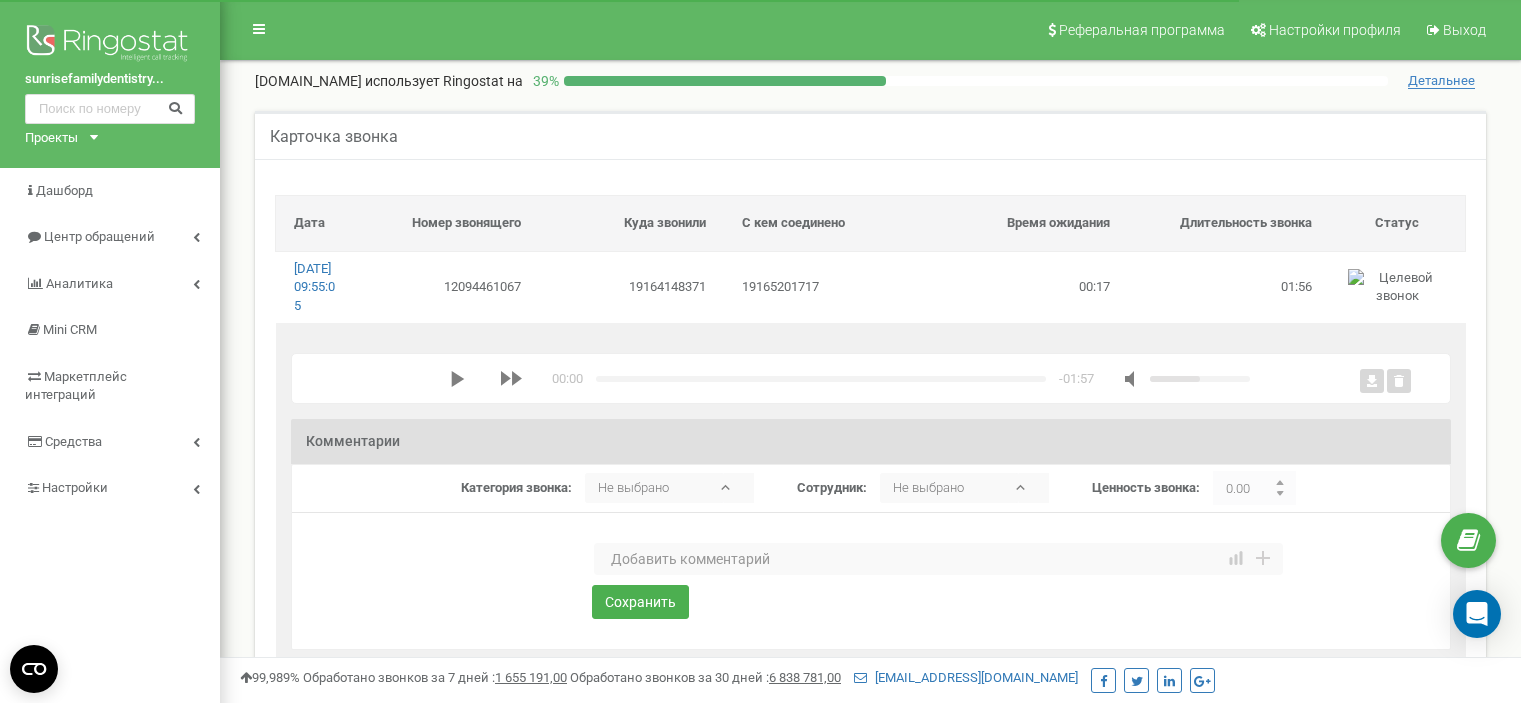 click 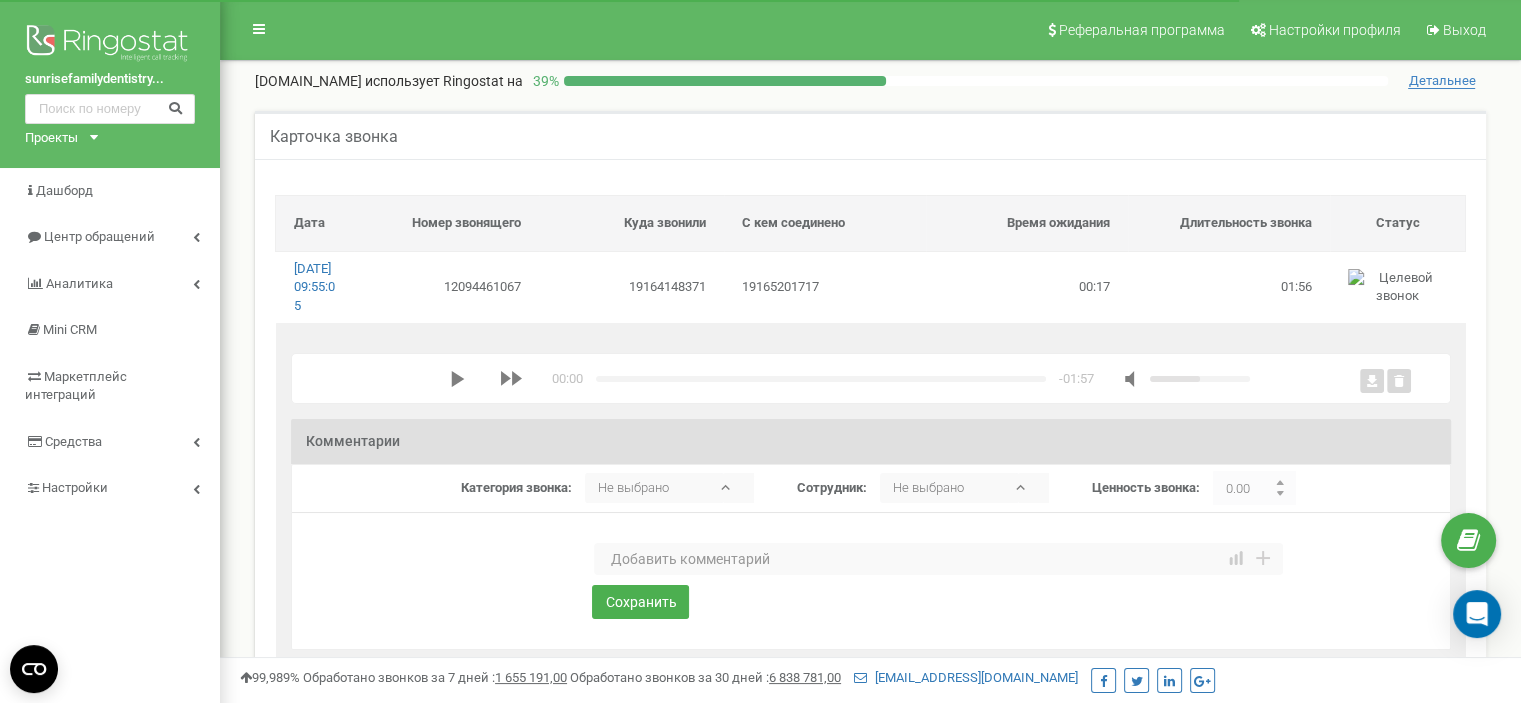 scroll, scrollTop: 0, scrollLeft: 0, axis: both 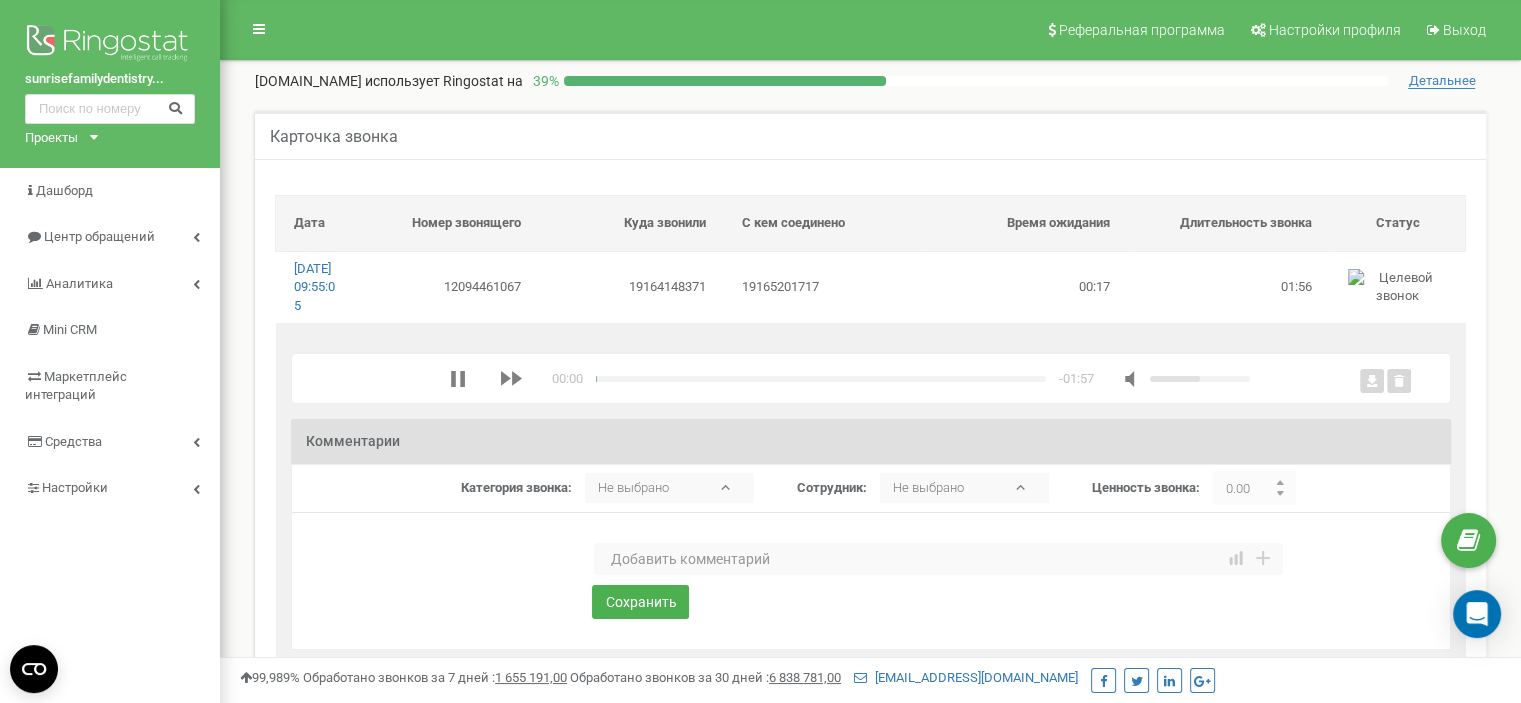 click at bounding box center [938, 559] 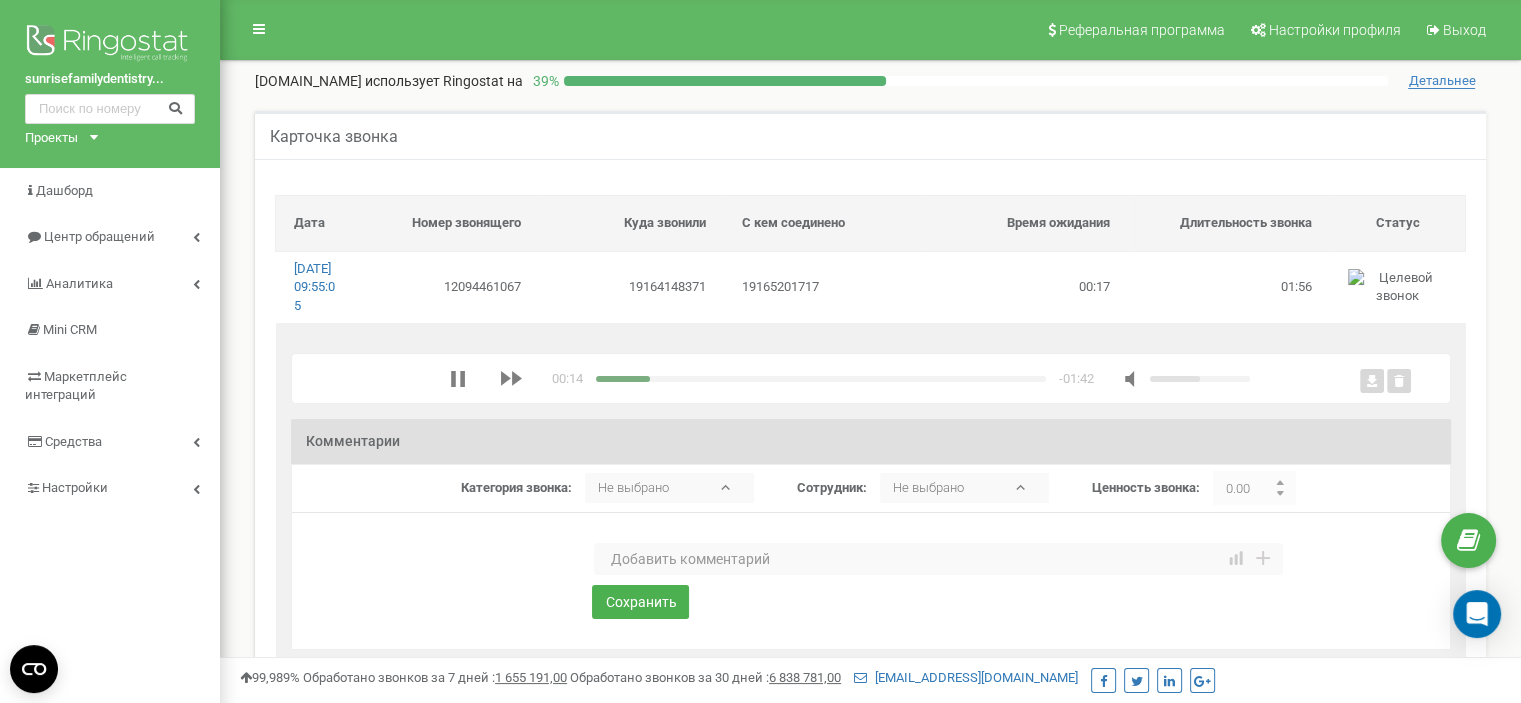 click at bounding box center [623, 379] 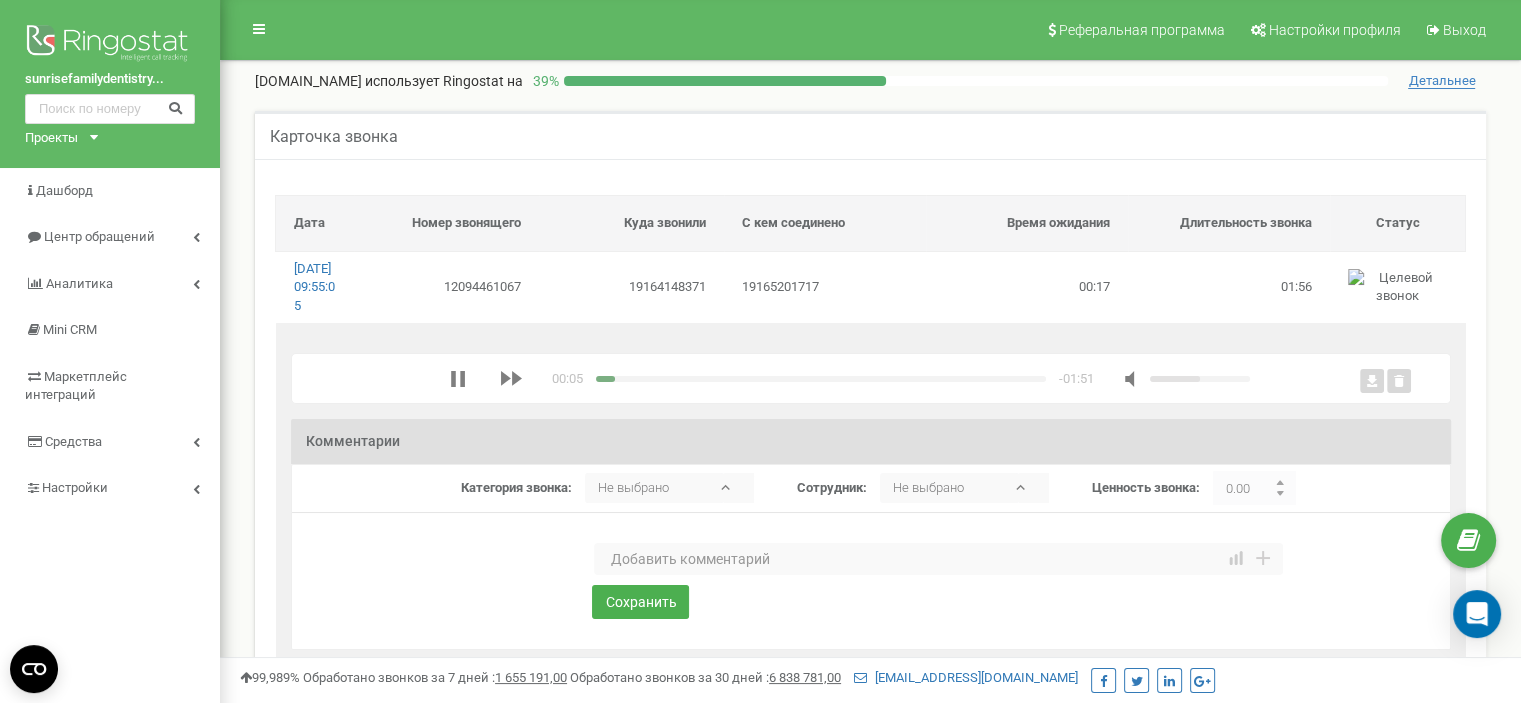 click at bounding box center [821, 379] 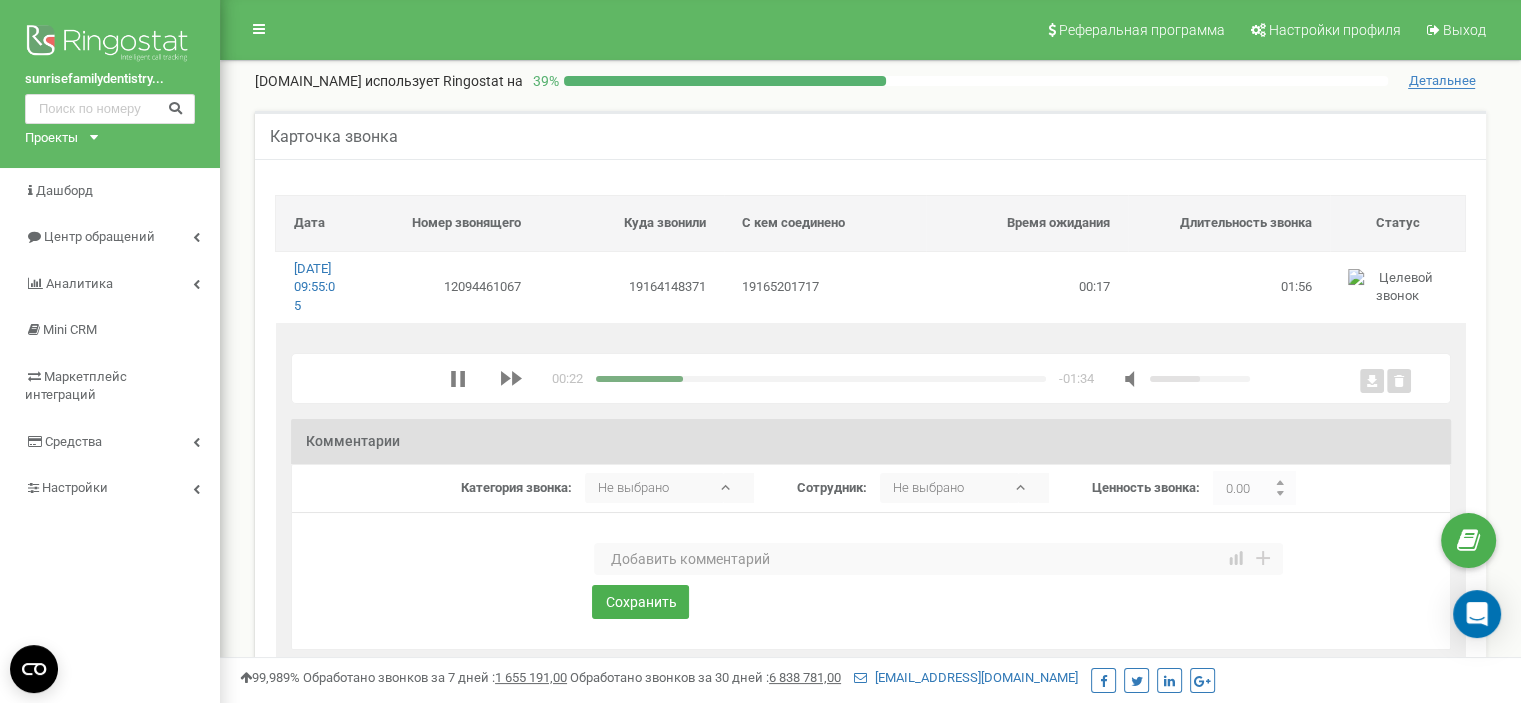 click at bounding box center (821, 379) 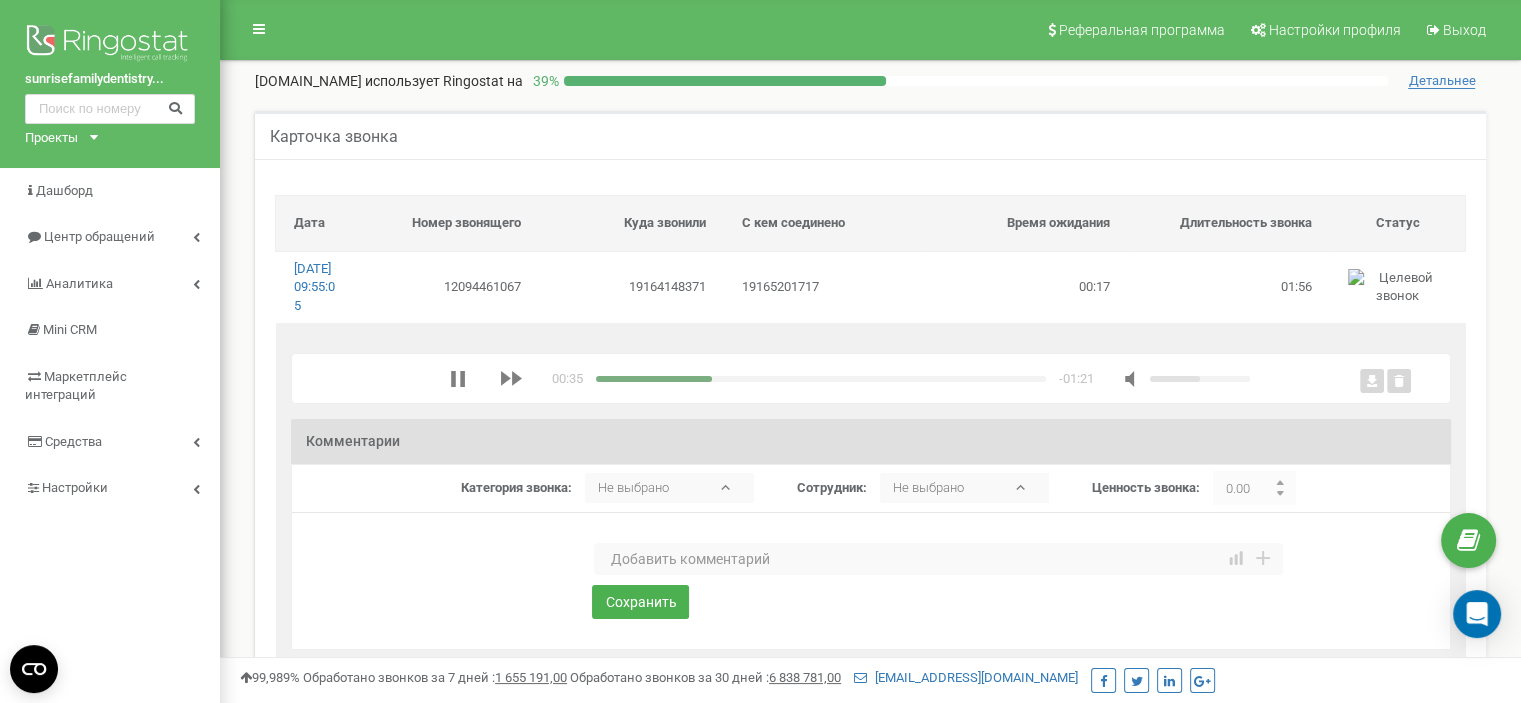 click at bounding box center (821, 379) 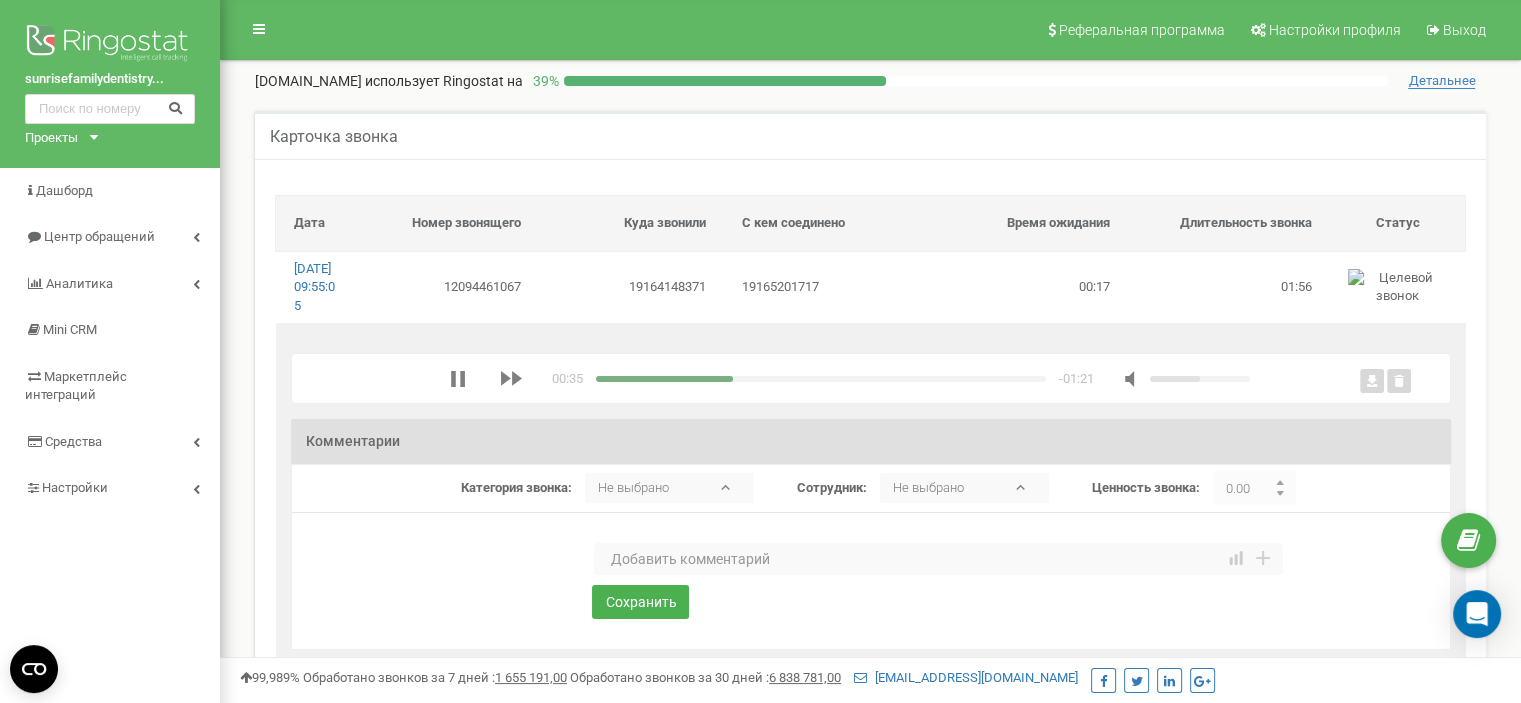 click at bounding box center (665, 379) 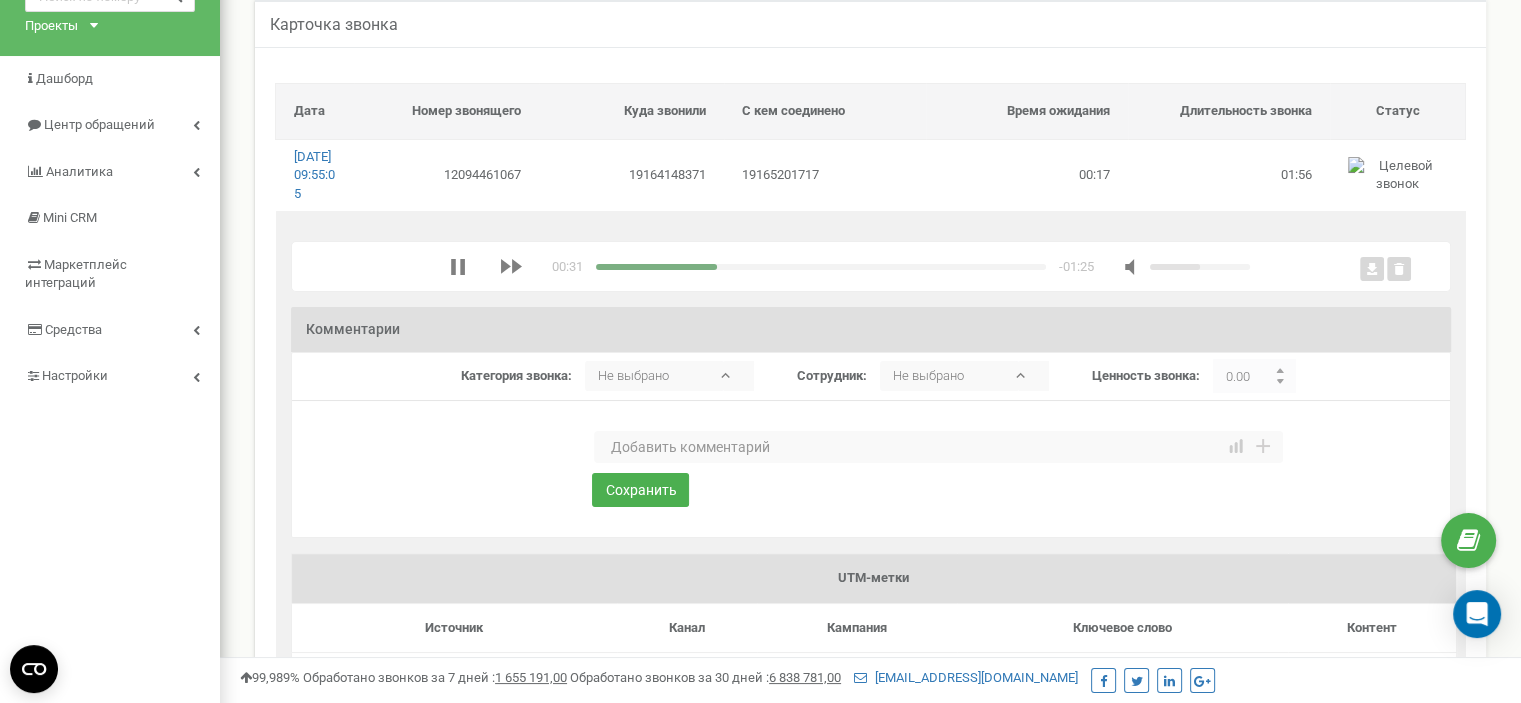 scroll, scrollTop: 100, scrollLeft: 0, axis: vertical 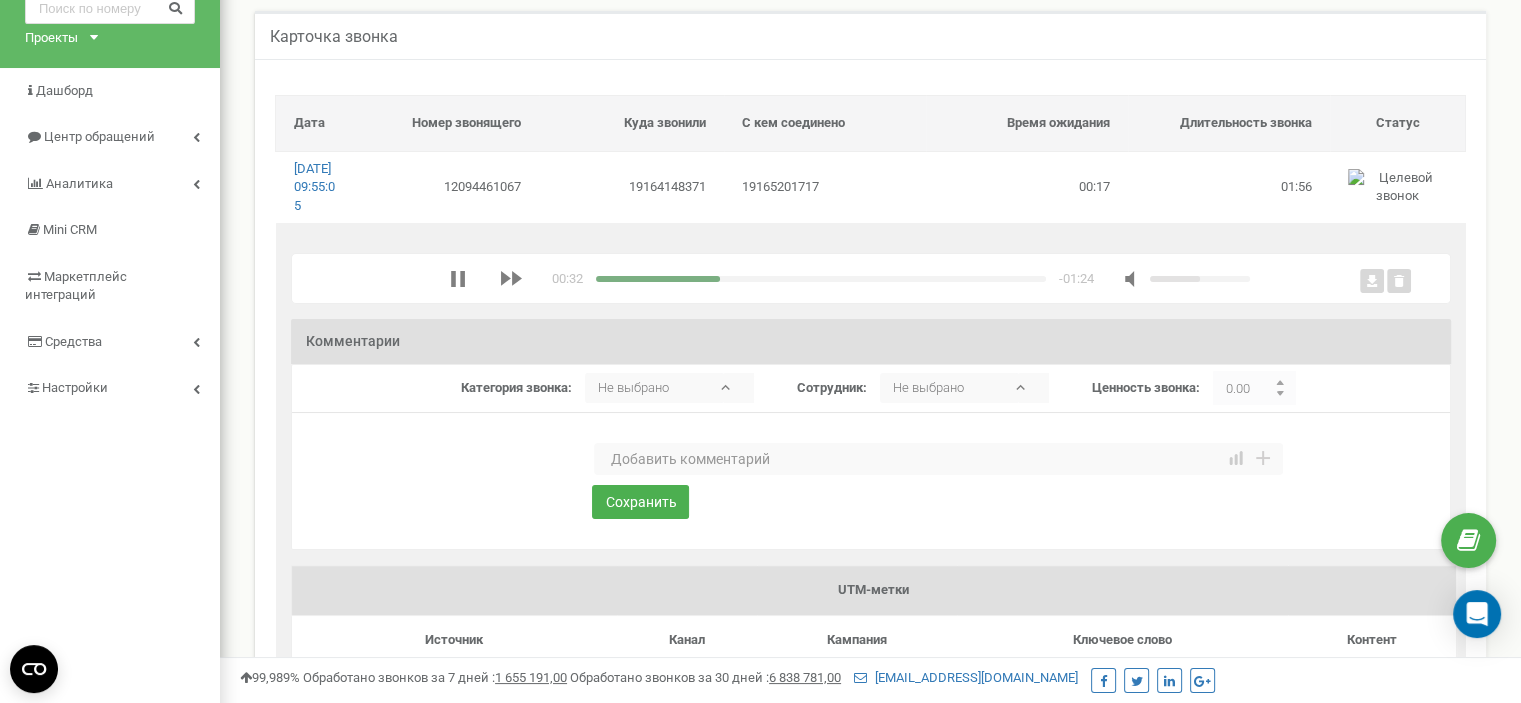 click at bounding box center (938, 459) 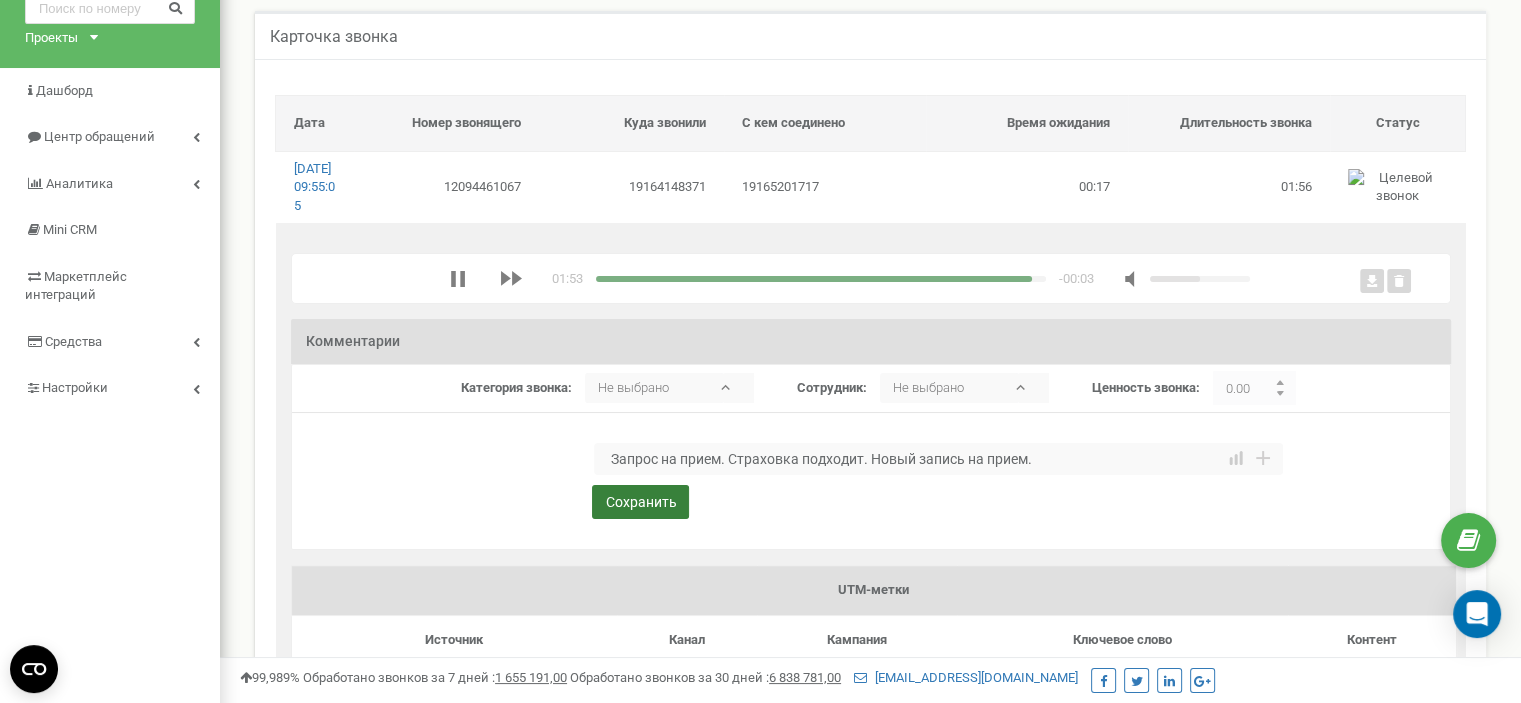 type on "Запрос на прием. Страховка подходит. Новый запись на прием." 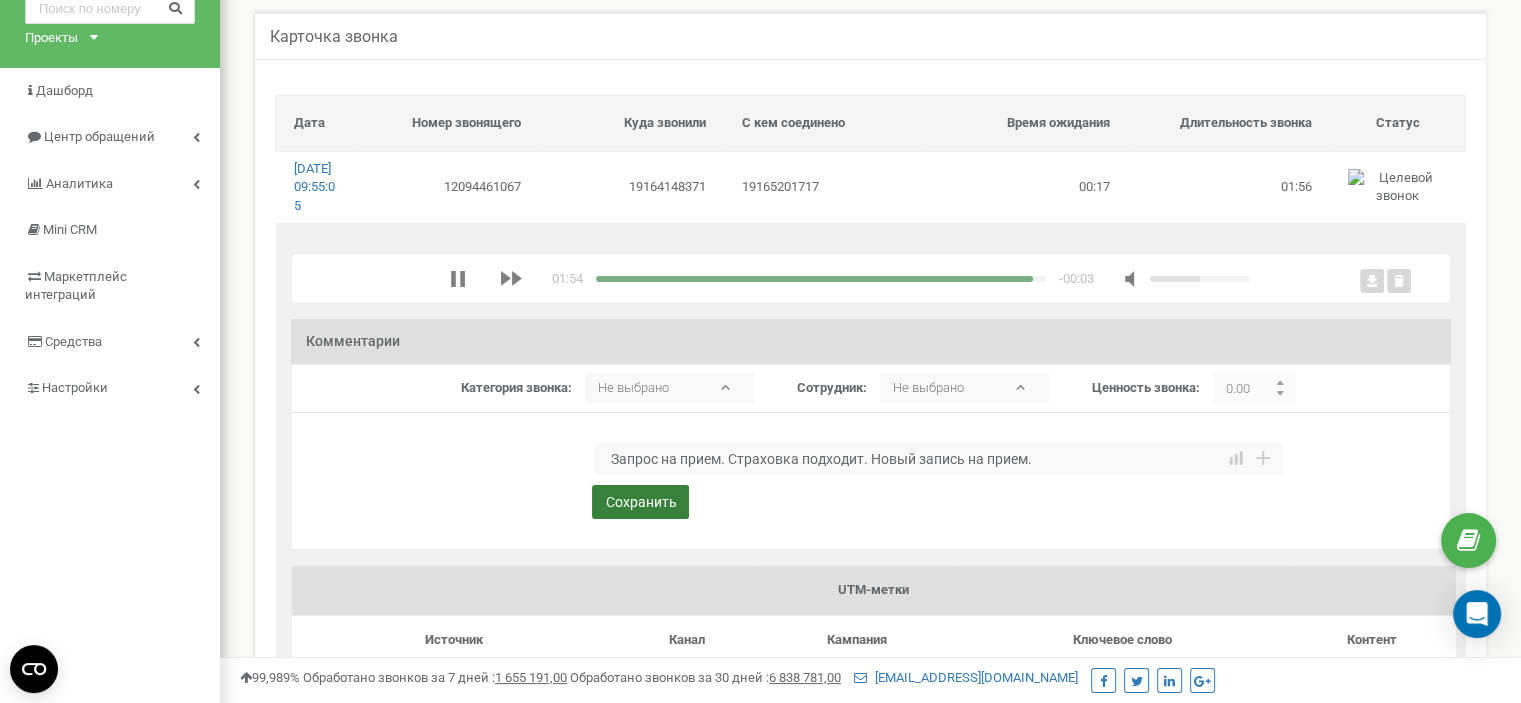 click on "Сохранить" at bounding box center [640, 502] 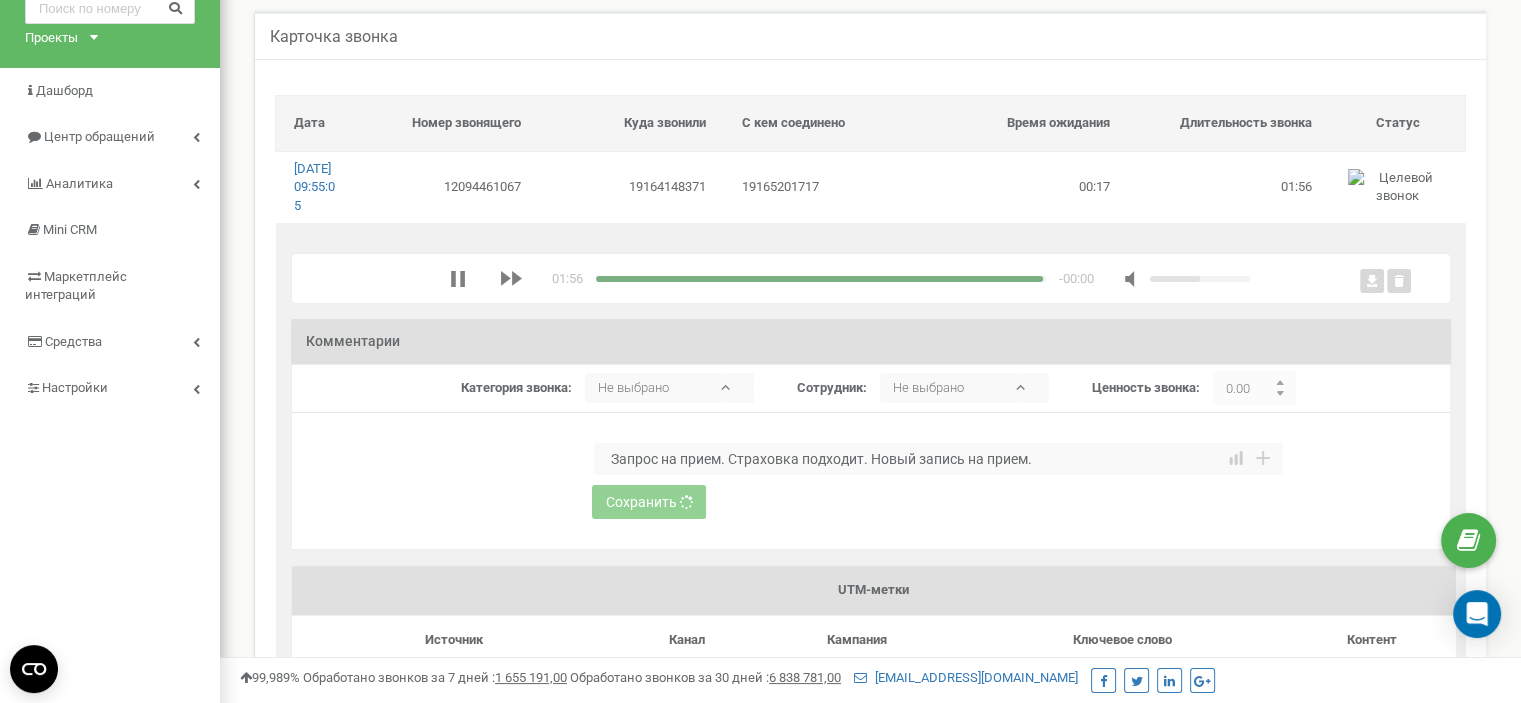 type 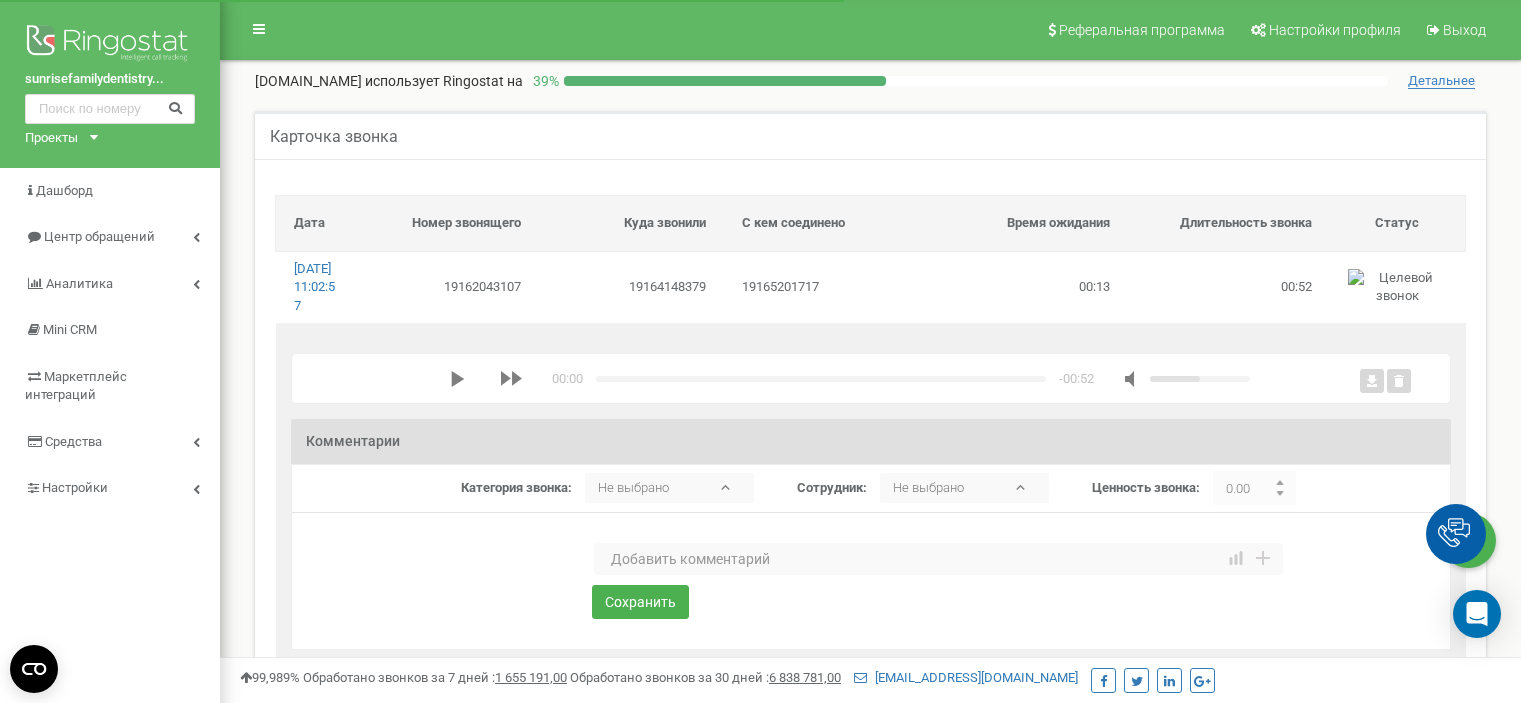 scroll, scrollTop: 0, scrollLeft: 0, axis: both 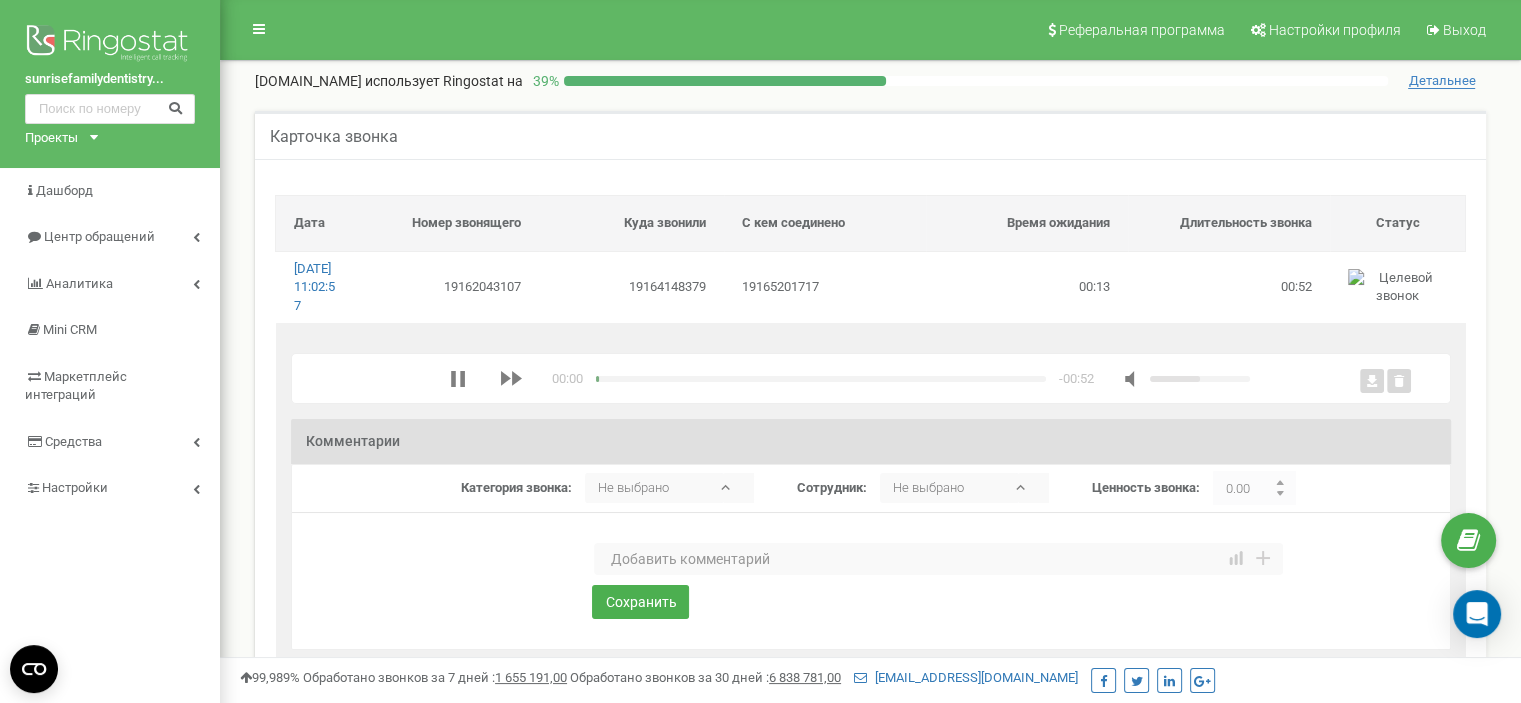 click at bounding box center [938, 559] 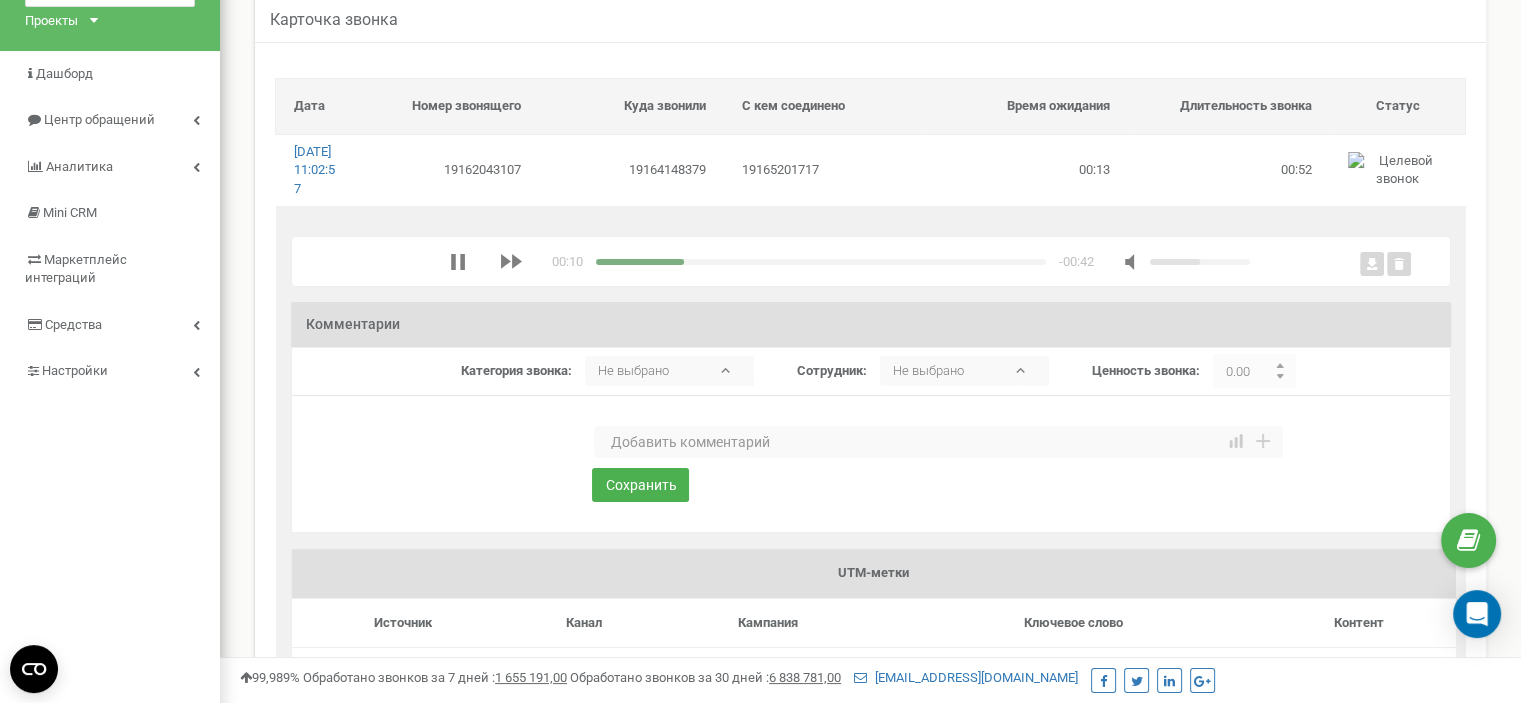 scroll, scrollTop: 100, scrollLeft: 0, axis: vertical 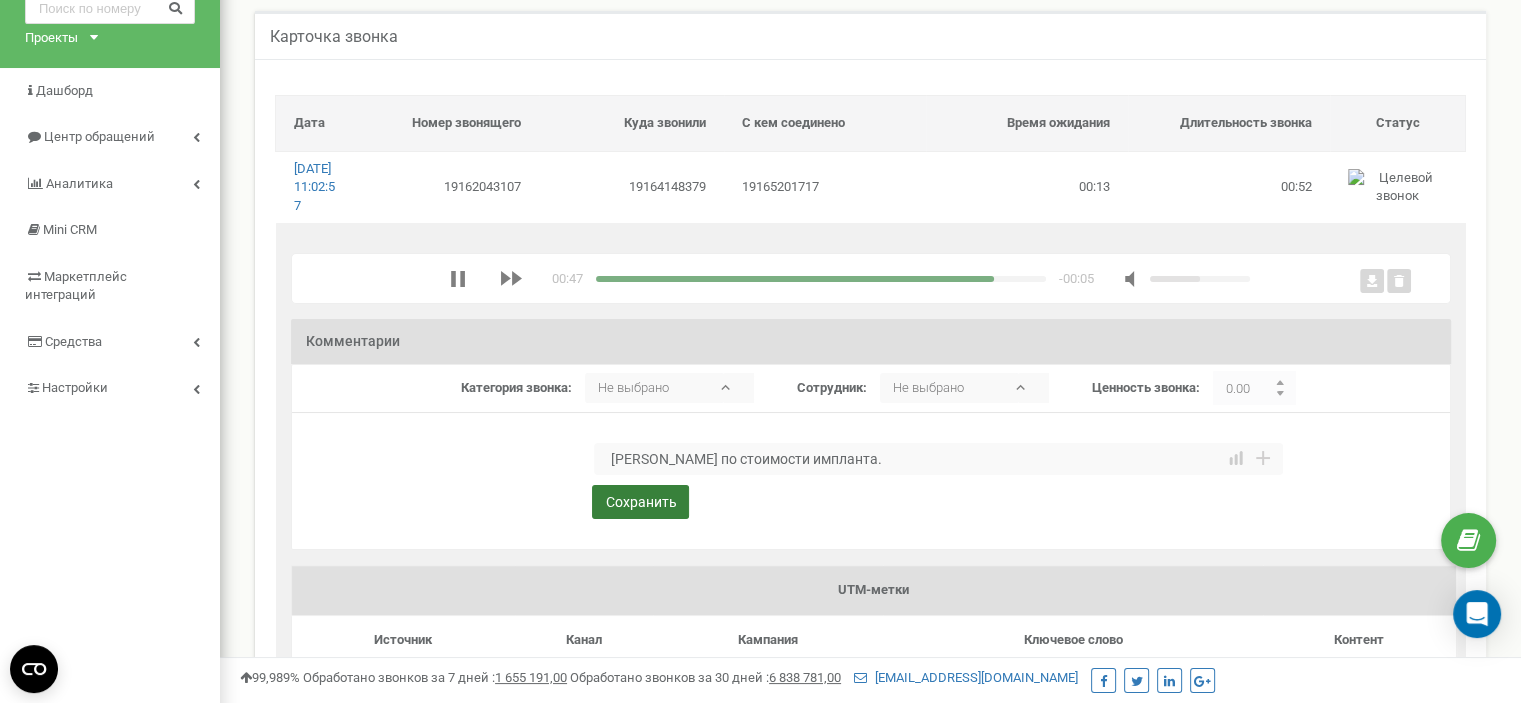 type on "[PERSON_NAME] по стоимости импланта." 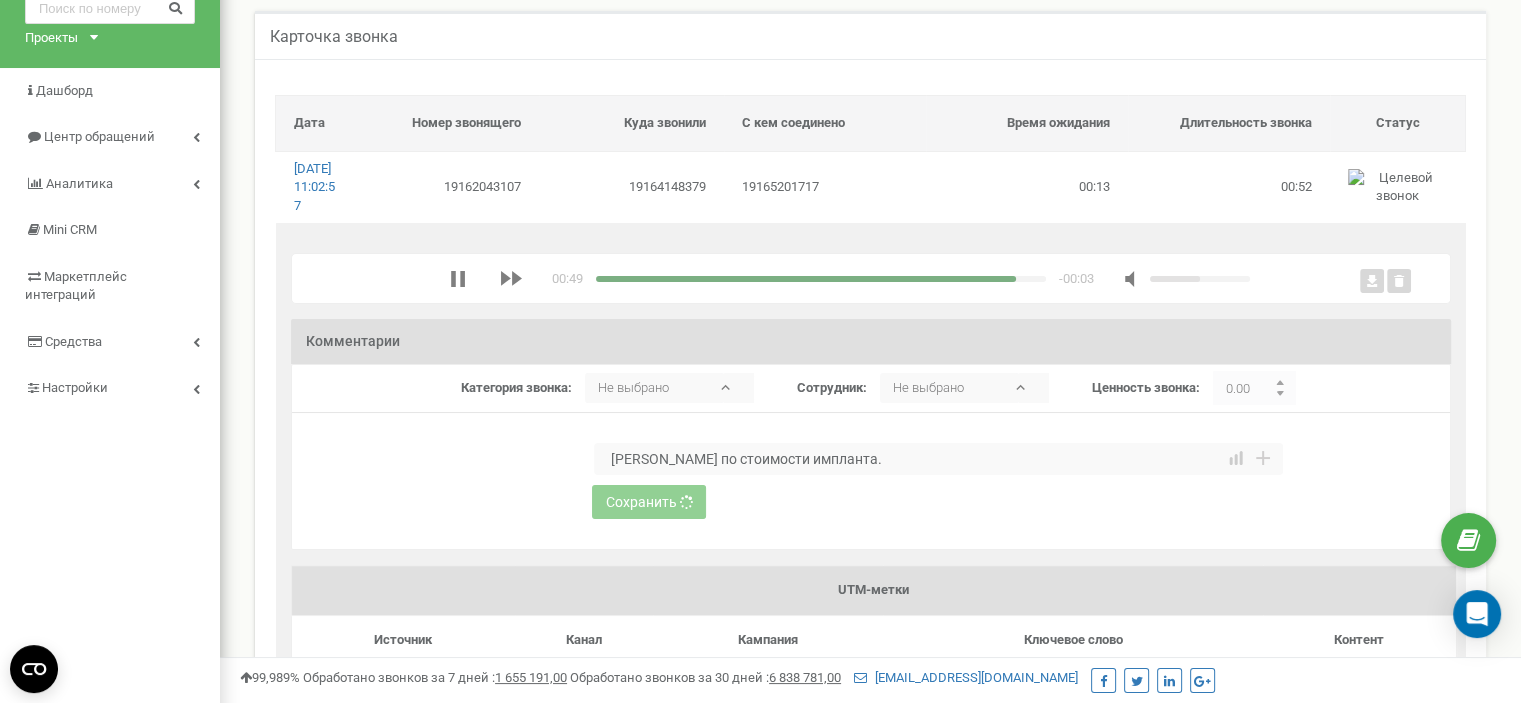 type 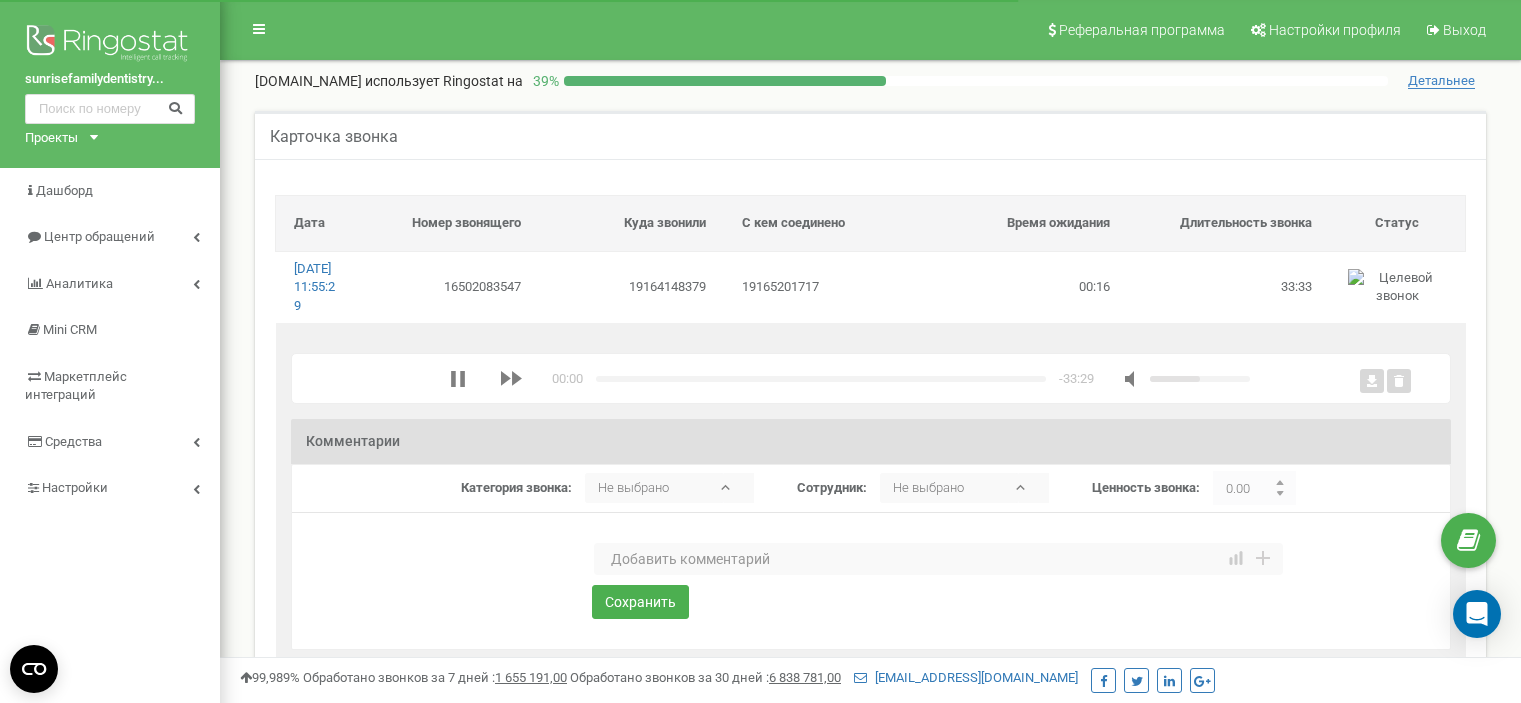 scroll, scrollTop: 0, scrollLeft: 0, axis: both 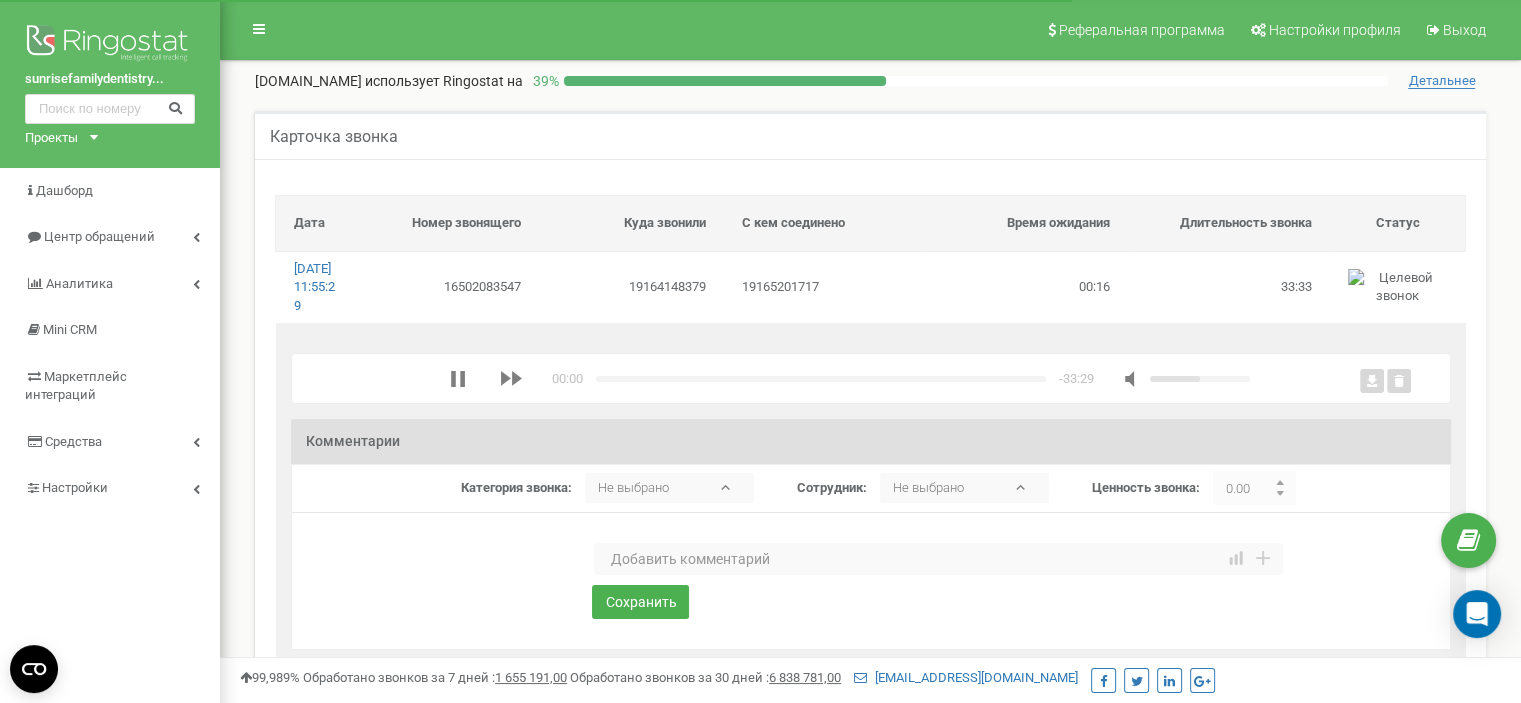 click at bounding box center (938, 559) 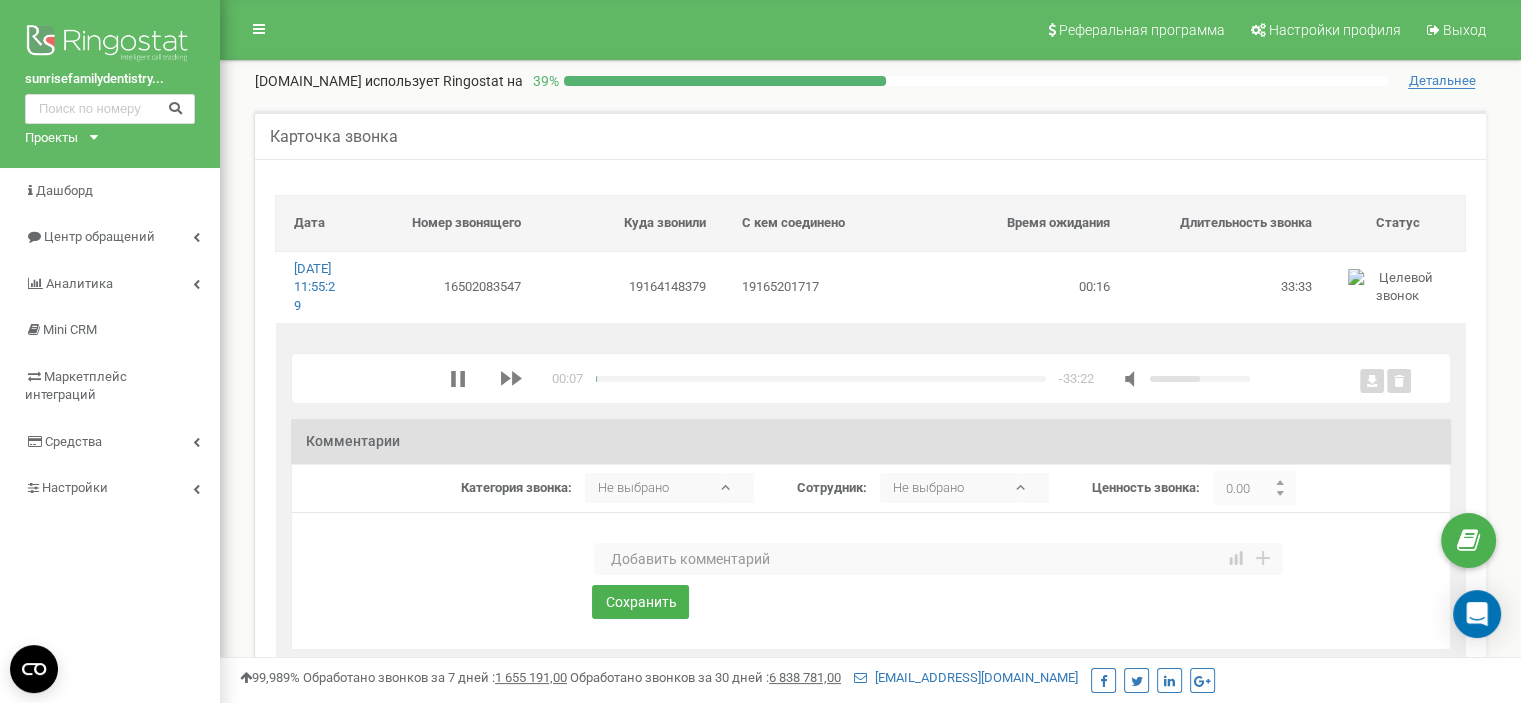 click at bounding box center [821, 379] 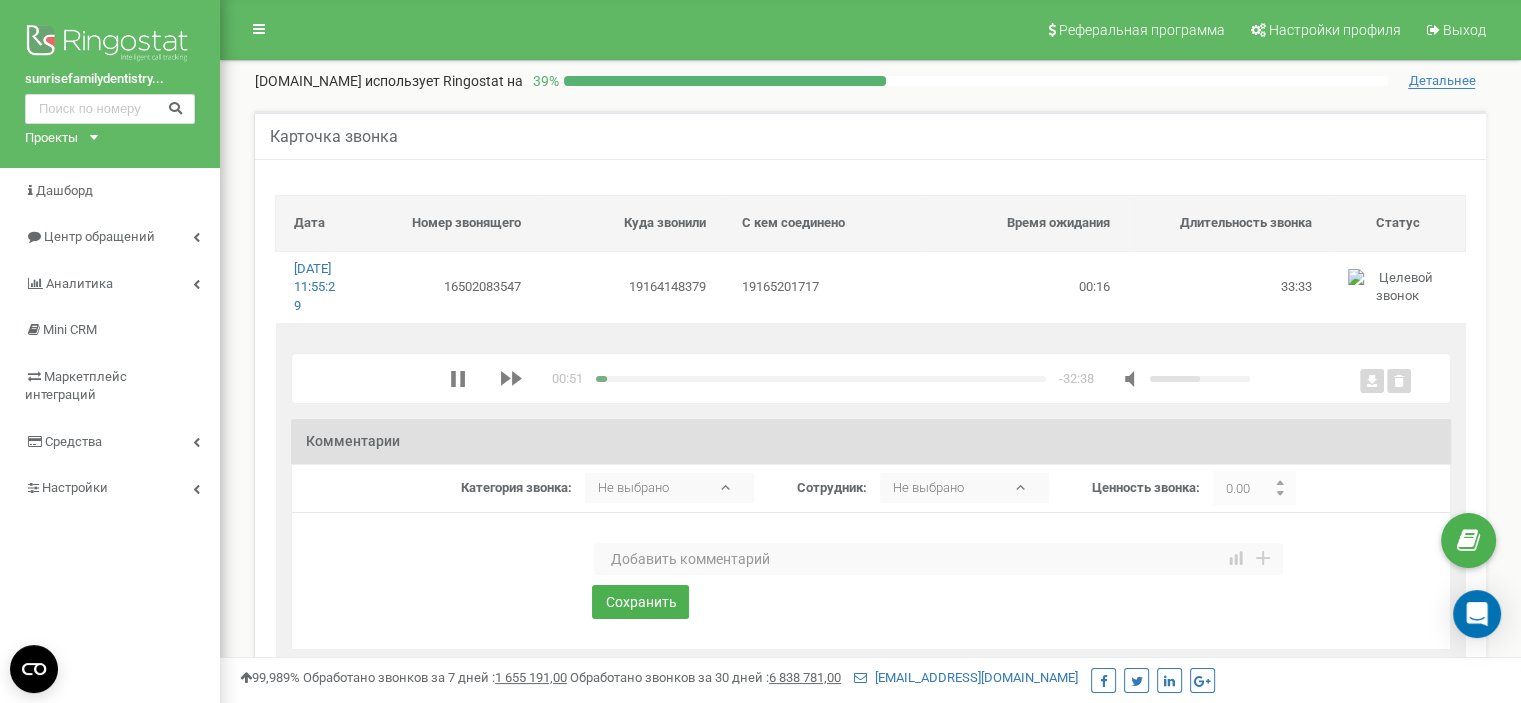 click at bounding box center [821, 379] 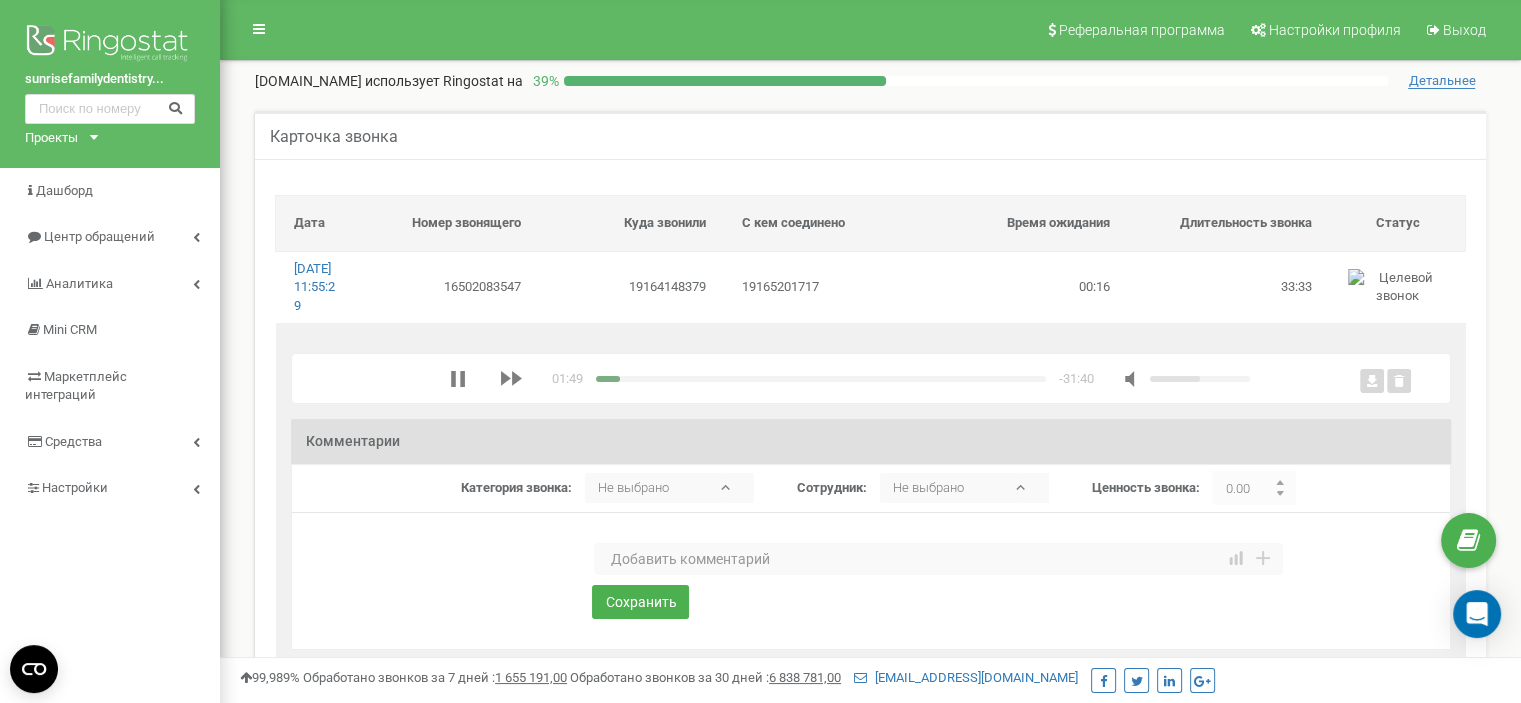 drag, startPoint x: 634, startPoint y: 397, endPoint x: 663, endPoint y: 397, distance: 29 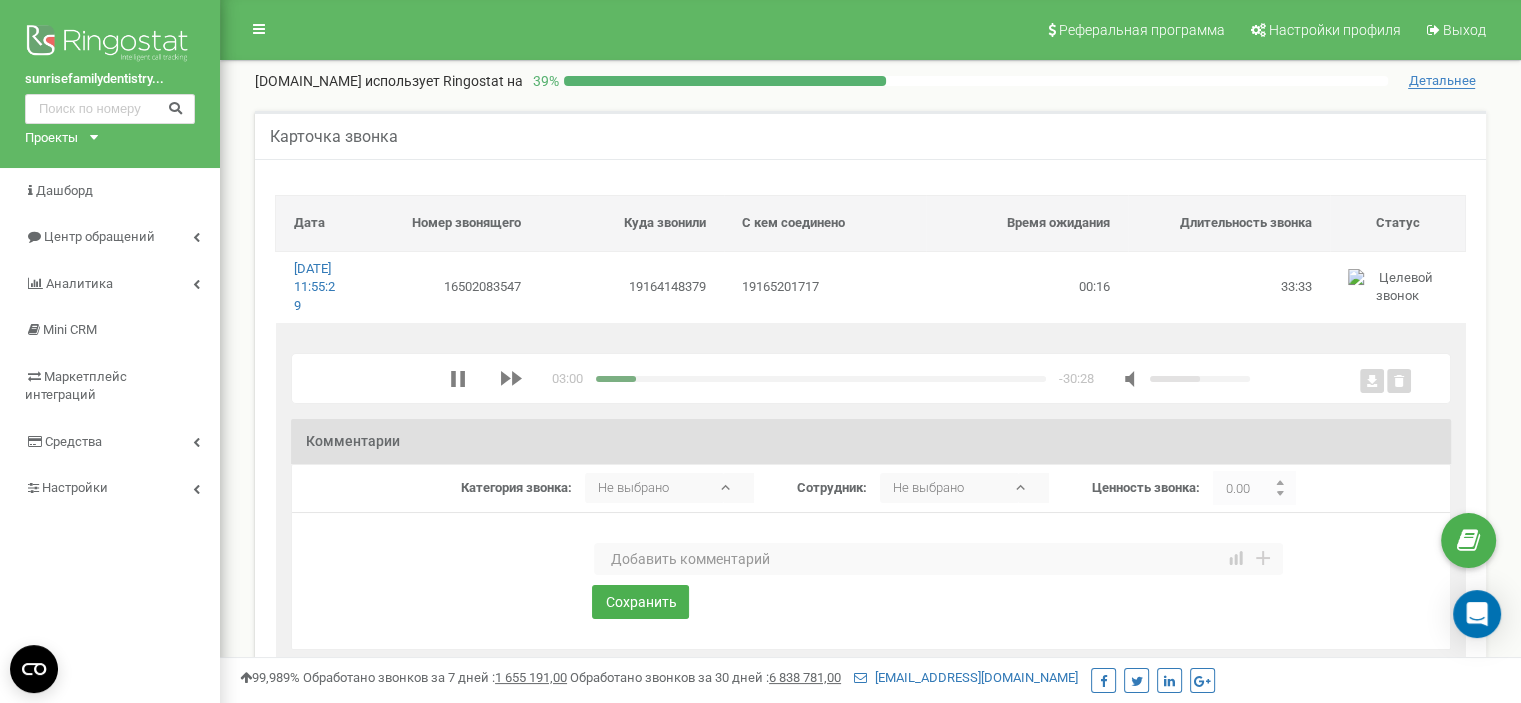 click at bounding box center (821, 379) 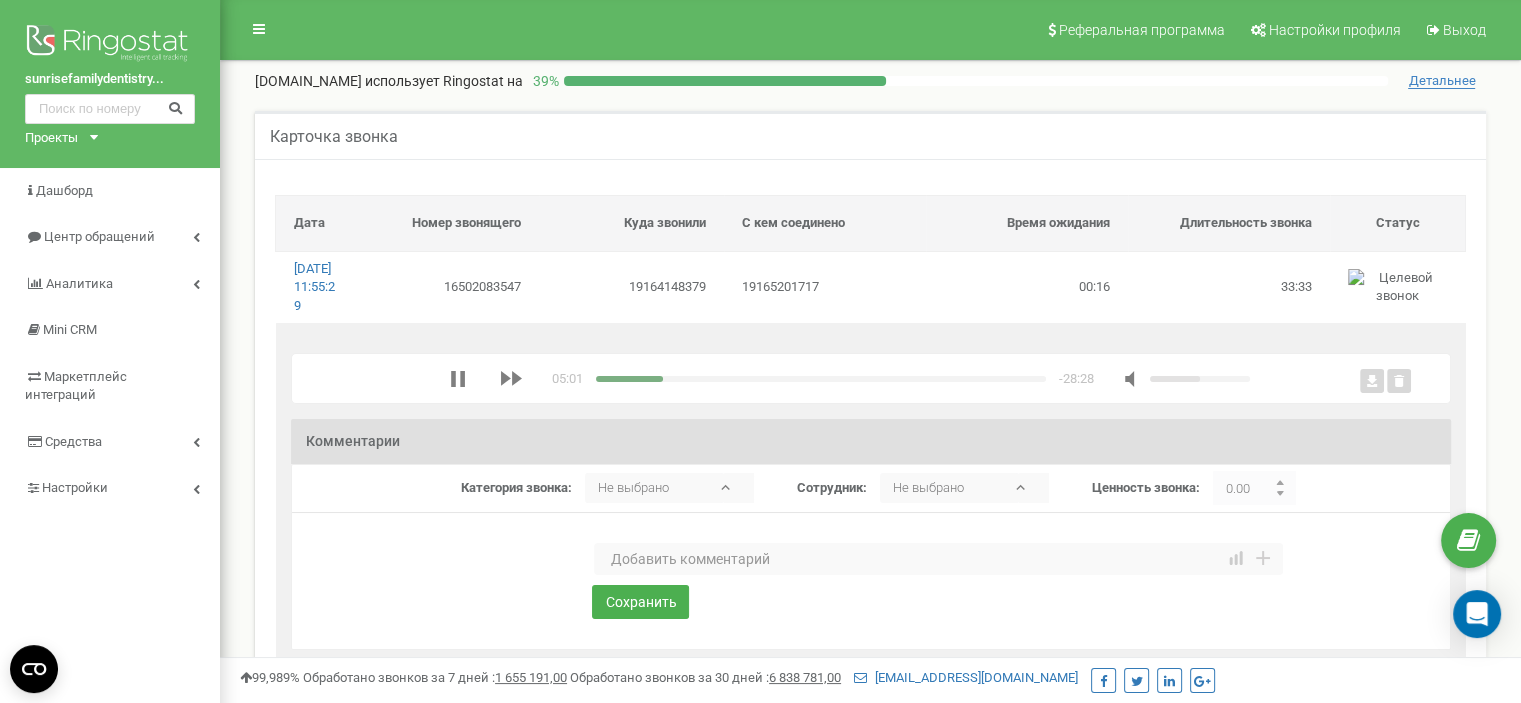 click at bounding box center (821, 379) 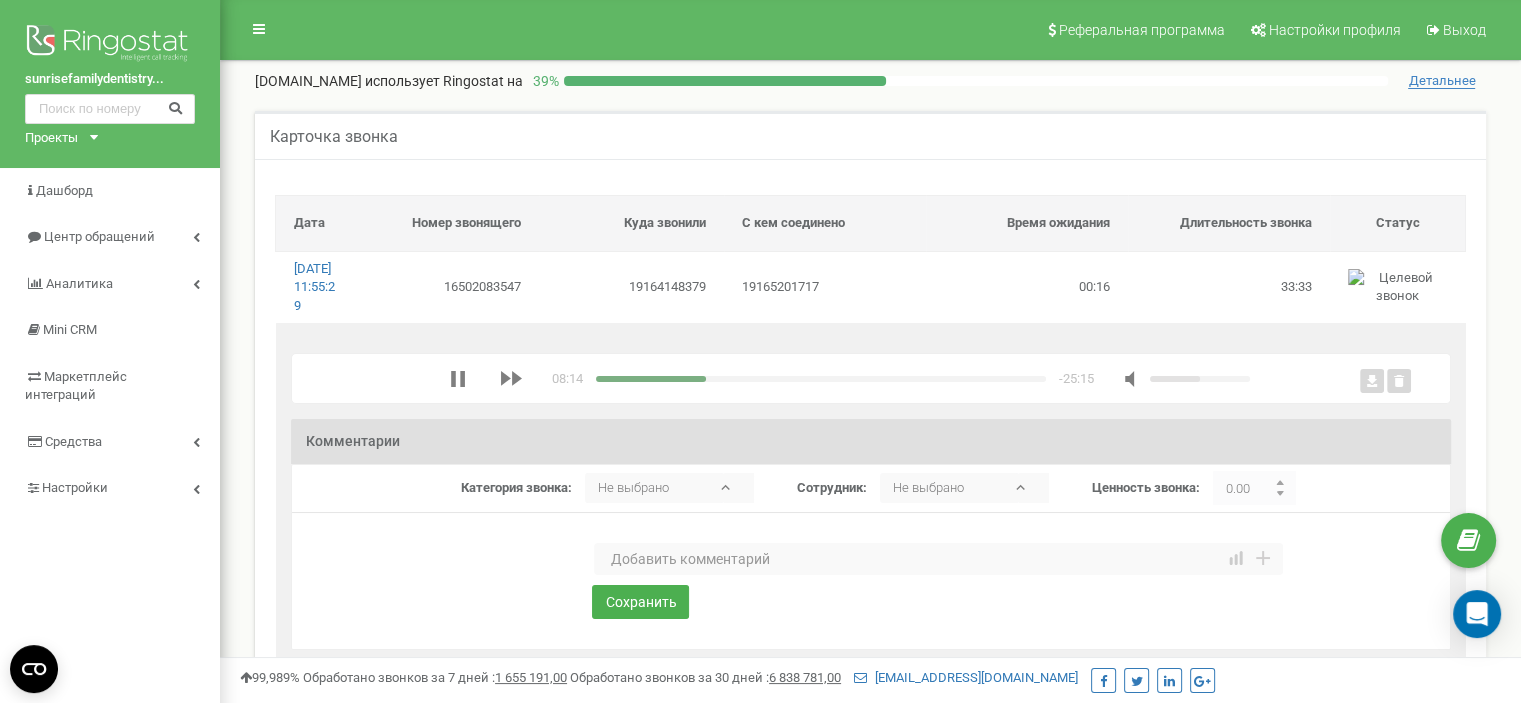 click at bounding box center [821, 379] 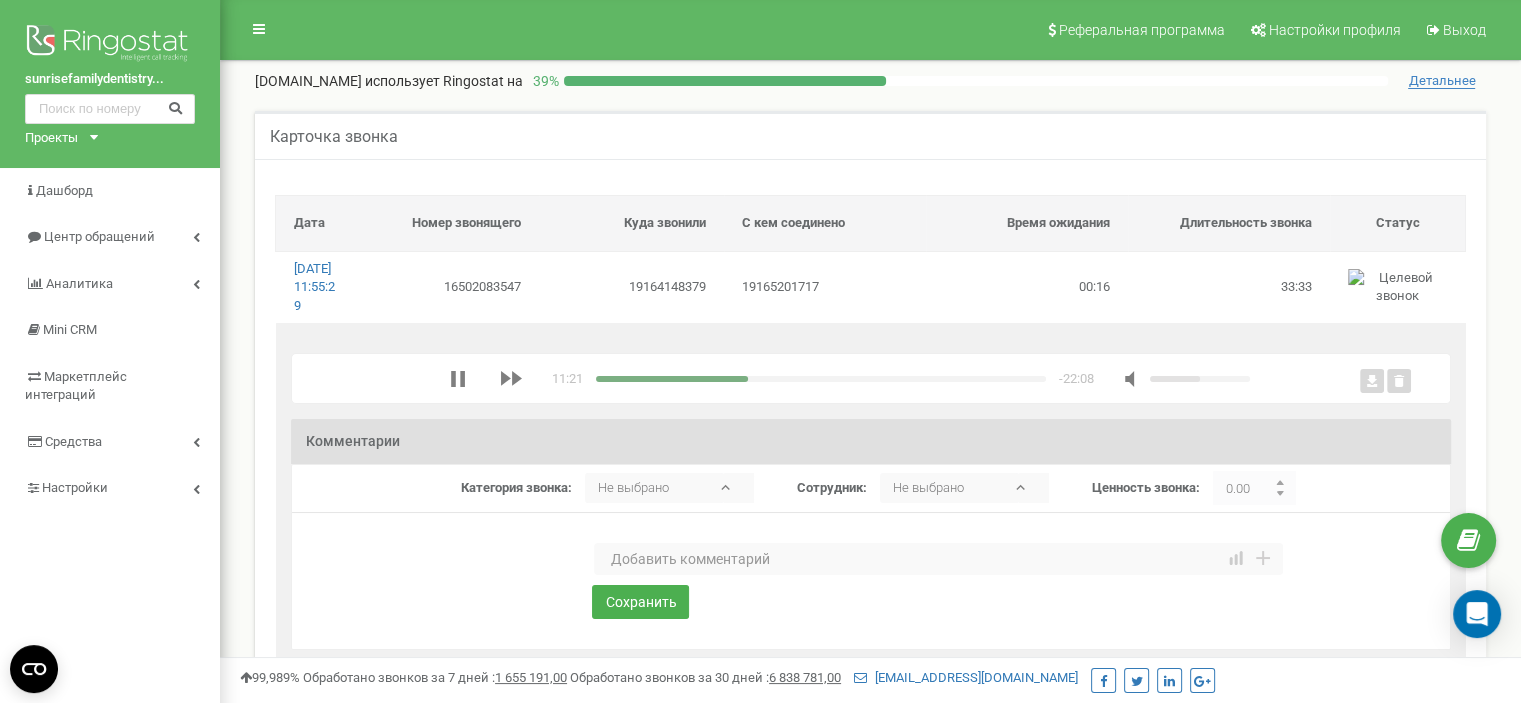 click at bounding box center (821, 379) 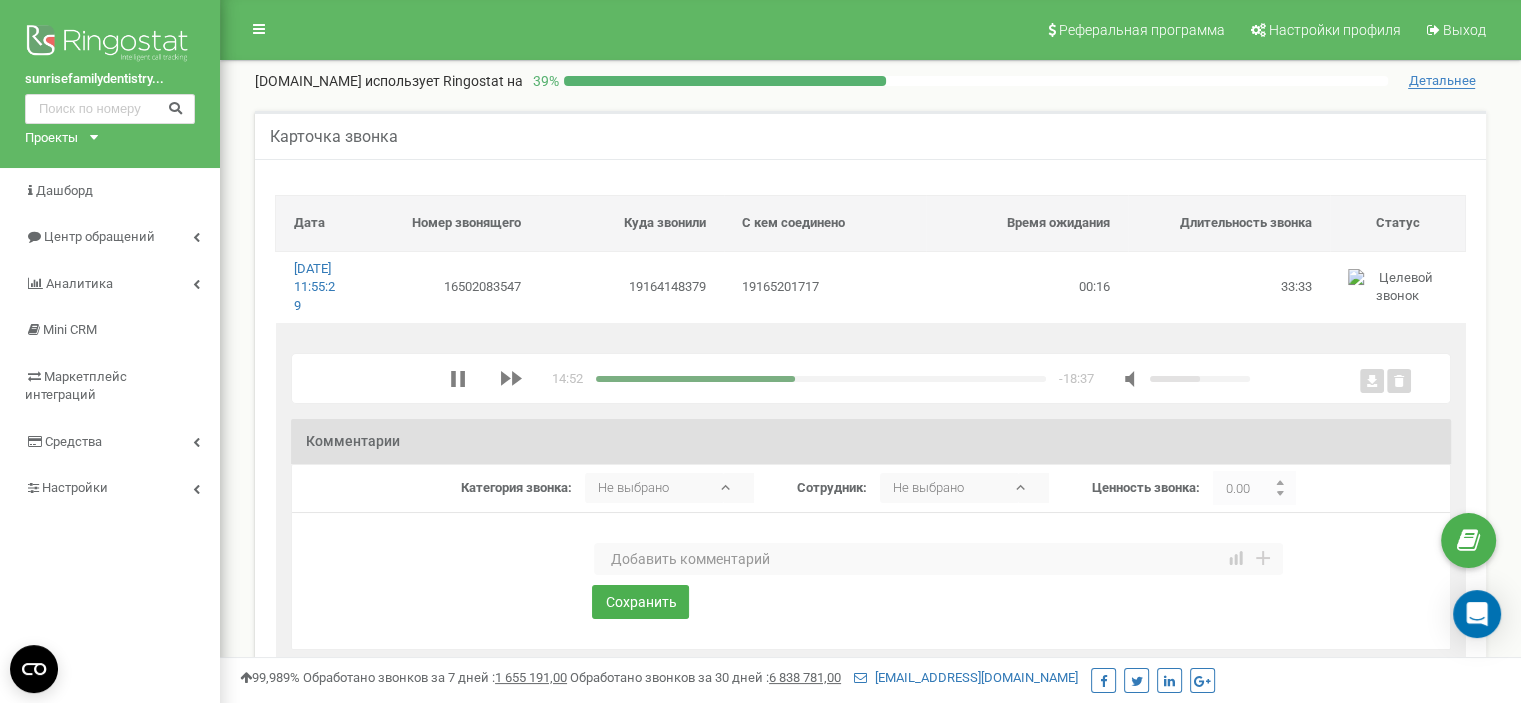 click at bounding box center [821, 379] 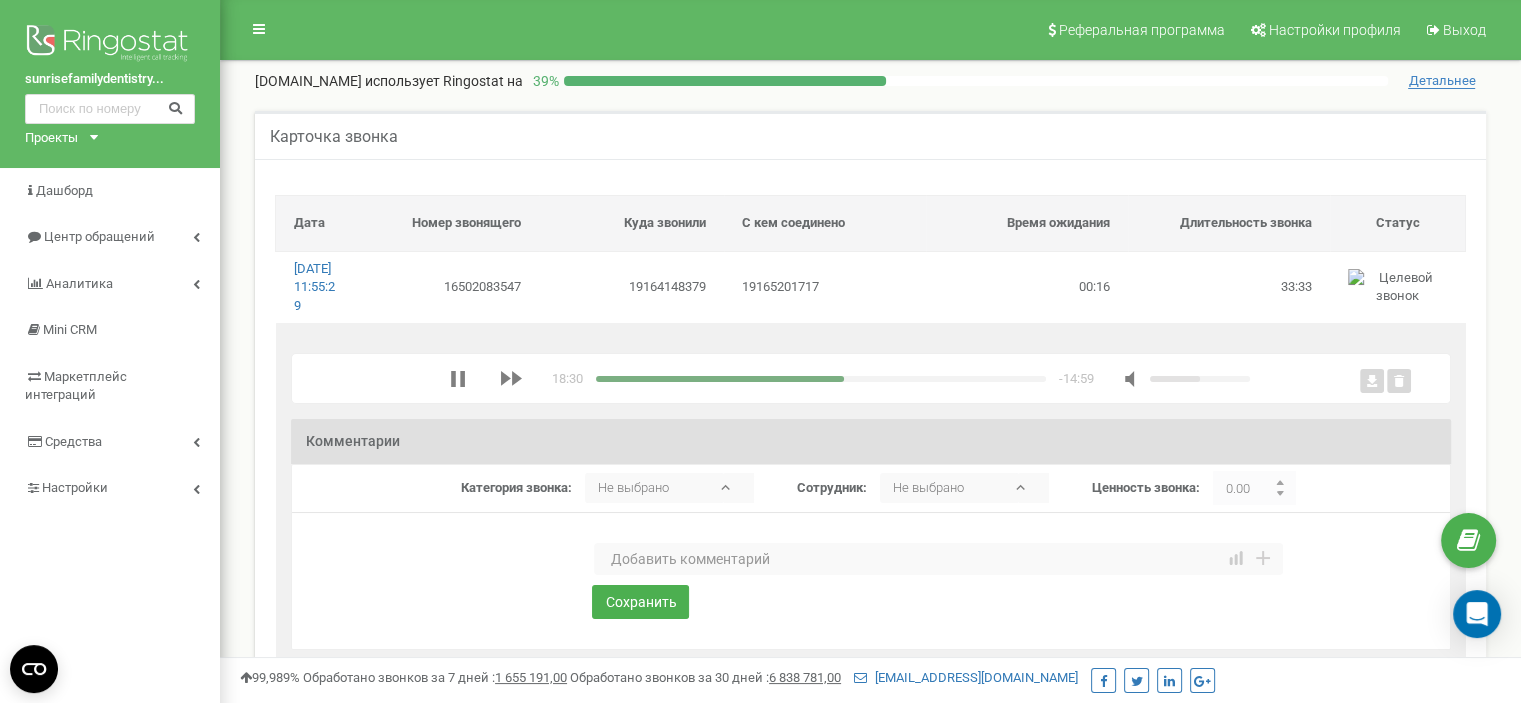click at bounding box center [821, 379] 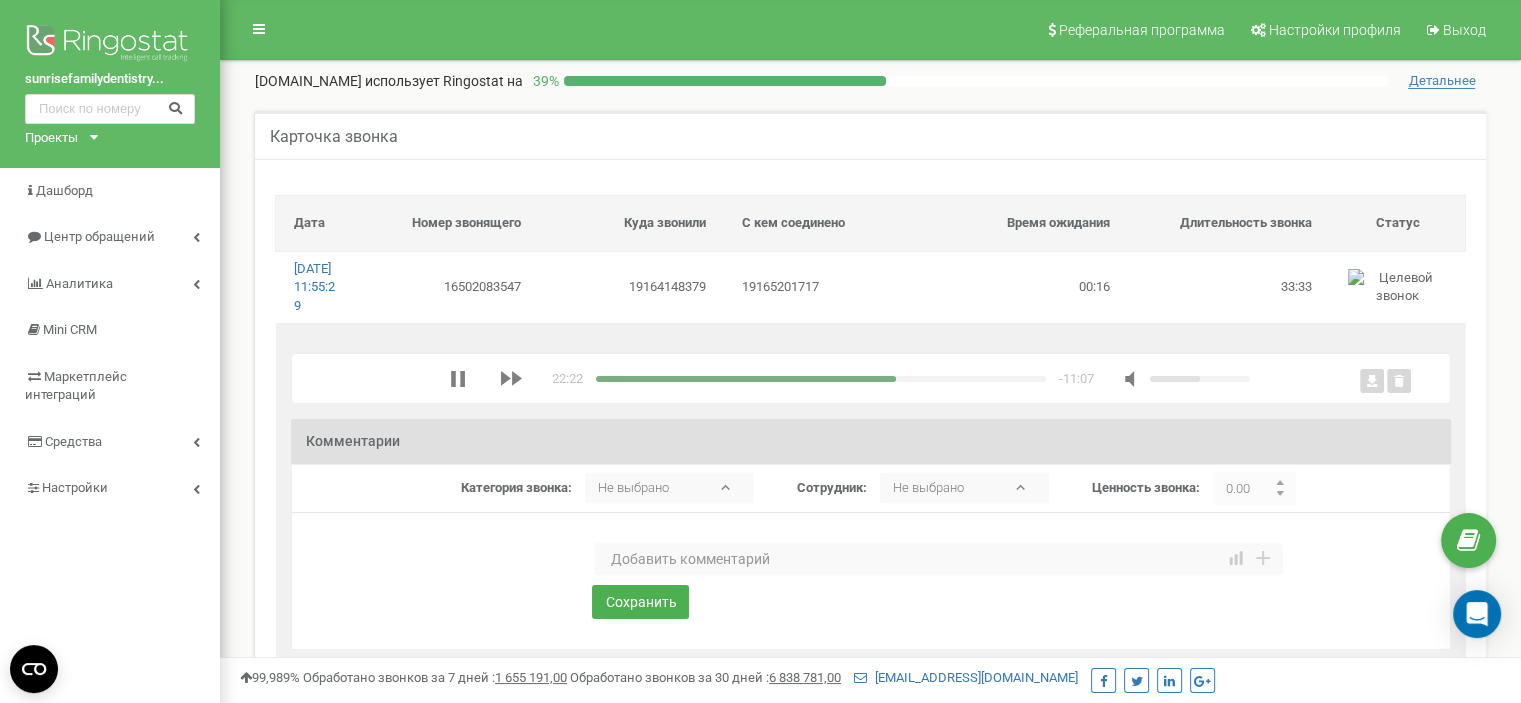 click at bounding box center [821, 379] 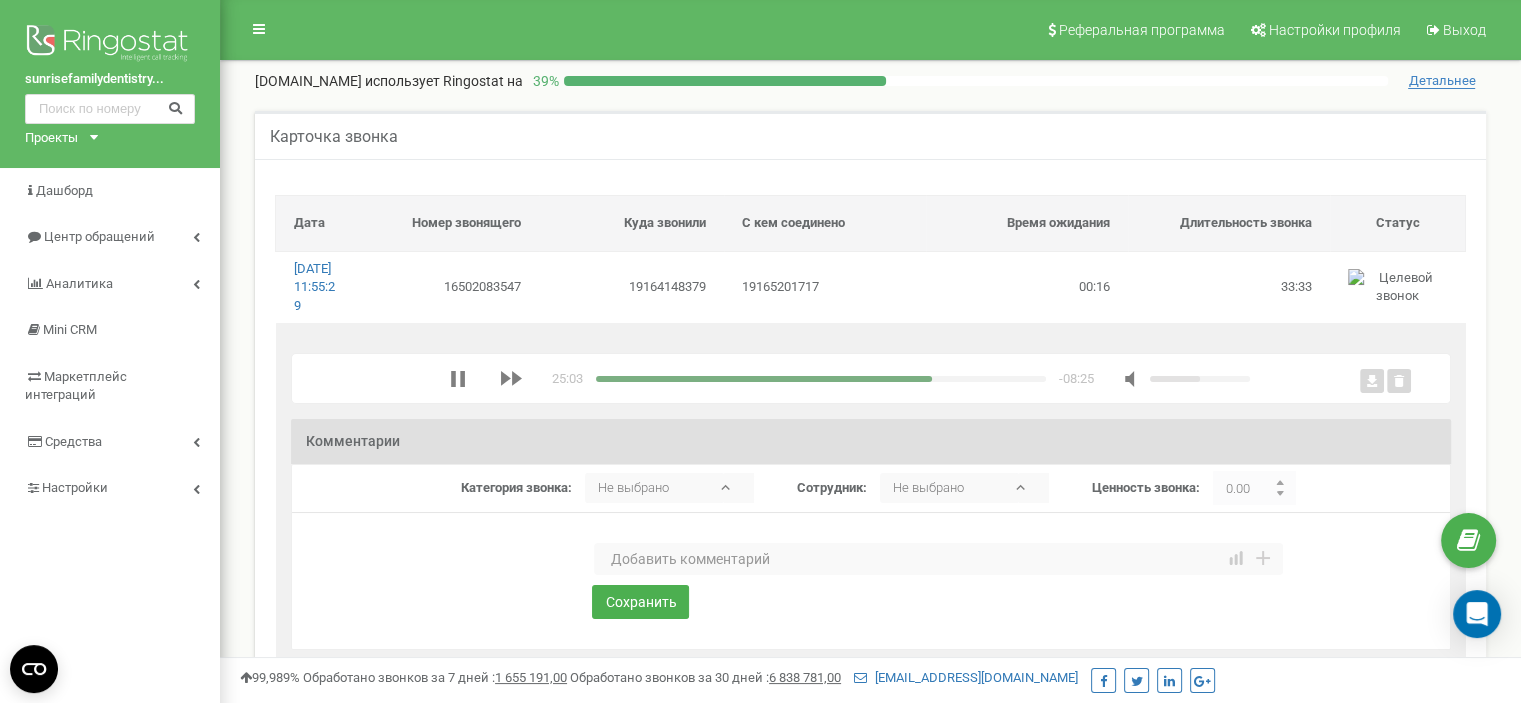 click at bounding box center (764, 379) 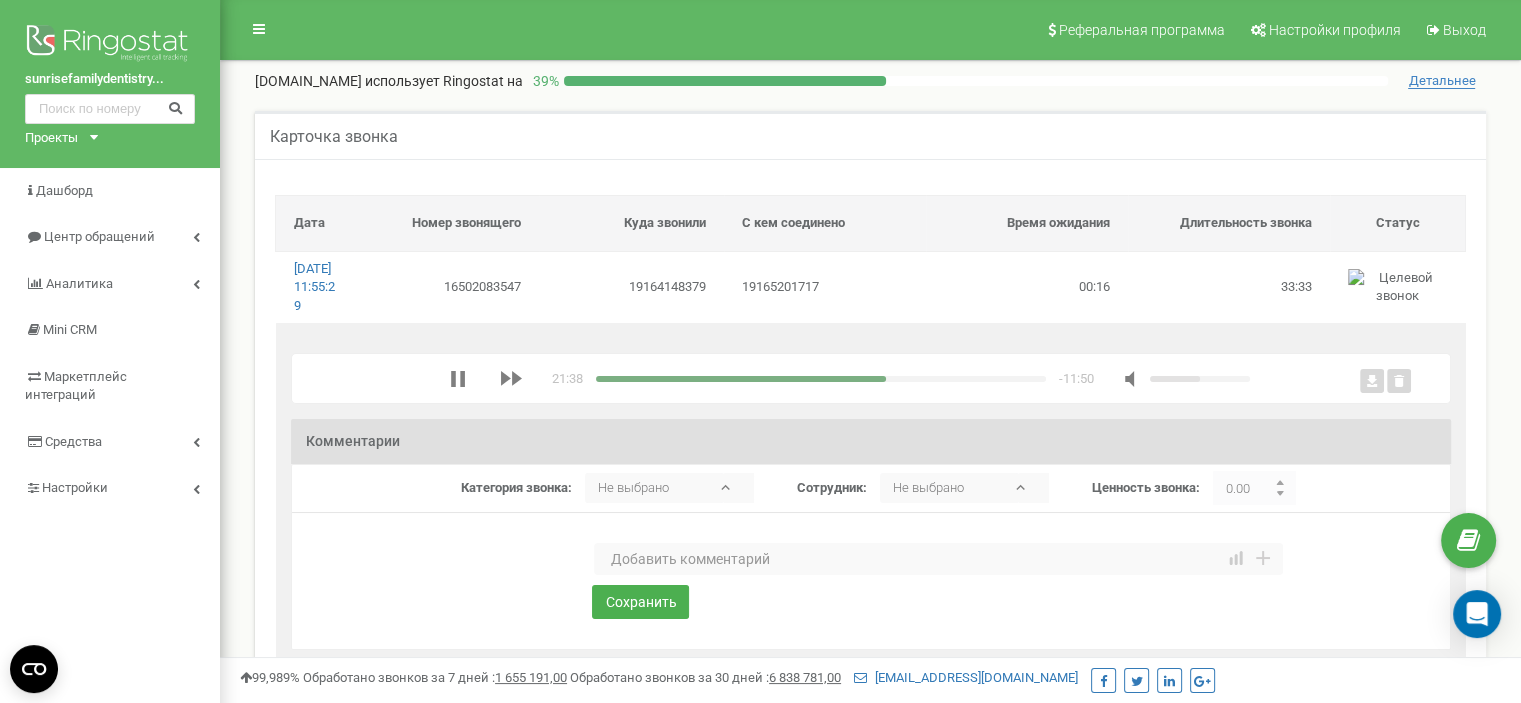 click at bounding box center (821, 379) 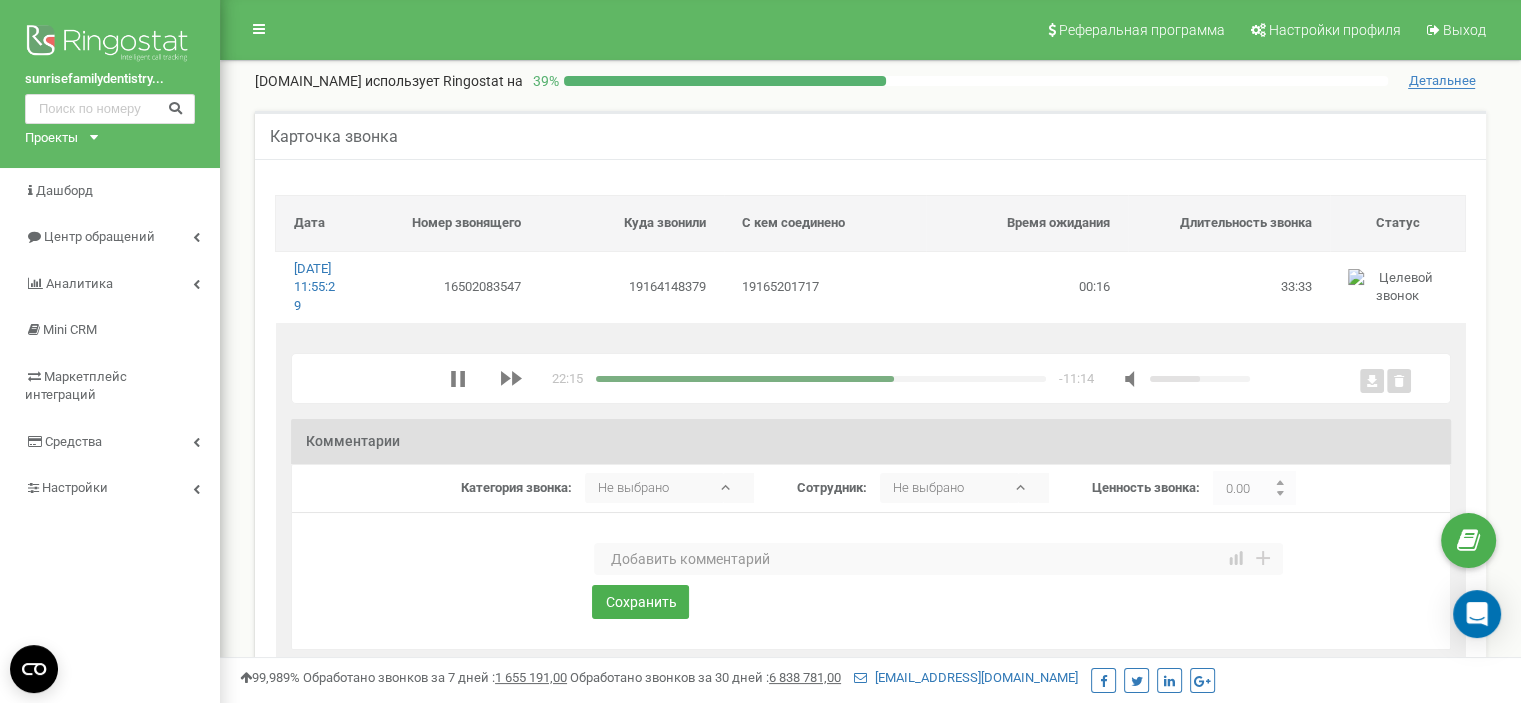 click at bounding box center (821, 379) 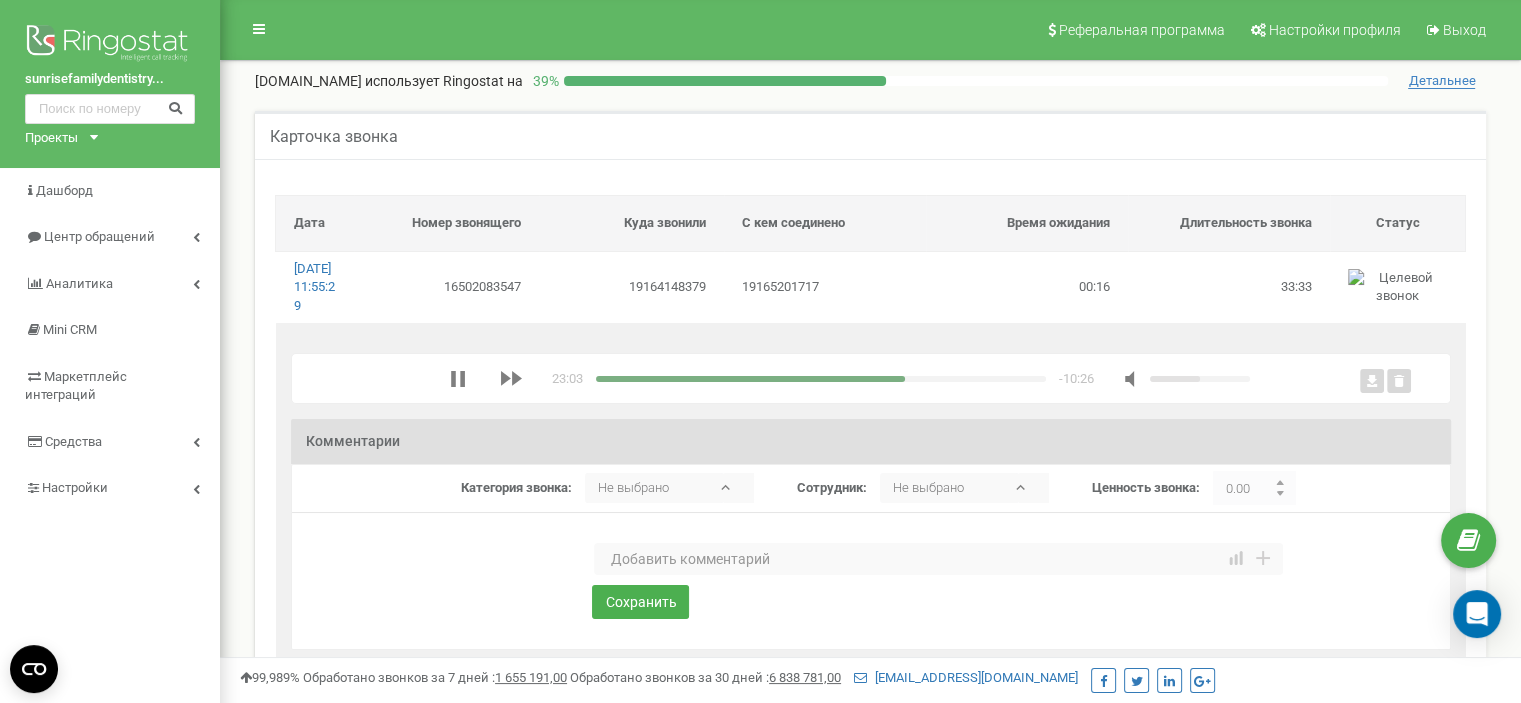 click at bounding box center [751, 379] 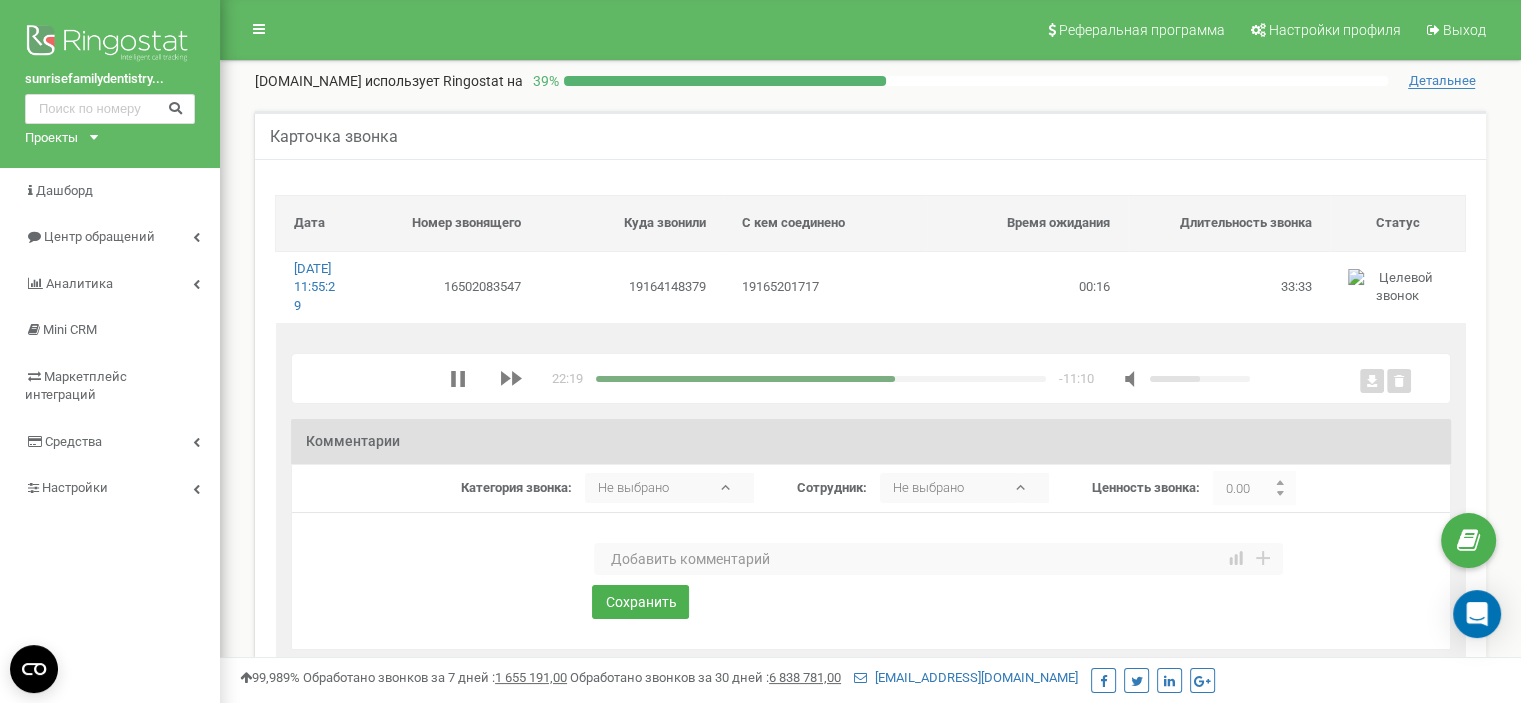 click at bounding box center (938, 559) 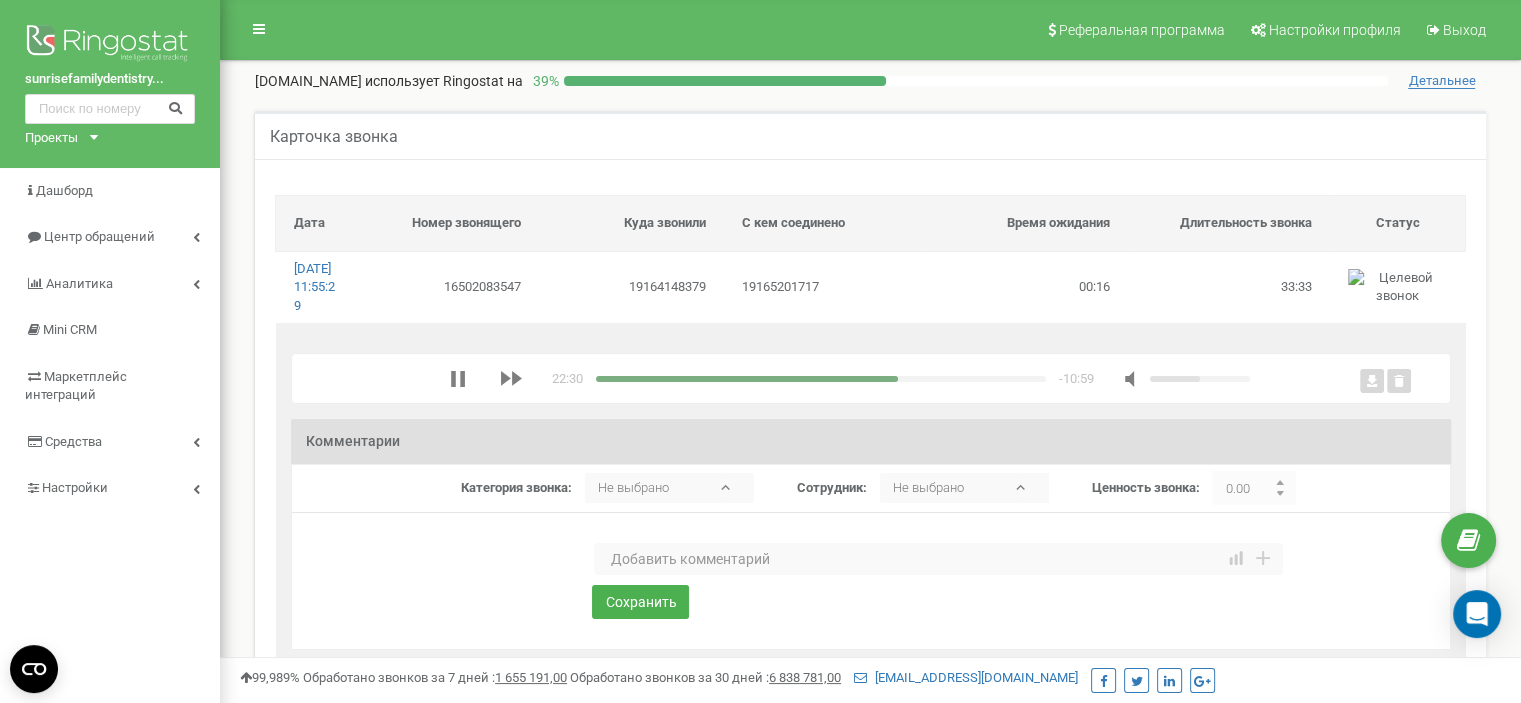 click at bounding box center [821, 379] 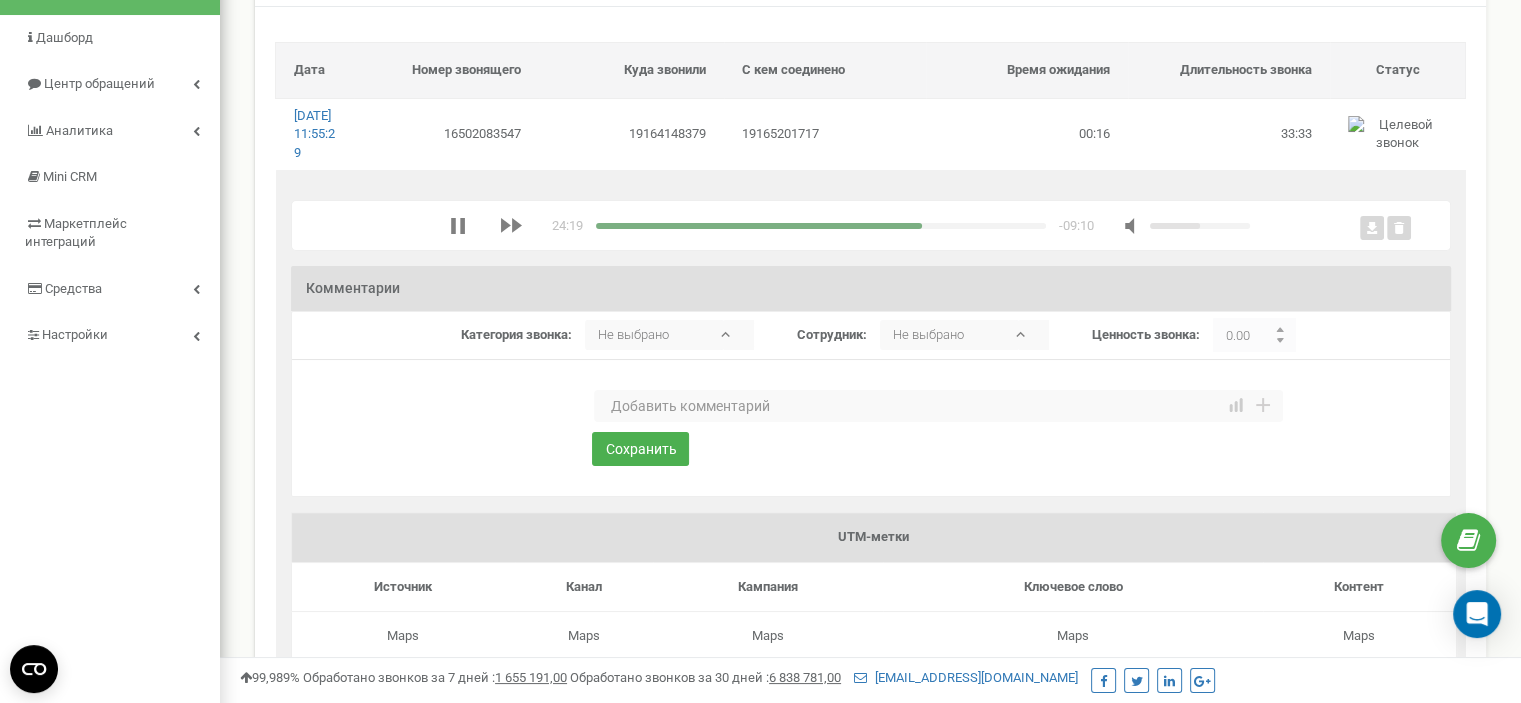 scroll, scrollTop: 100, scrollLeft: 0, axis: vertical 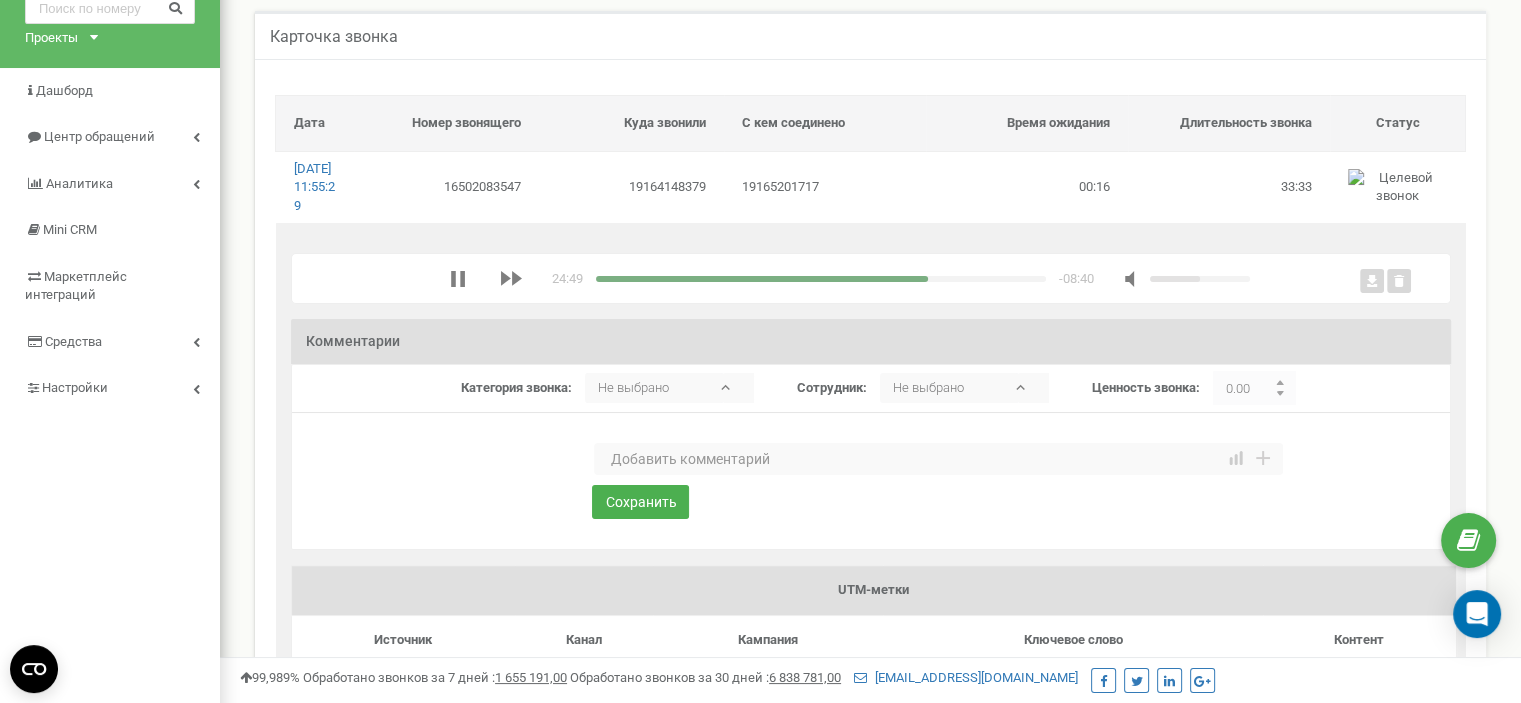 click at bounding box center (938, 459) 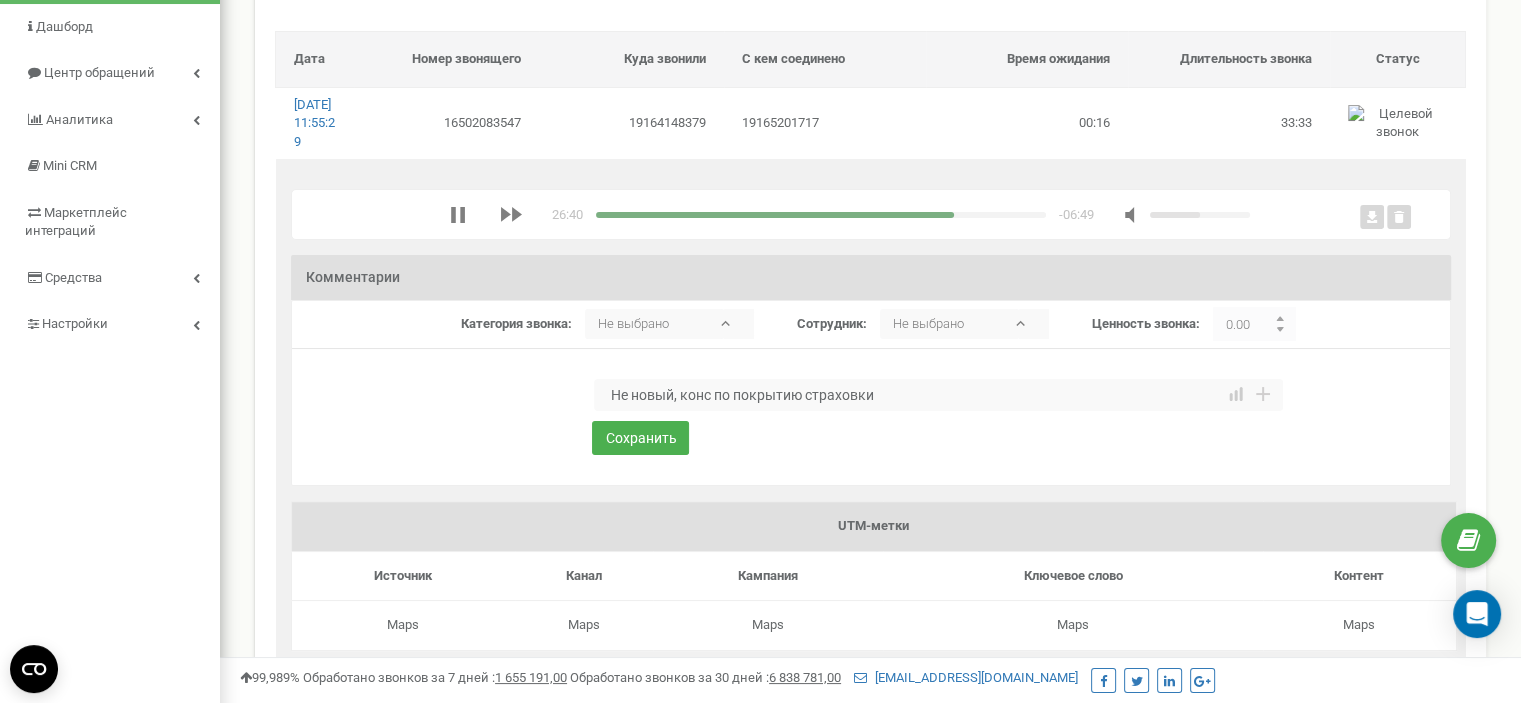 scroll, scrollTop: 200, scrollLeft: 0, axis: vertical 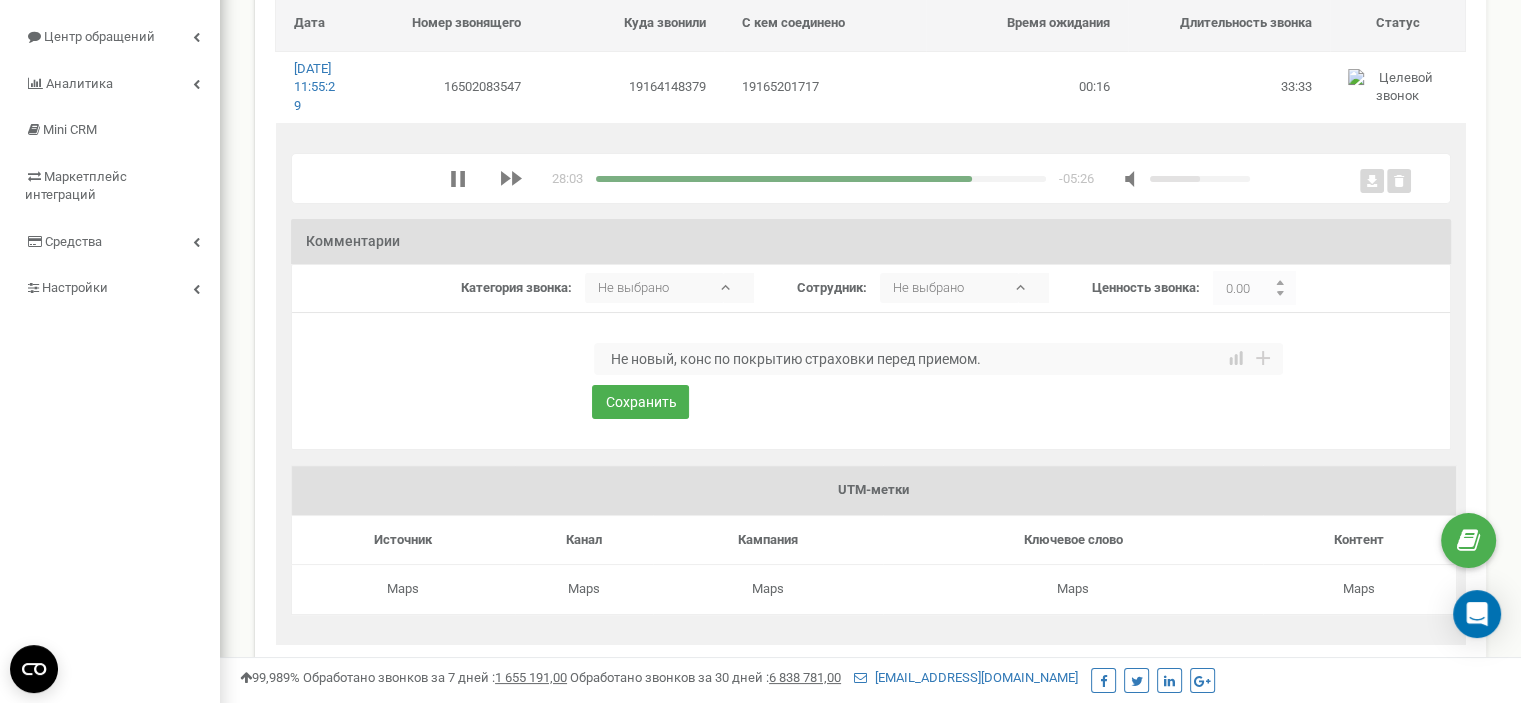 type on "Не новый, конс по покрытию страховки перед приемом." 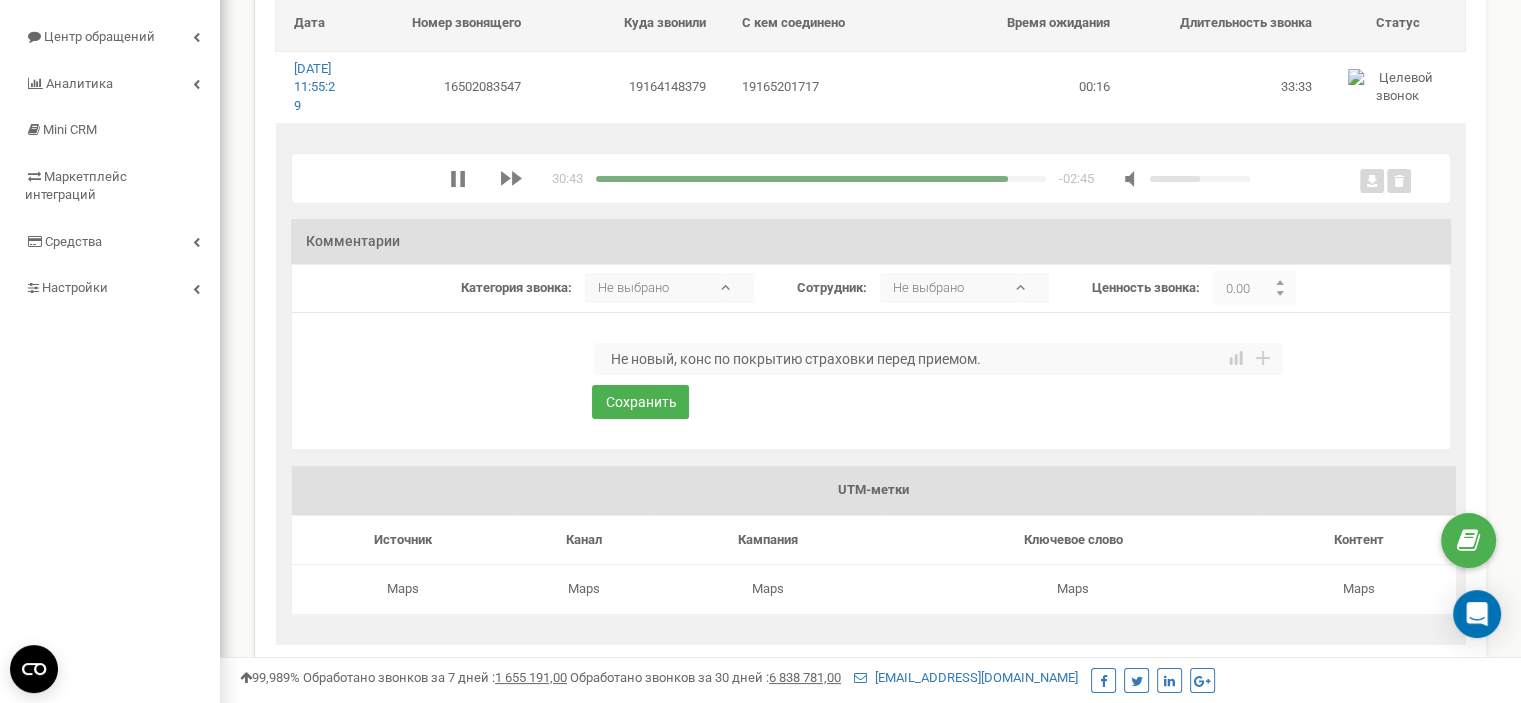 click at bounding box center [821, 179] 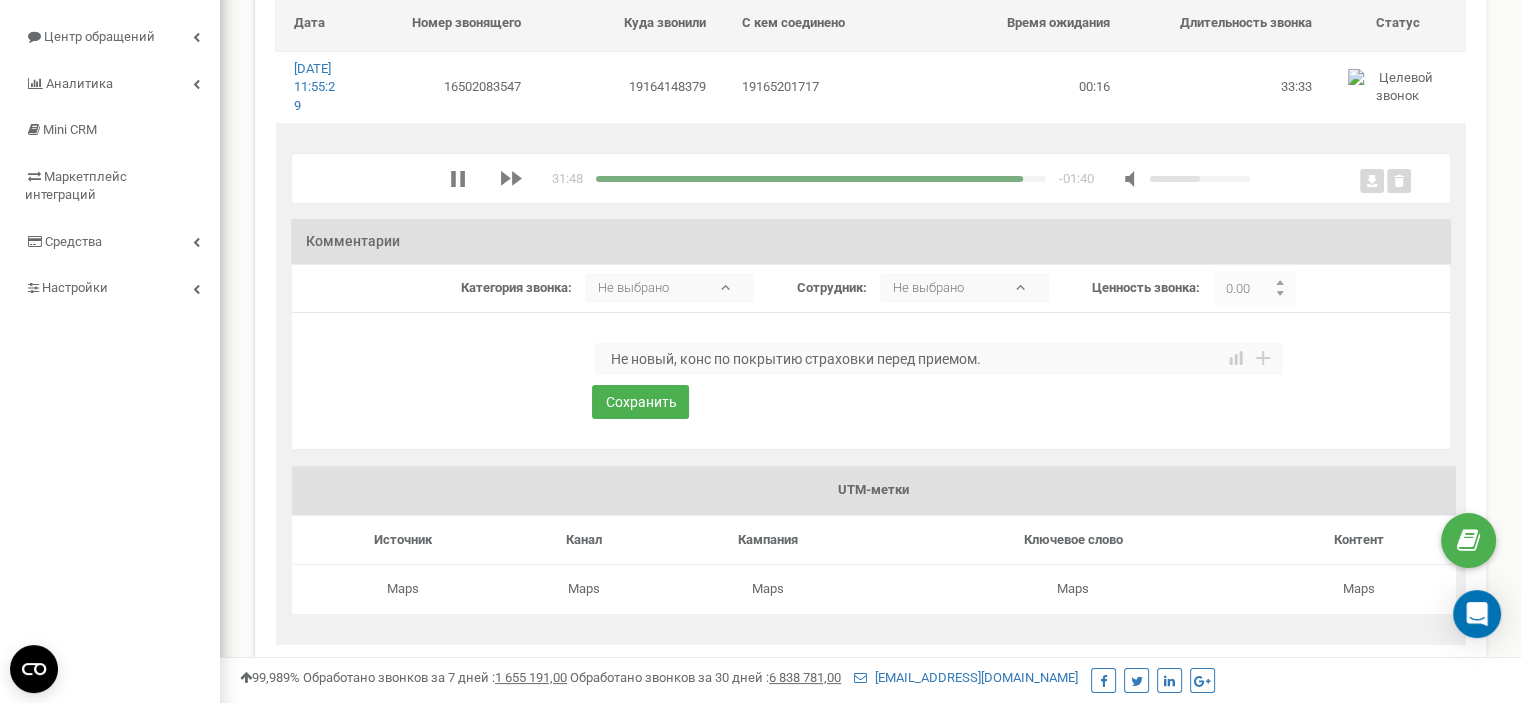 click on "Не новый, конс по покрытию страховки перед приемом." at bounding box center (938, 359) 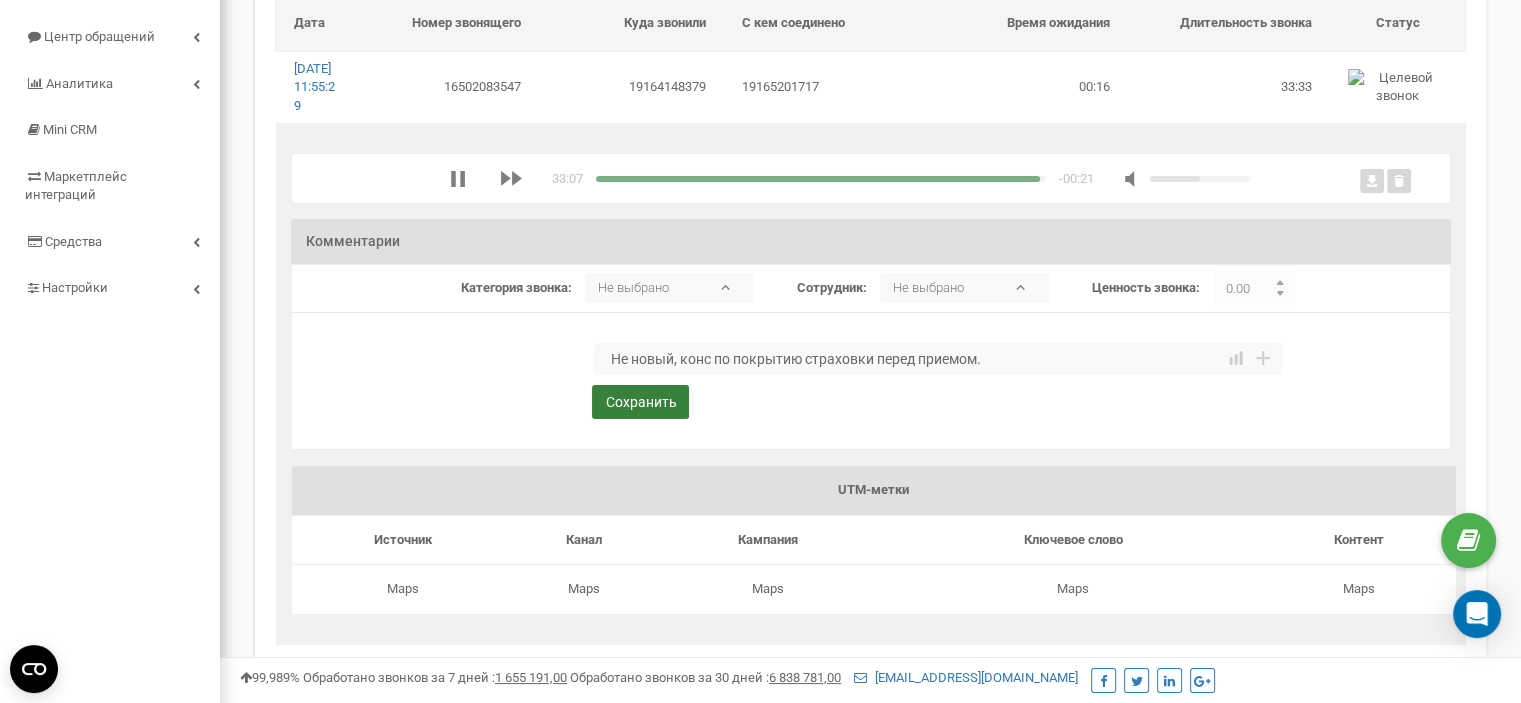 click on "Сохранить" at bounding box center [640, 402] 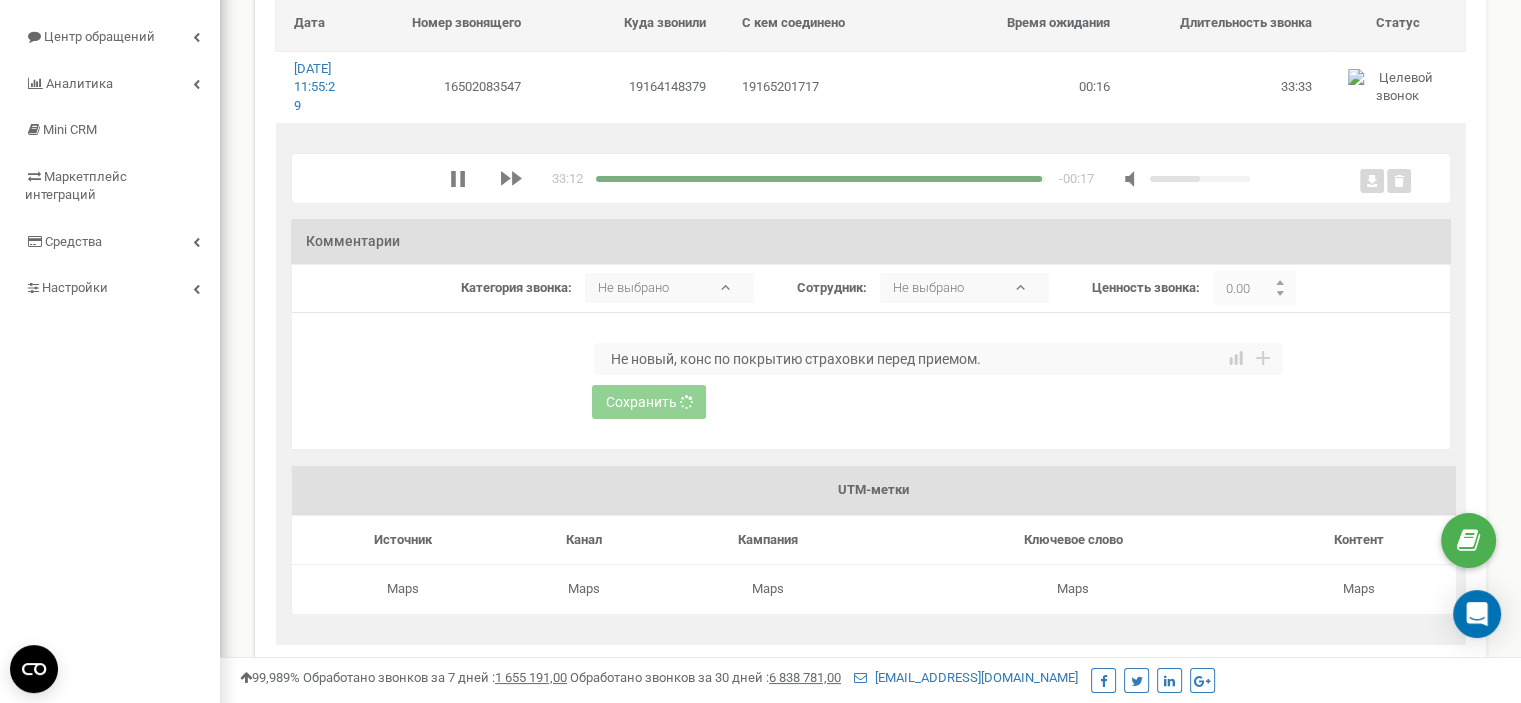 type 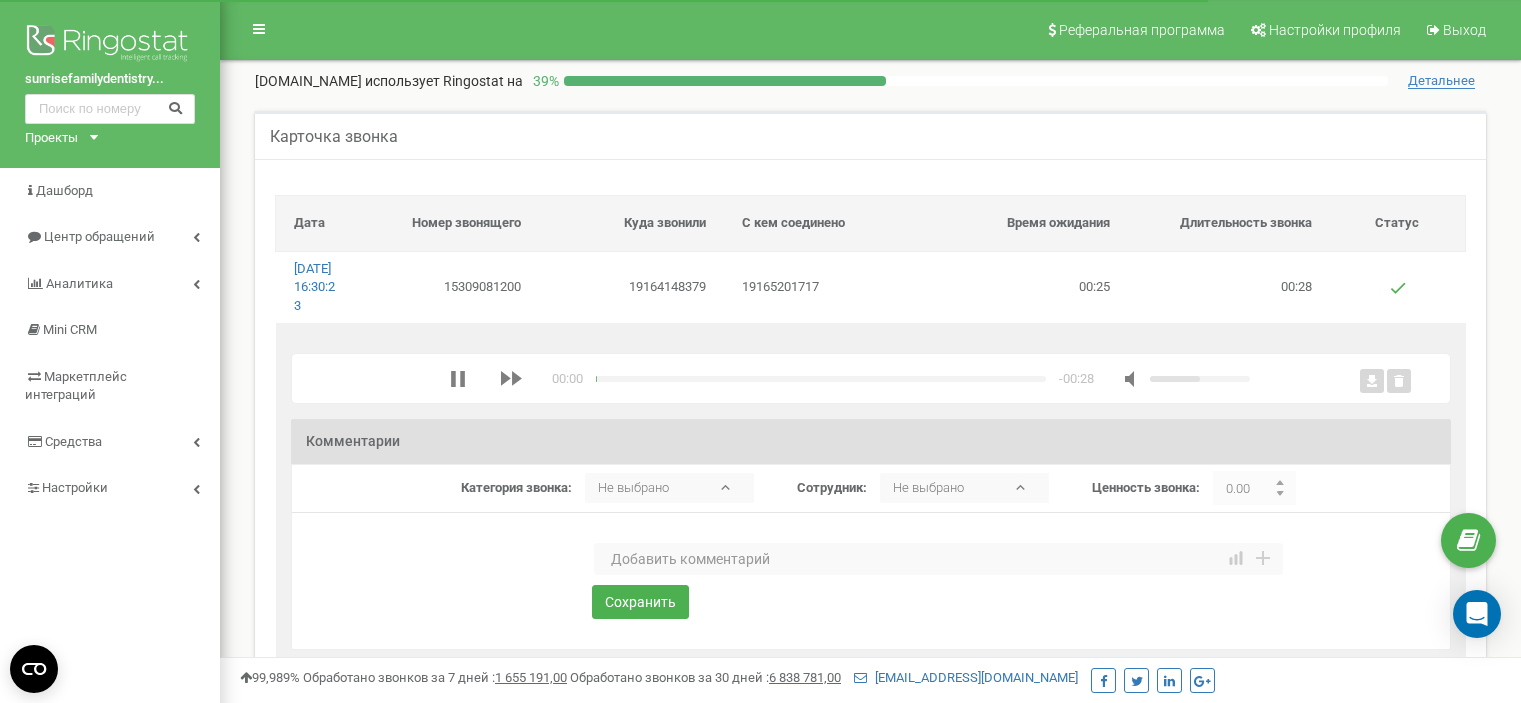 scroll, scrollTop: 0, scrollLeft: 0, axis: both 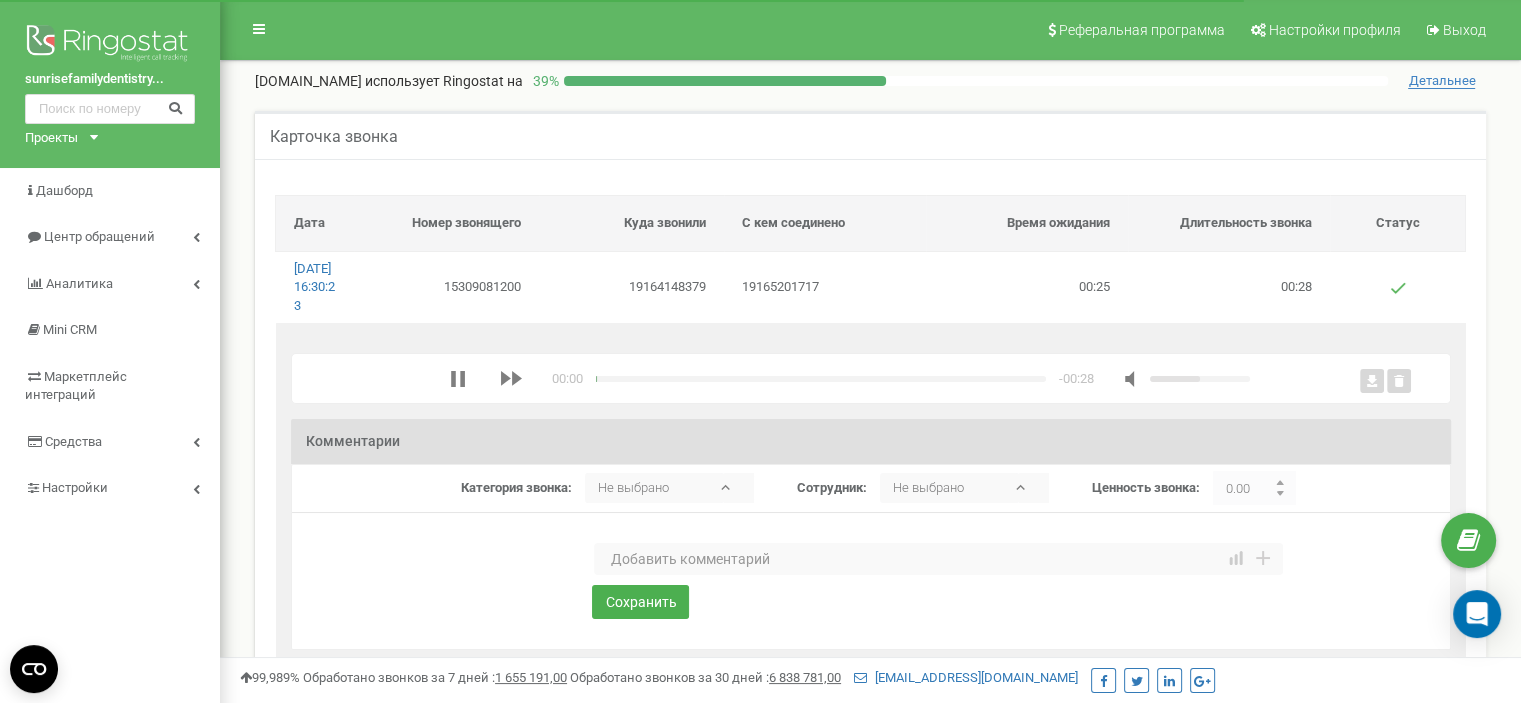 click at bounding box center (938, 559) 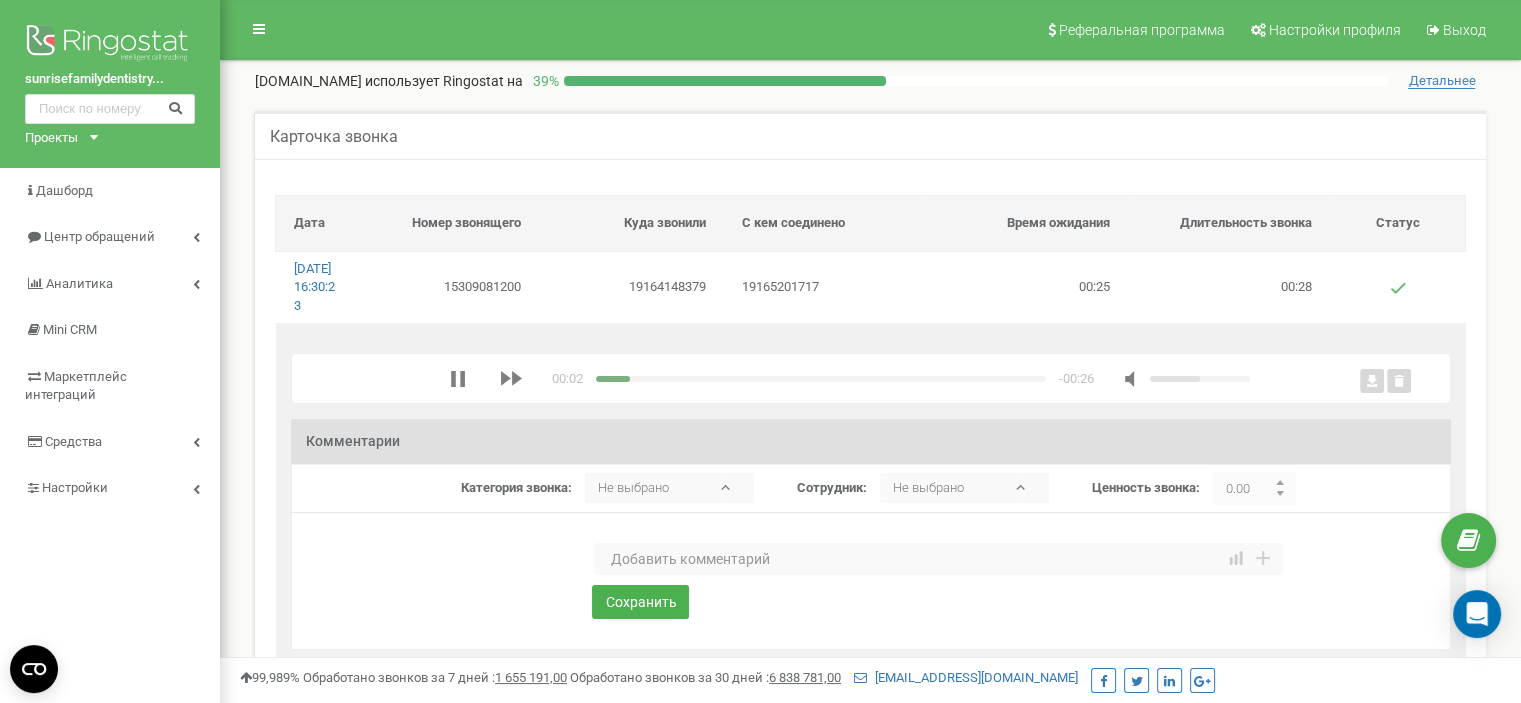 type on "А" 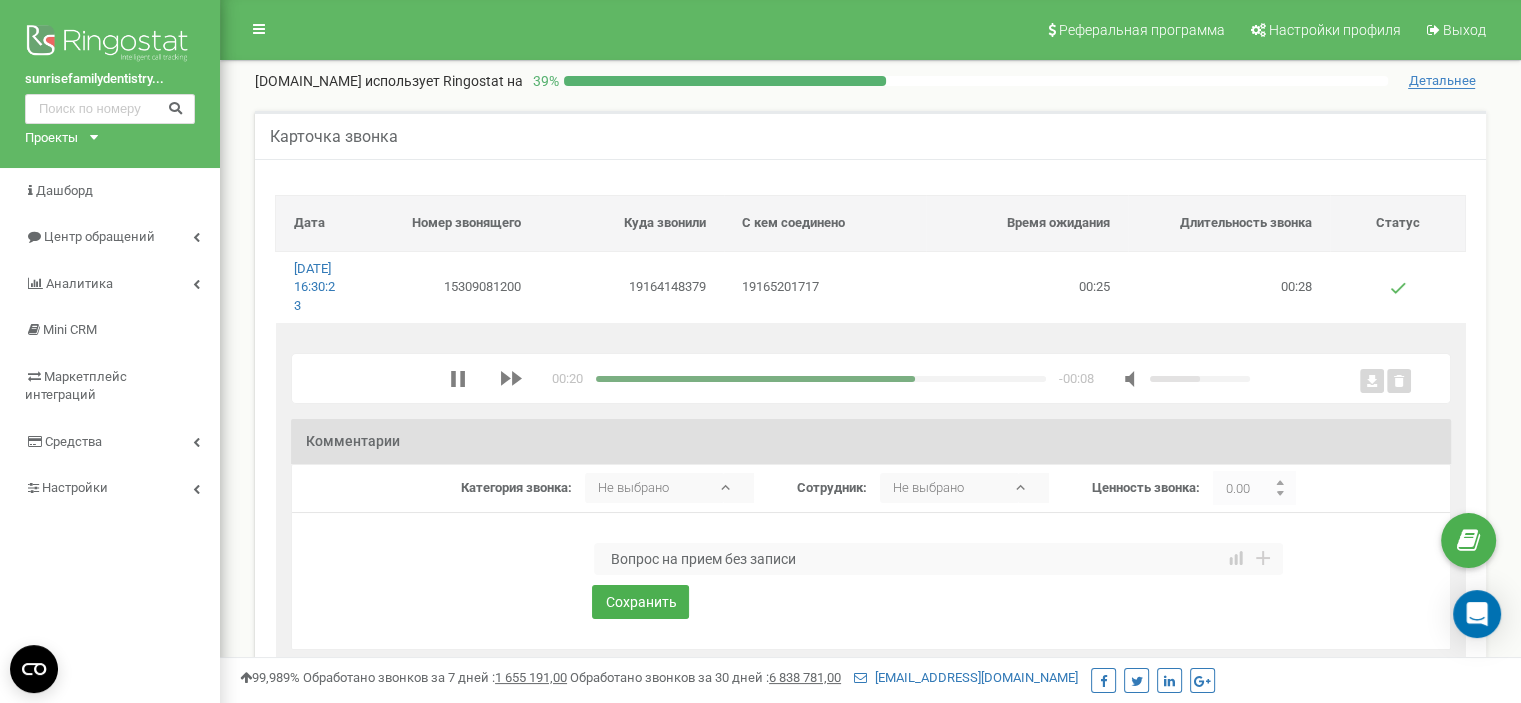 click at bounding box center (756, 379) 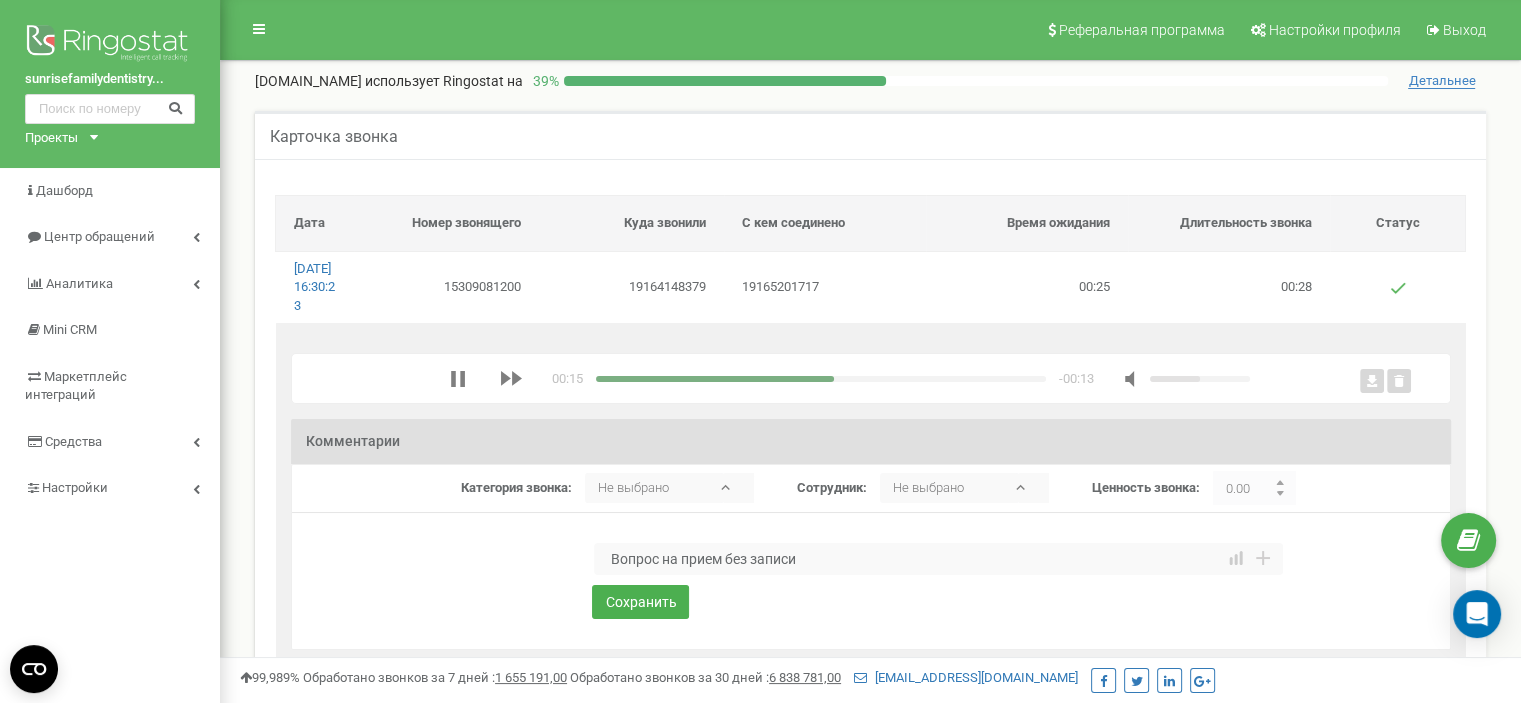 drag, startPoint x: 612, startPoint y: 575, endPoint x: 913, endPoint y: 589, distance: 301.3254 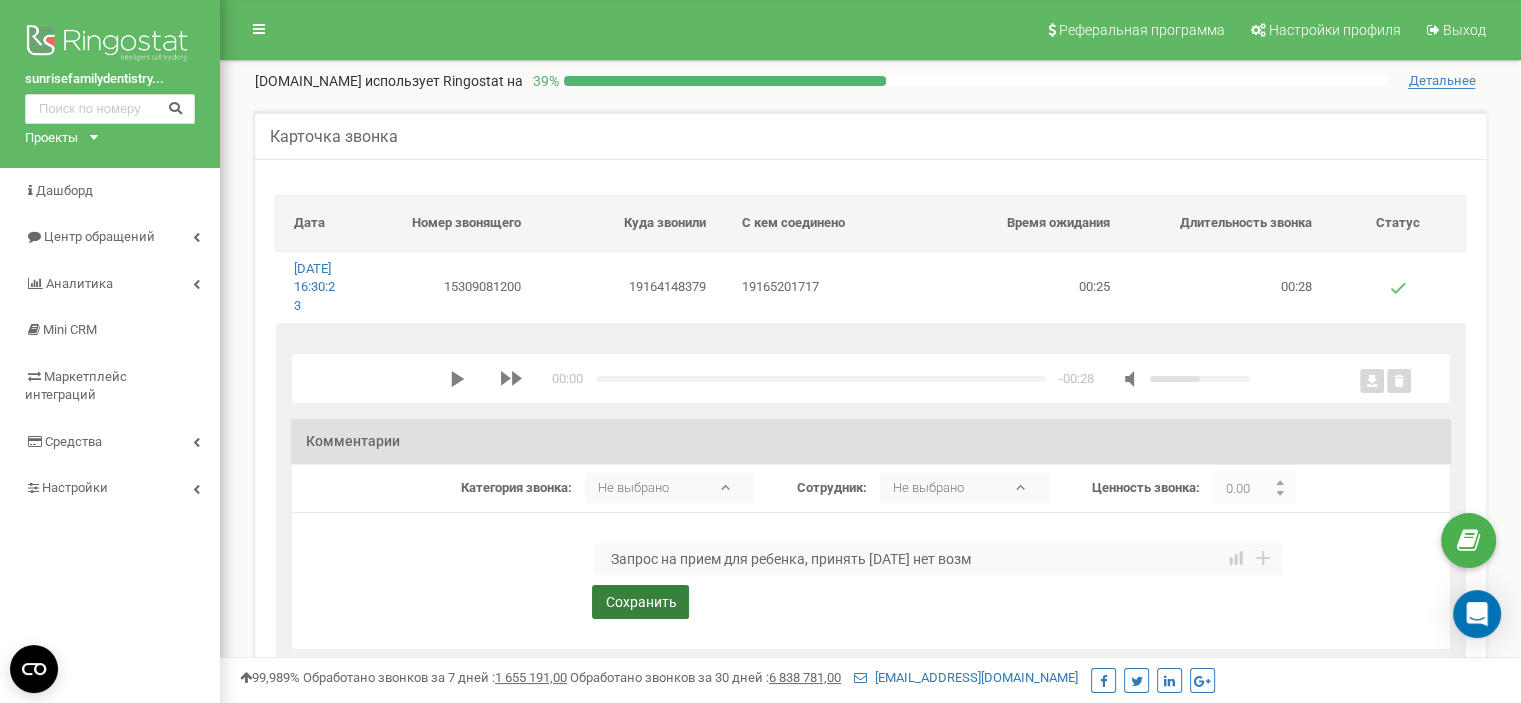 type on "Запрос на прием для ребенка, принять сегодня нет возм" 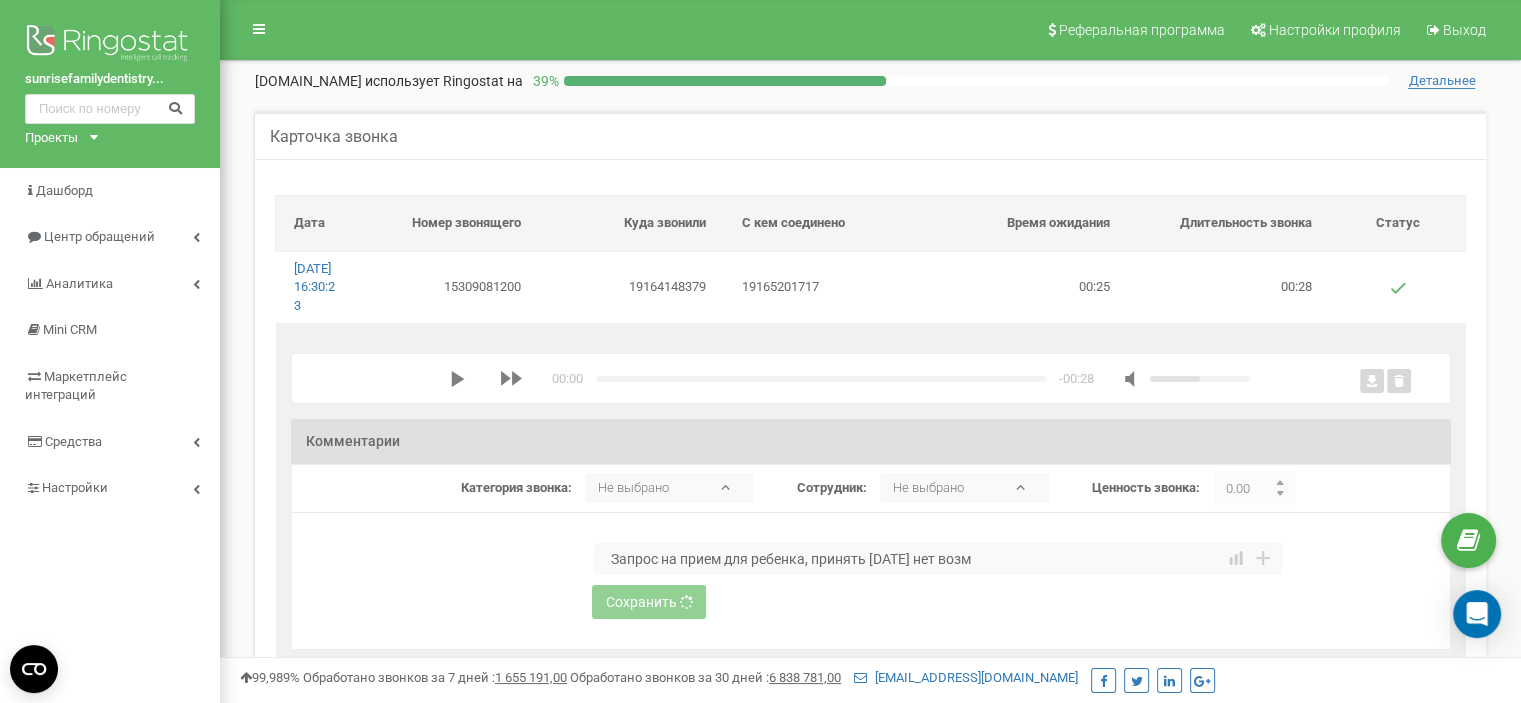 type 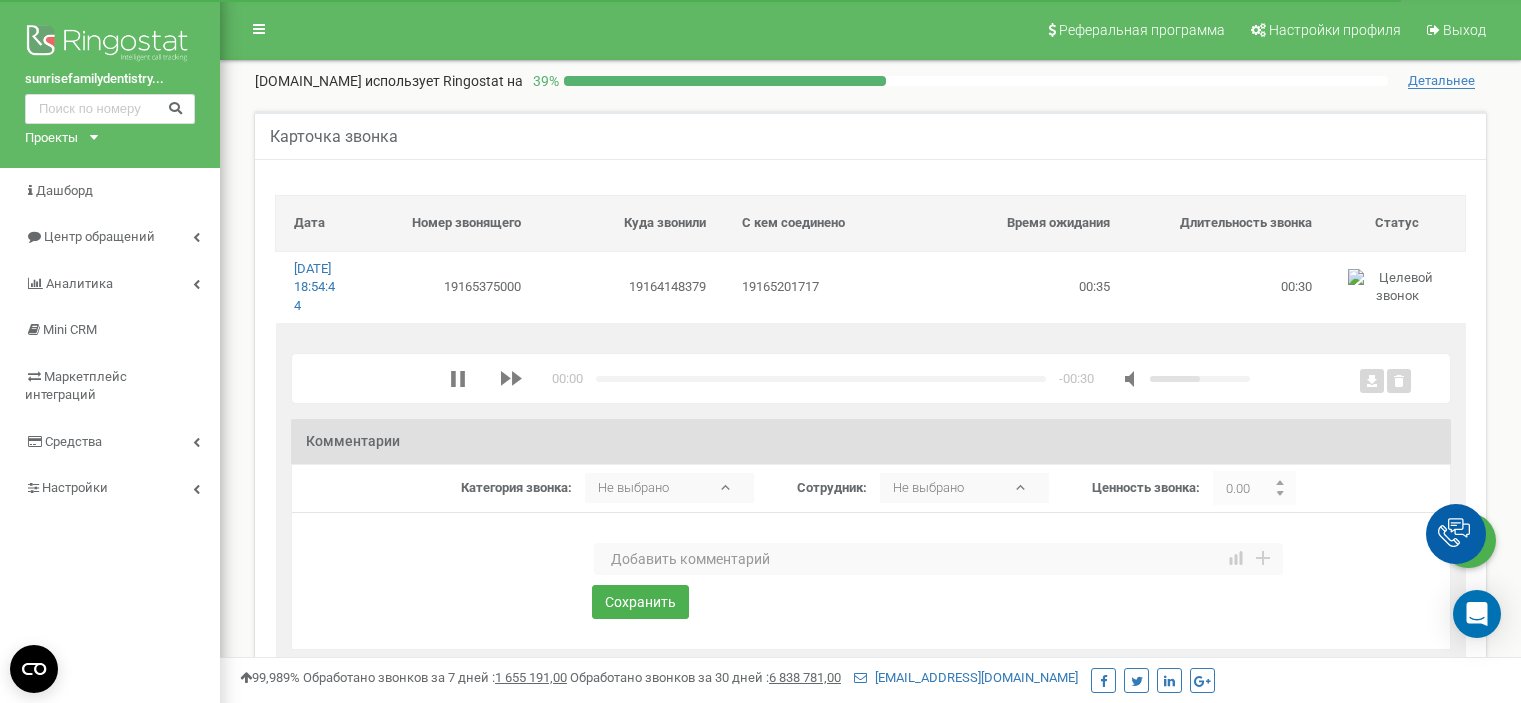 scroll, scrollTop: 0, scrollLeft: 0, axis: both 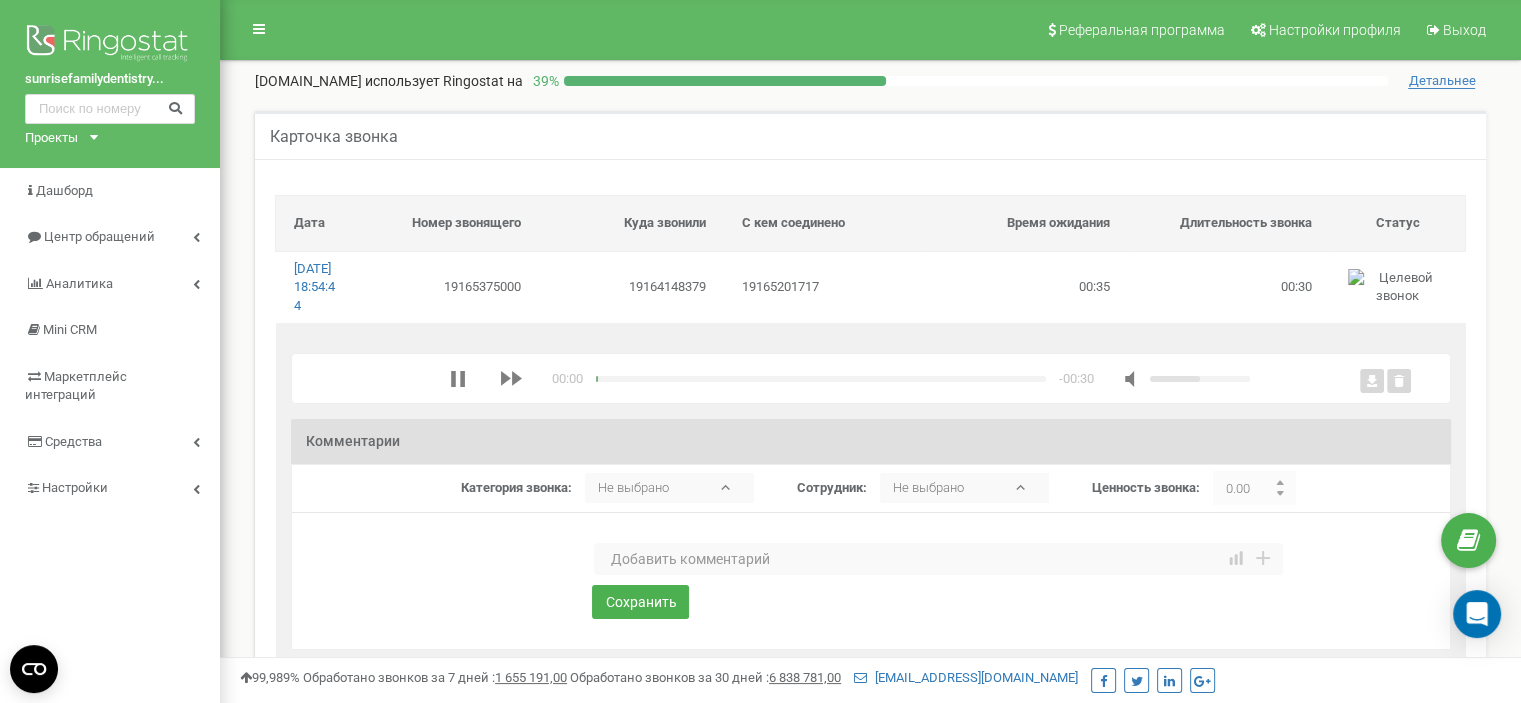click at bounding box center [938, 559] 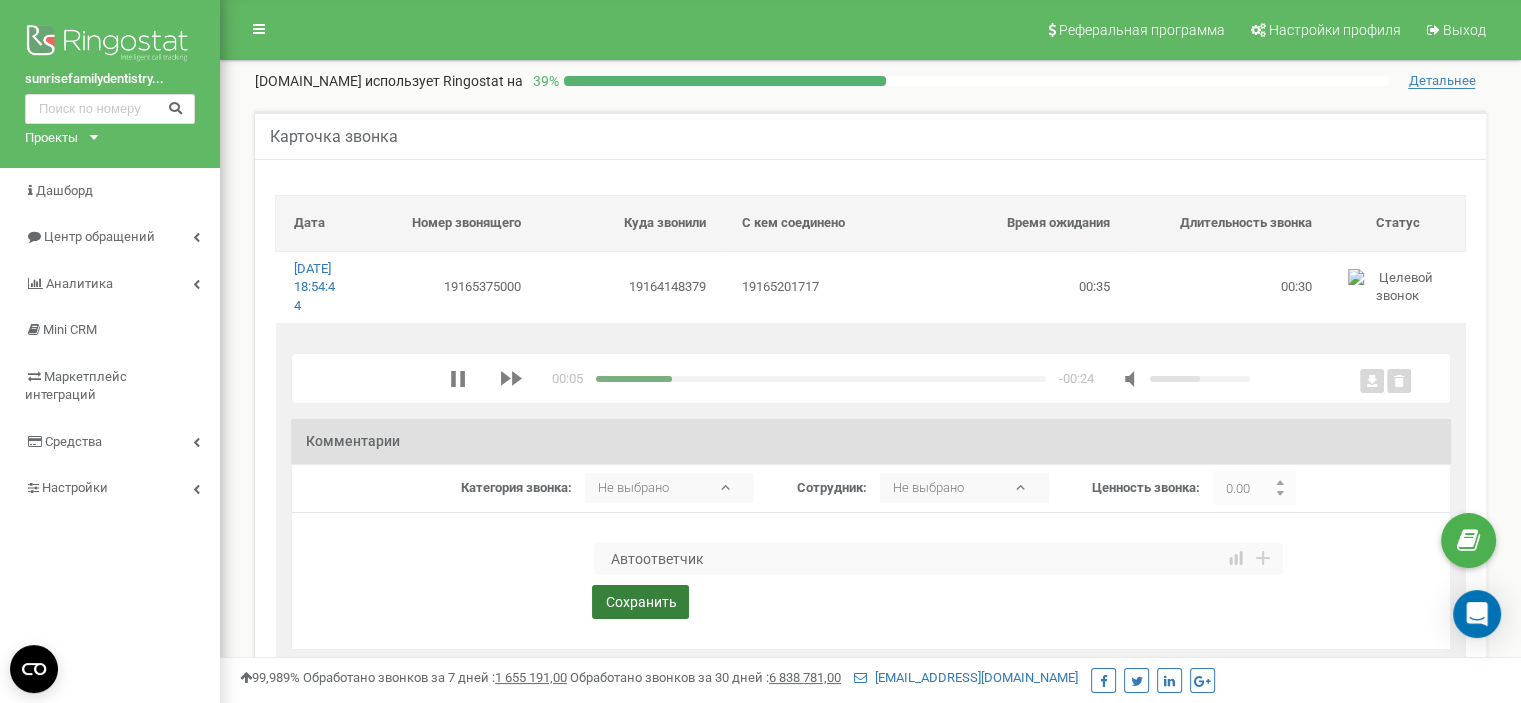 type on "Автоответчик" 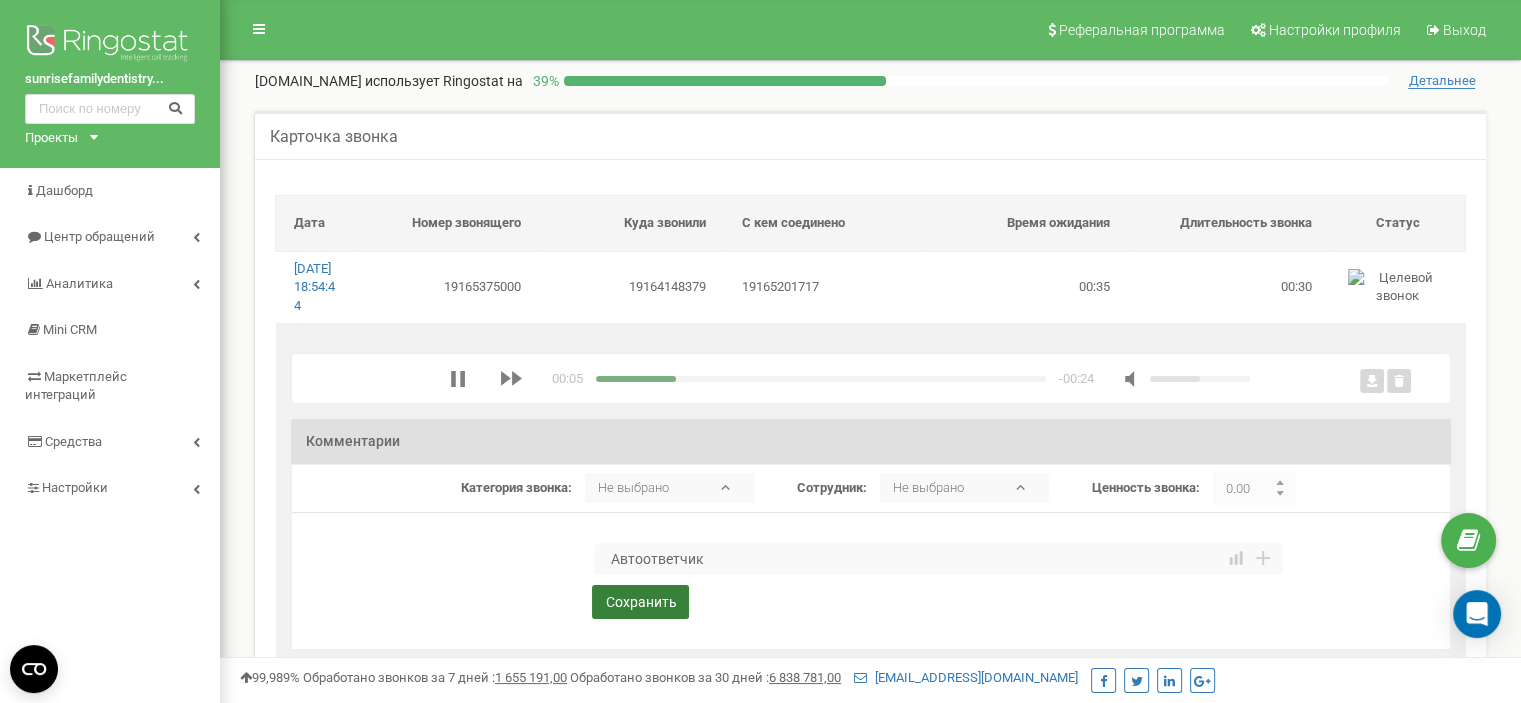 click on "Сохранить" at bounding box center (640, 602) 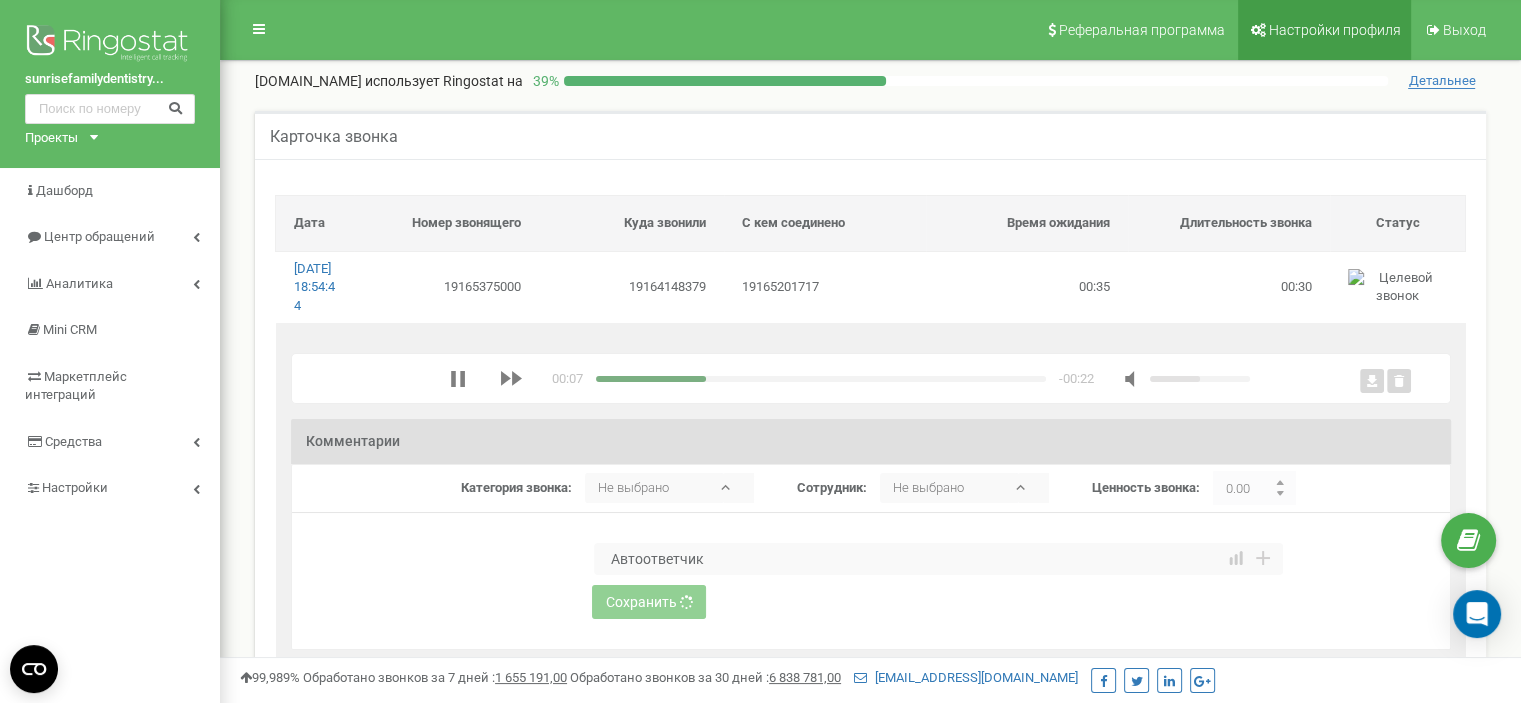 type 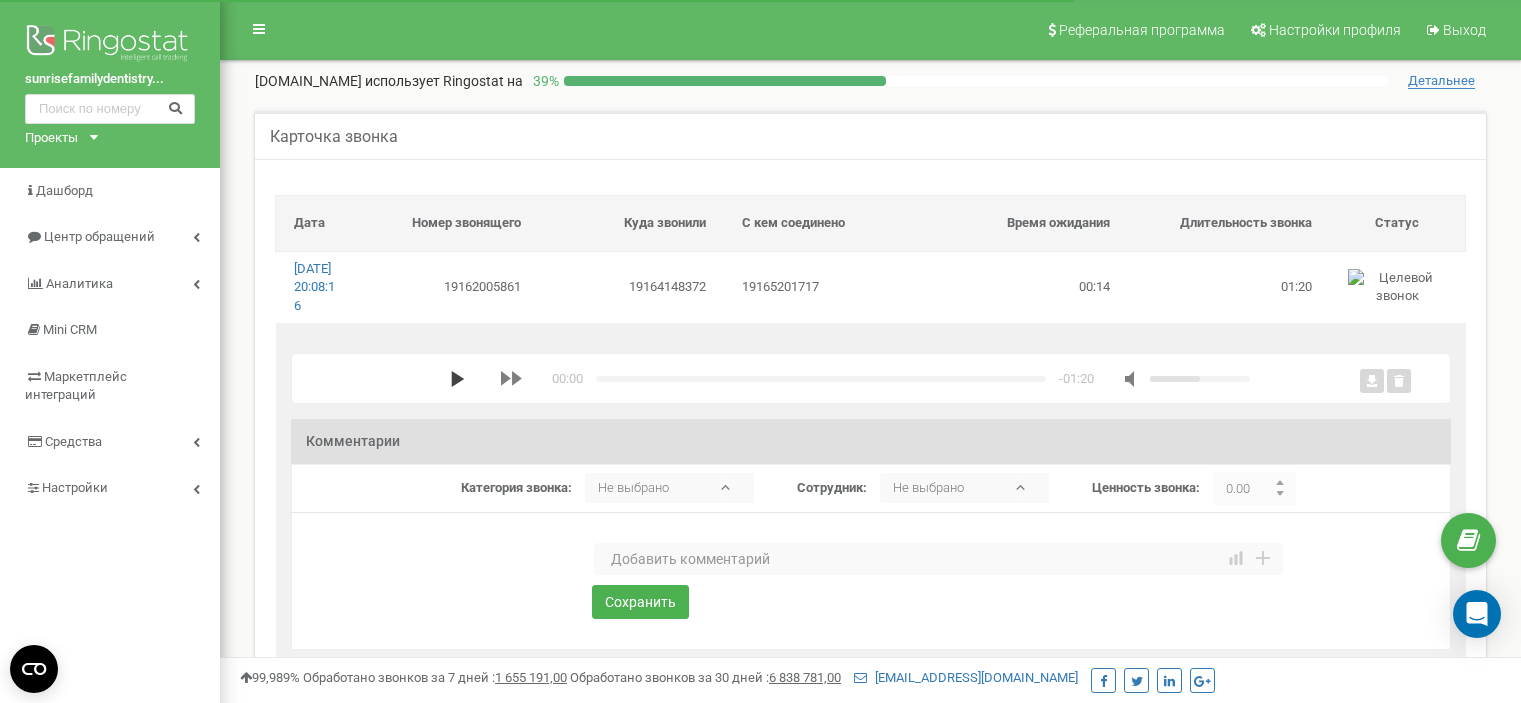 scroll, scrollTop: 0, scrollLeft: 0, axis: both 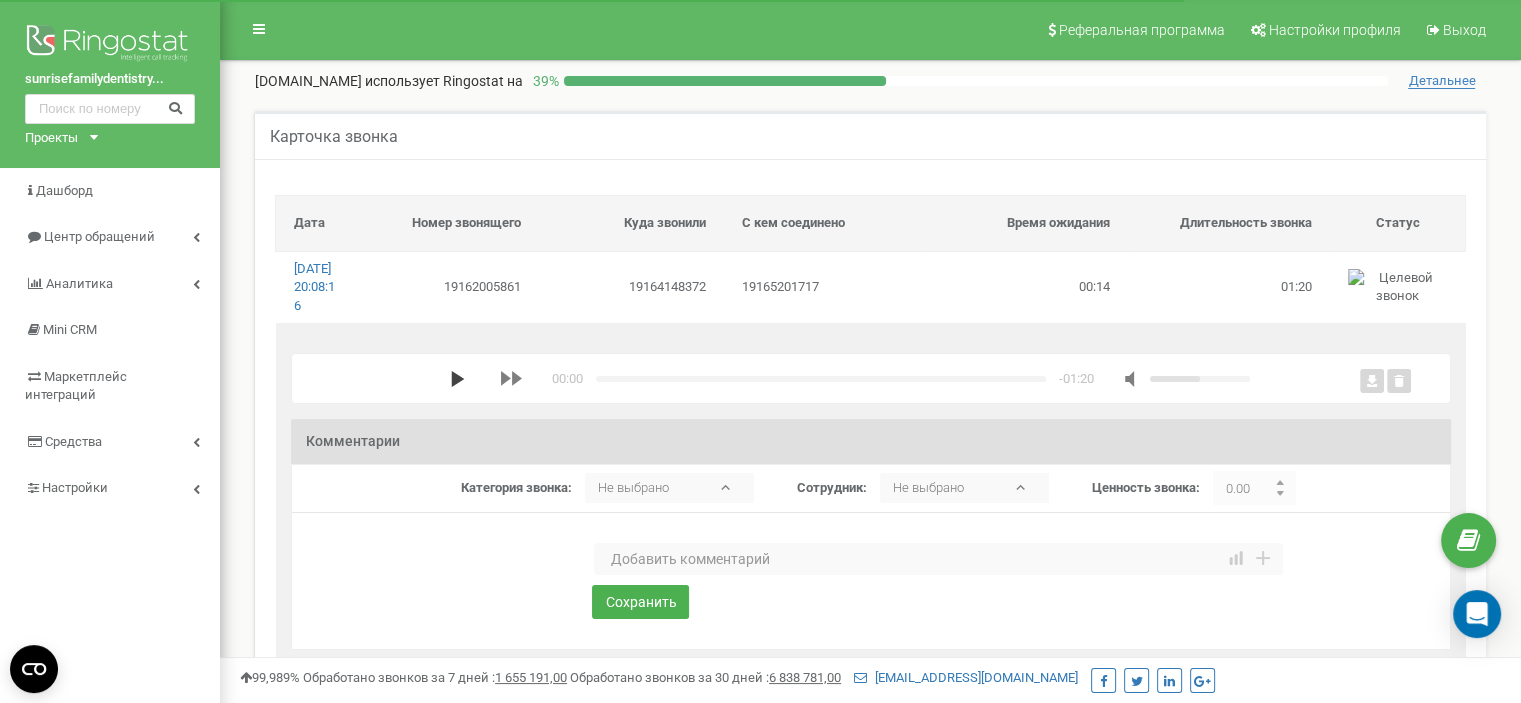 click 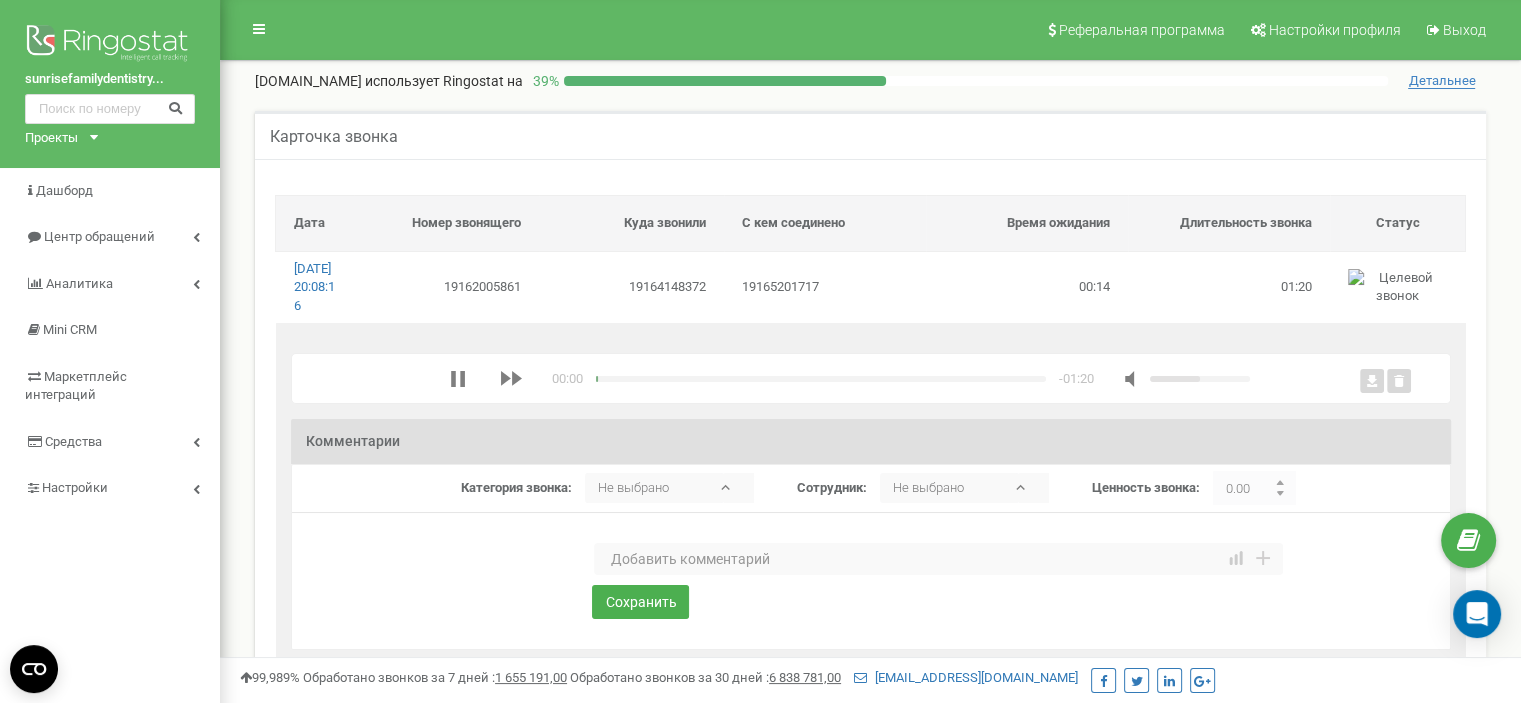 click at bounding box center (938, 559) 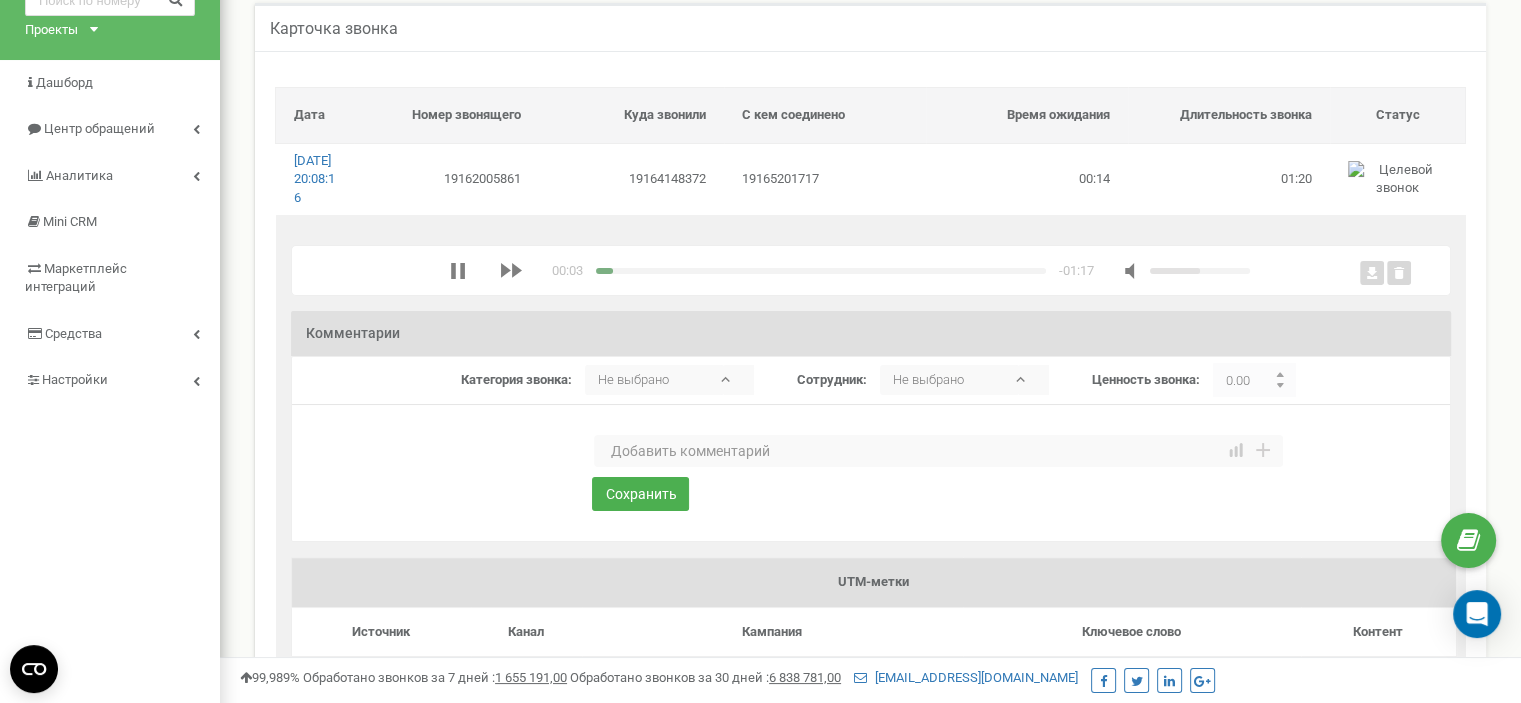 scroll, scrollTop: 0, scrollLeft: 0, axis: both 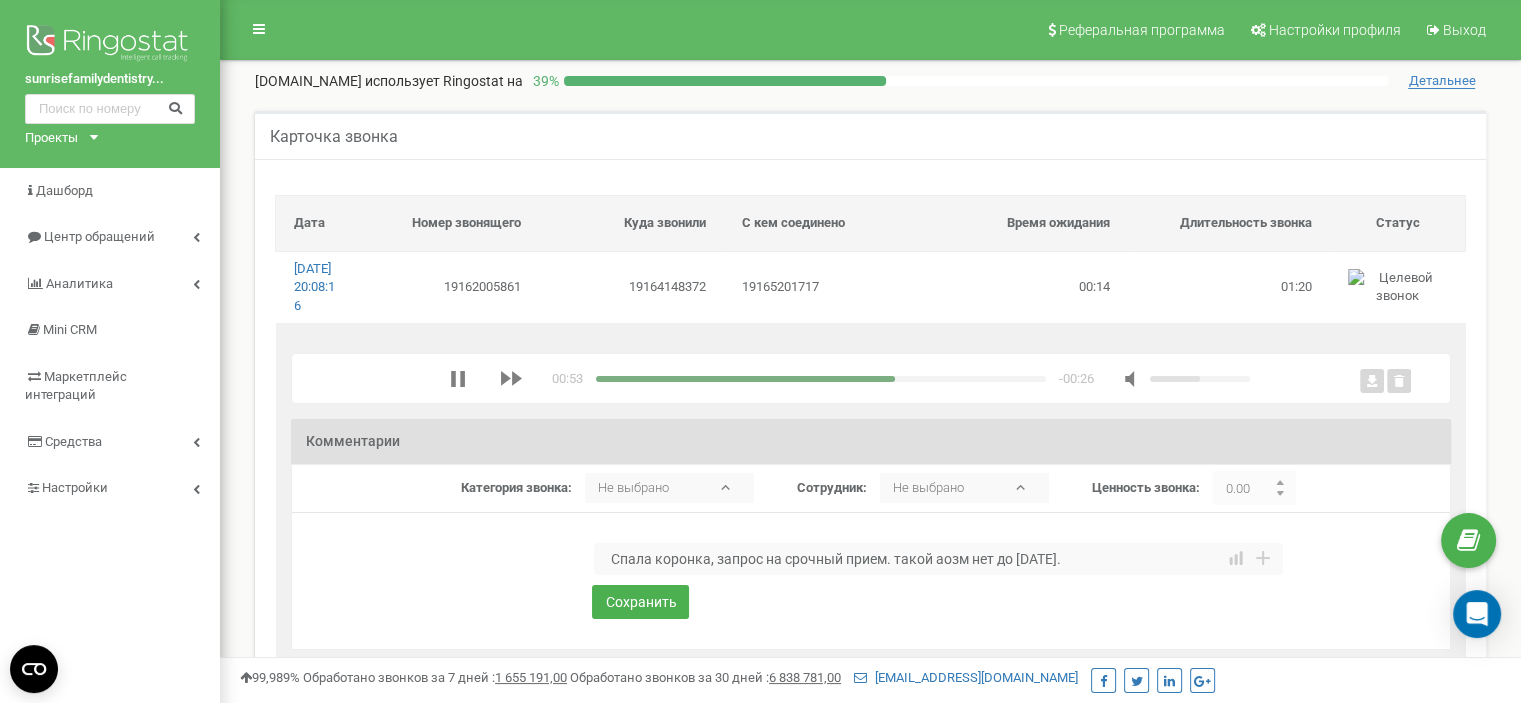 click on "Спала коронка, запрос на срочный прием. такой аозм нет до понедельника." at bounding box center (938, 559) 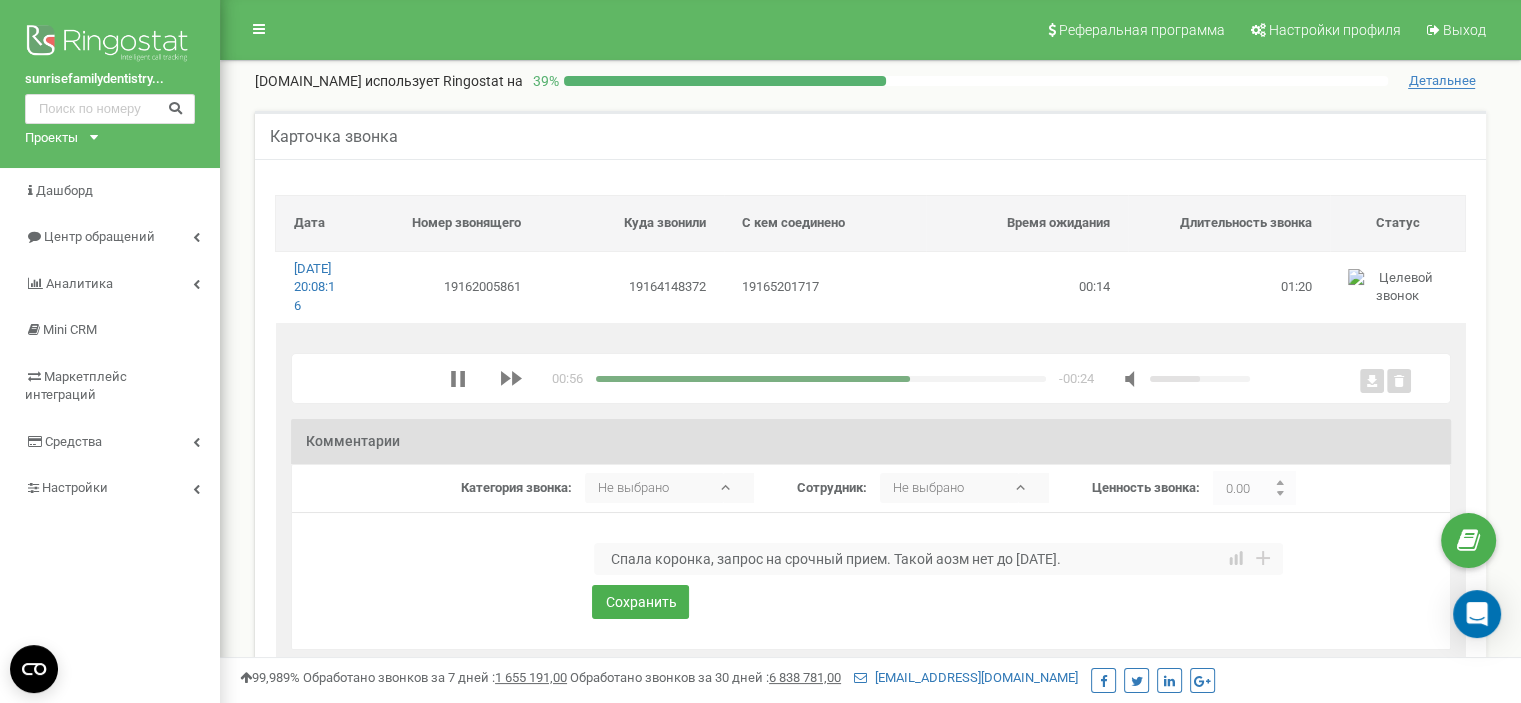 click on "Спала коронка, запрос на срочный прием. Такой аозм нет до понедельника." at bounding box center [938, 559] 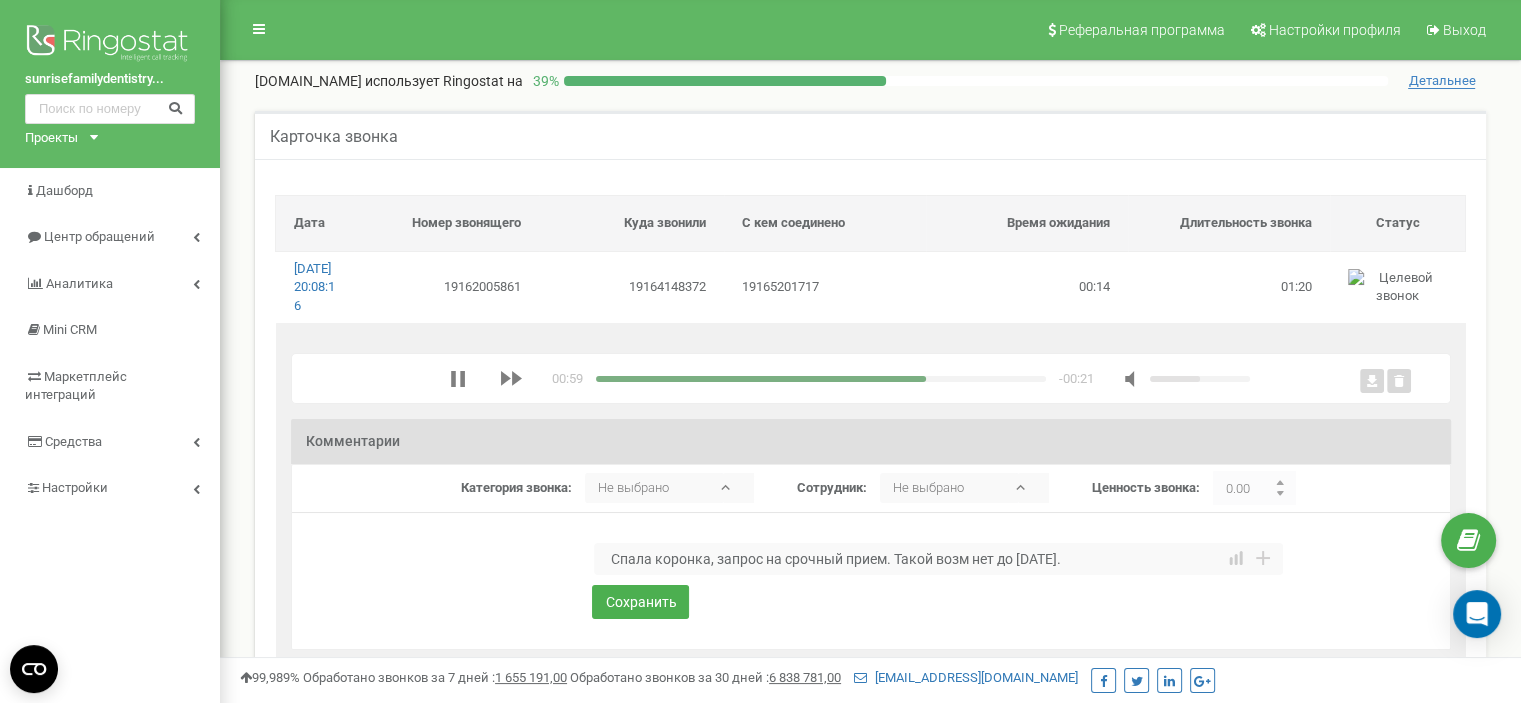 click on "Спала коронка, запрос на срочный прием. Такой возм нет до понедельника." at bounding box center (938, 559) 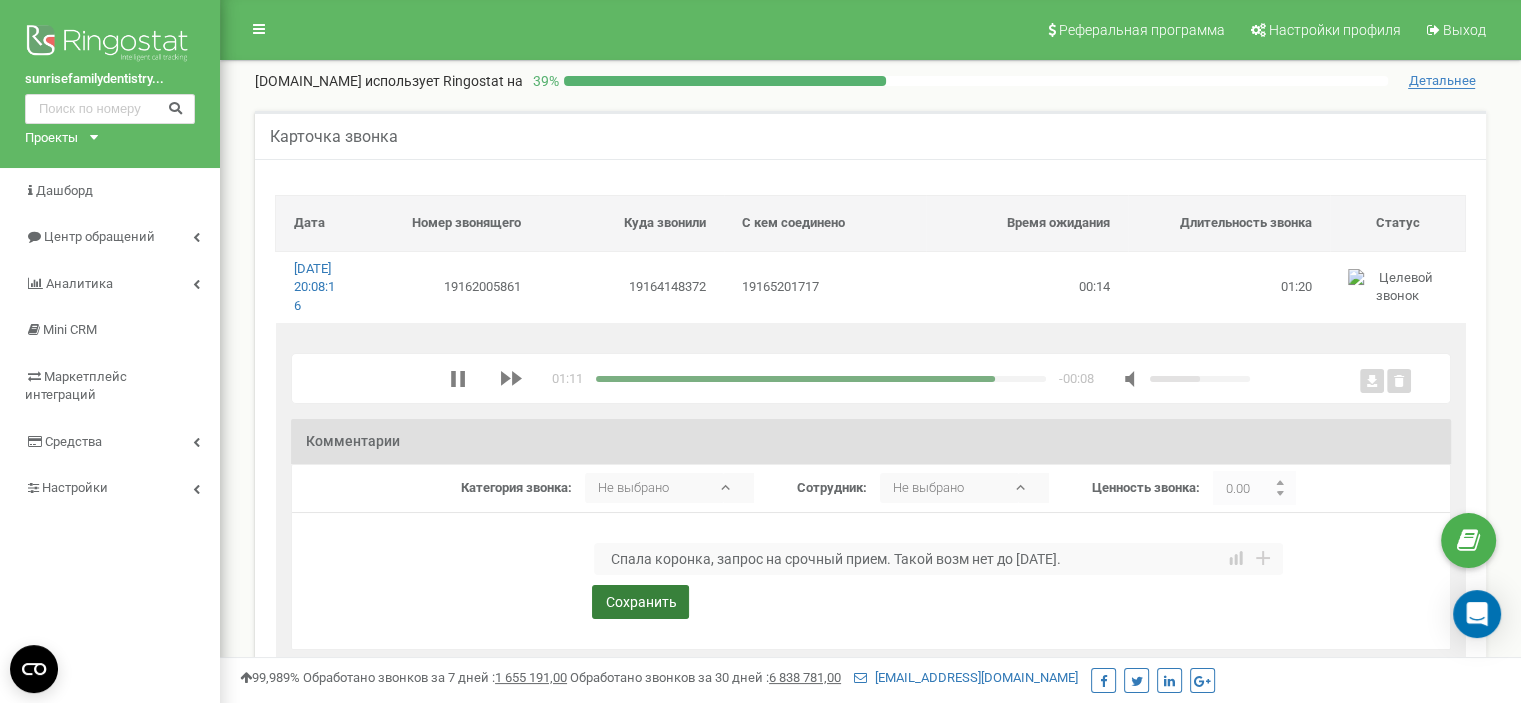 type on "Спала коронка, запрос на срочный прием. Такой возм нет до понедельника." 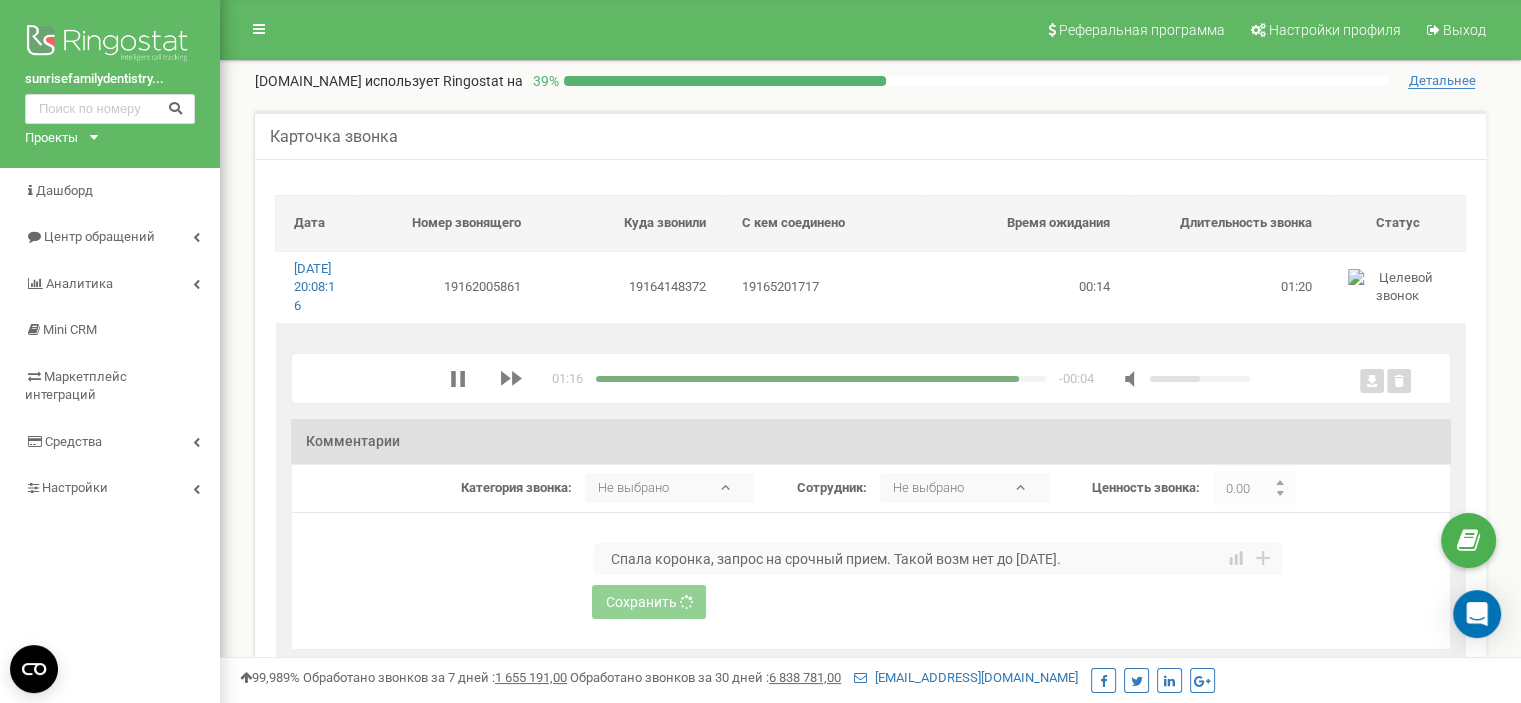 type 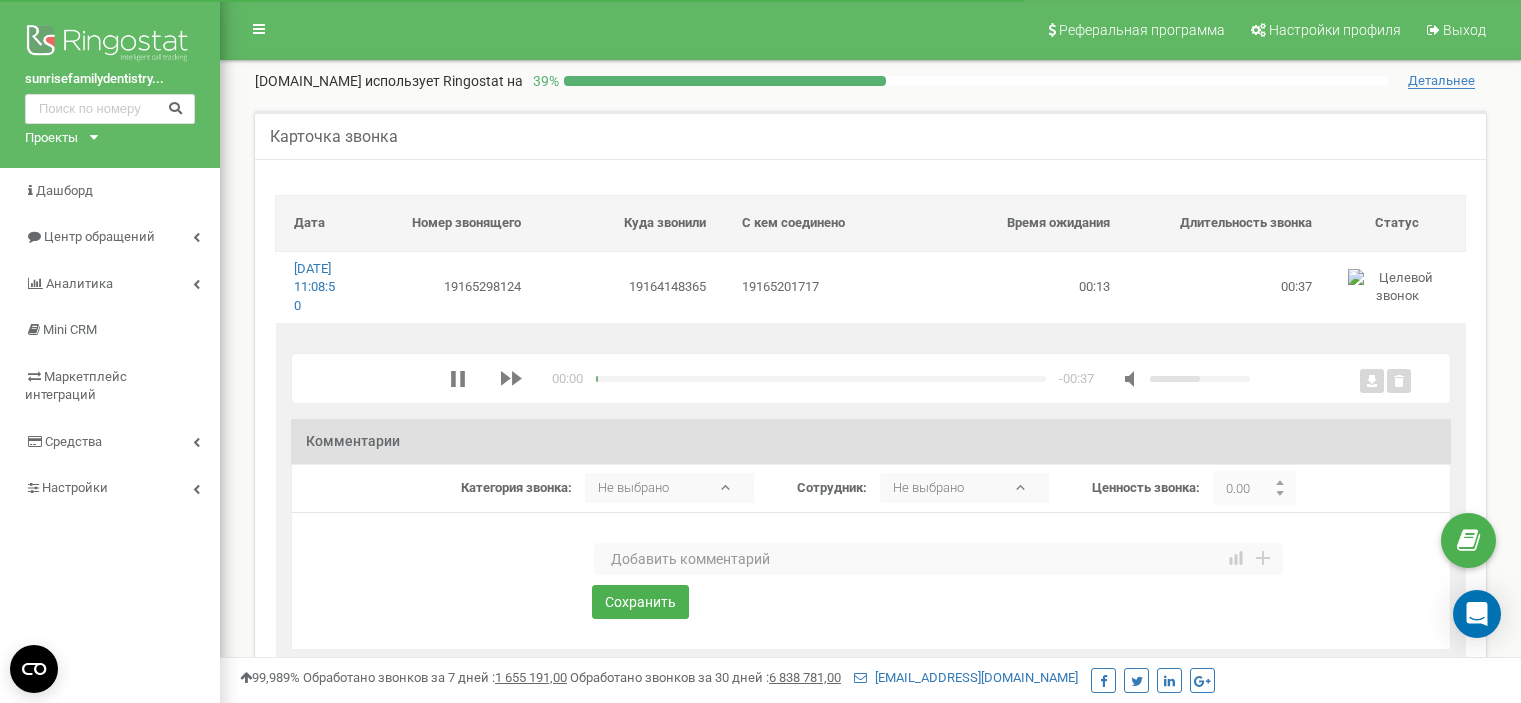 scroll, scrollTop: 0, scrollLeft: 0, axis: both 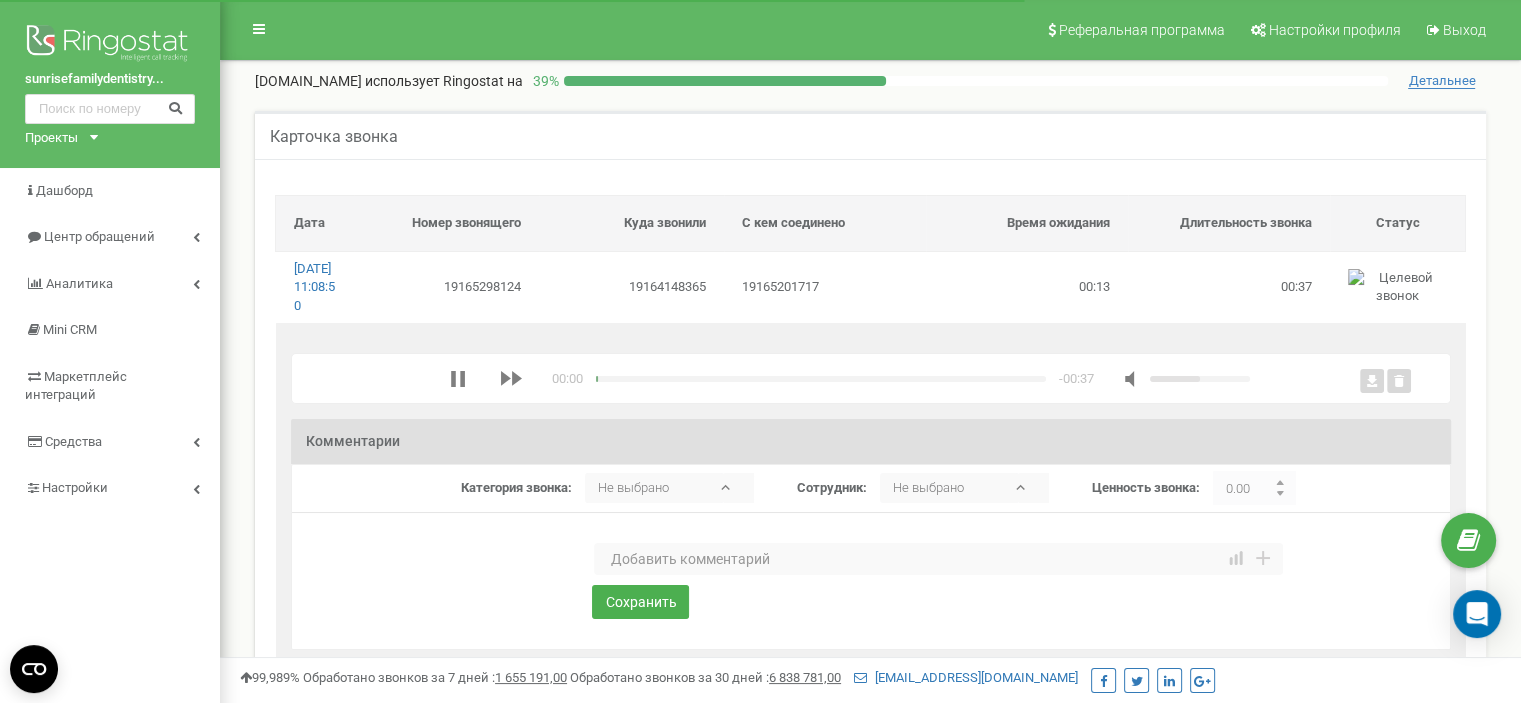 click at bounding box center [938, 559] 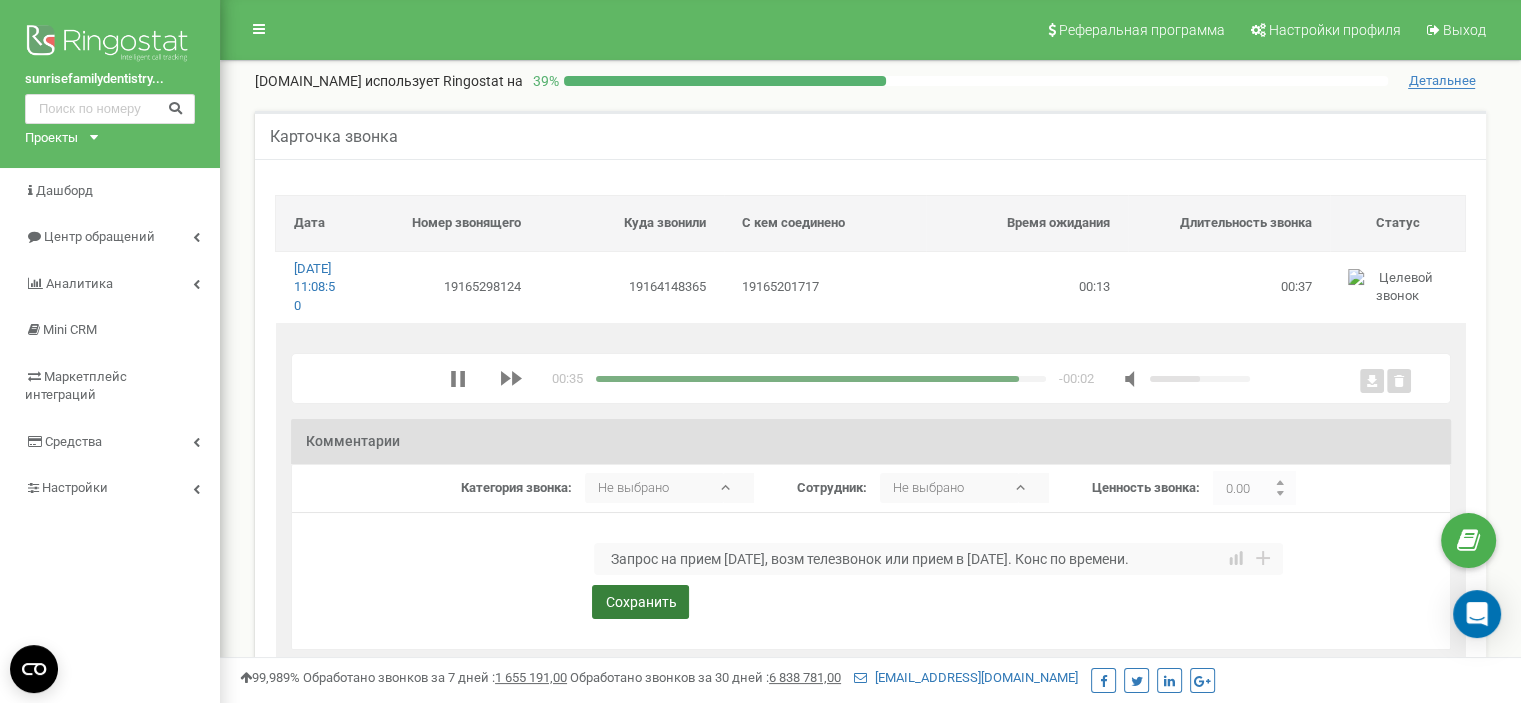 type on "Запрос на прием сегодня, возм телезвонок или прием в понедельник. Конс по времени." 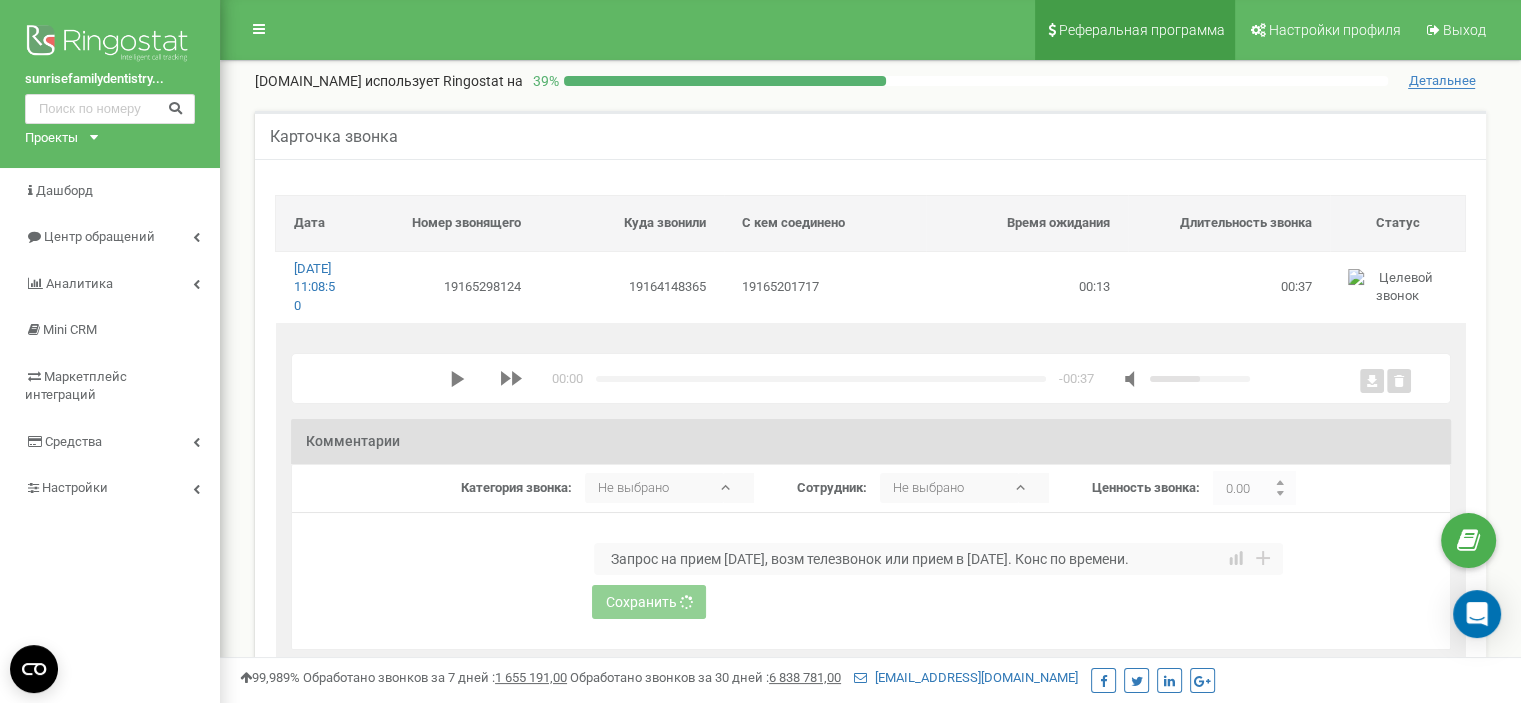 type 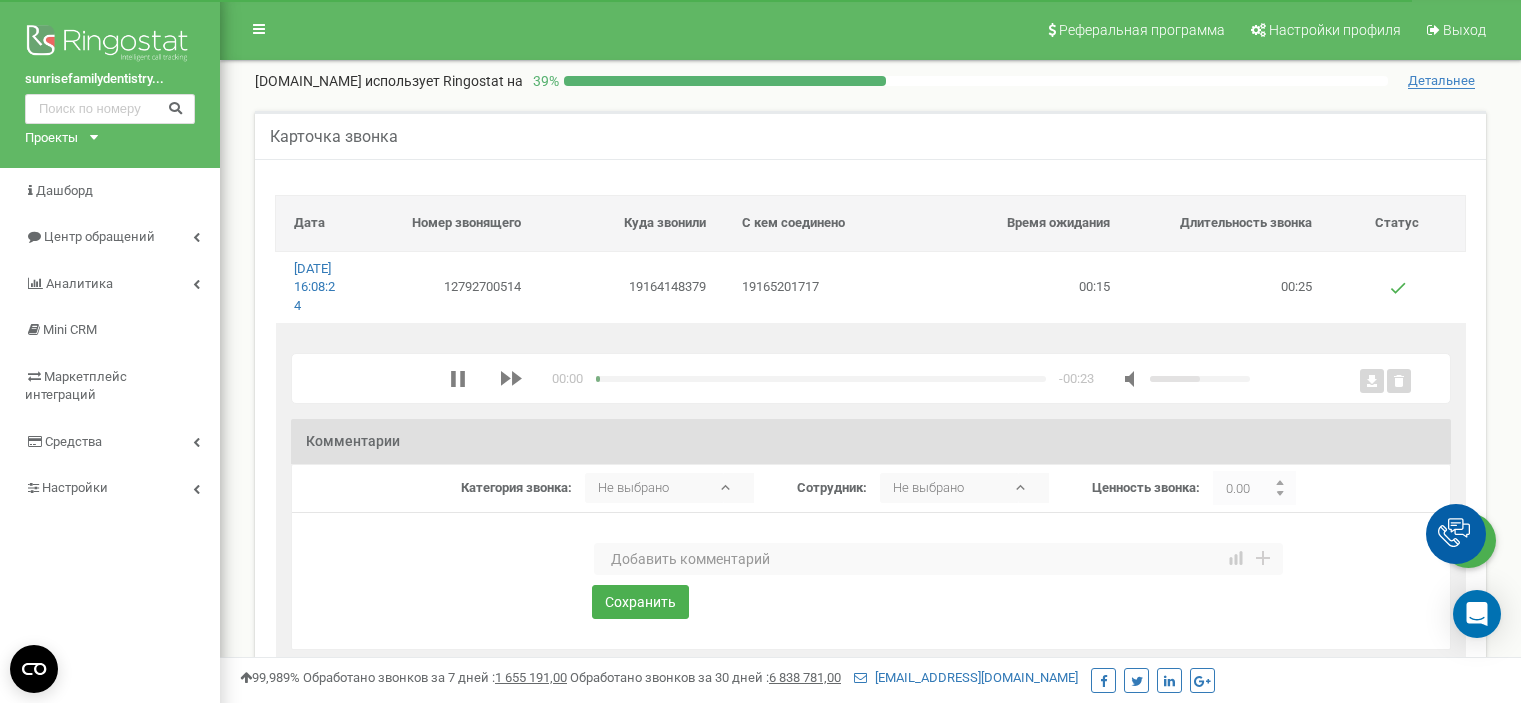 scroll, scrollTop: 0, scrollLeft: 0, axis: both 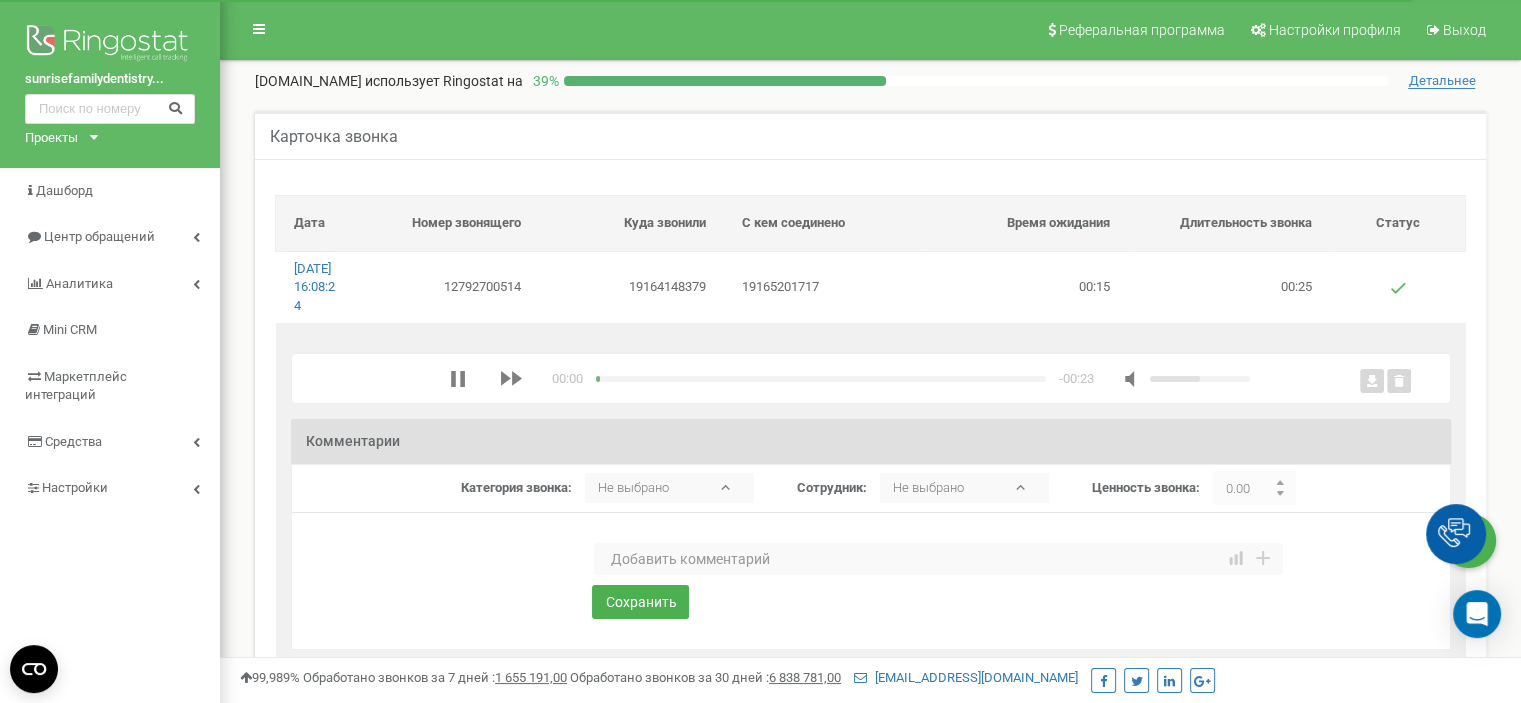 click at bounding box center (938, 559) 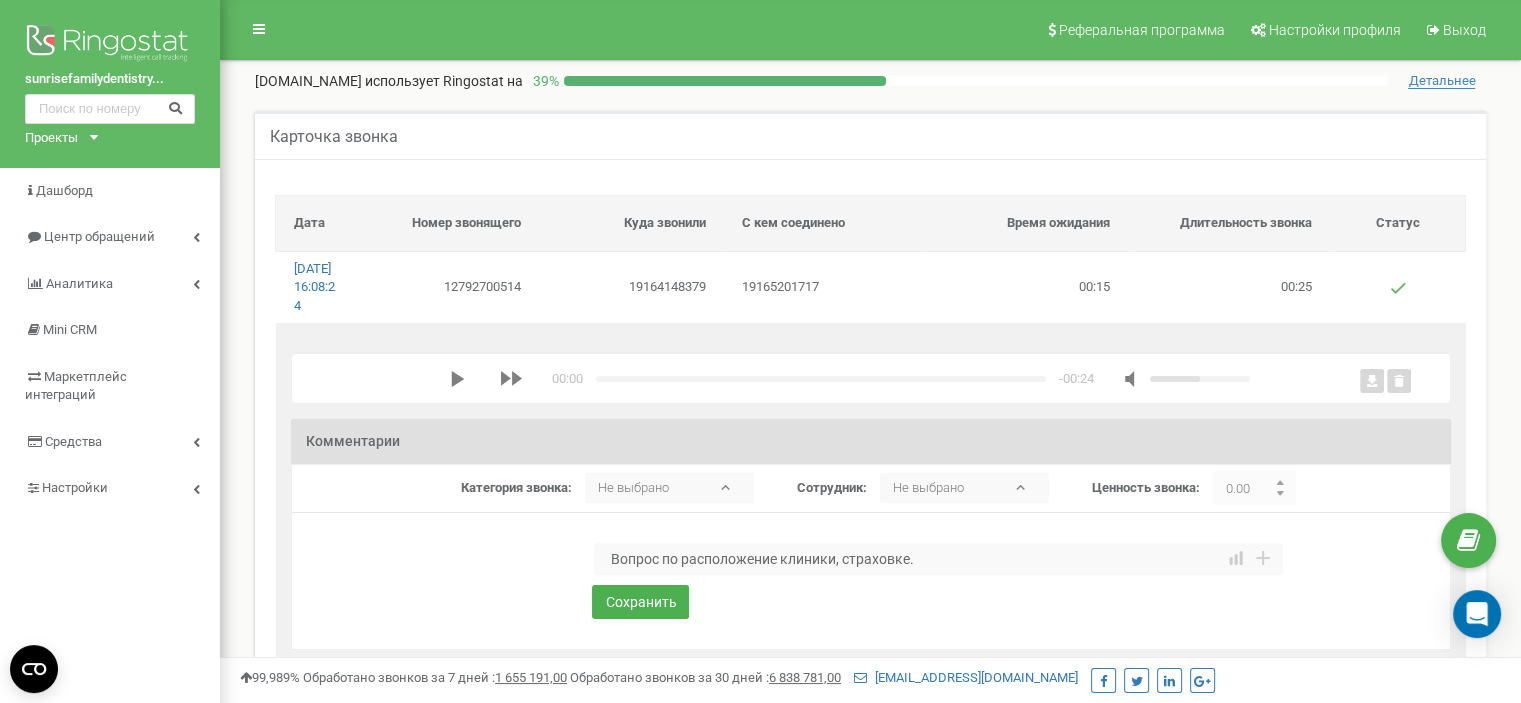 drag, startPoint x: 778, startPoint y: 580, endPoint x: 800, endPoint y: 596, distance: 27.202942 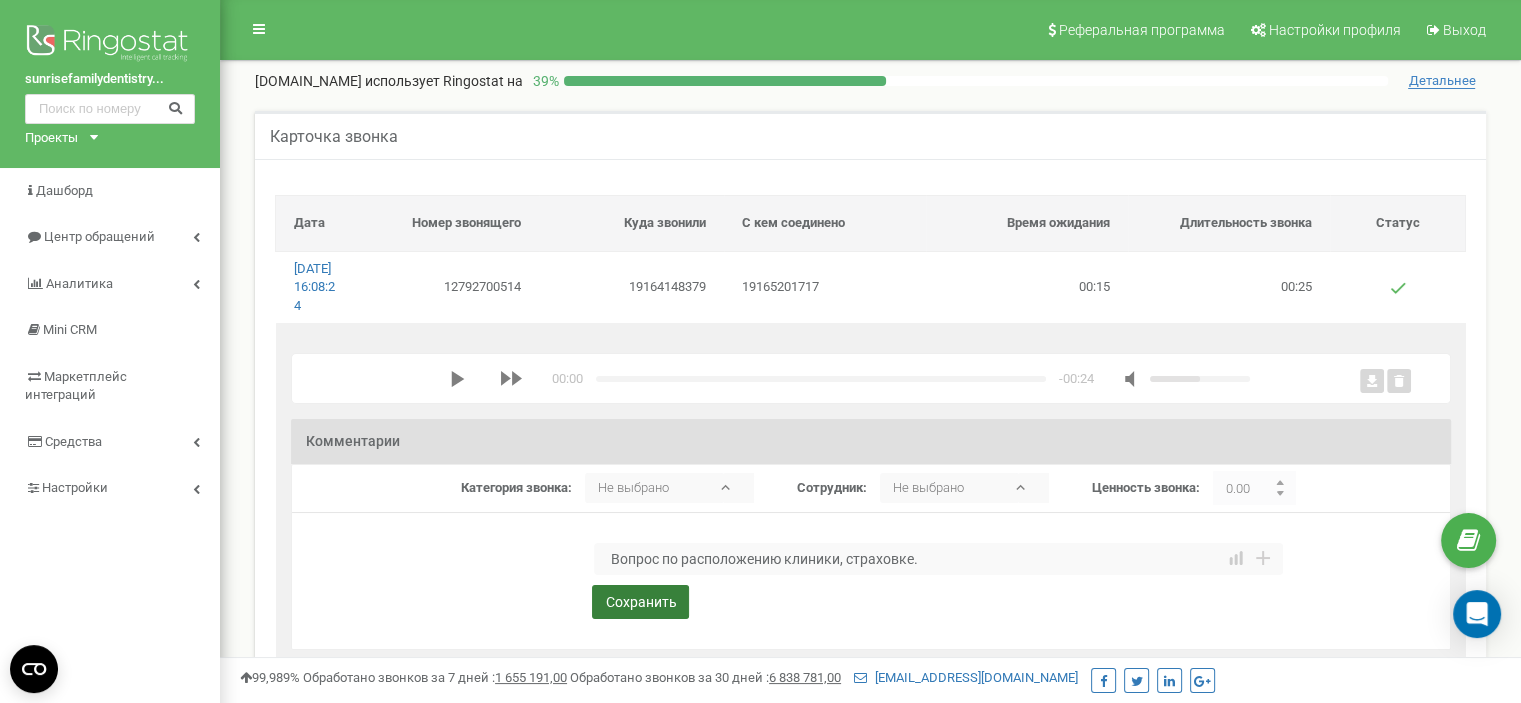 type on "Вопрос по расположению клиники, страховке." 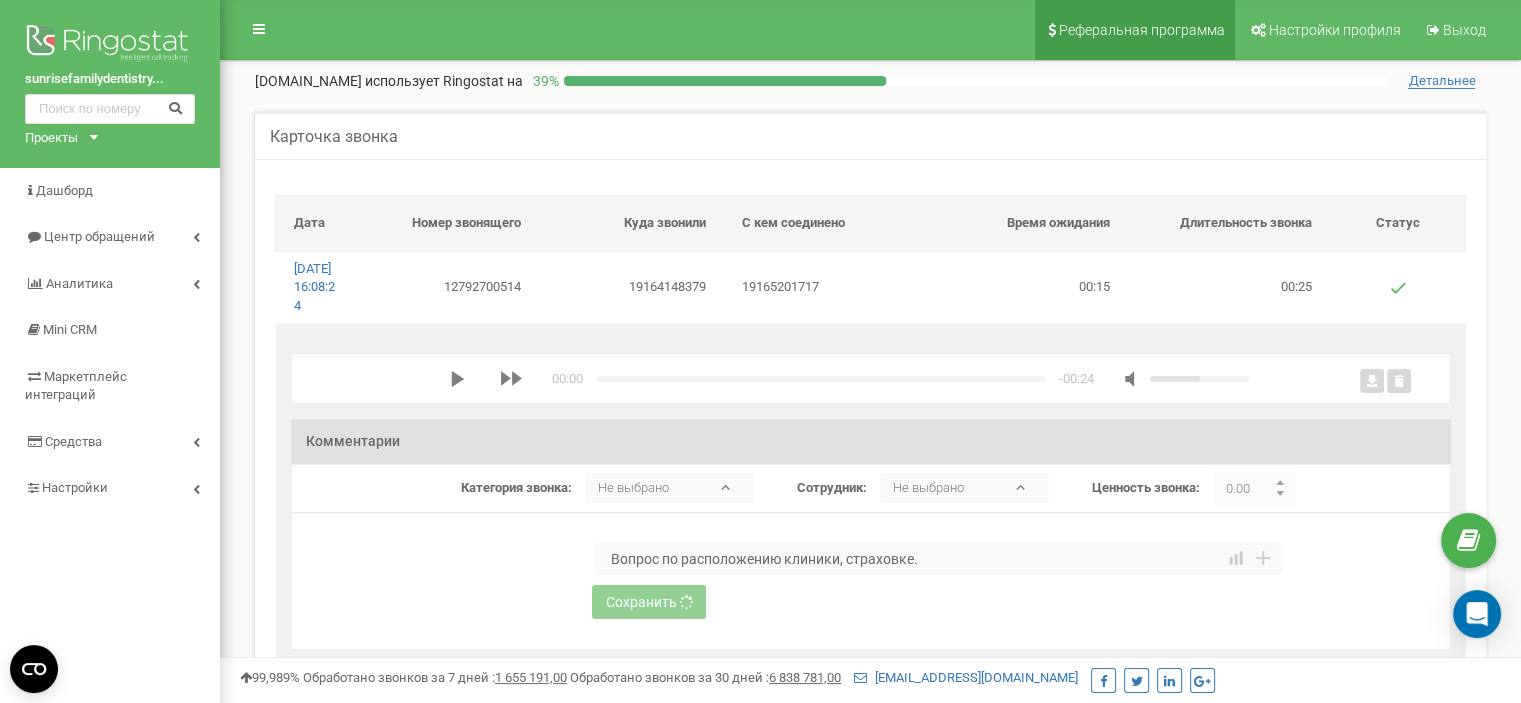 type 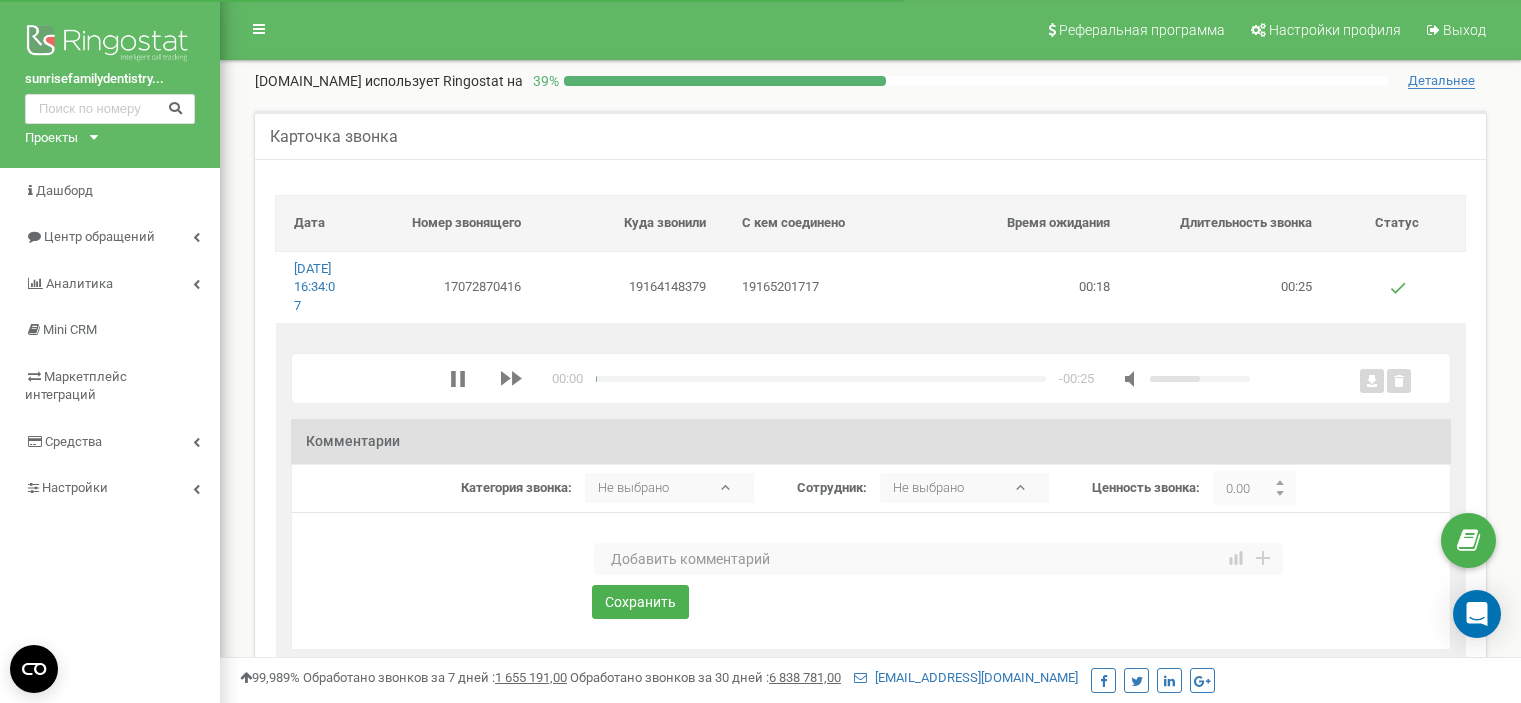 scroll, scrollTop: 0, scrollLeft: 0, axis: both 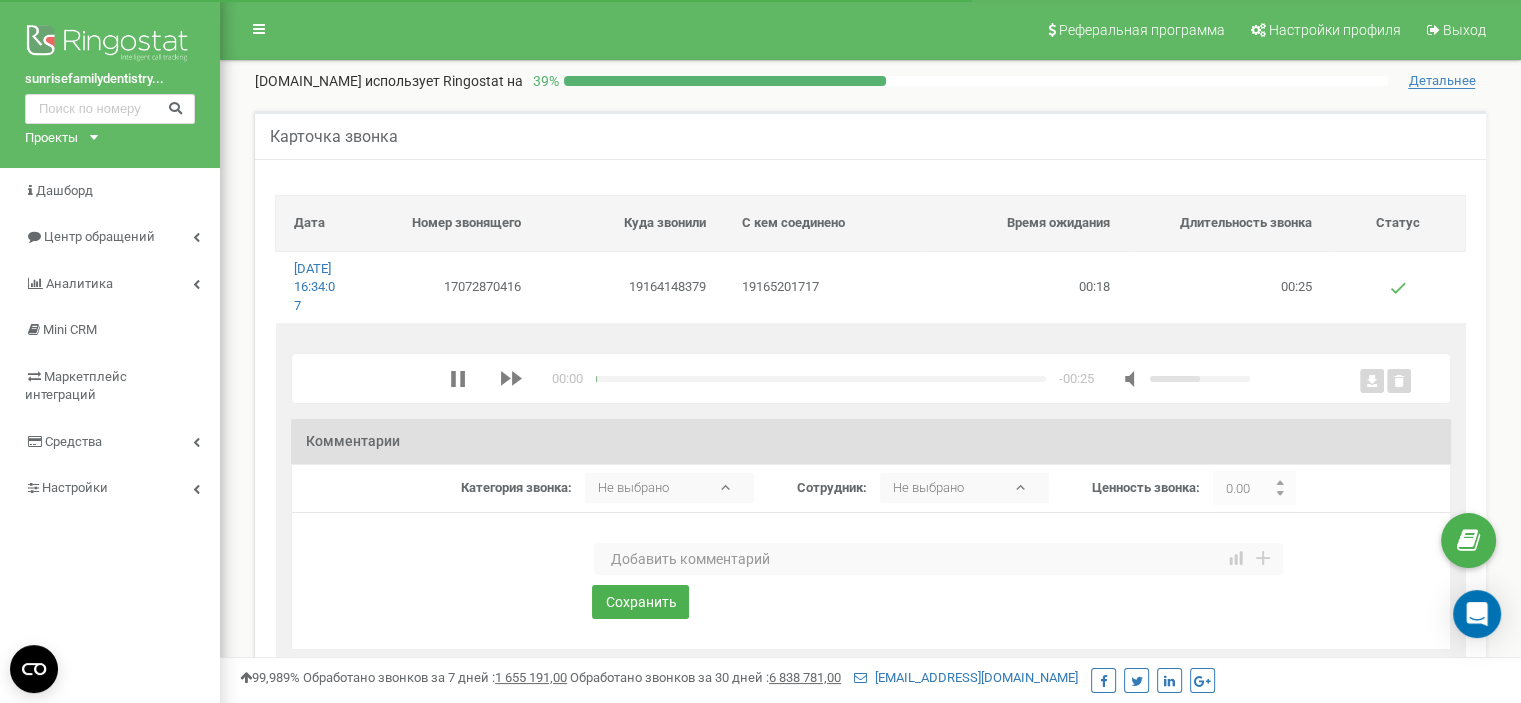 click at bounding box center [938, 559] 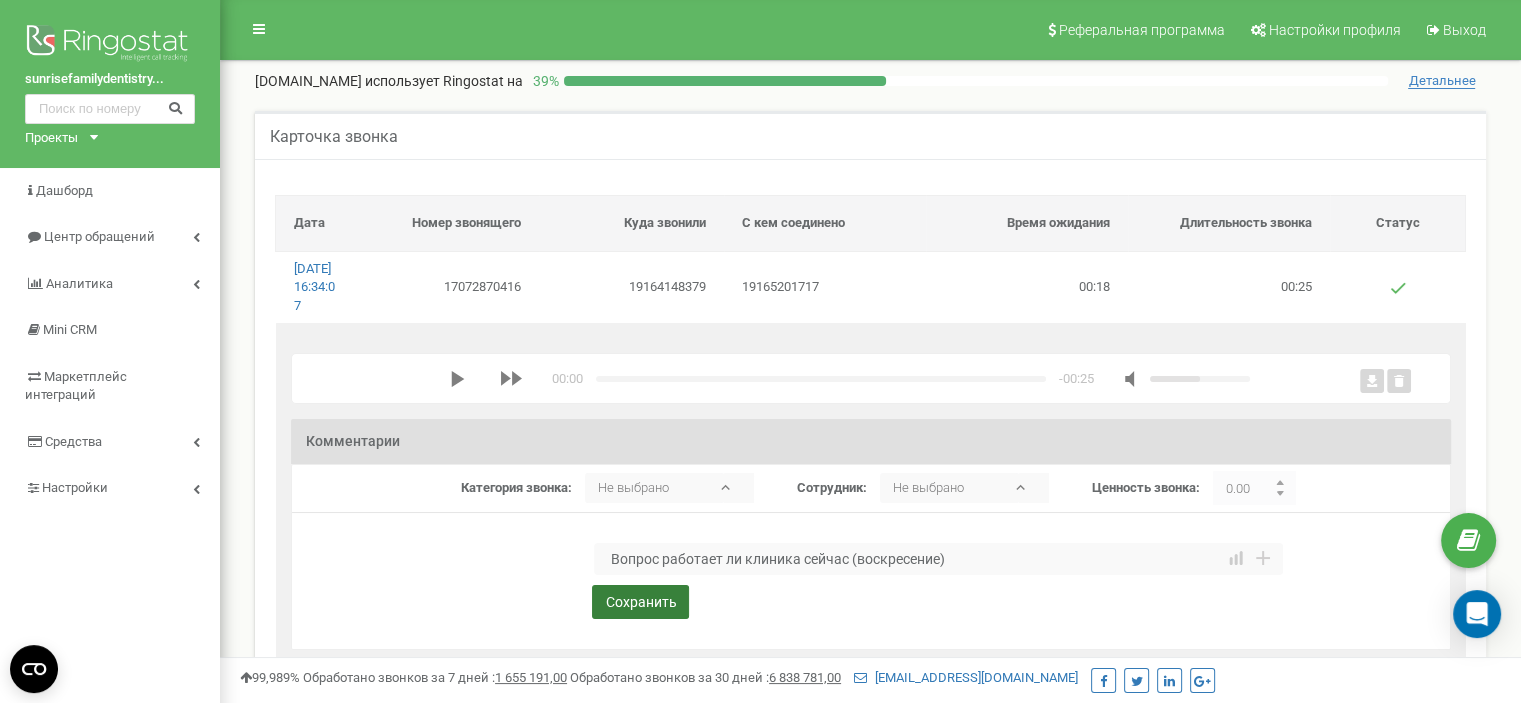 type on "Вопрос работает ли клиника сейчас (воскресение)" 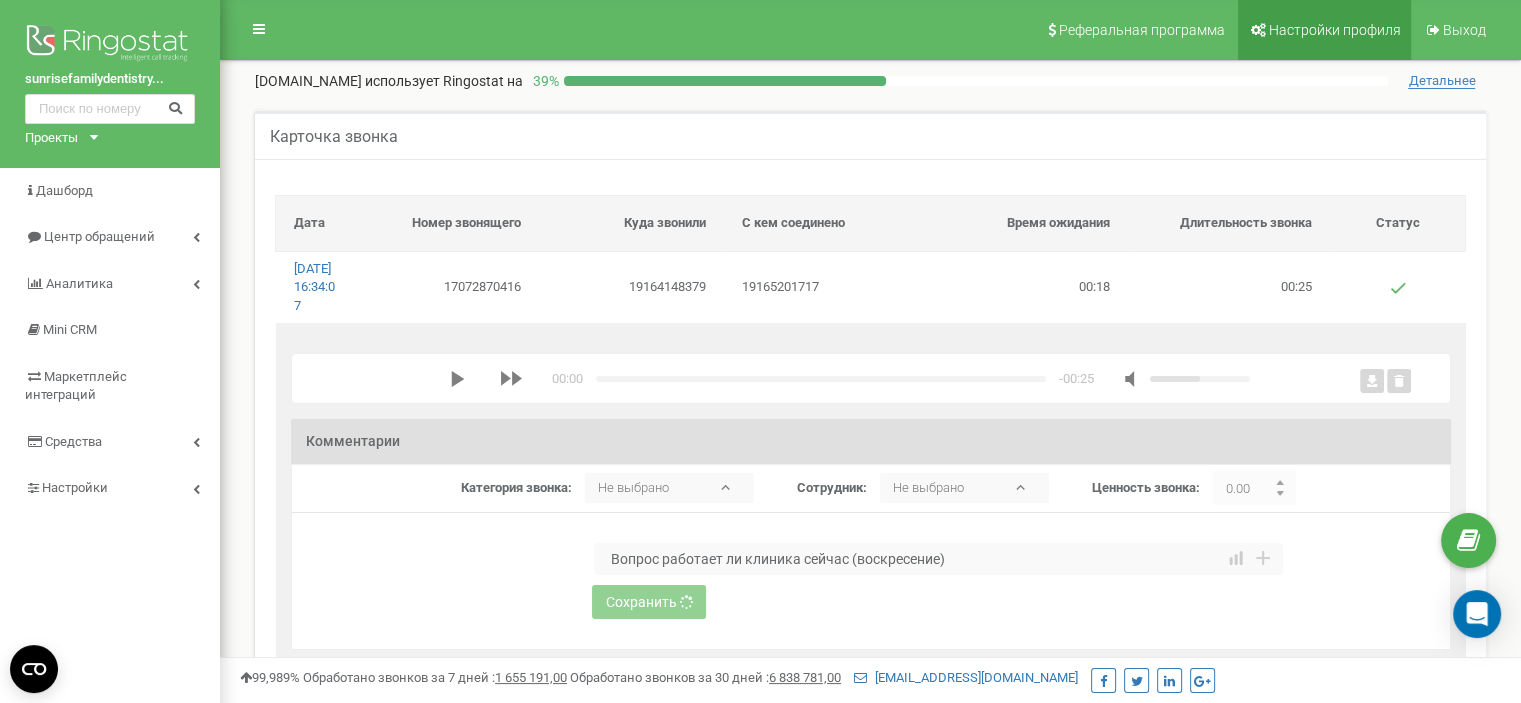 type 